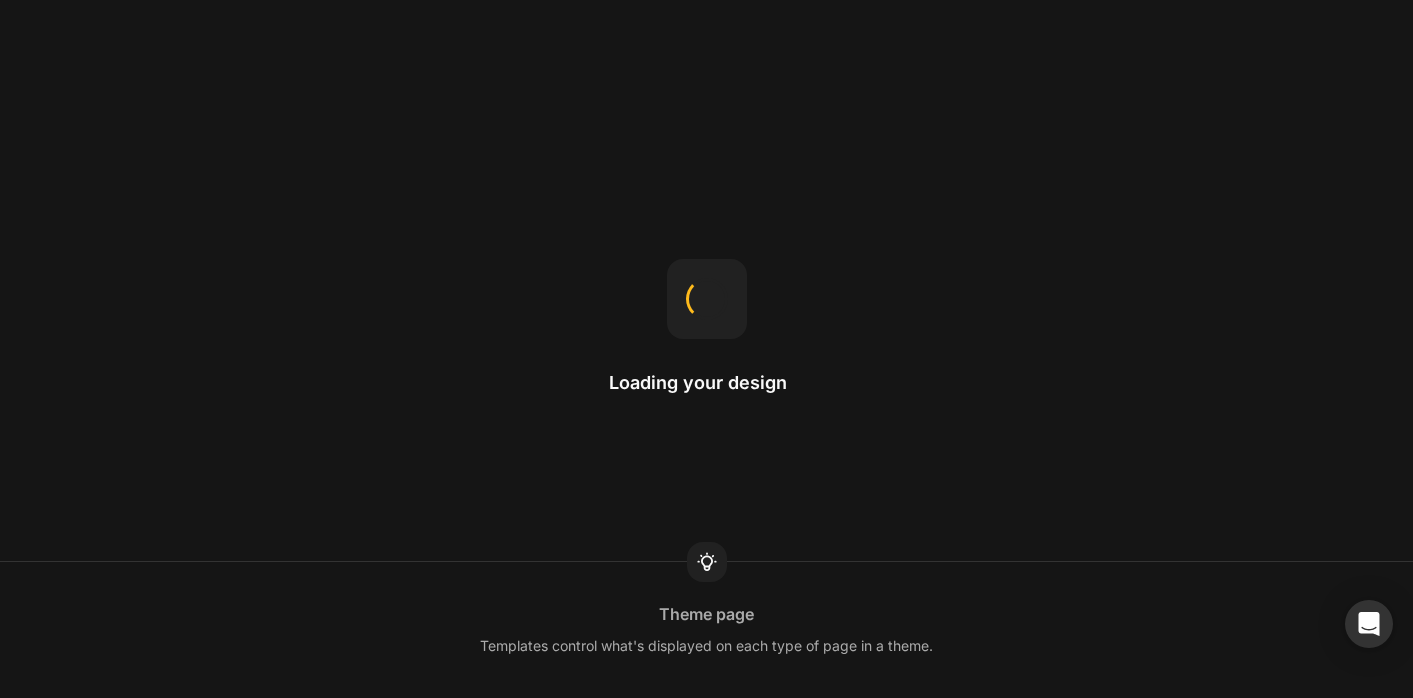 scroll, scrollTop: 0, scrollLeft: 0, axis: both 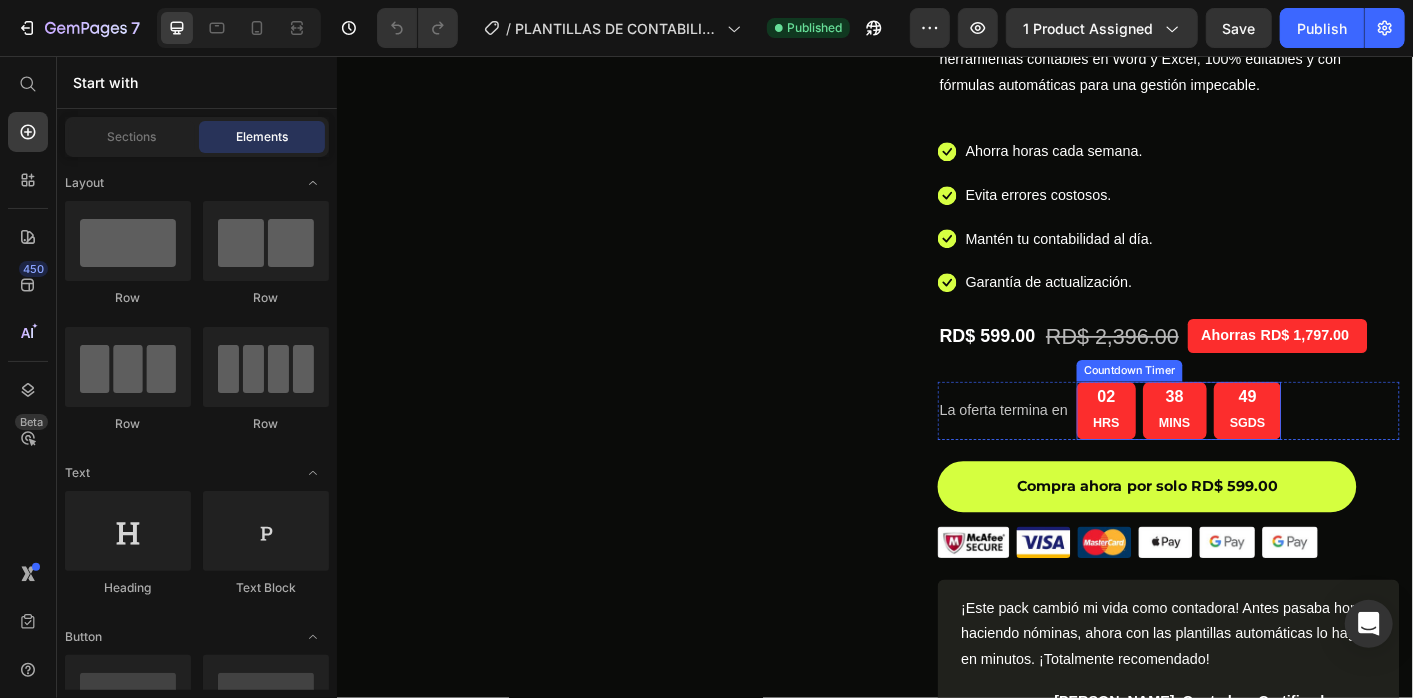 click on "HRS" at bounding box center (1194, 465) 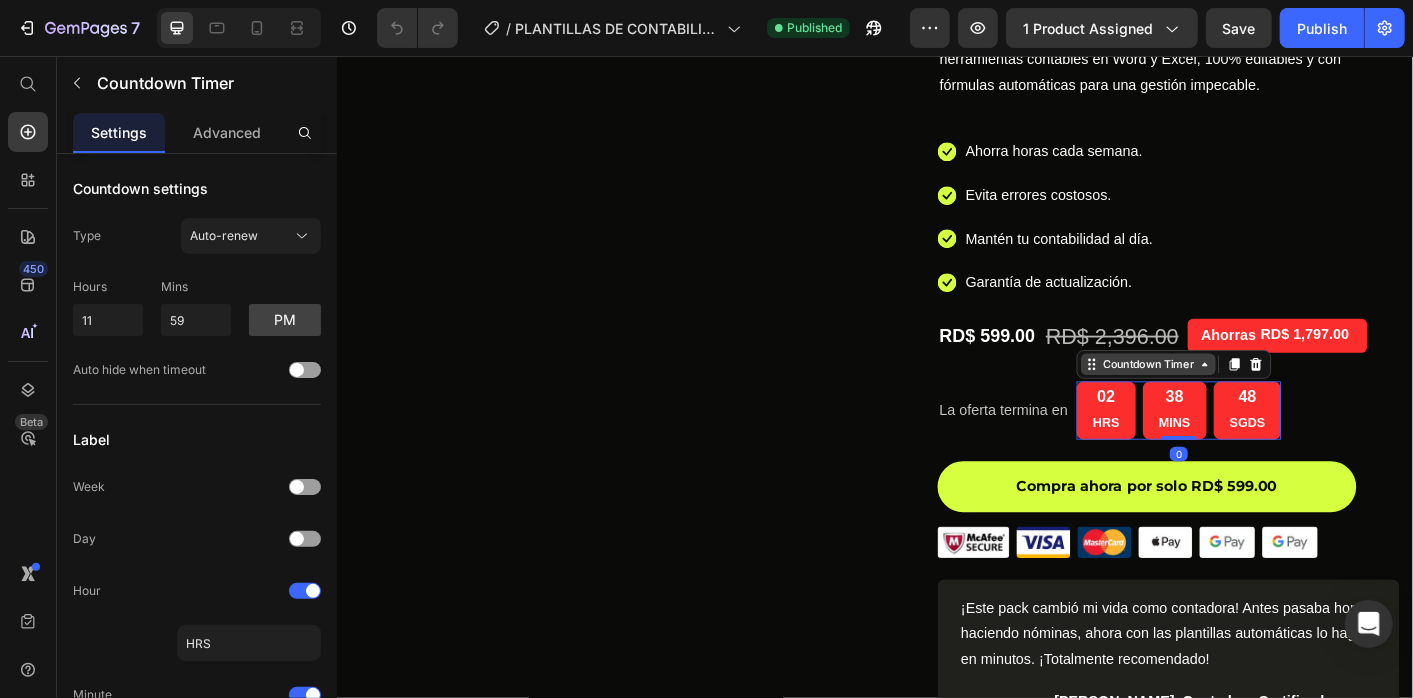click on "Countdown Timer" at bounding box center (1241, 400) 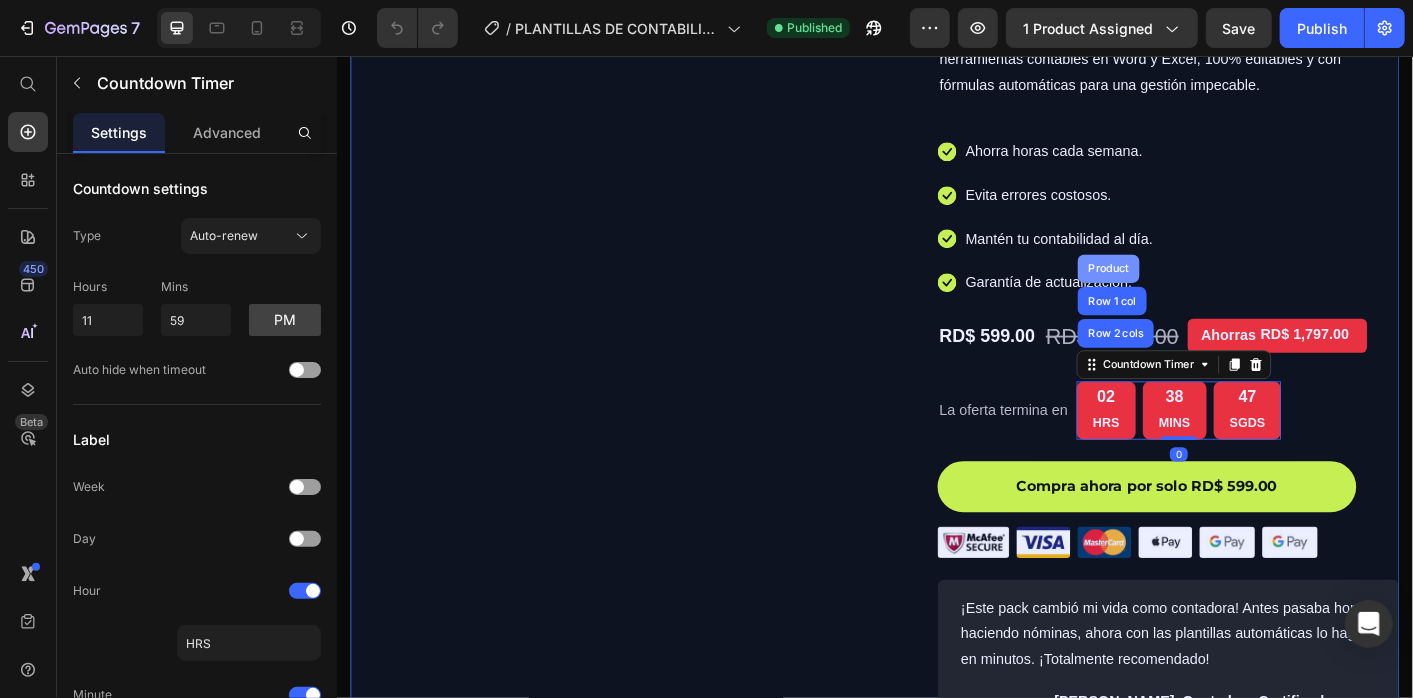 click on "Product" at bounding box center (1196, 293) 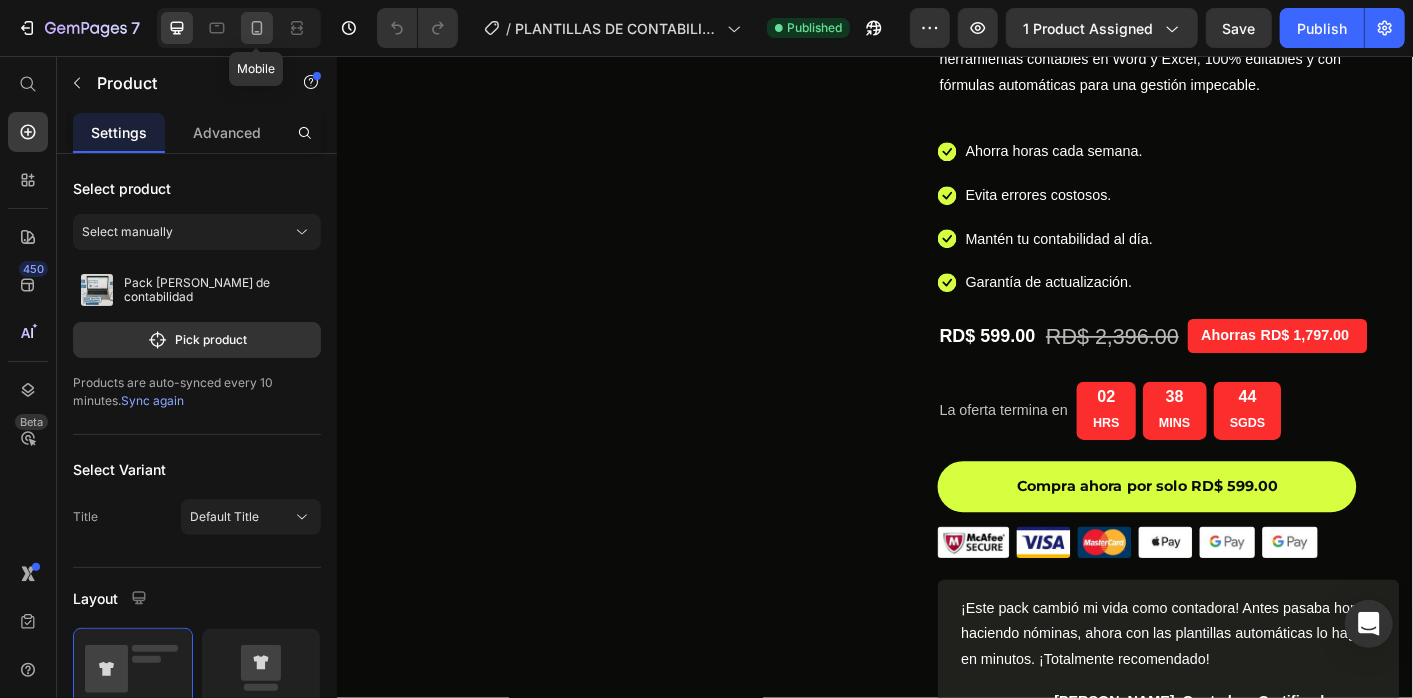 click 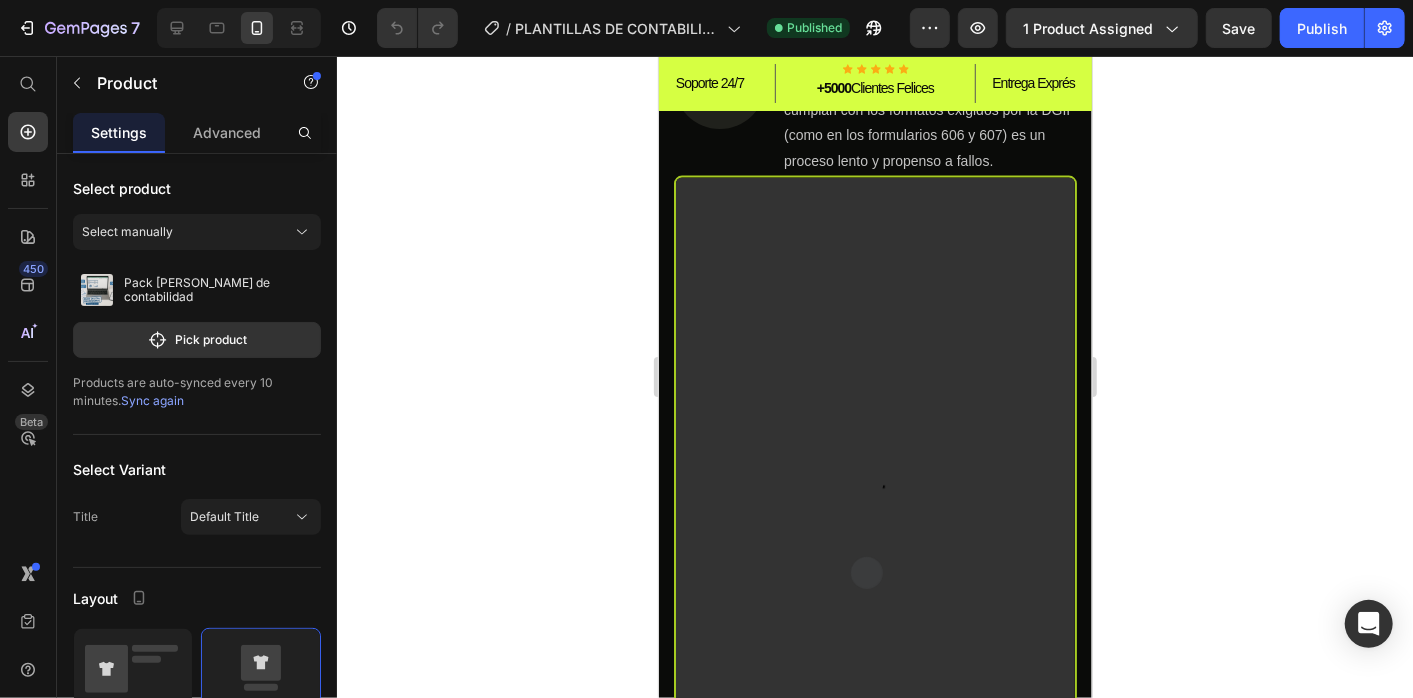 scroll, scrollTop: 1730, scrollLeft: 0, axis: vertical 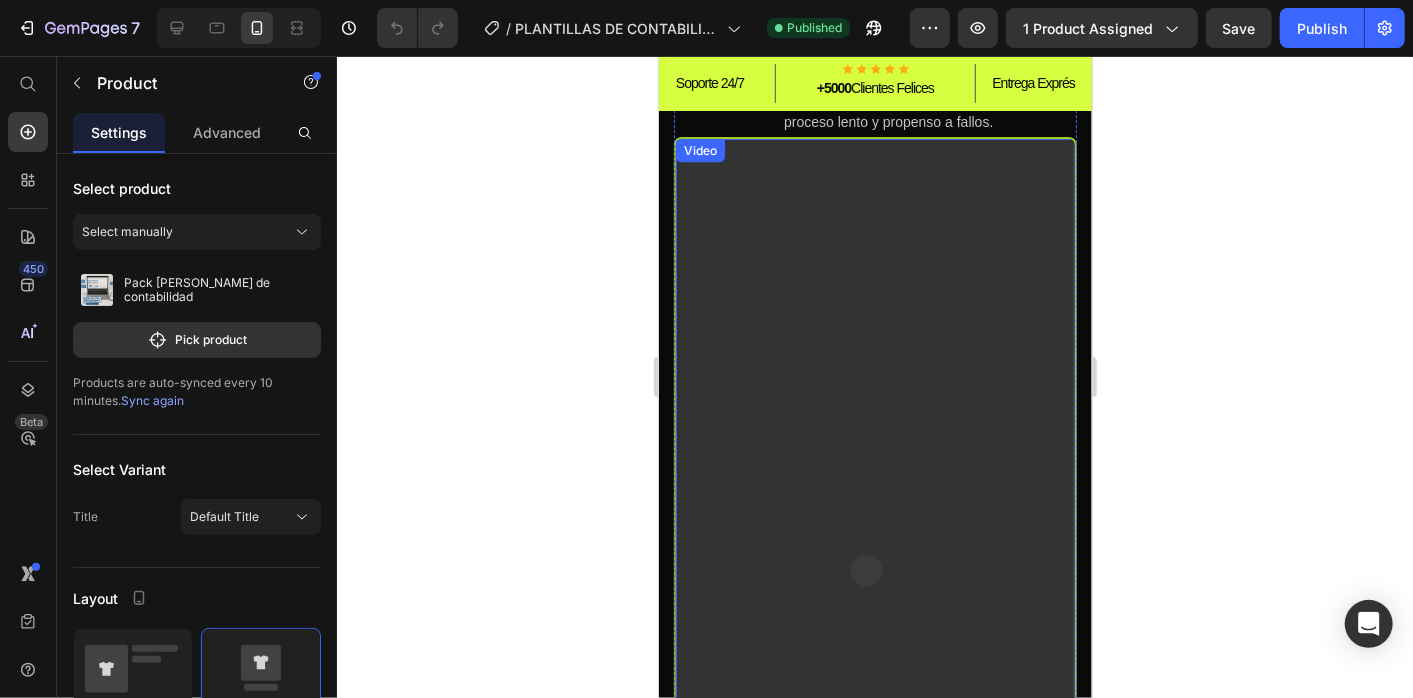 click at bounding box center [874, 492] 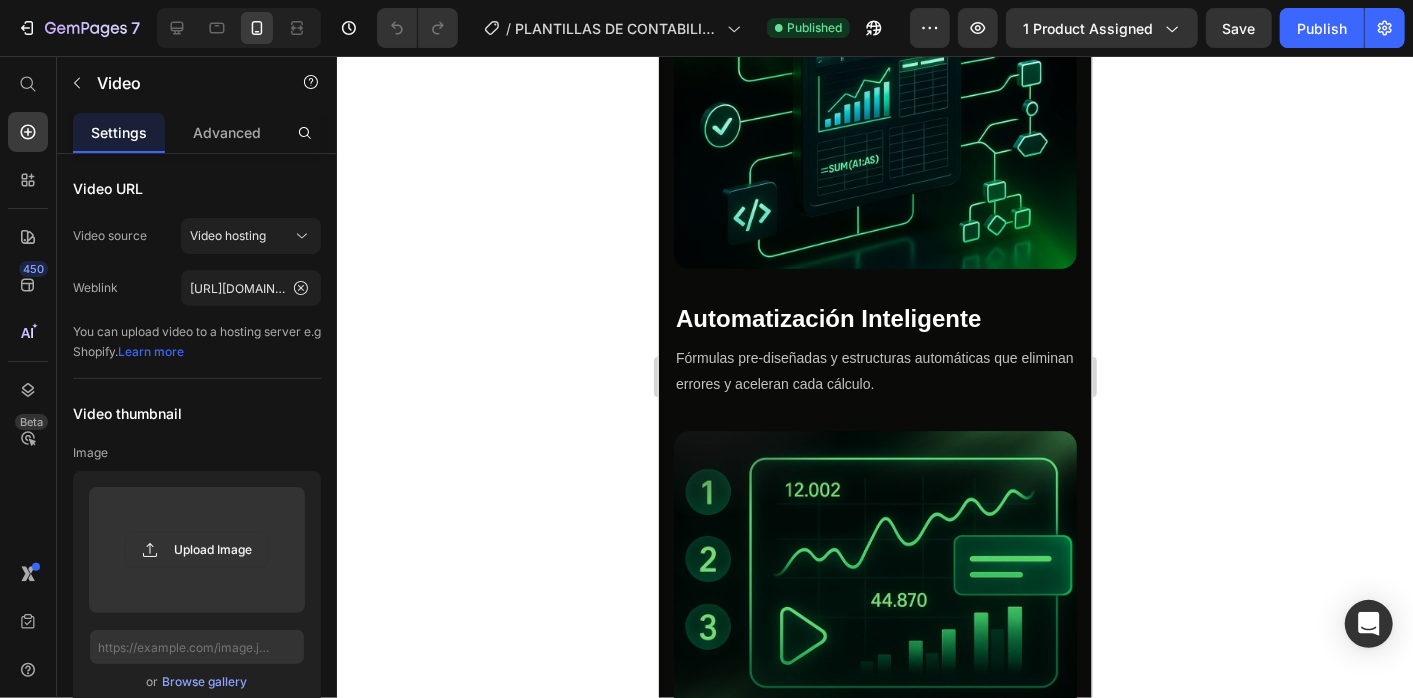 scroll, scrollTop: 3585, scrollLeft: 0, axis: vertical 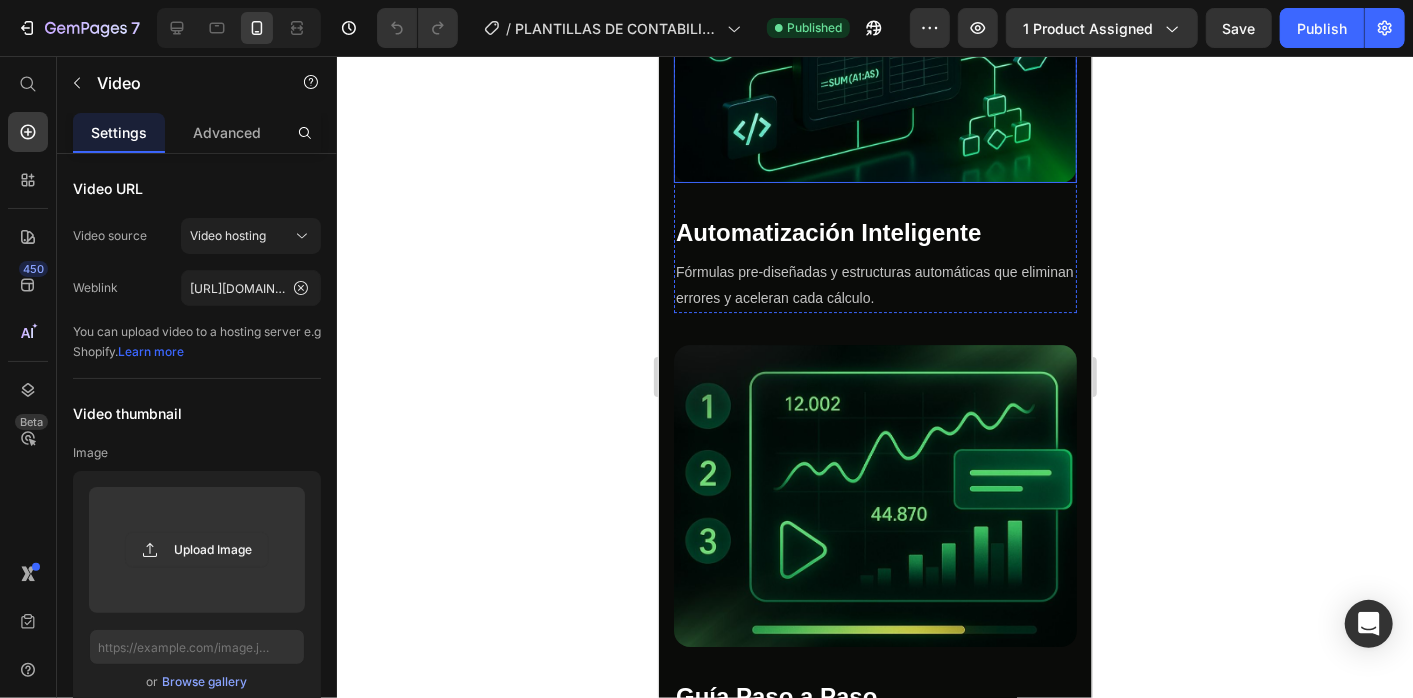 click at bounding box center (874, 31) 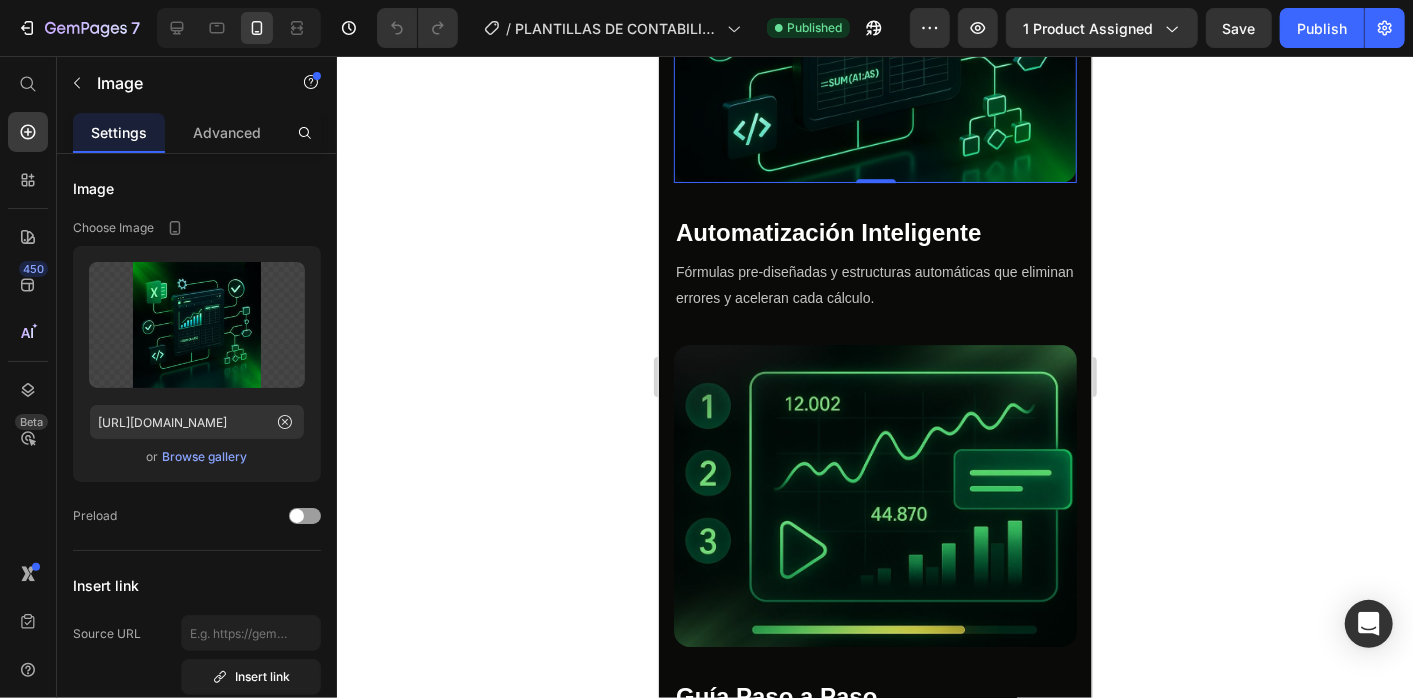 click on "Image" at bounding box center [719, -139] 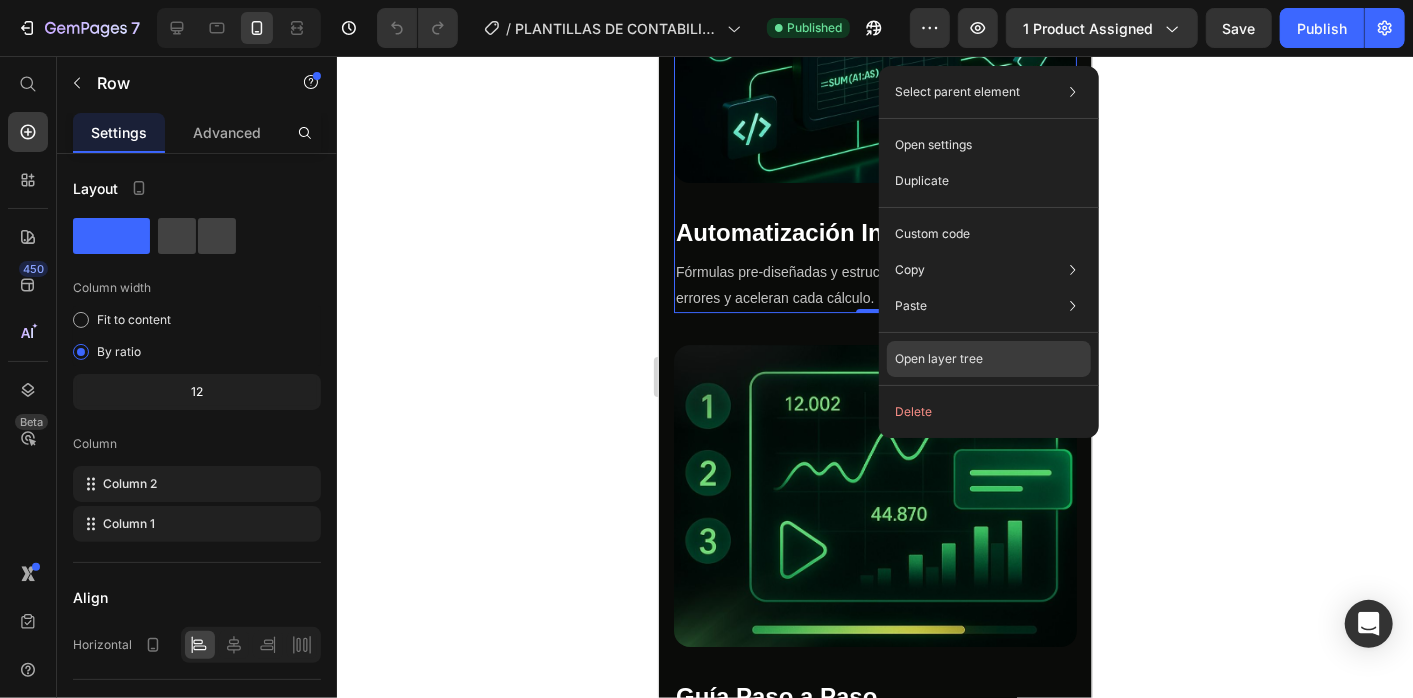 click on "Open layer tree" at bounding box center (939, 359) 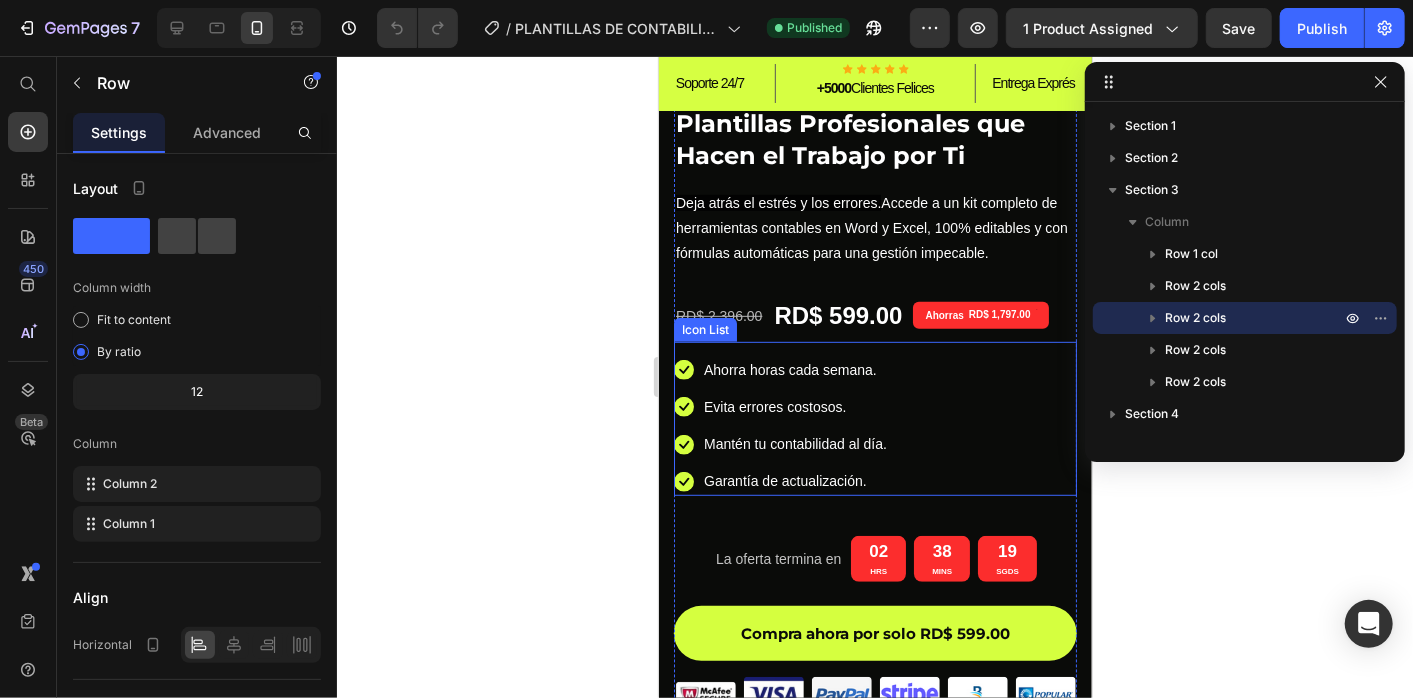 scroll, scrollTop: 511, scrollLeft: 0, axis: vertical 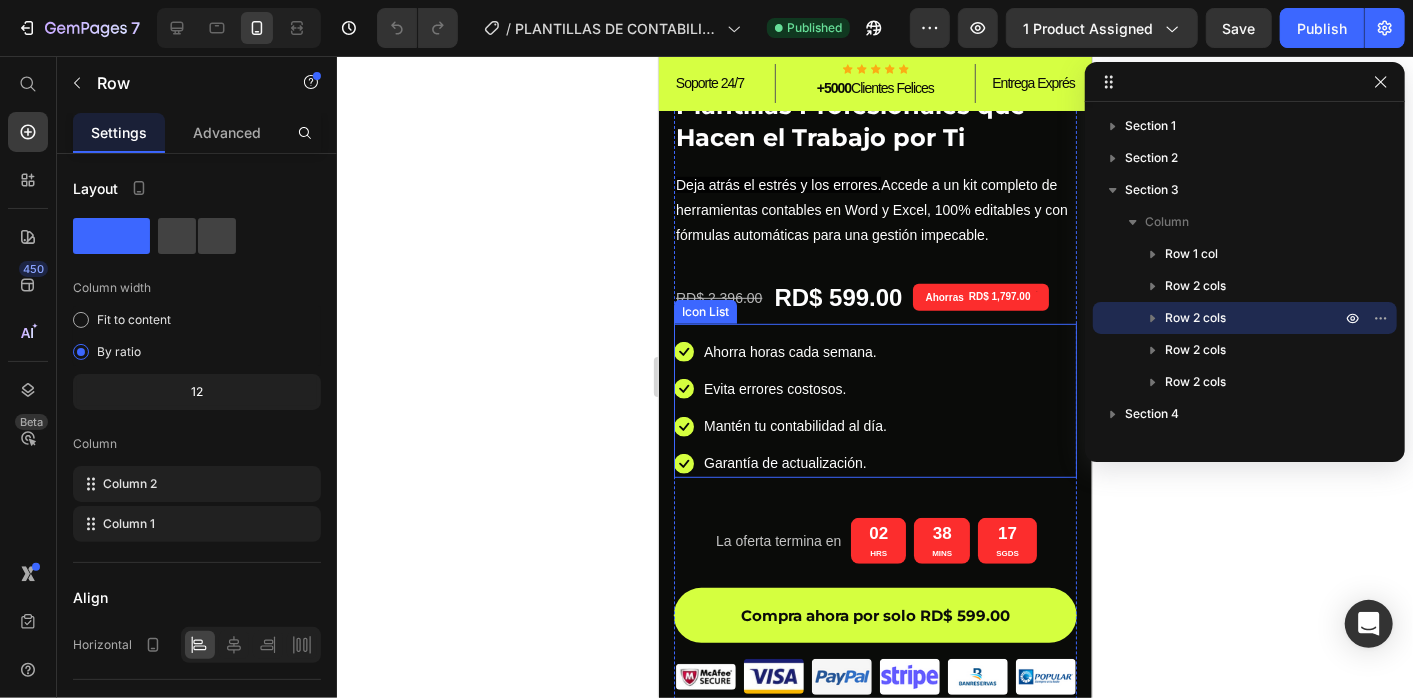 click on "Icon Ahorra horas cada semana. Text block
Icon Evita errores costosos. Text block
Icon Mantén tu contabilidad al día. Text block REVEAL OFFER (P) Cart Button
Icon Garantía de actualización. Text block" at bounding box center [874, 407] 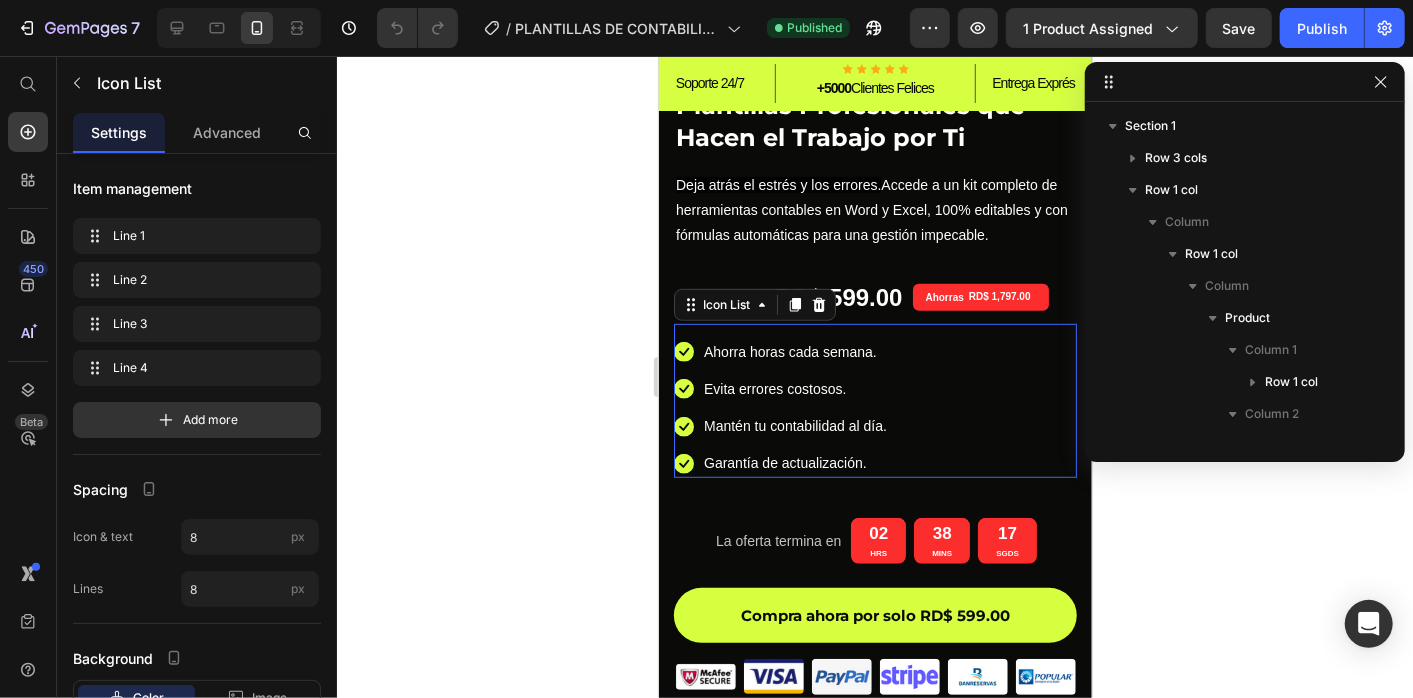 scroll, scrollTop: 410, scrollLeft: 0, axis: vertical 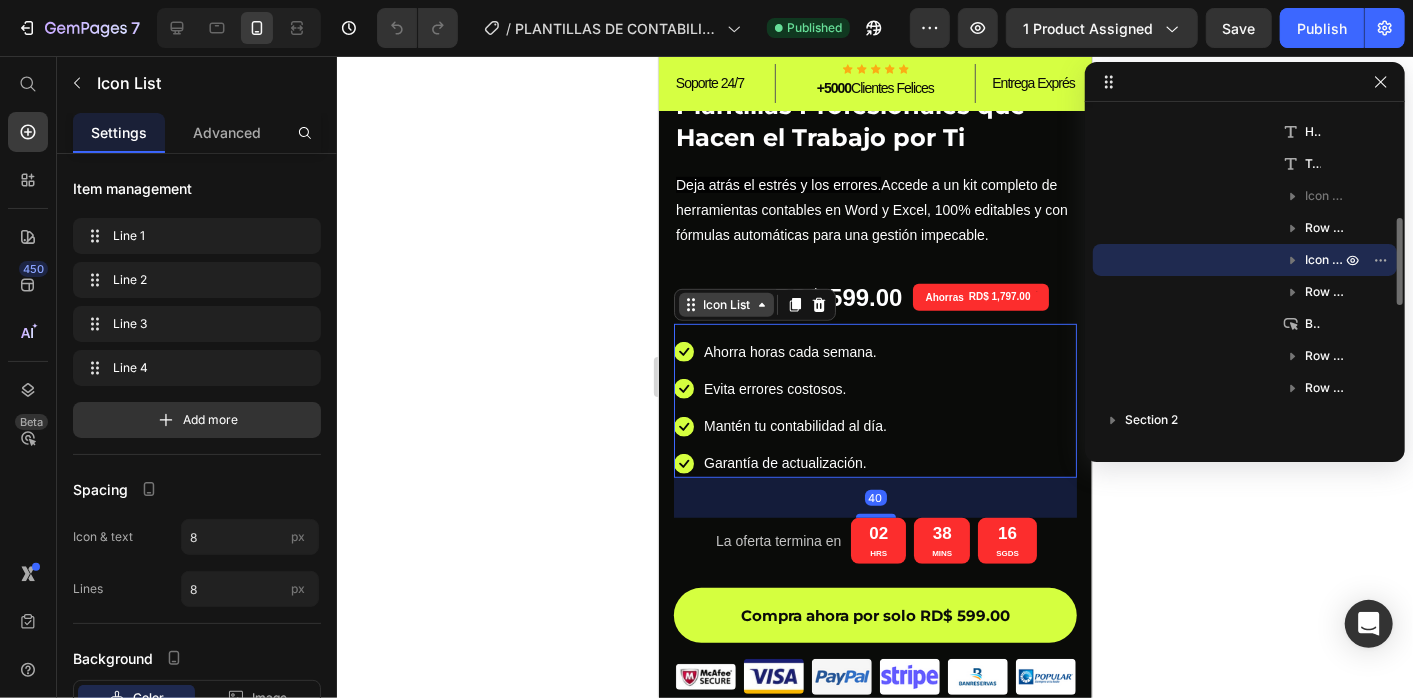 click on "Icon List" at bounding box center [725, 304] 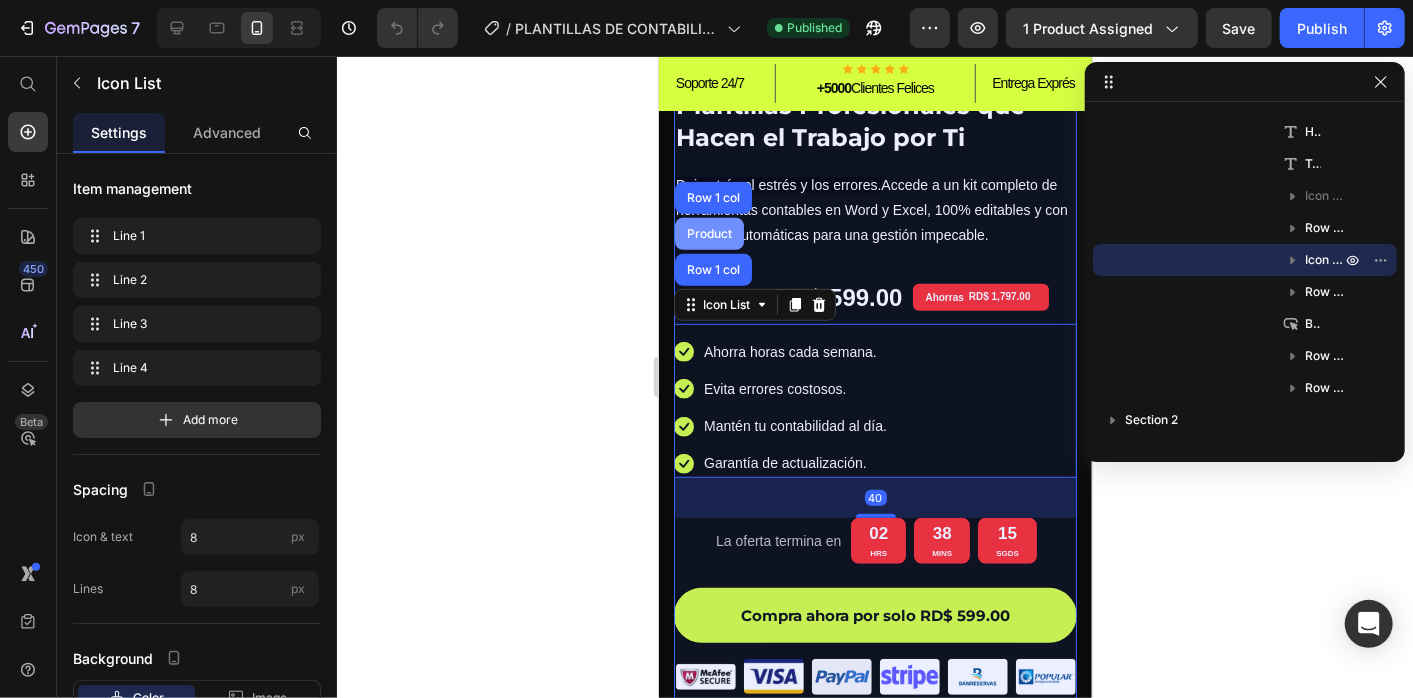 click on "Product" at bounding box center [708, 233] 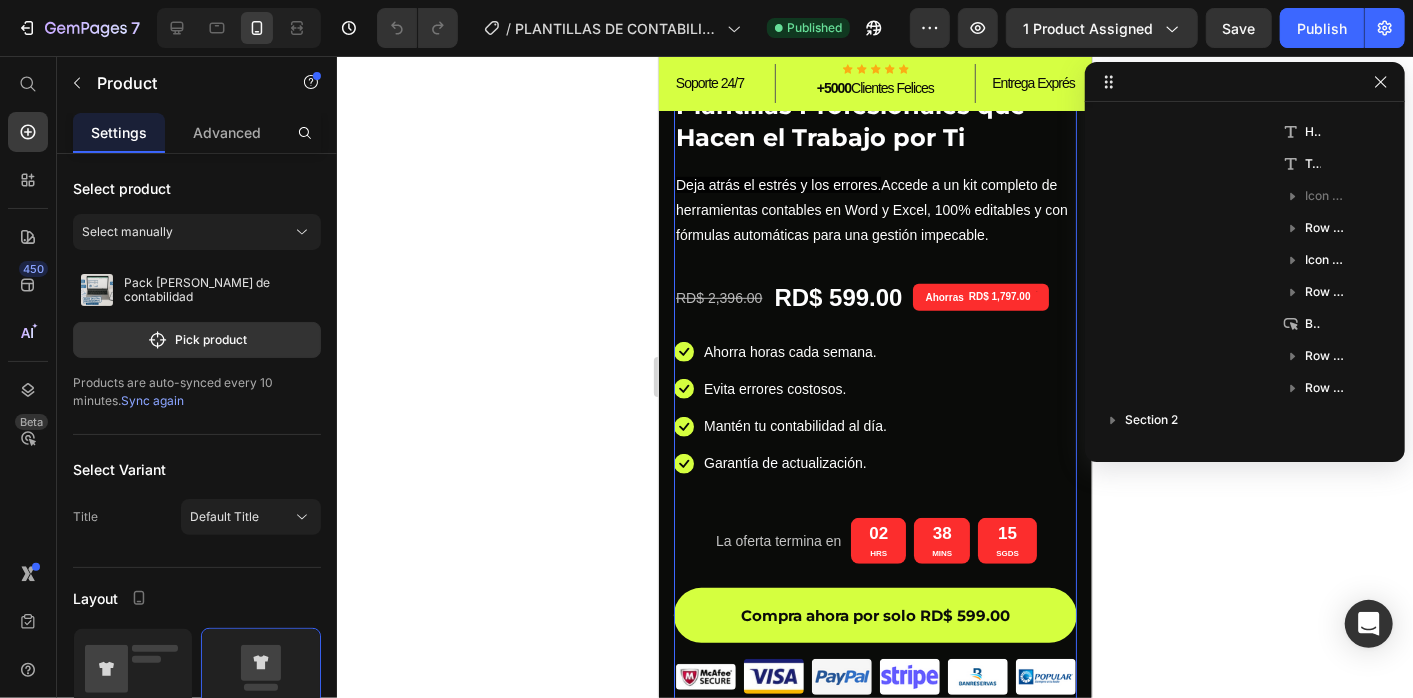 scroll, scrollTop: 58, scrollLeft: 0, axis: vertical 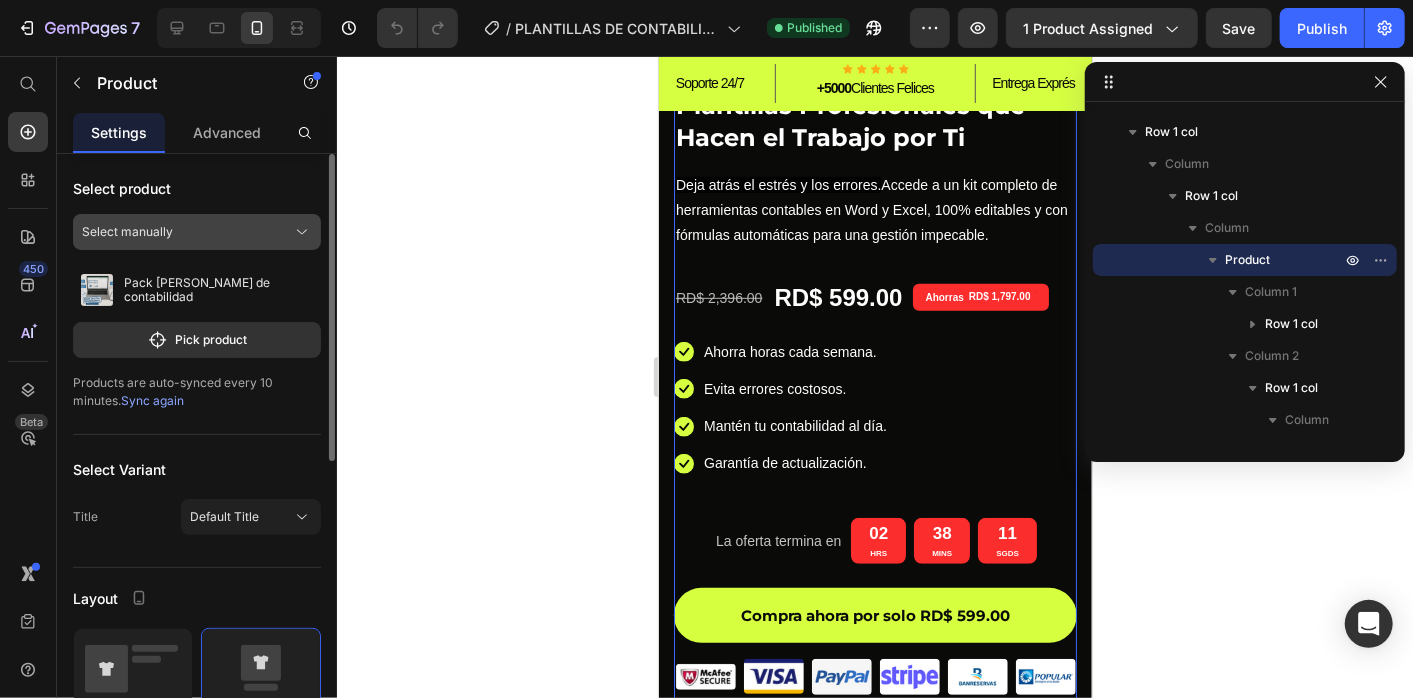 click on "Select manually" 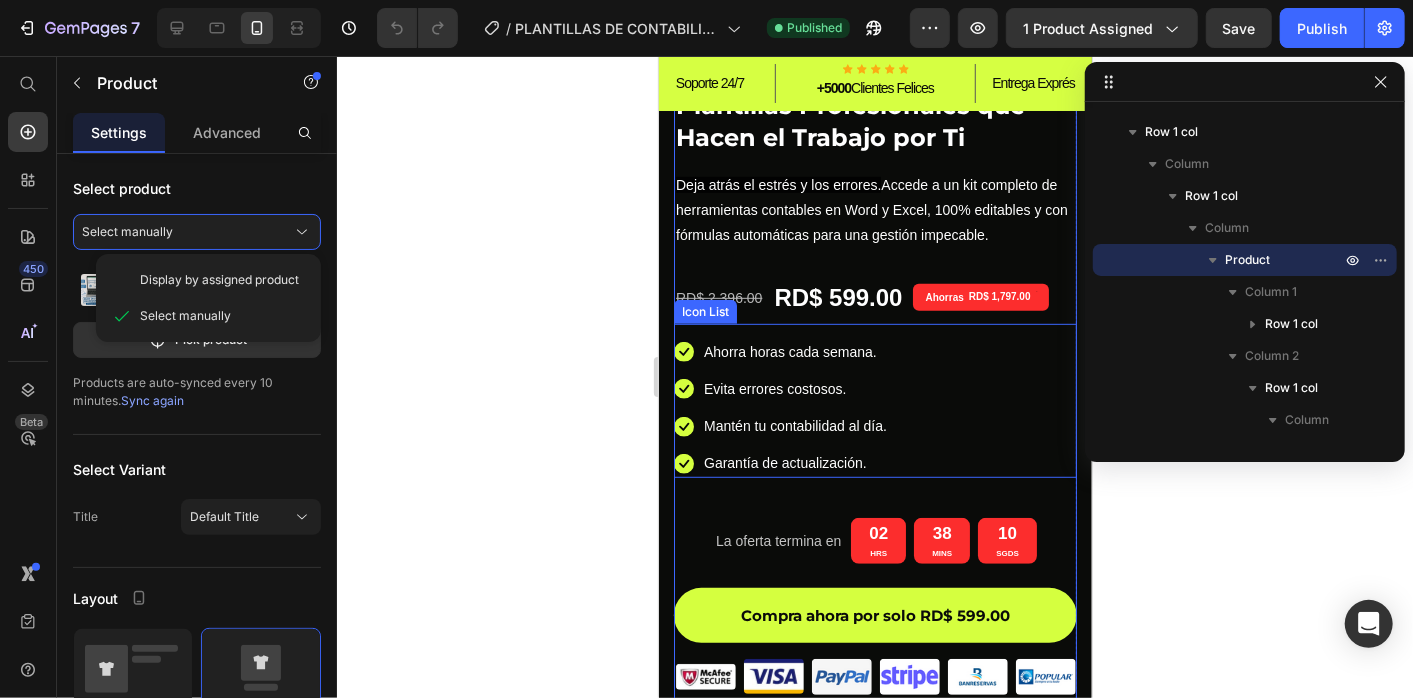 click on "Icon Ahorra horas cada semana. Text block
Icon Evita errores costosos. Text block
Icon Mantén tu contabilidad al día. Text block REVEAL OFFER (P) Cart Button
Icon Garantía de actualización. Text block" at bounding box center (874, 407) 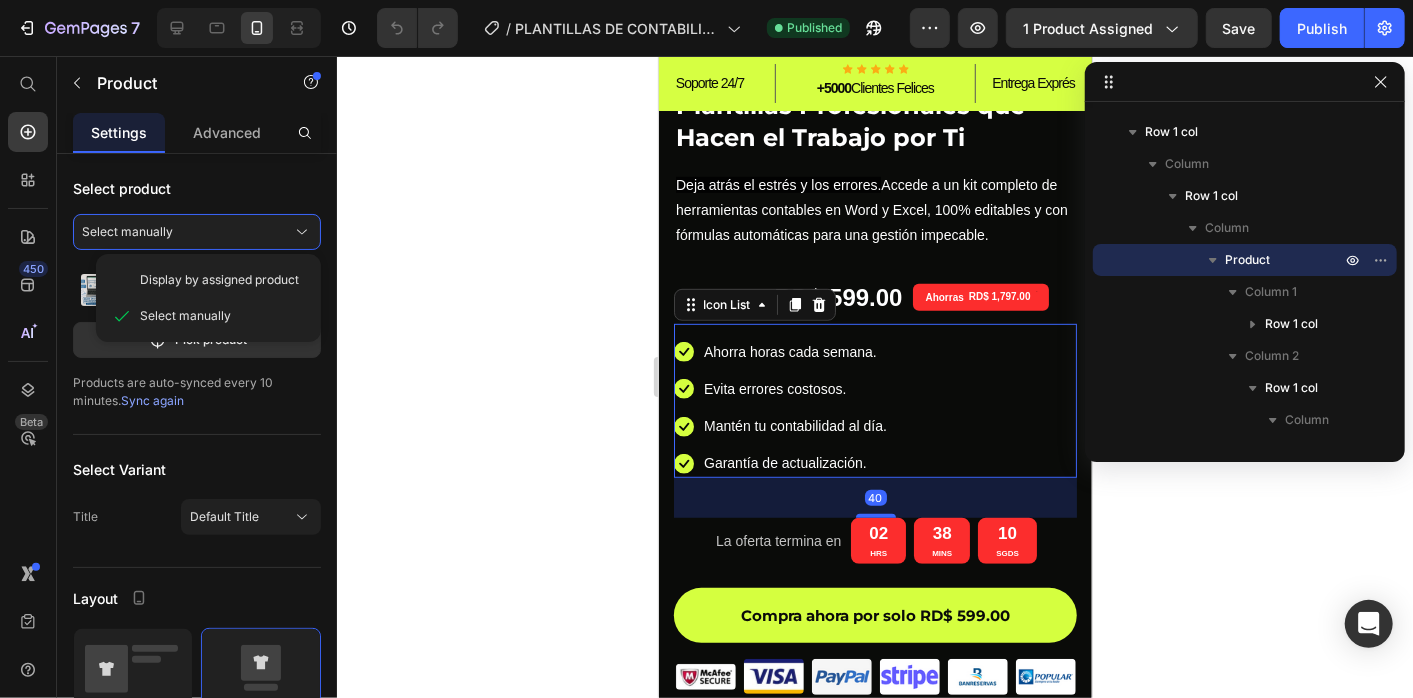 scroll, scrollTop: 410, scrollLeft: 0, axis: vertical 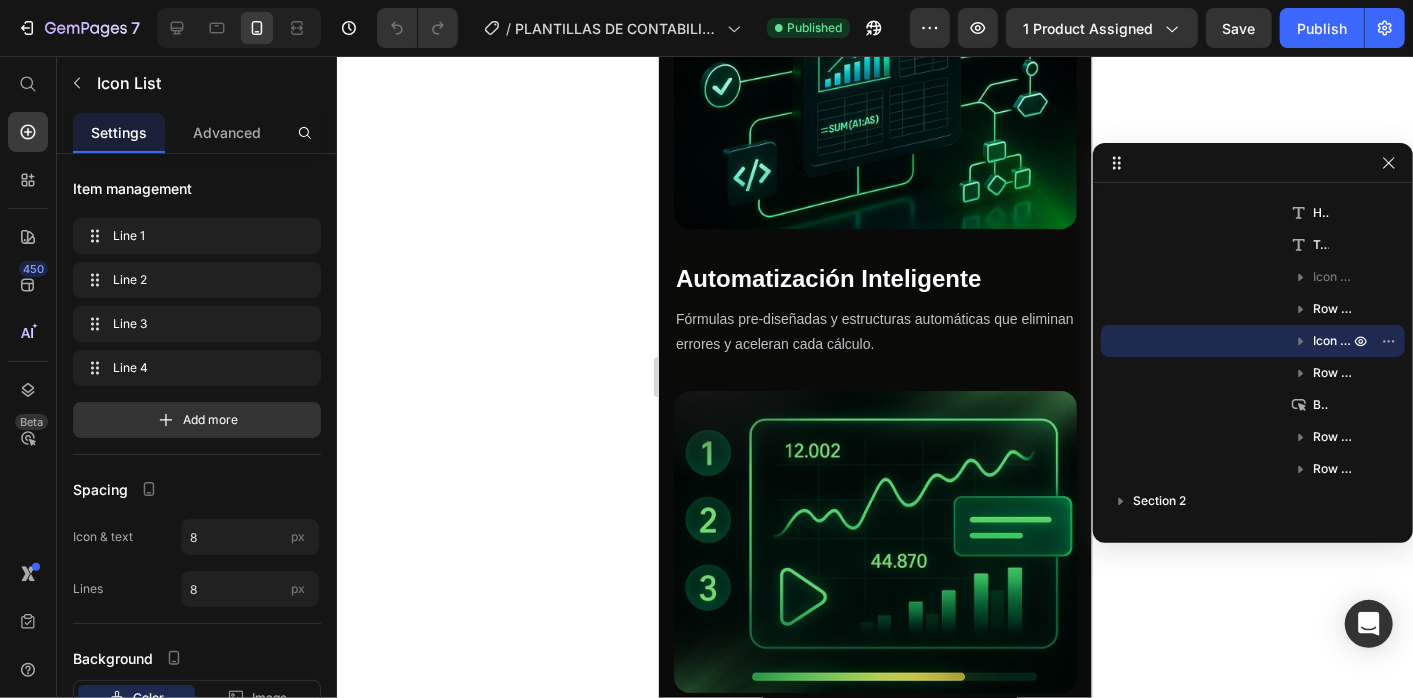 click 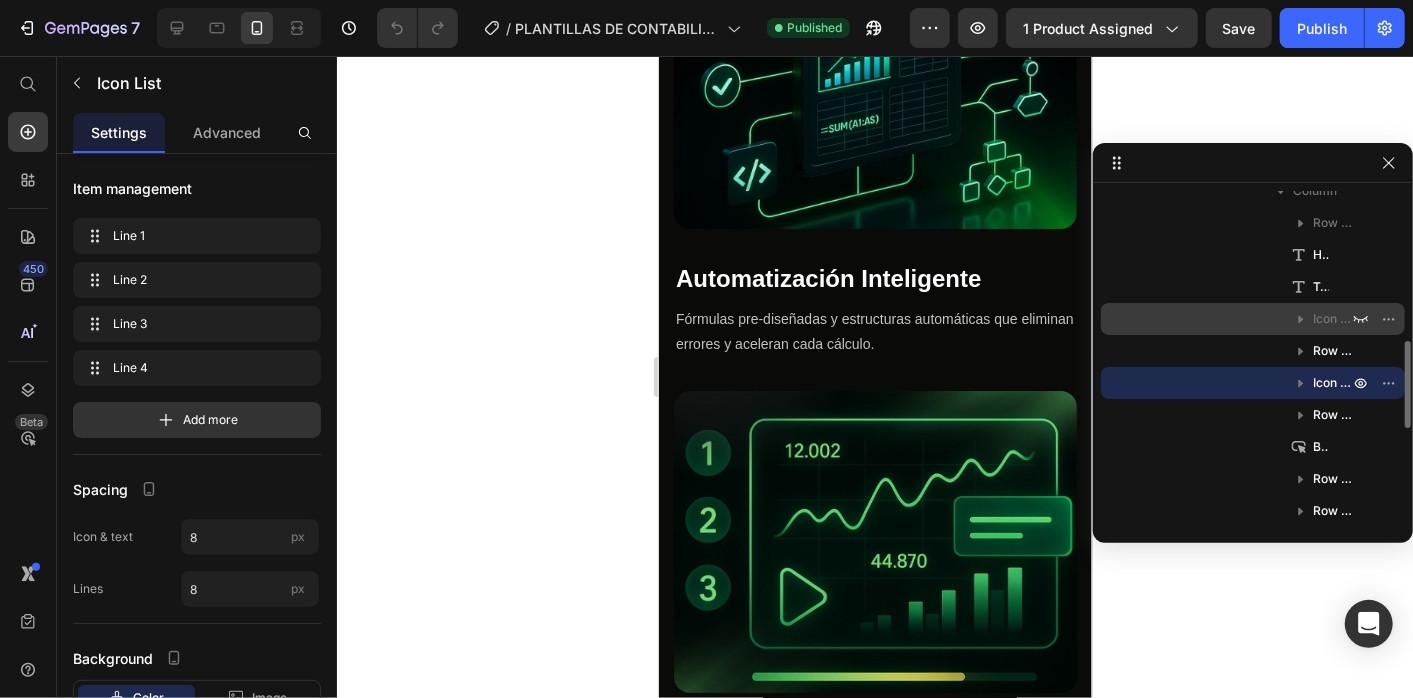 scroll, scrollTop: 0, scrollLeft: 0, axis: both 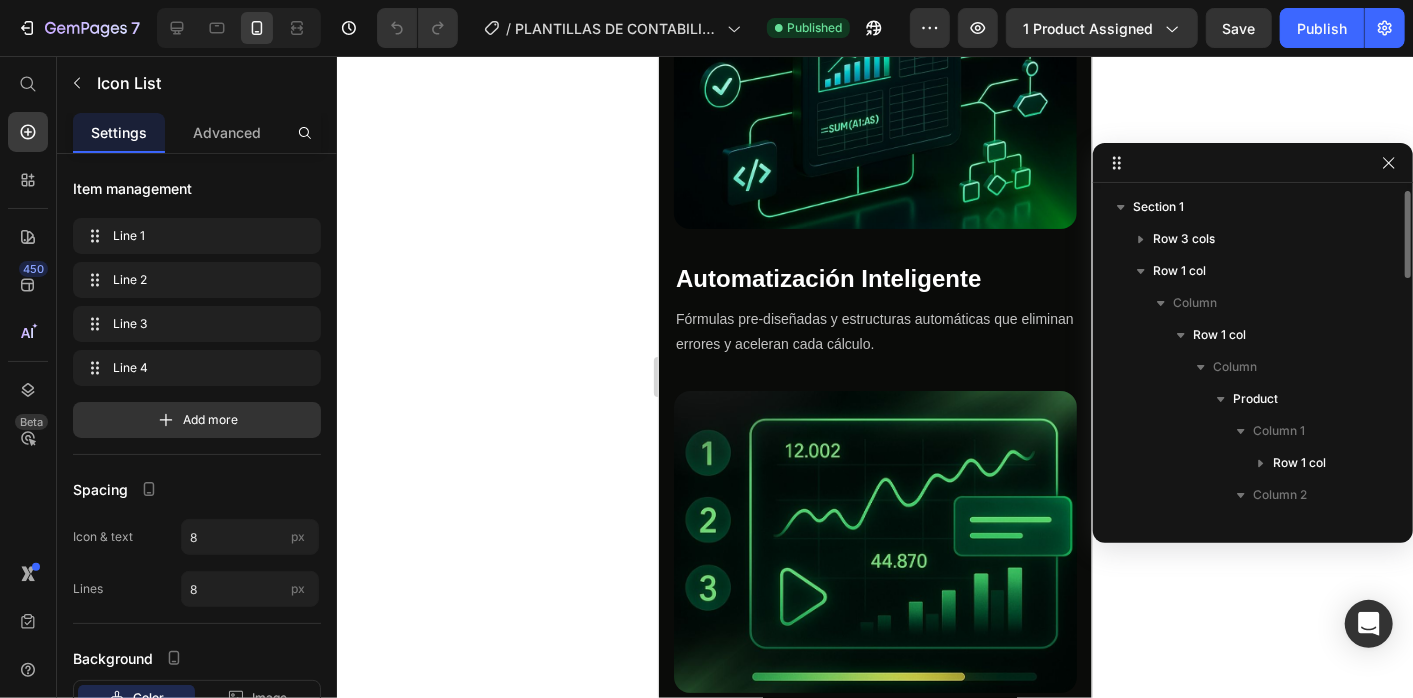 click 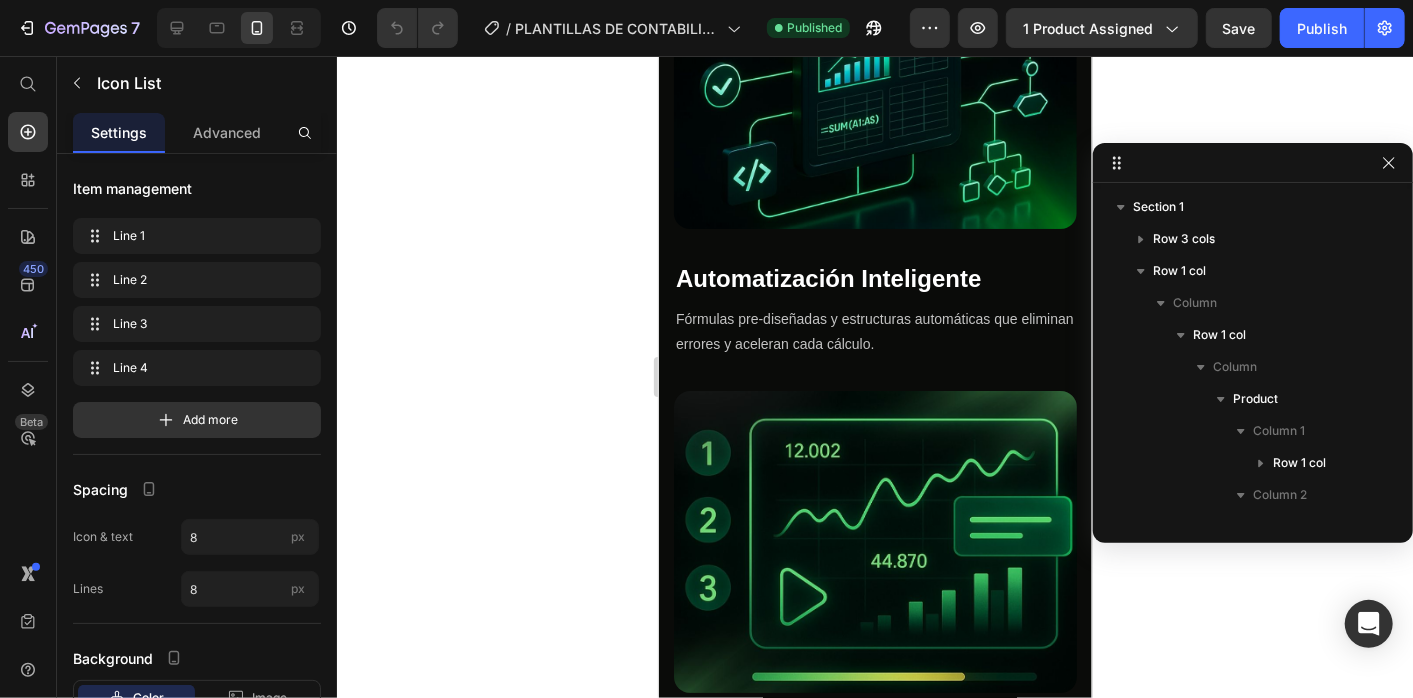 click 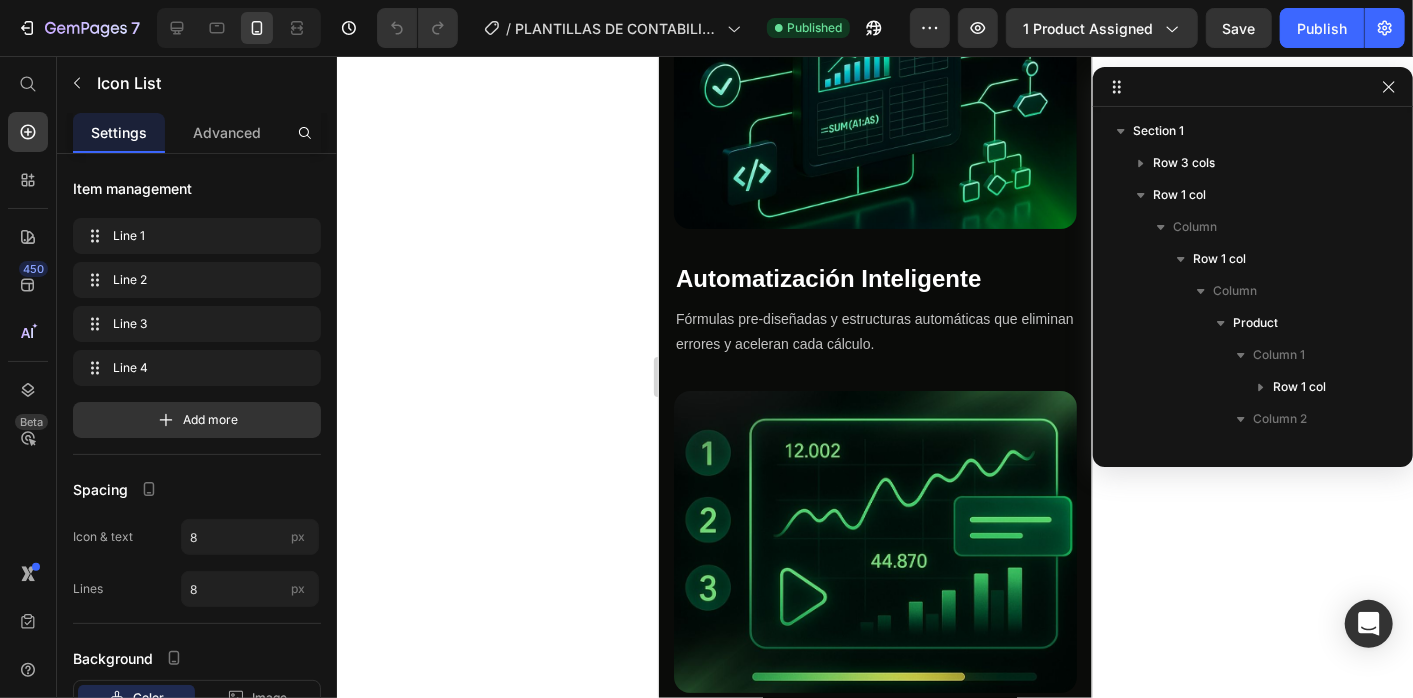drag, startPoint x: 1152, startPoint y: 158, endPoint x: 1156, endPoint y: 79, distance: 79.101204 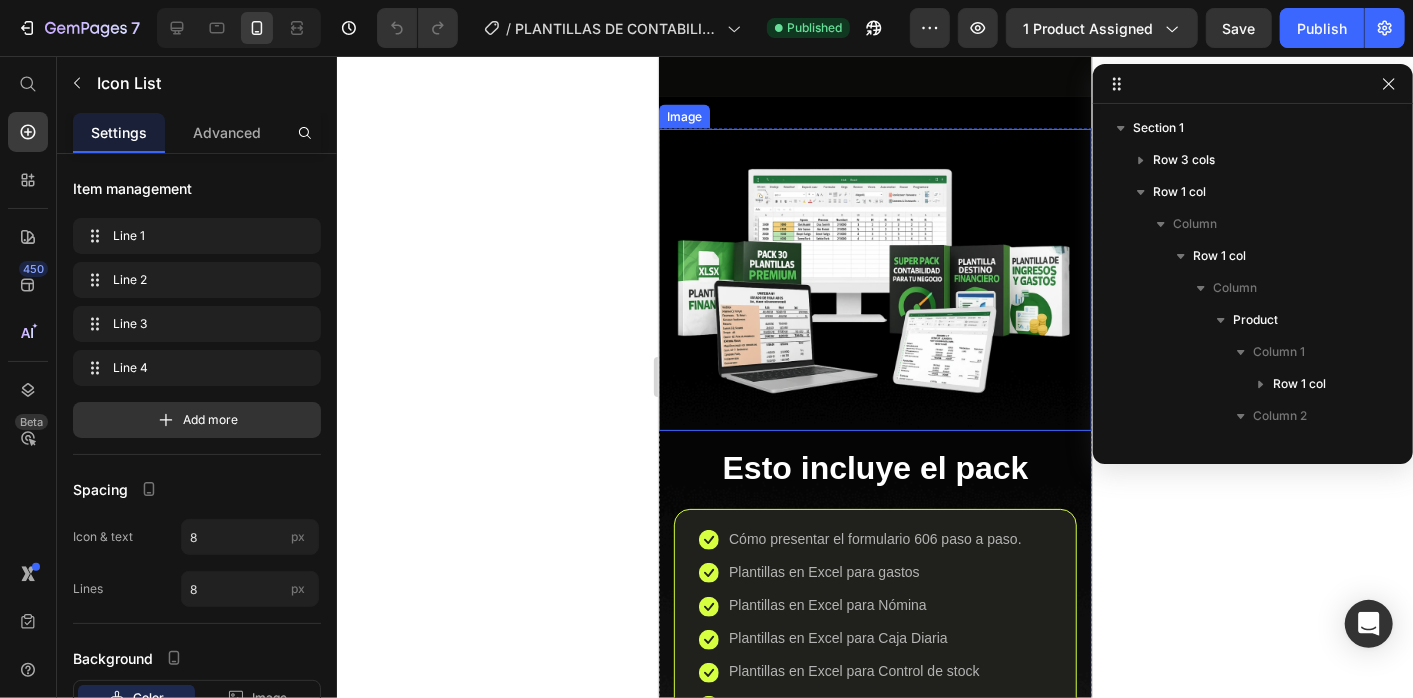 scroll, scrollTop: 6273, scrollLeft: 0, axis: vertical 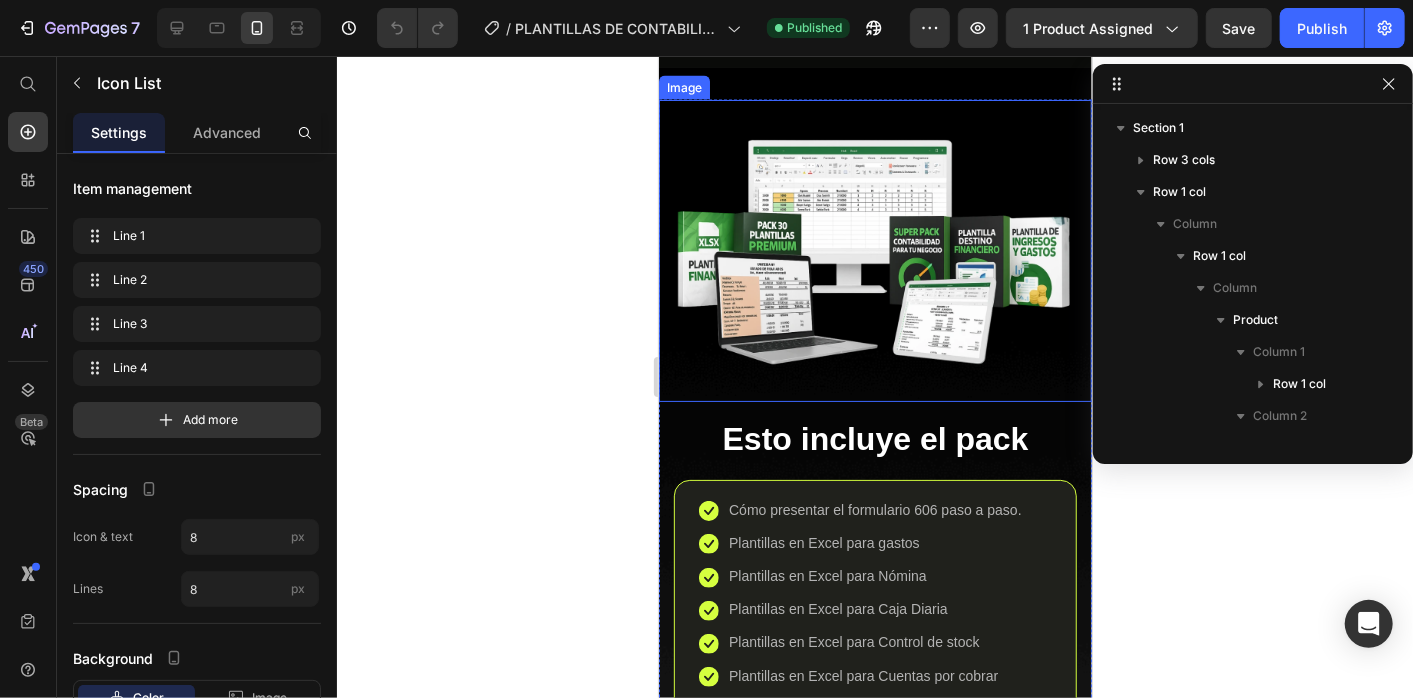 click on "Esto incluye el pack" at bounding box center (874, 440) 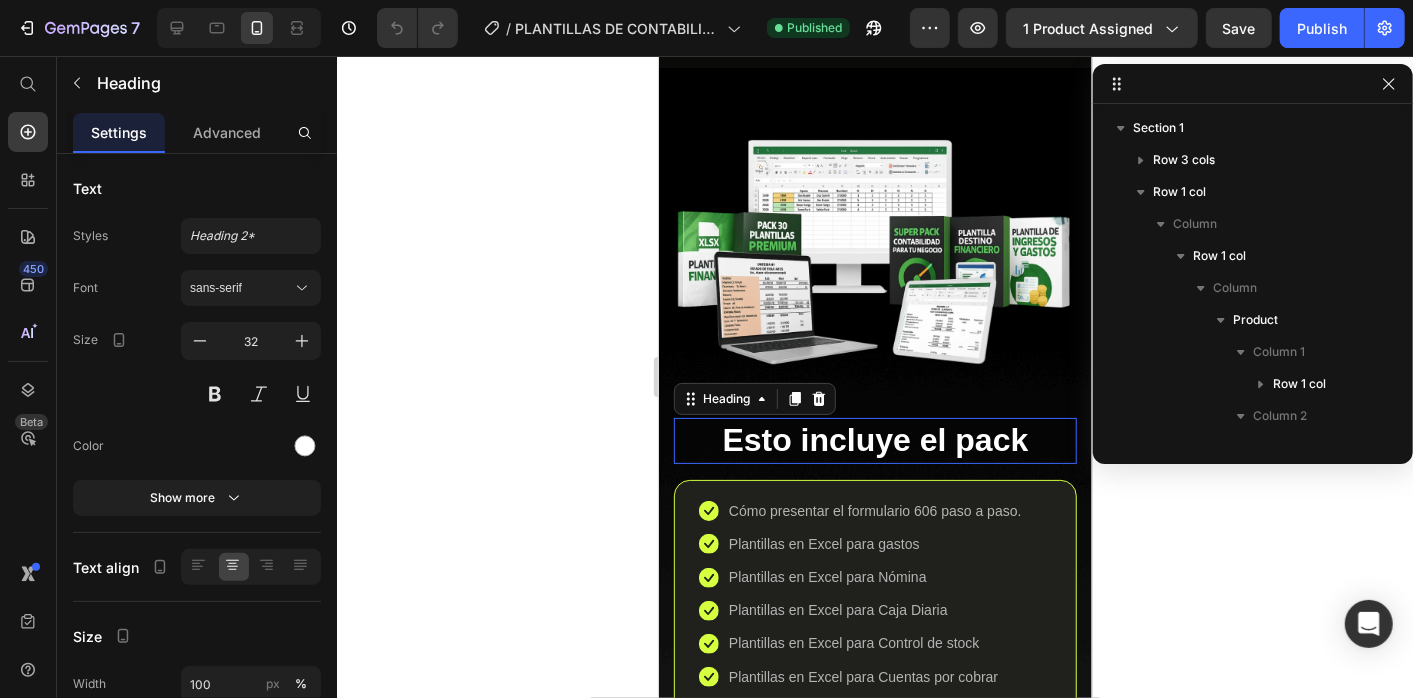 scroll, scrollTop: 1114, scrollLeft: 0, axis: vertical 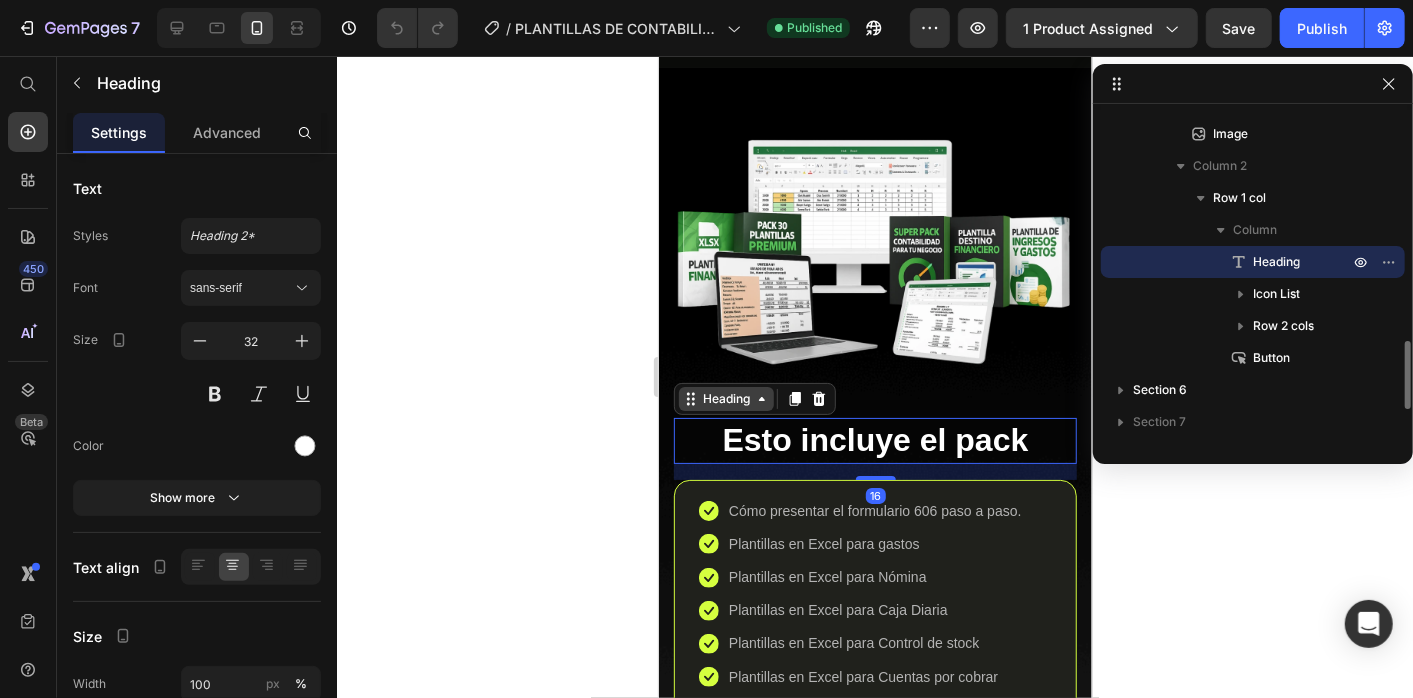 click on "Heading" at bounding box center [725, 398] 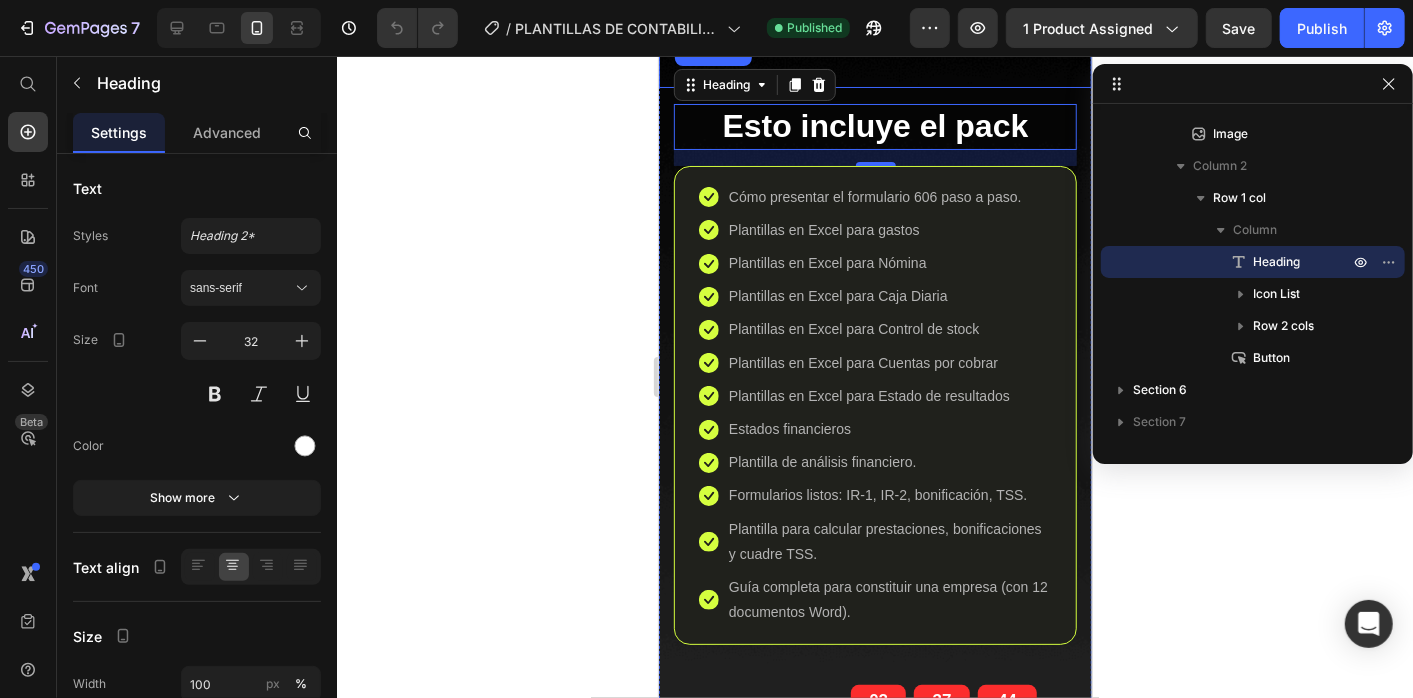 scroll, scrollTop: 6585, scrollLeft: 0, axis: vertical 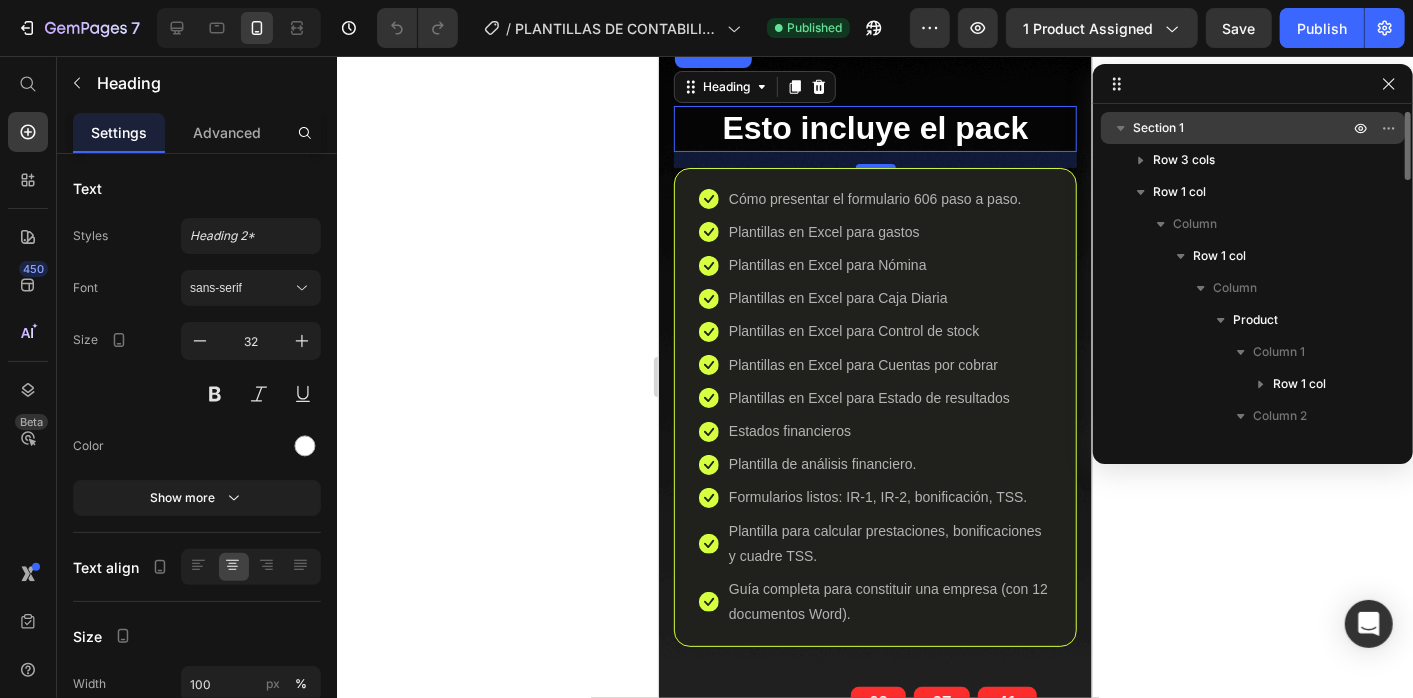 click 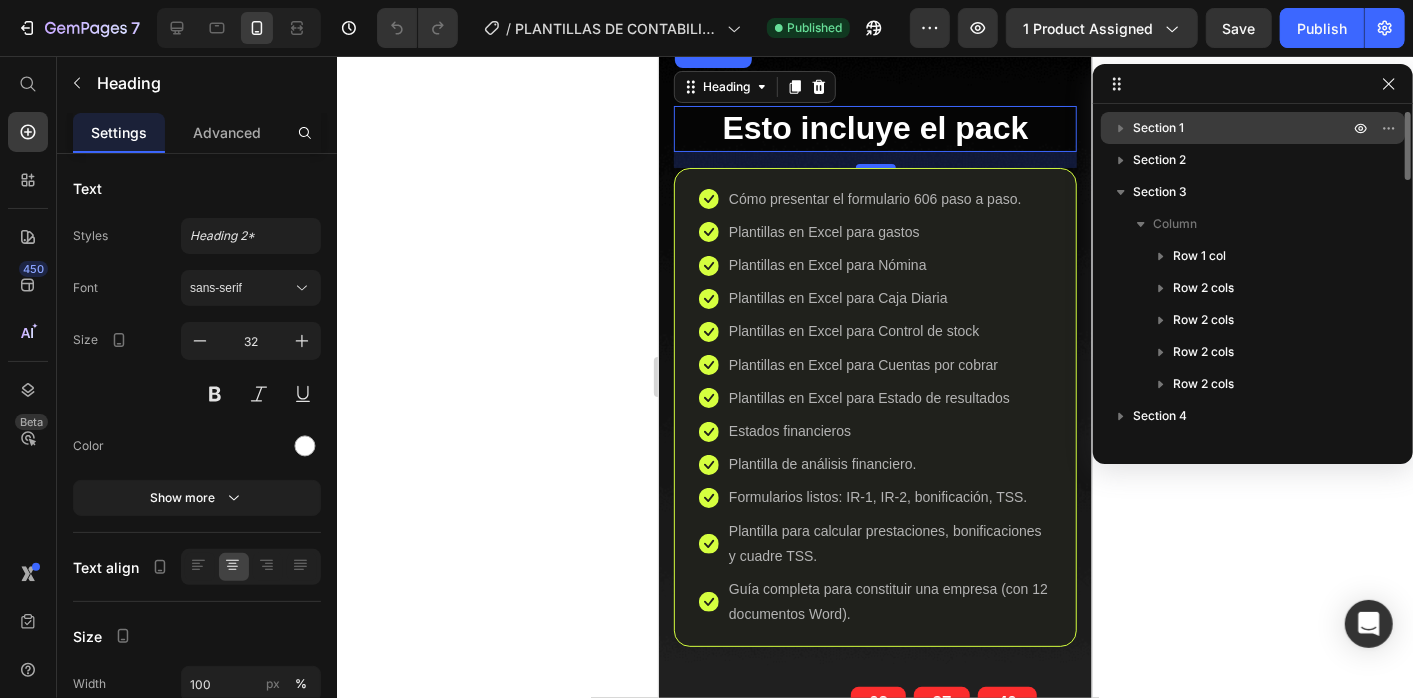 click on "Section 1" at bounding box center (1158, 128) 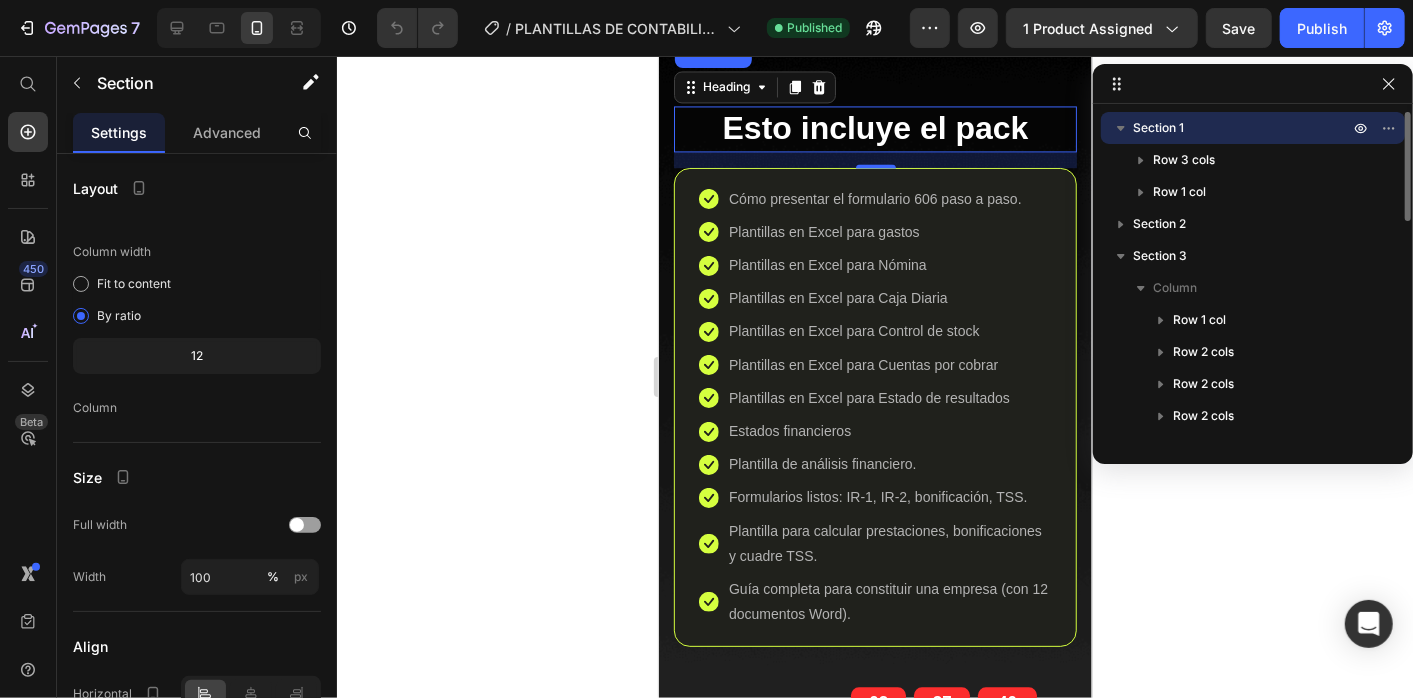 click on "Section 1" at bounding box center [1158, 128] 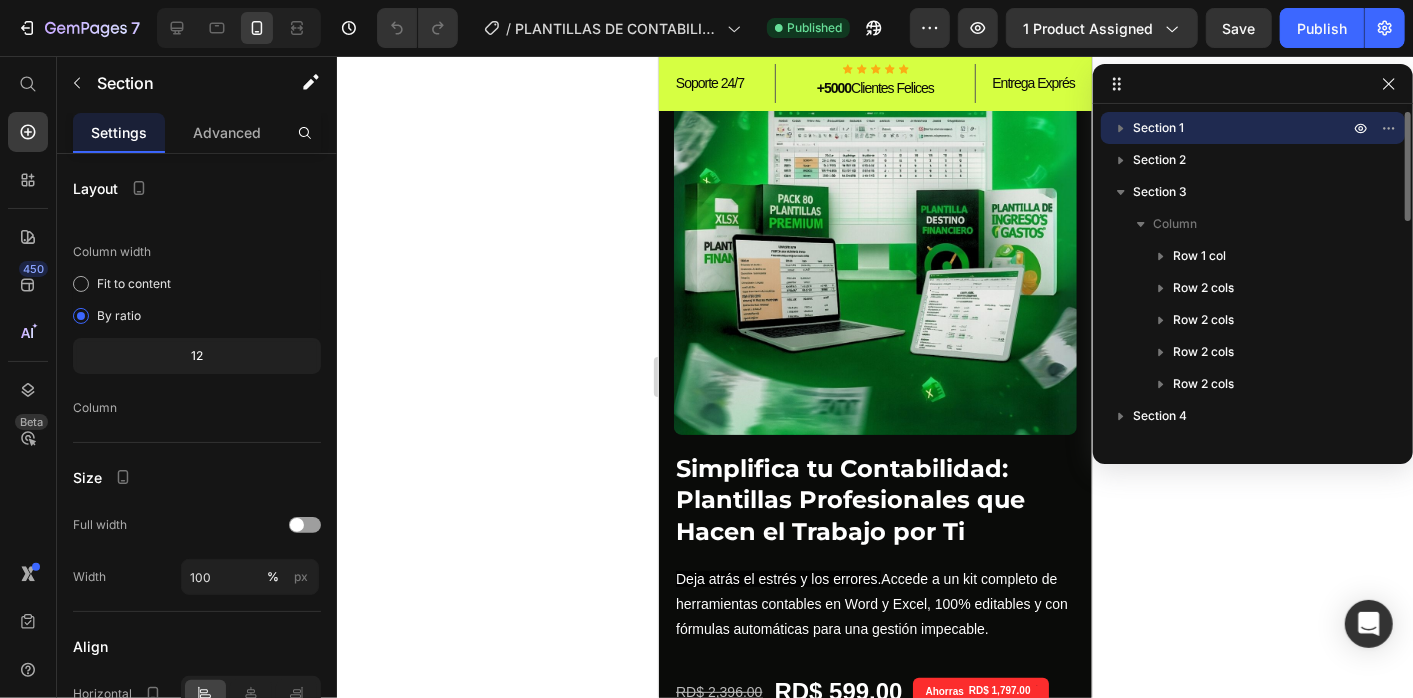 scroll, scrollTop: 0, scrollLeft: 0, axis: both 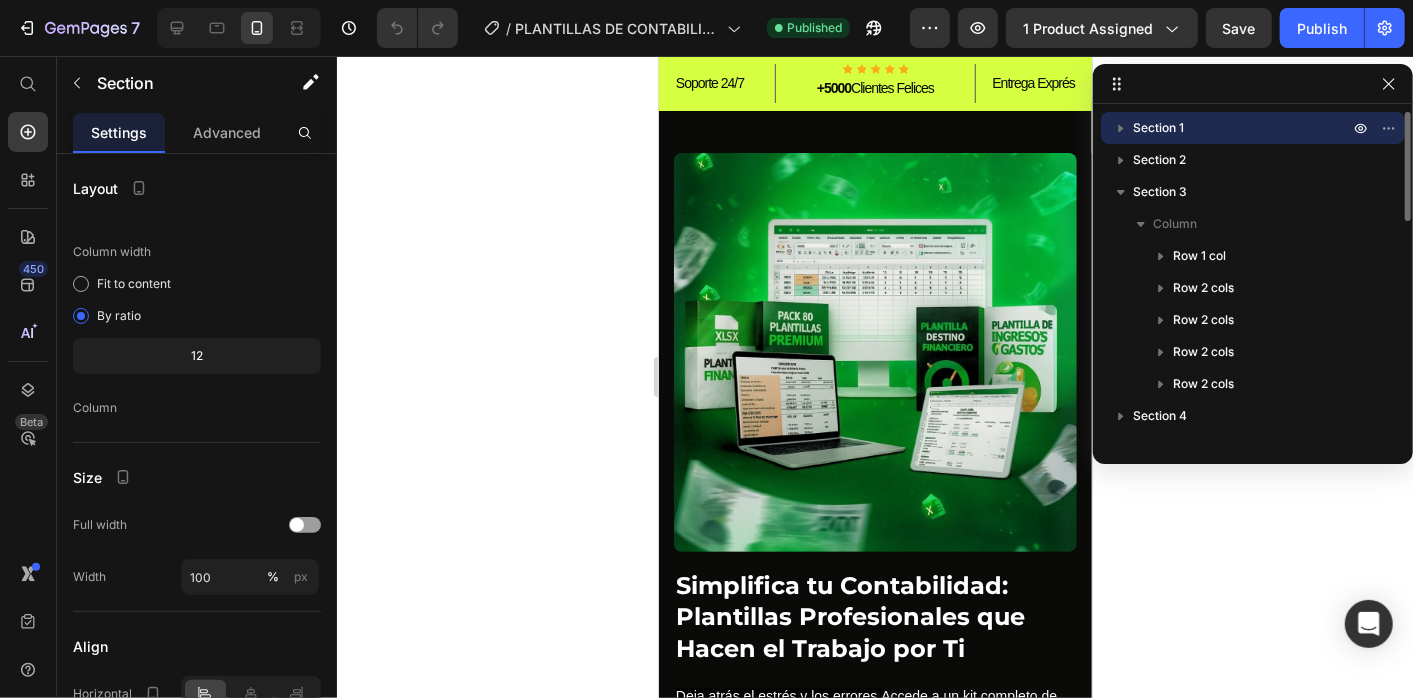 click on "Section 1" at bounding box center [1158, 128] 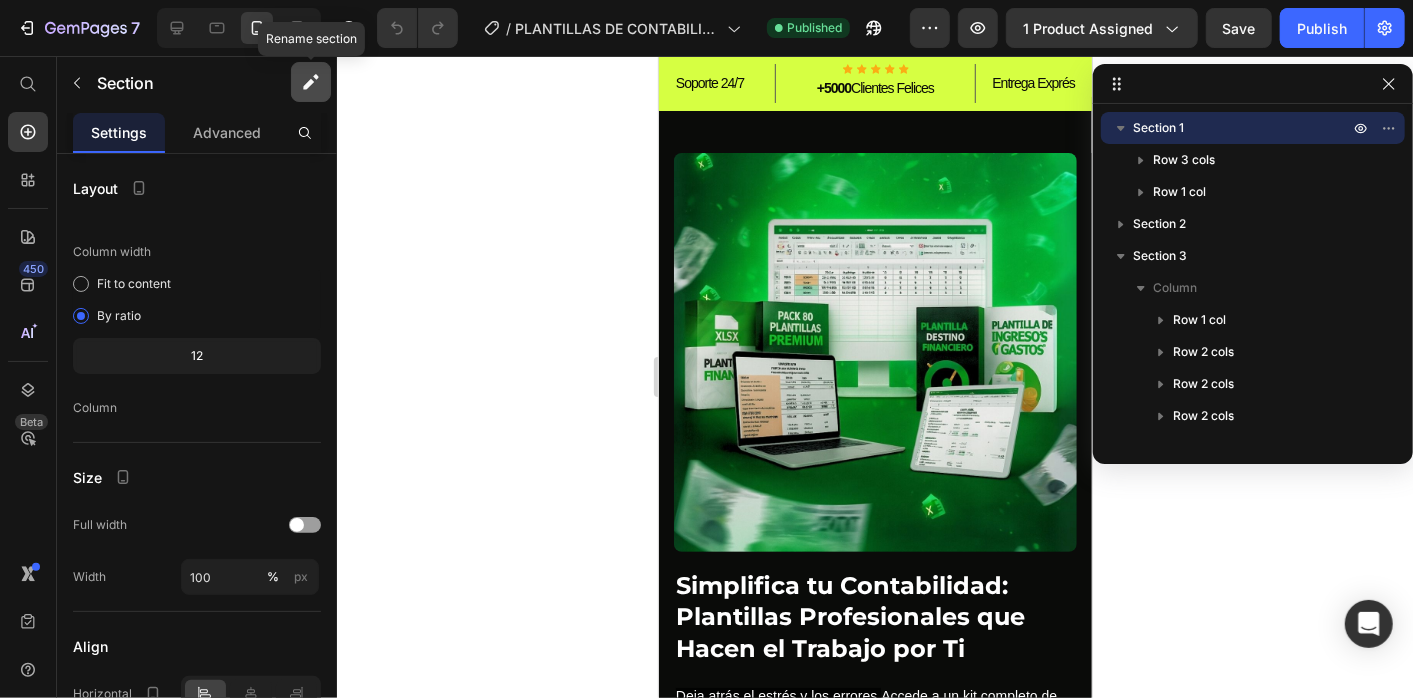 click 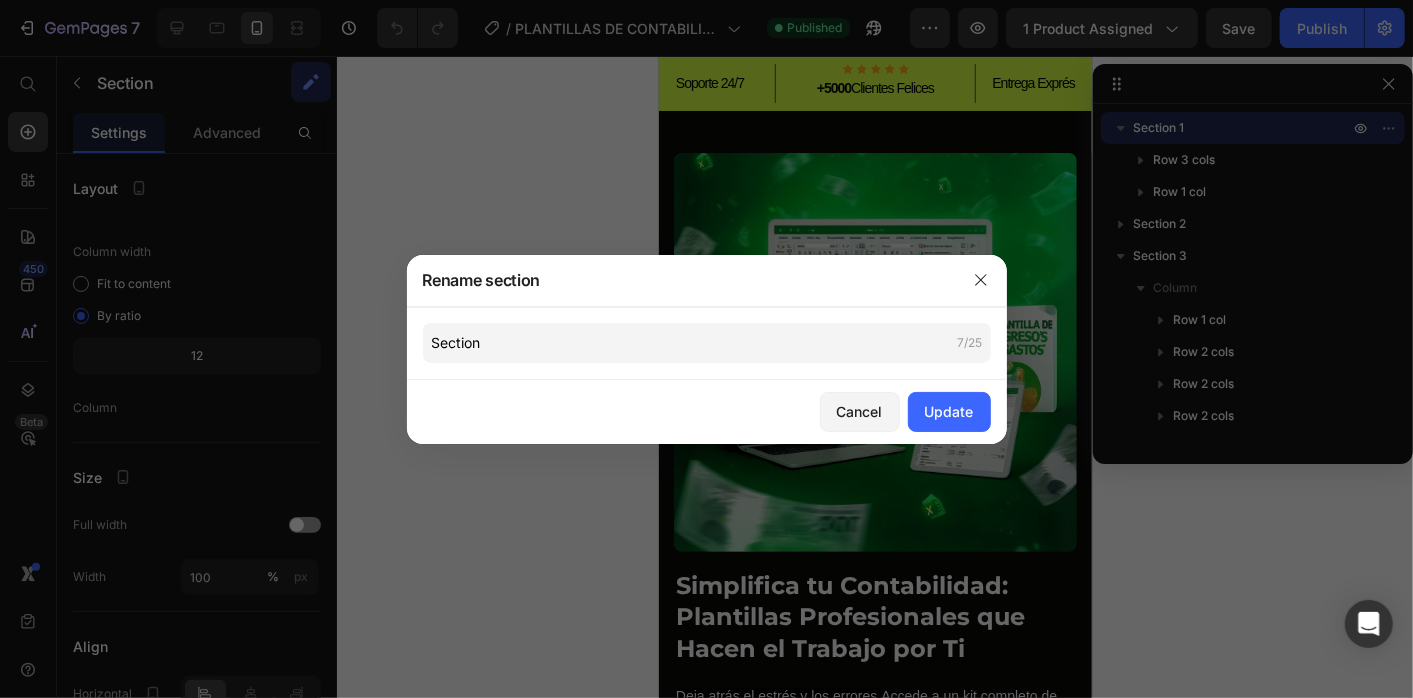 type 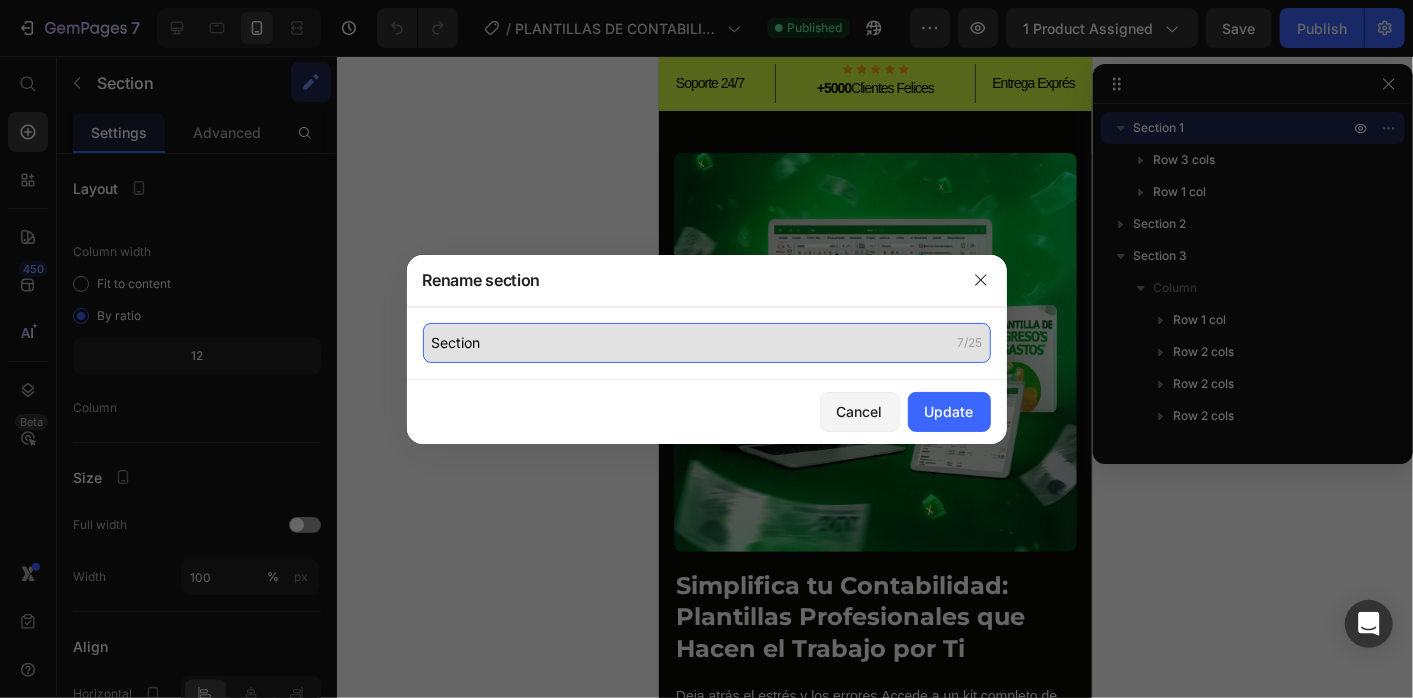 click on "Section" 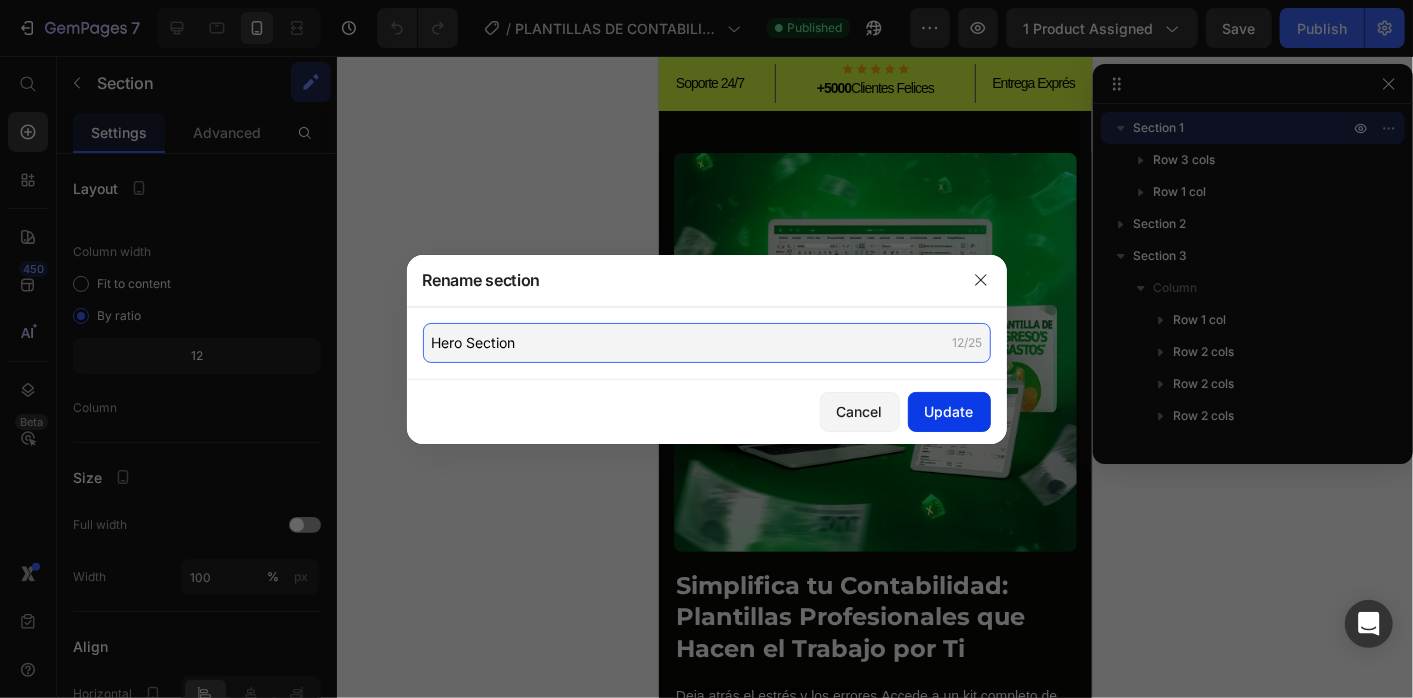 type on "Hero Section" 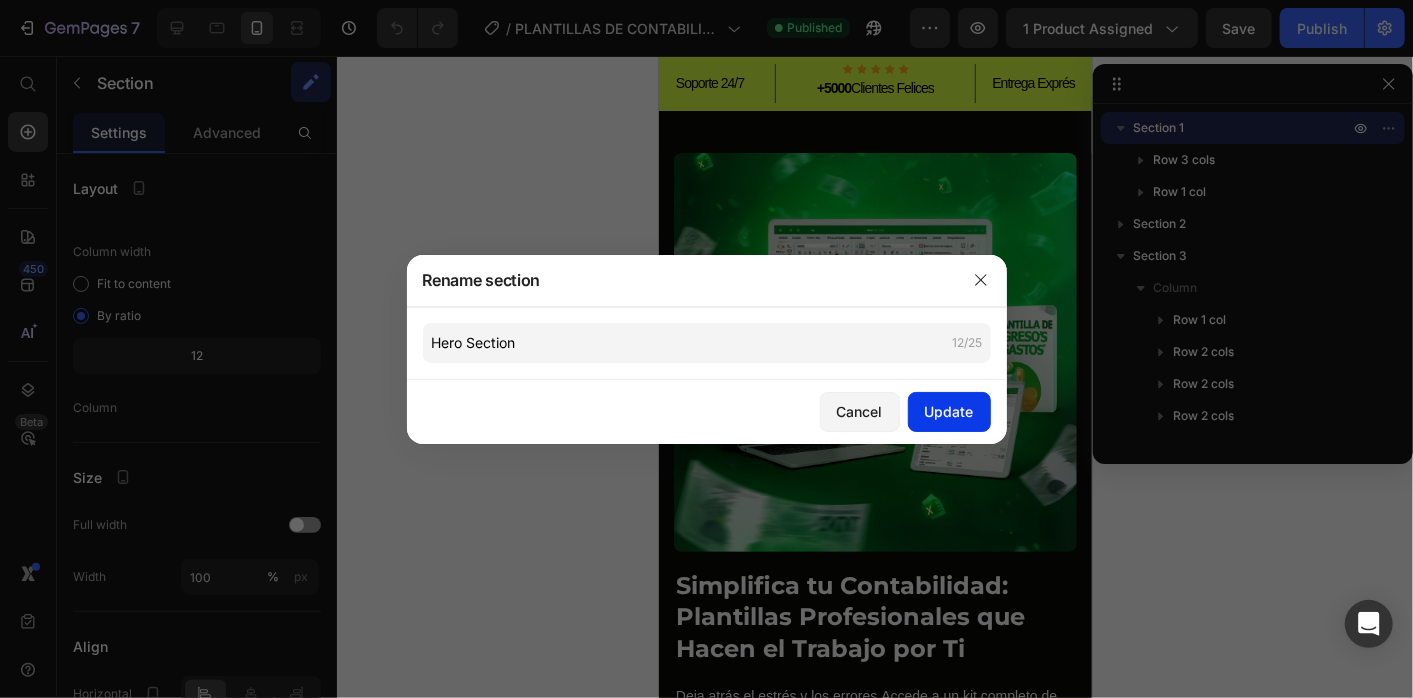 click on "Update" 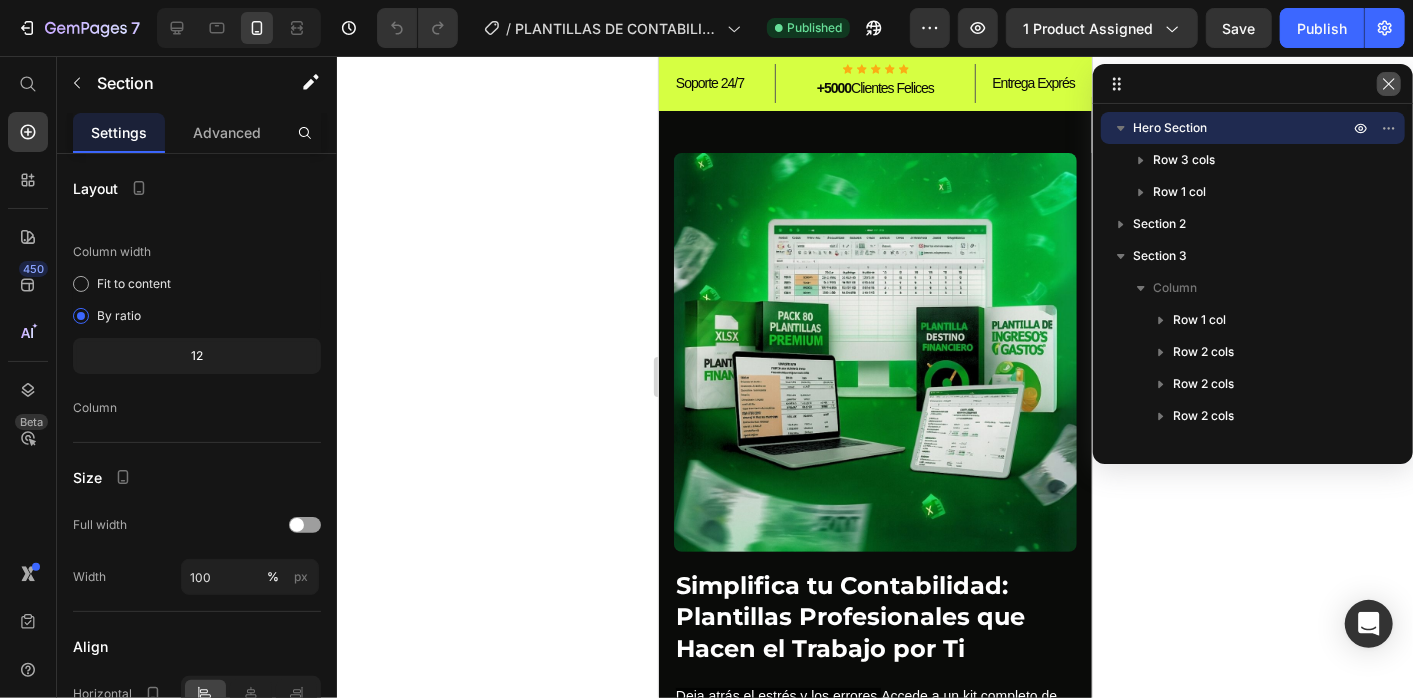 click 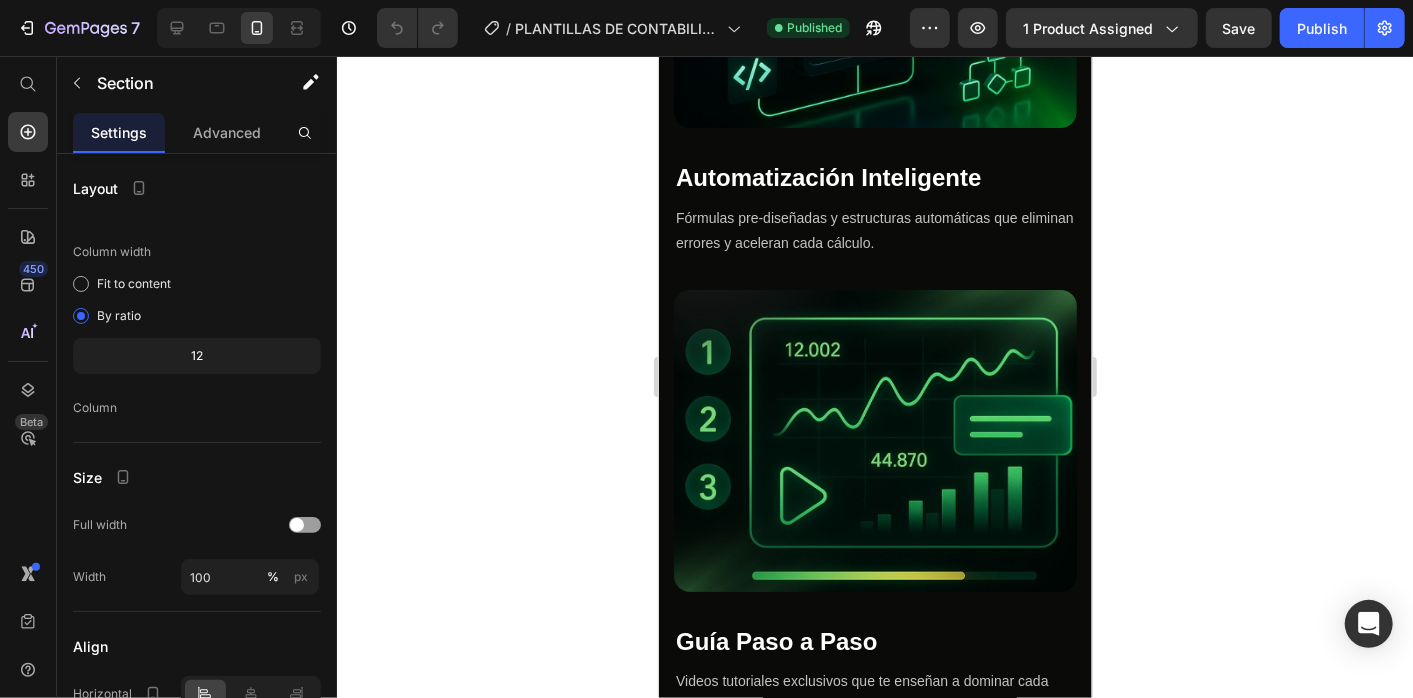 scroll, scrollTop: 4153, scrollLeft: 0, axis: vertical 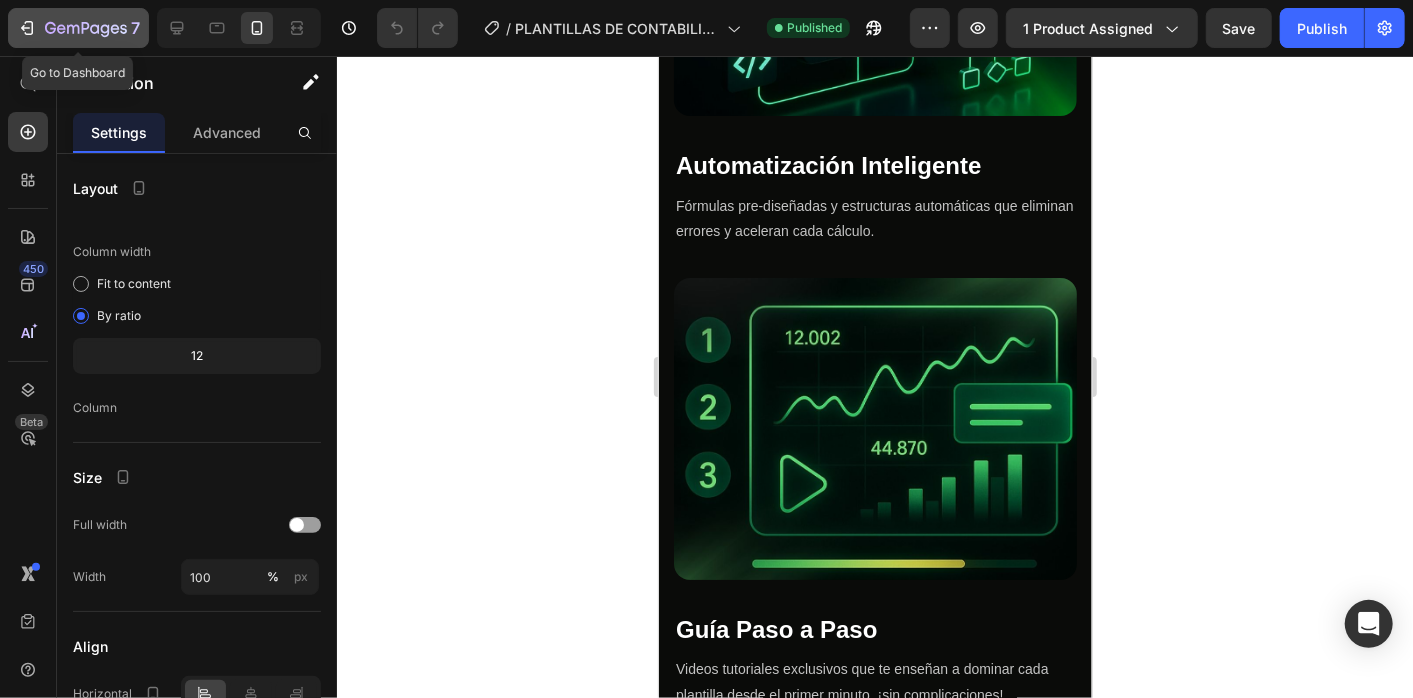 click 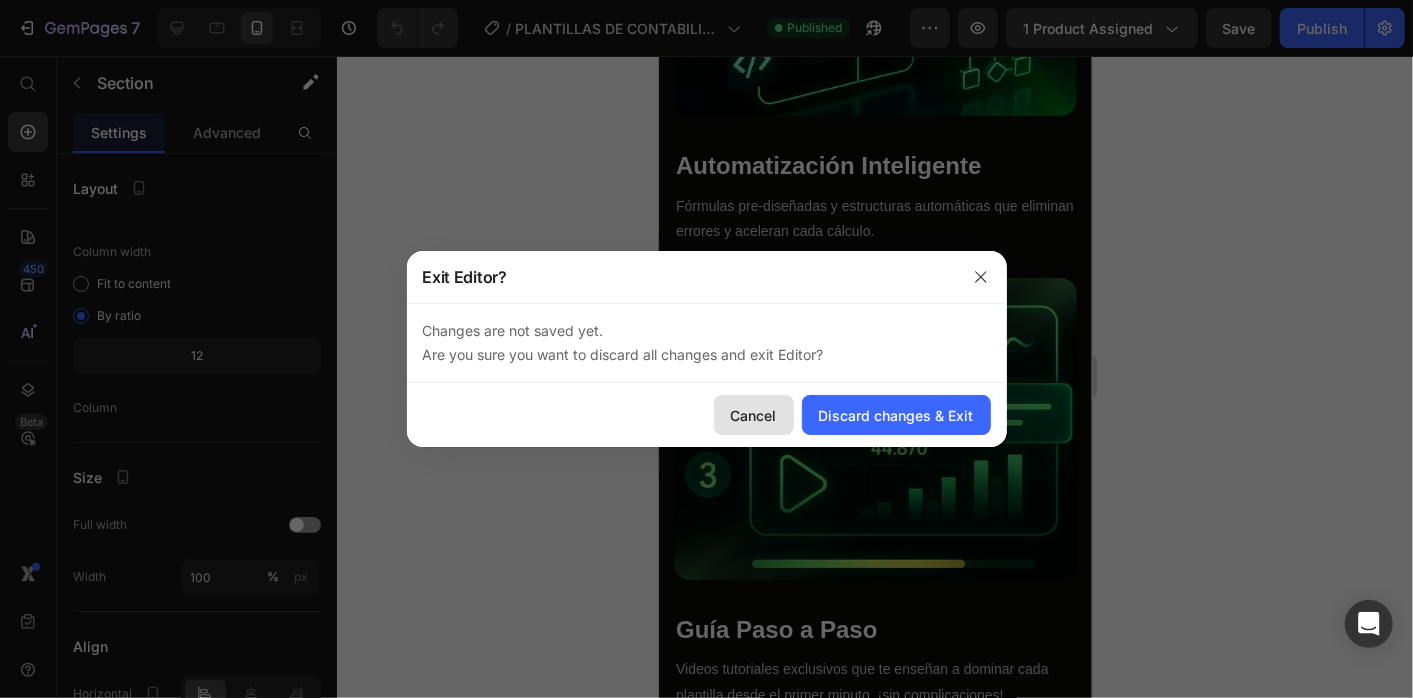 click on "Cancel" at bounding box center [754, 415] 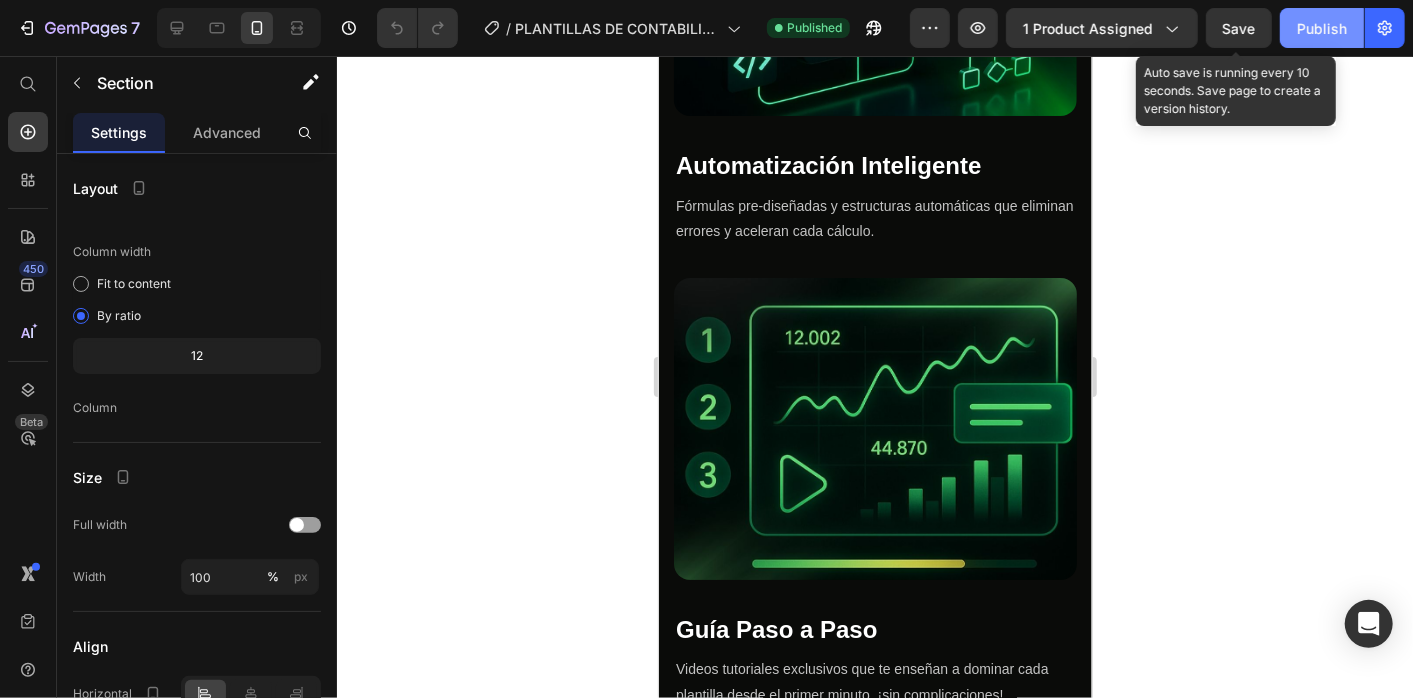 click on "Save" at bounding box center [1239, 28] 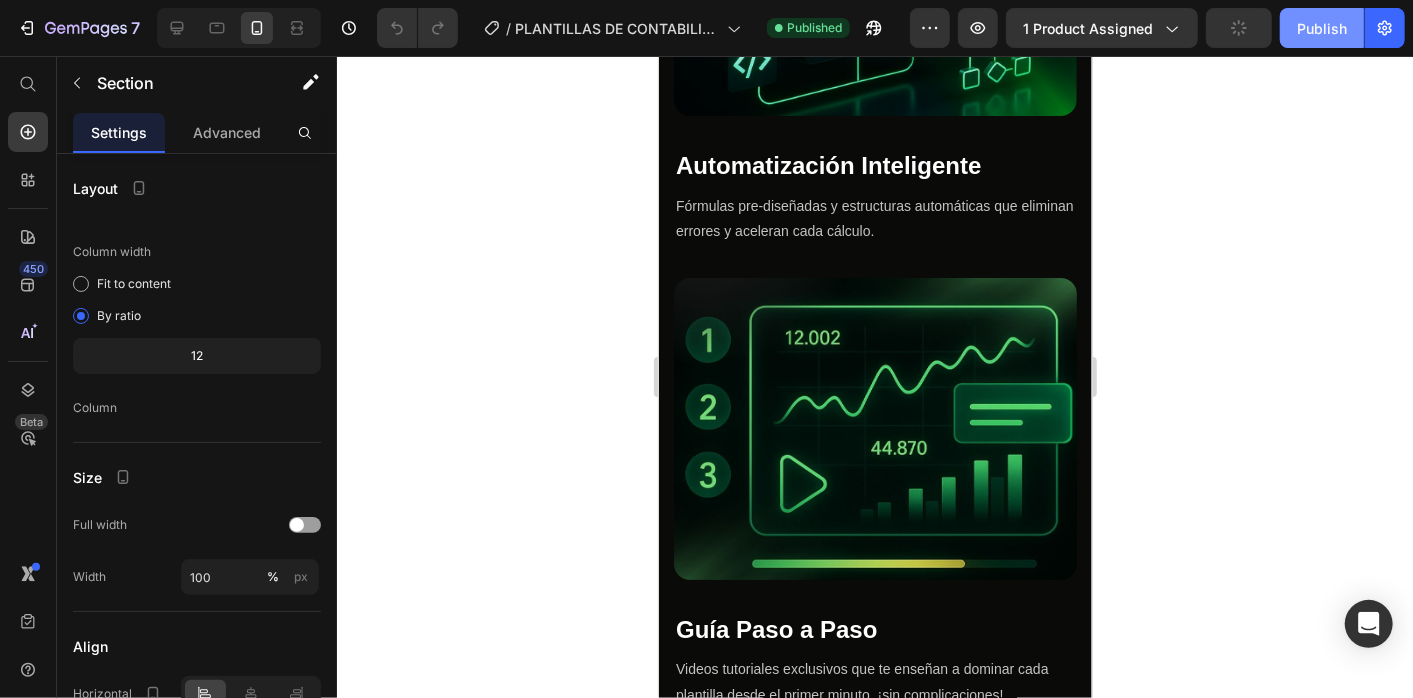 click on "Publish" at bounding box center (1322, 28) 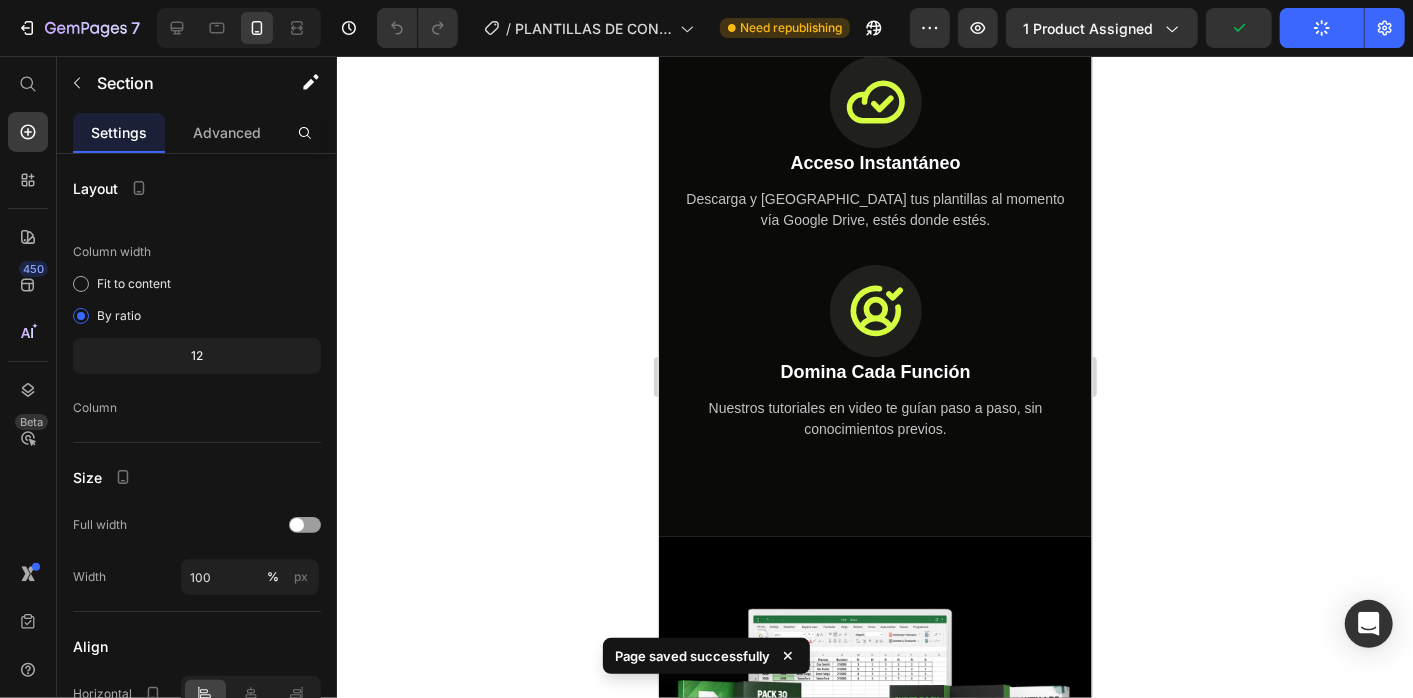 scroll, scrollTop: 5936, scrollLeft: 0, axis: vertical 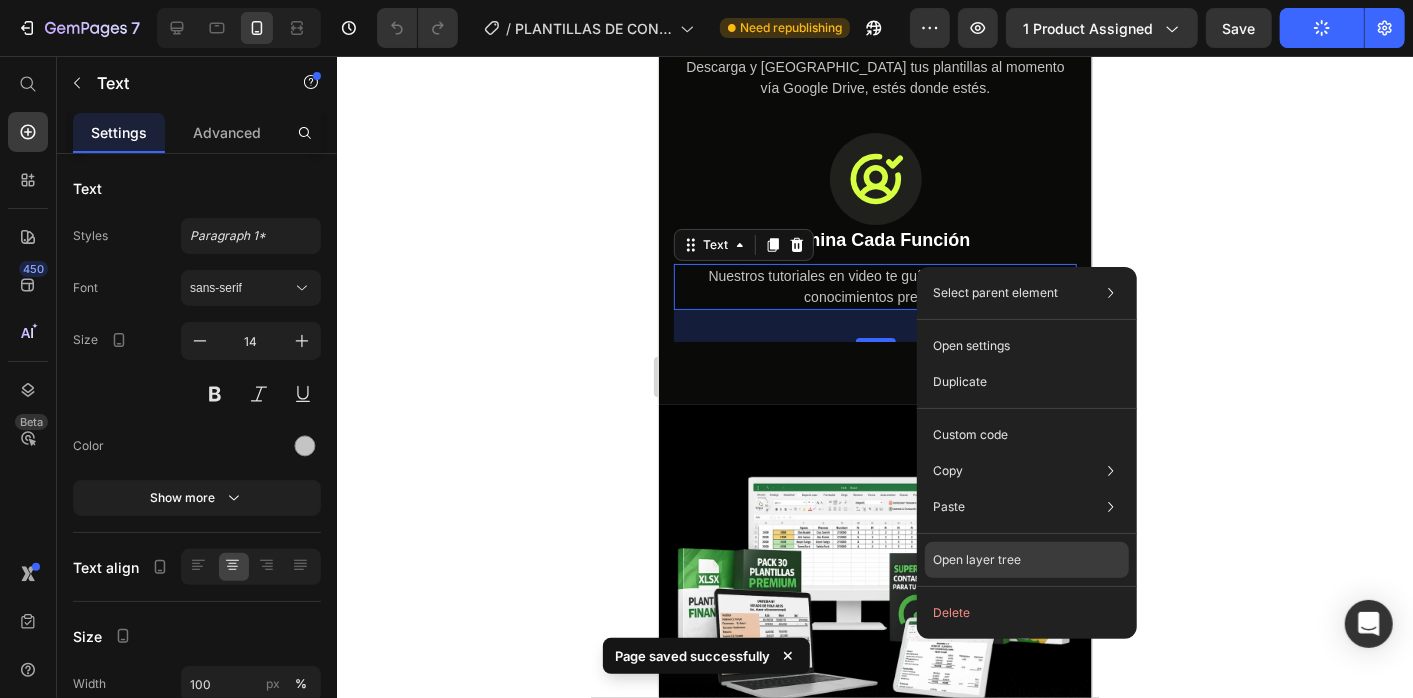 click on "Open layer tree" 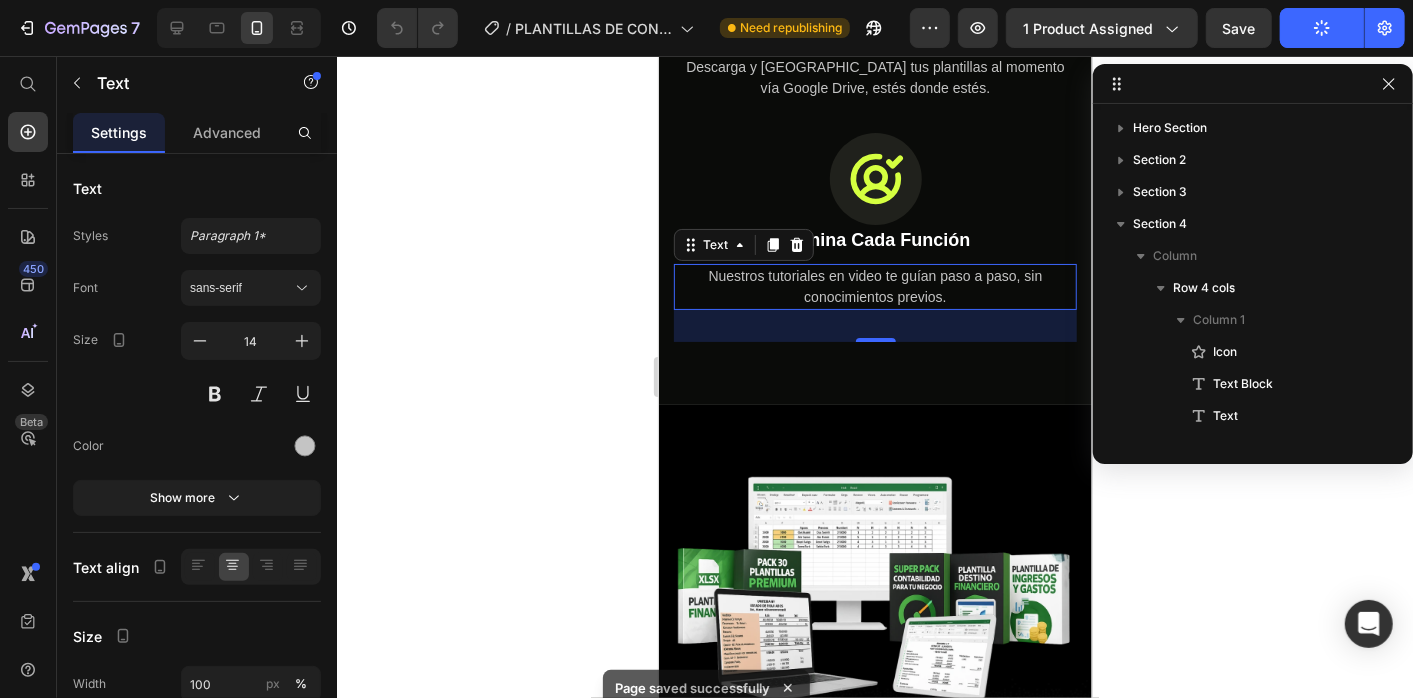 scroll, scrollTop: 538, scrollLeft: 0, axis: vertical 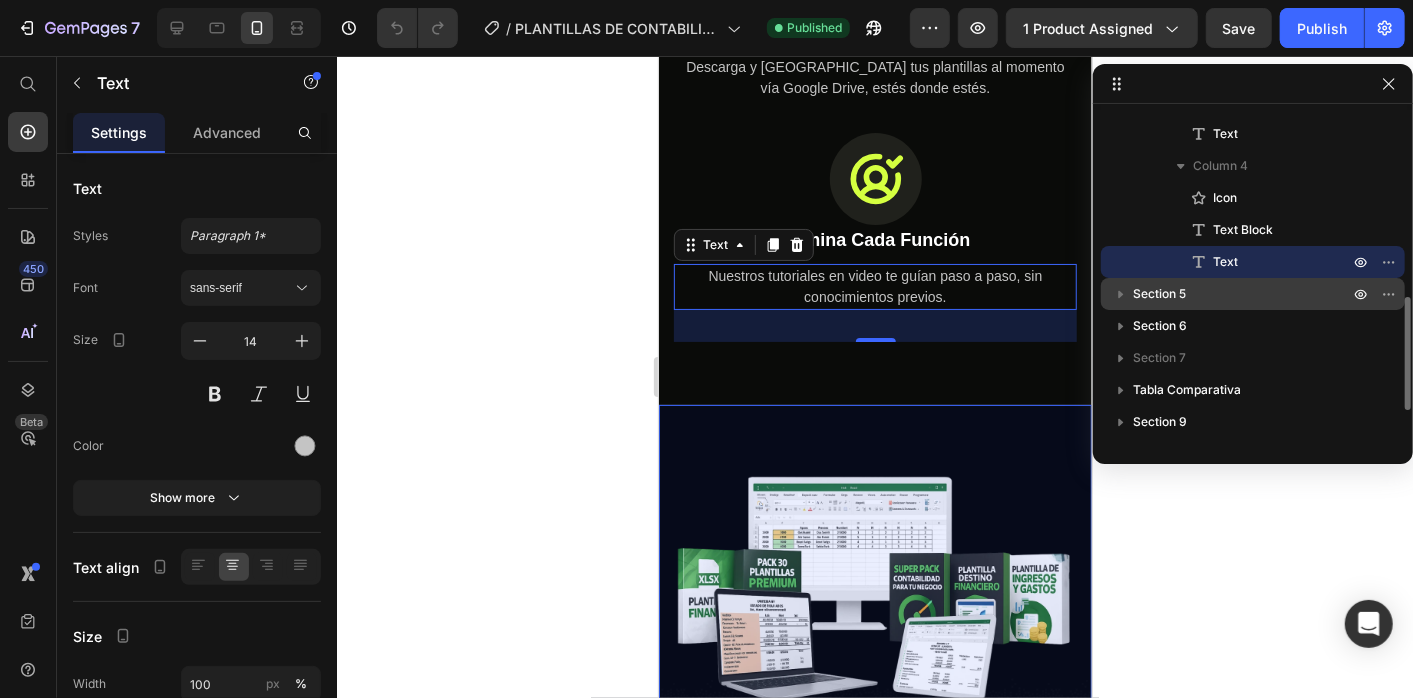 click on "7  Version history  /  PLANTILLAS DE CONTABILIDAD LANDIND PAGE Published Preview 1 product assigned  Save   Publish  450 Beta Start with Sections Elements Hero Section Product Detail Brands Trusted Badges Guarantee Product Breakdown How to use Testimonials Compare Bundle FAQs Social Proof Brand Story Product List Collection Blog List Contact Sticky Add to Cart Custom Footer Browse Library 450 Layout
Row
Row
Row
Row Text
Heading
Text Block Button
Button
Button
Sticky Back to top Media
Image" at bounding box center [706, 0] 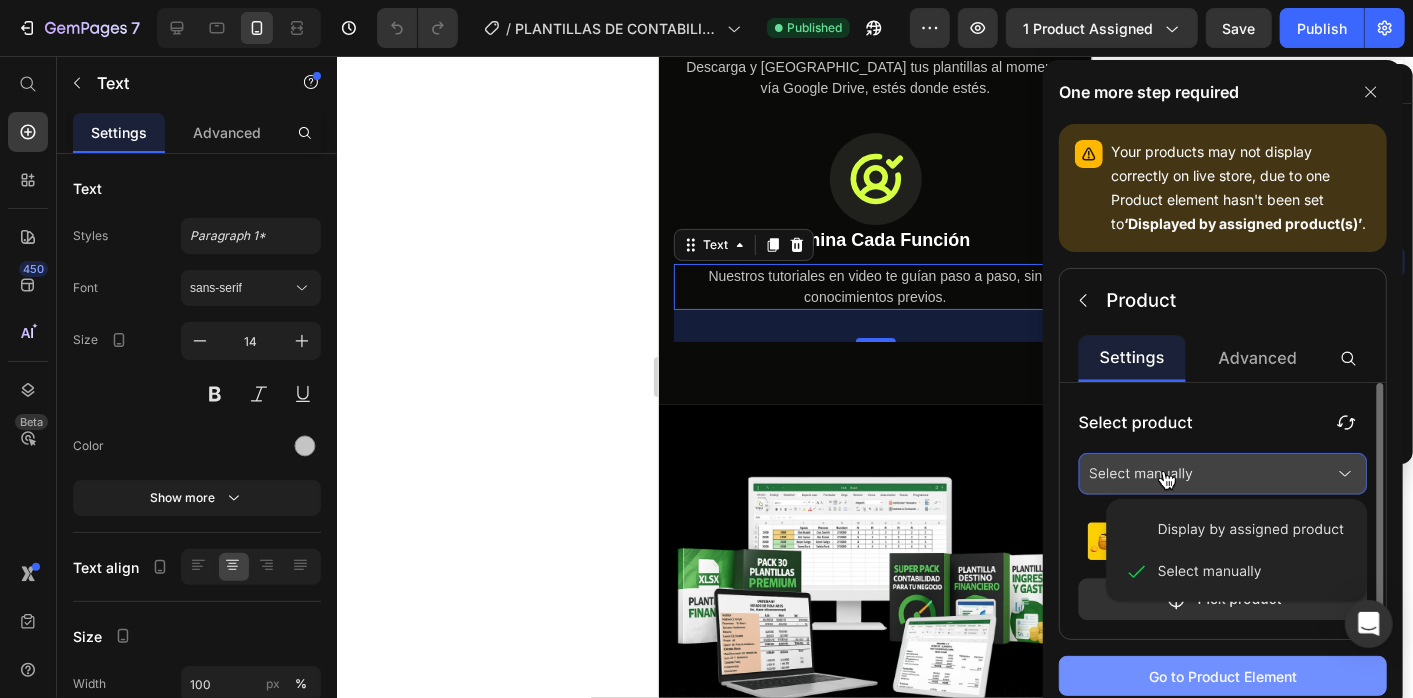 click on "Go to Product Element" at bounding box center [1223, 676] 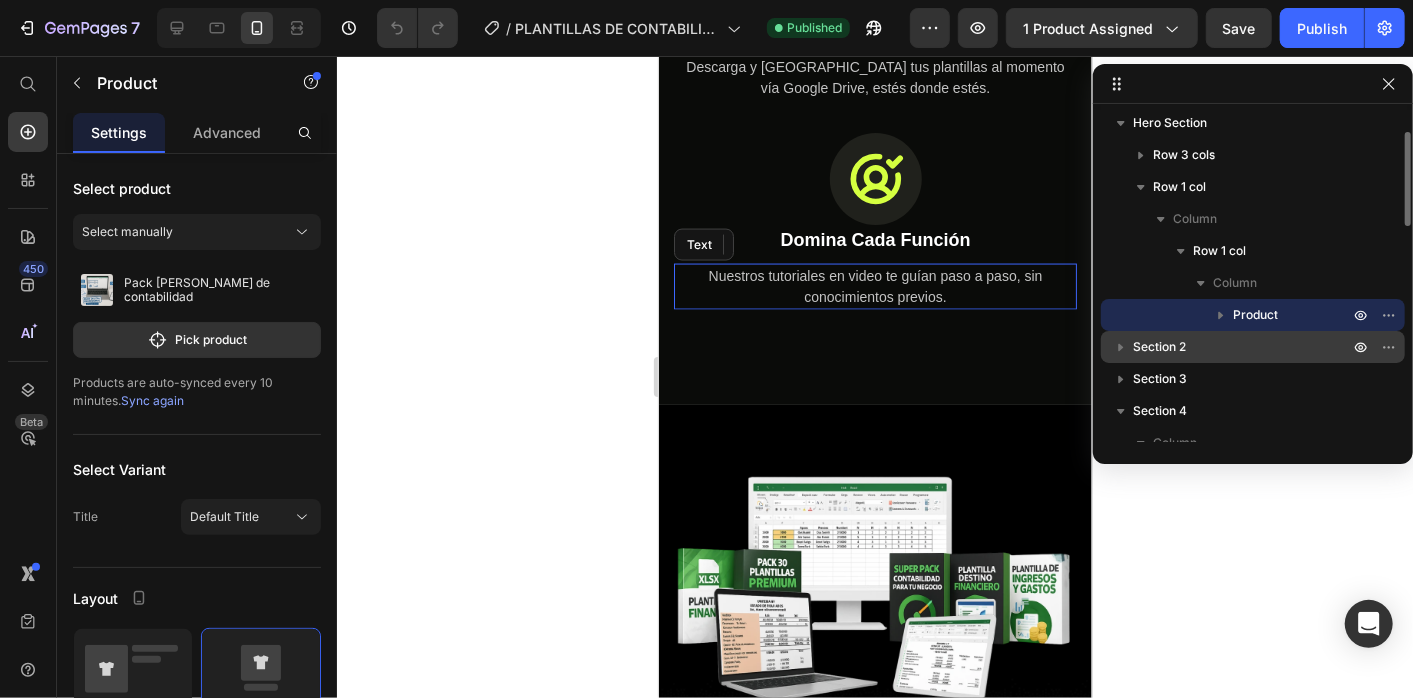 scroll, scrollTop: 0, scrollLeft: 0, axis: both 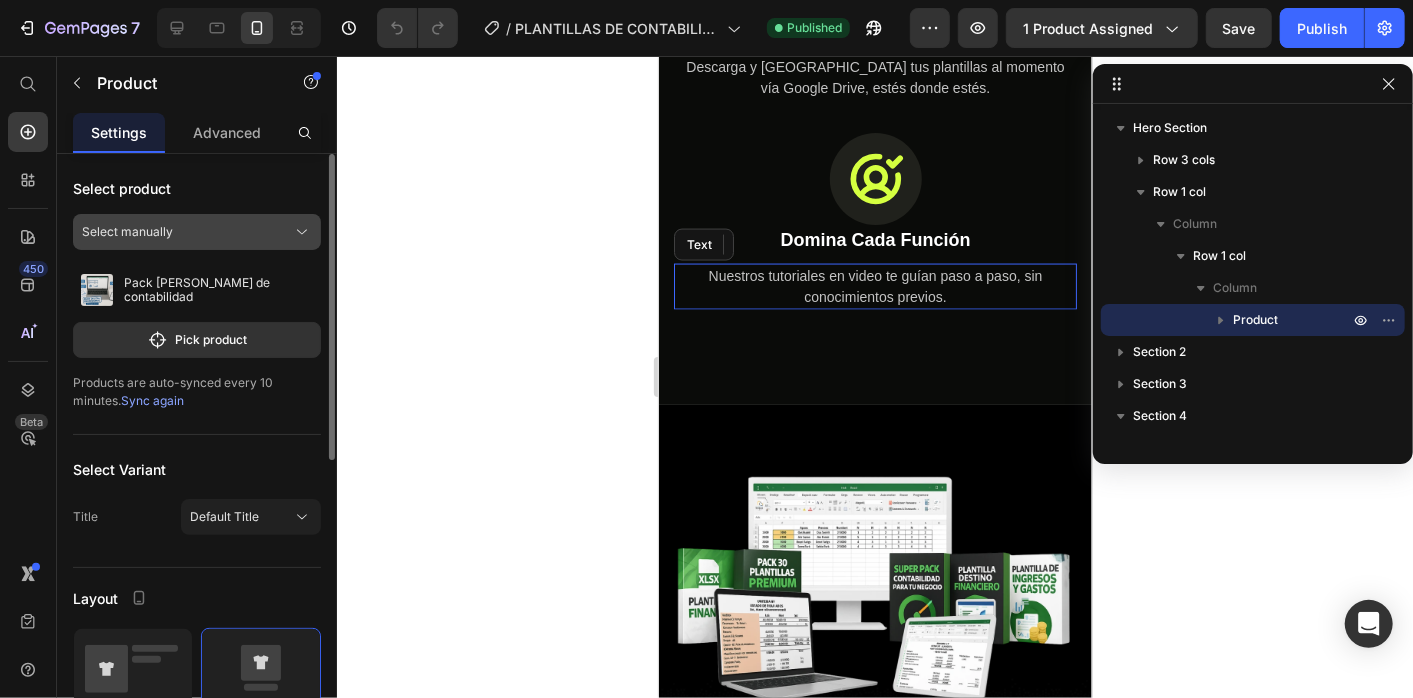 click on "Select manually" at bounding box center [197, 232] 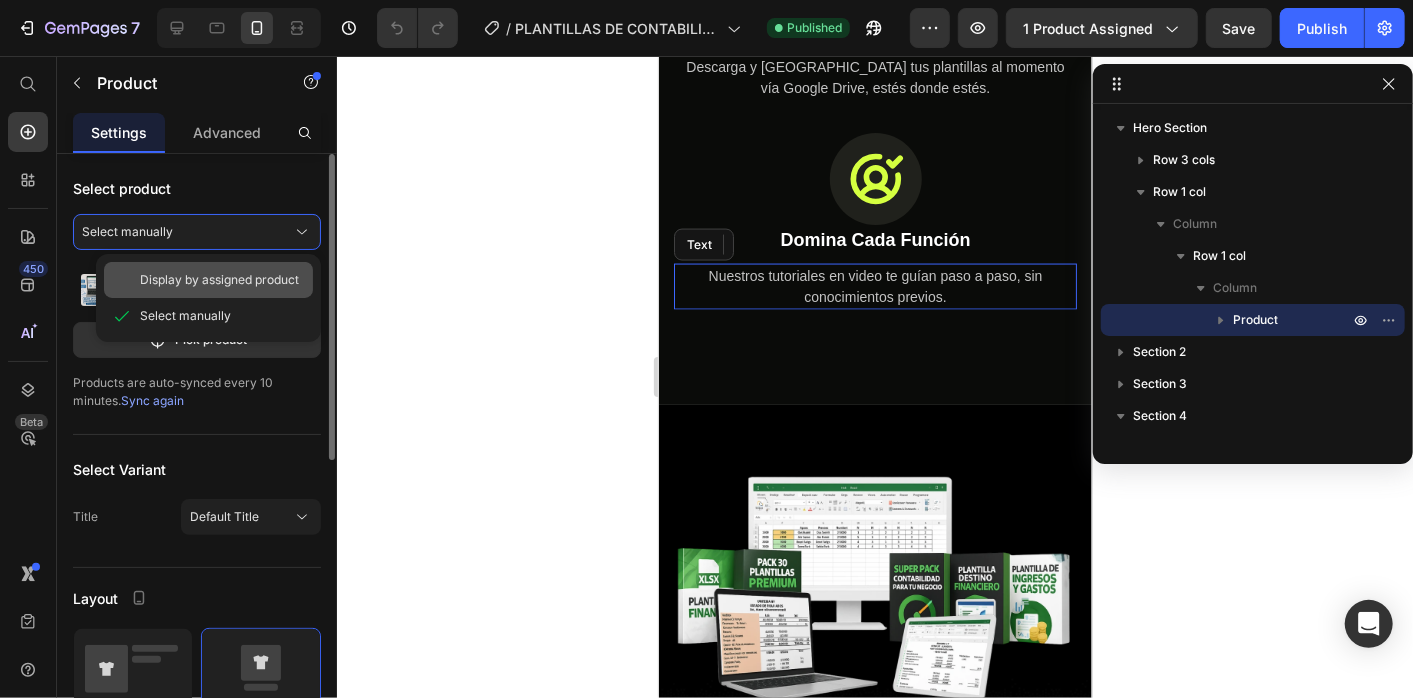 click on "Display by assigned product" at bounding box center (219, 280) 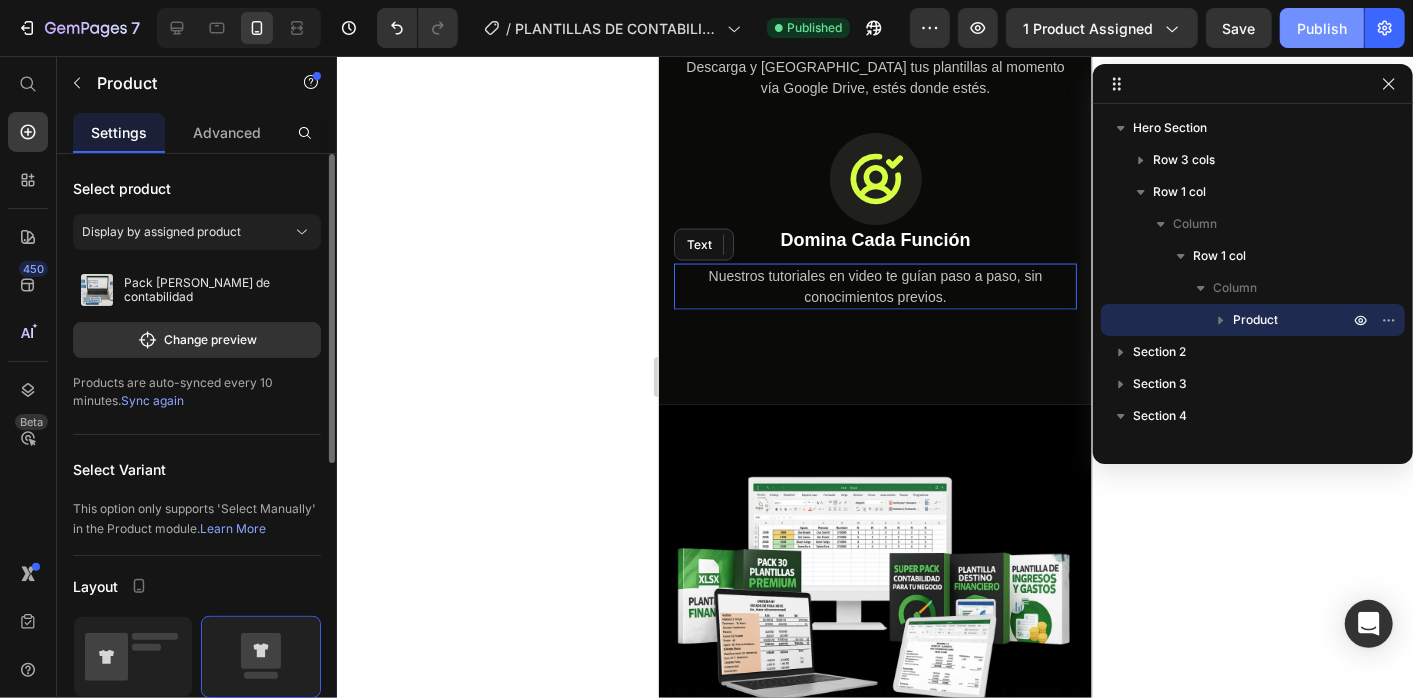 click on "Publish" at bounding box center [1322, 28] 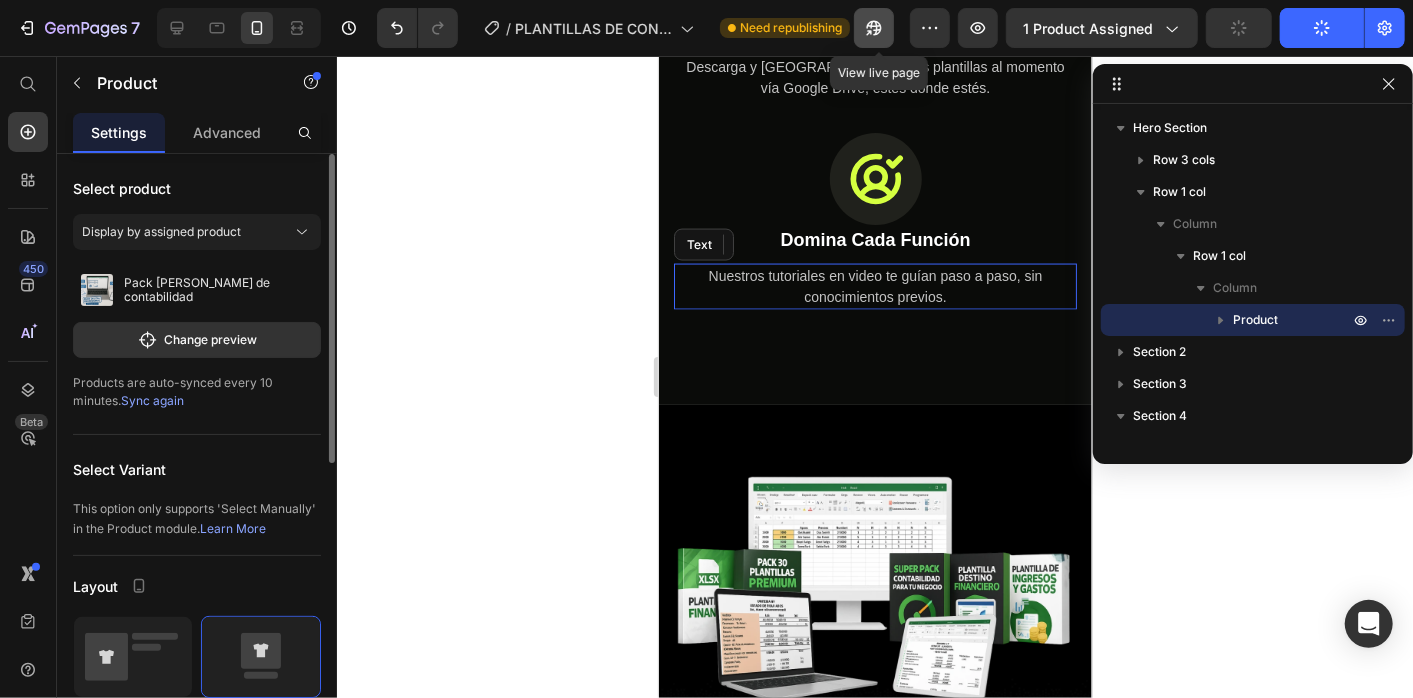 click 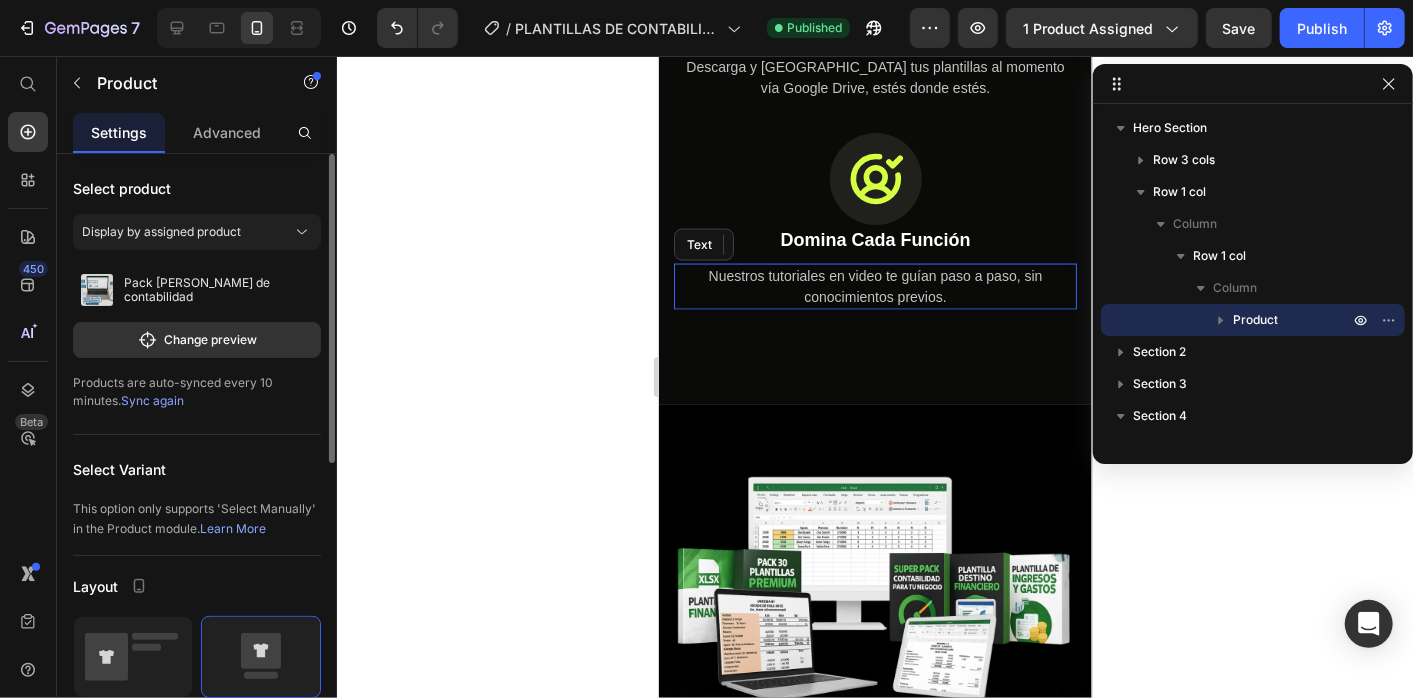 click 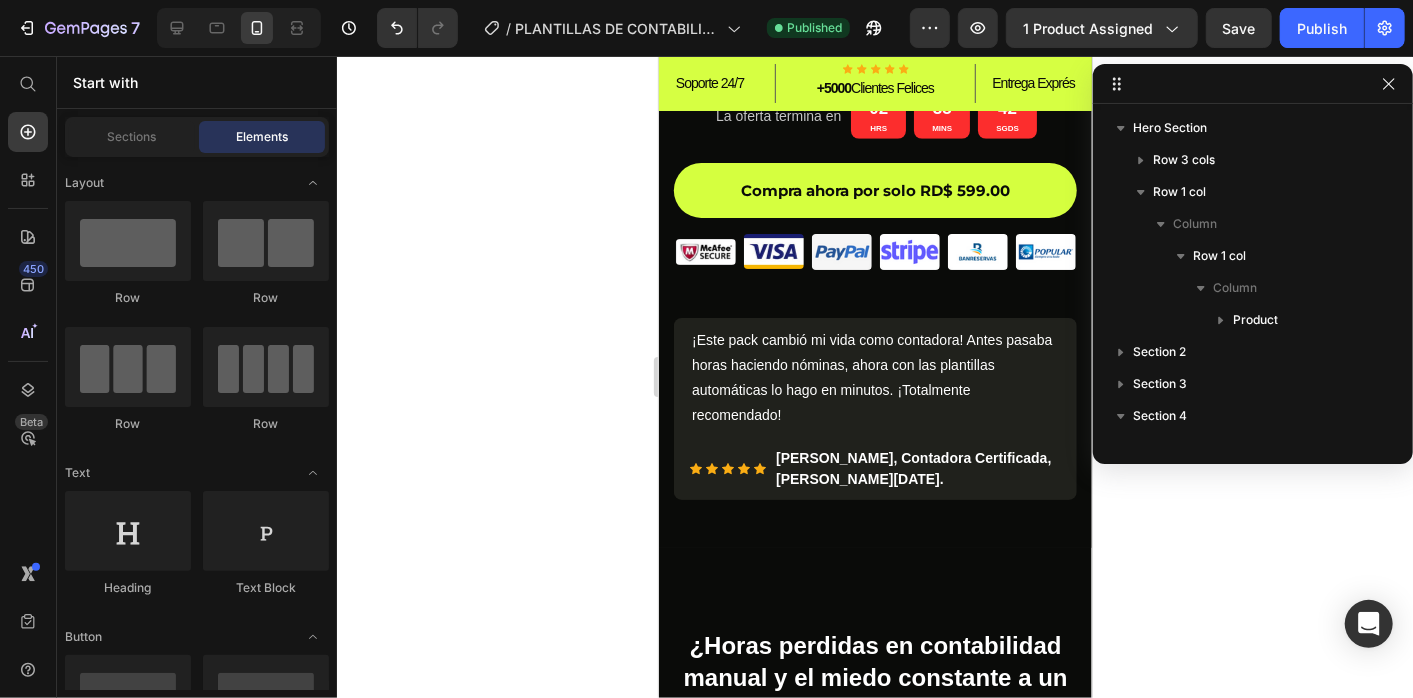 scroll, scrollTop: 822, scrollLeft: 0, axis: vertical 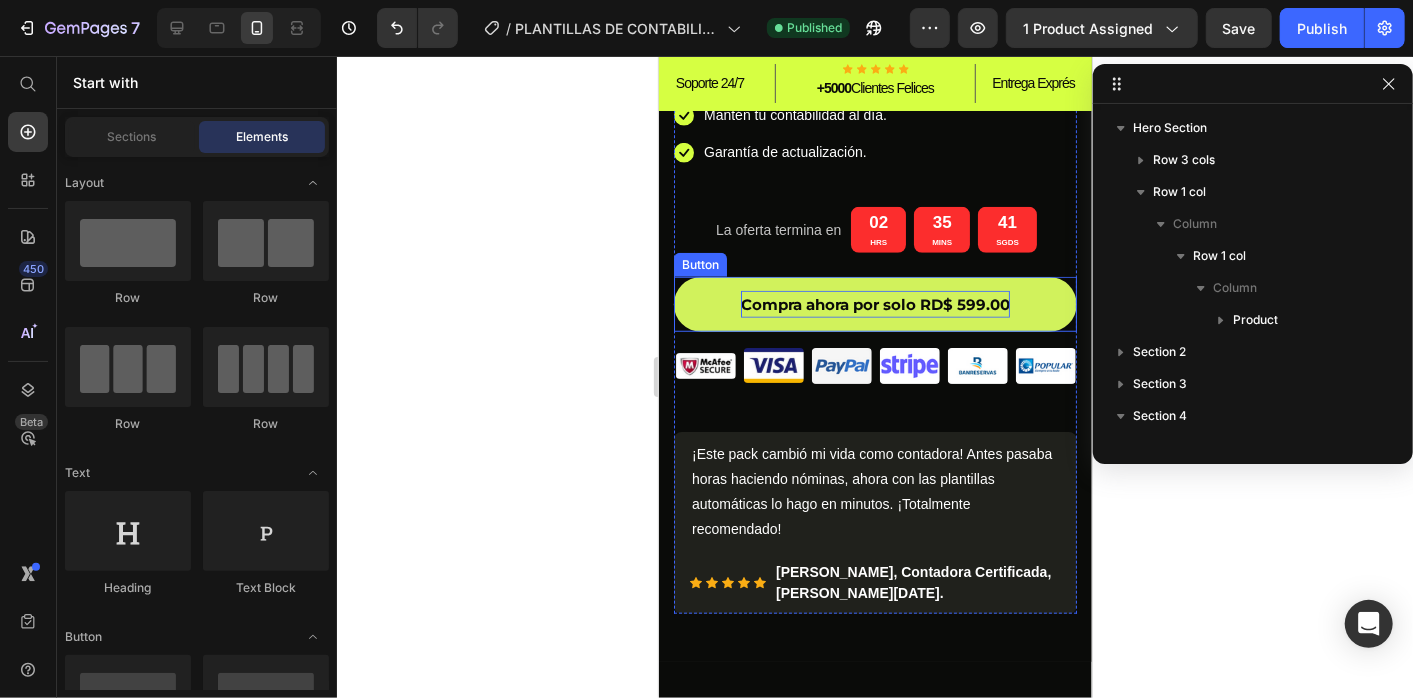 click on "Compra ahora por solo RD$ 599.00" at bounding box center (874, 303) 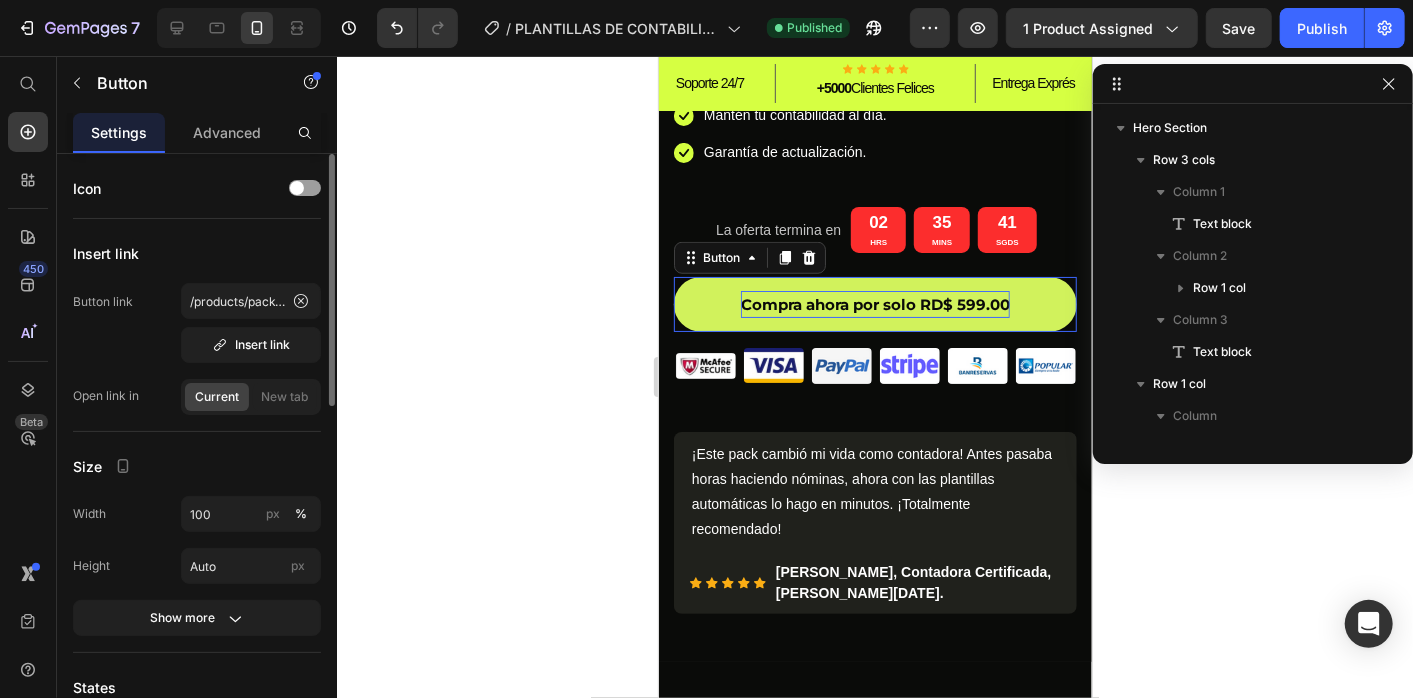 scroll, scrollTop: 666, scrollLeft: 0, axis: vertical 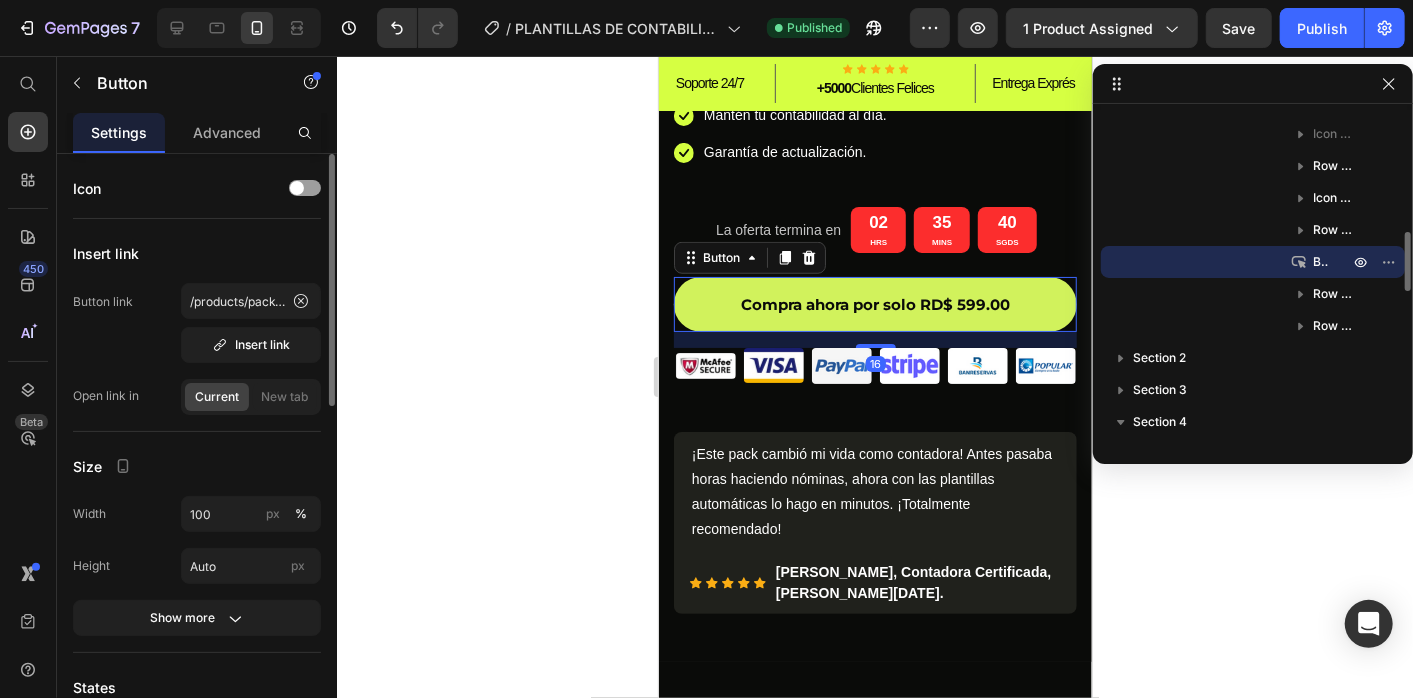 click on "Compra ahora por solo RD$ 599.00" at bounding box center (874, 303) 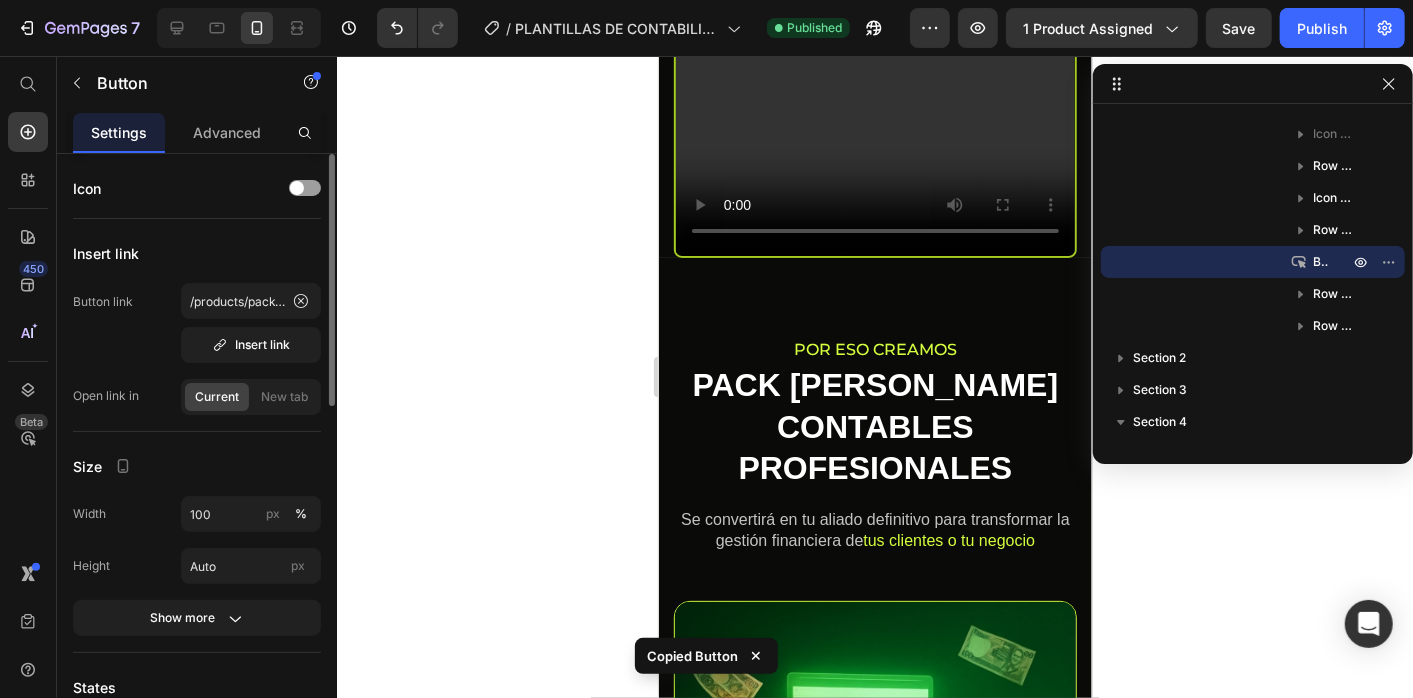 scroll, scrollTop: 2718, scrollLeft: 0, axis: vertical 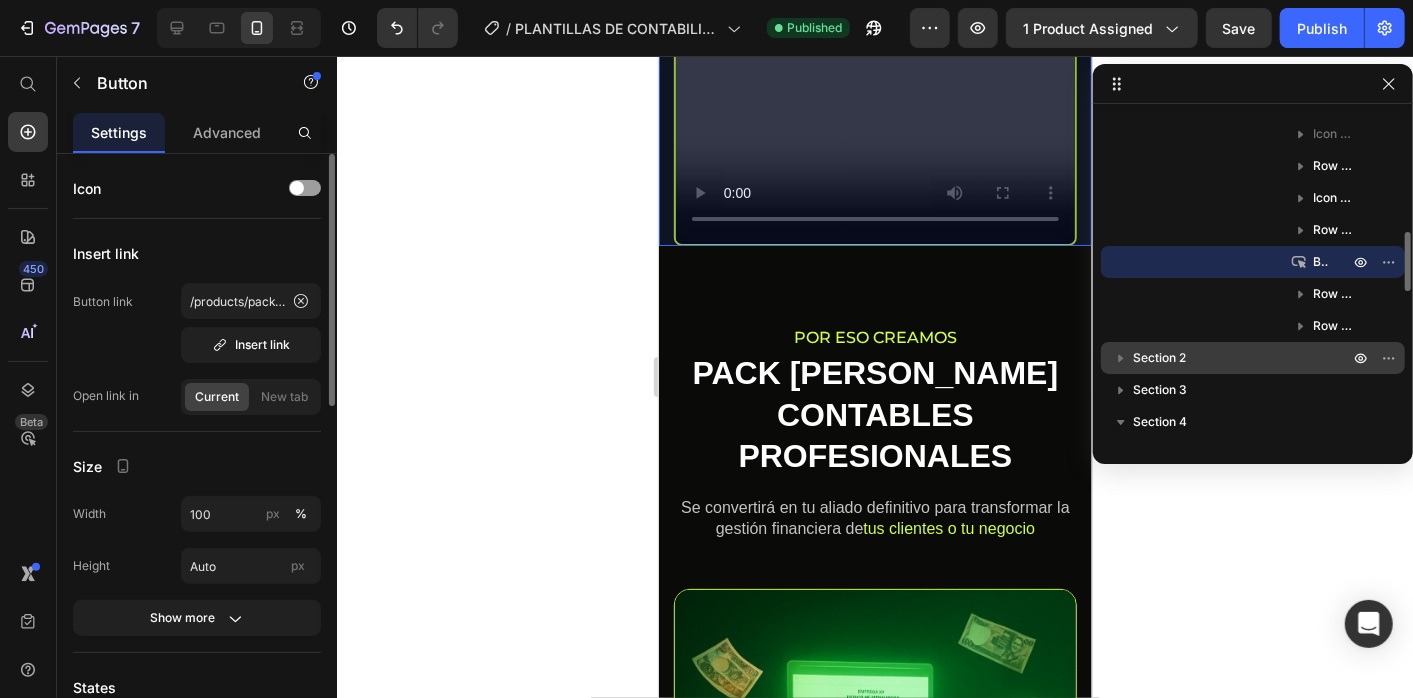 click 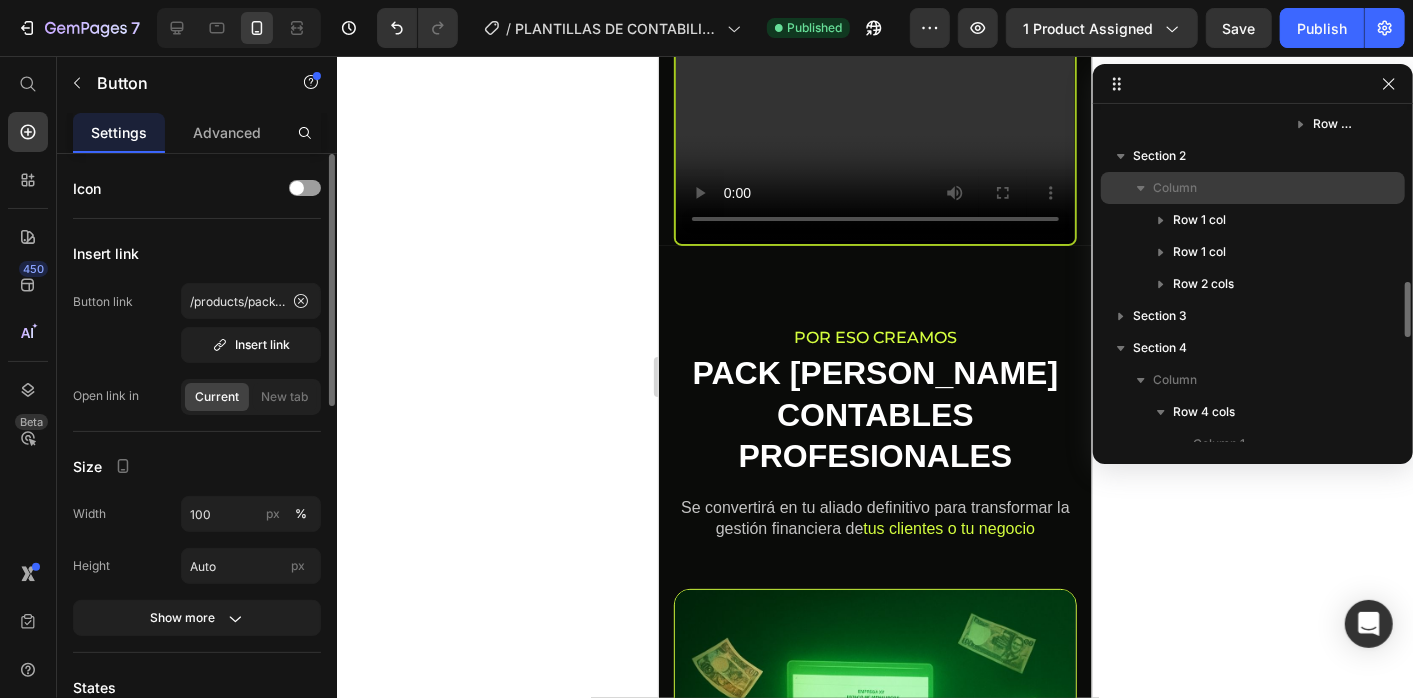 scroll, scrollTop: 892, scrollLeft: 0, axis: vertical 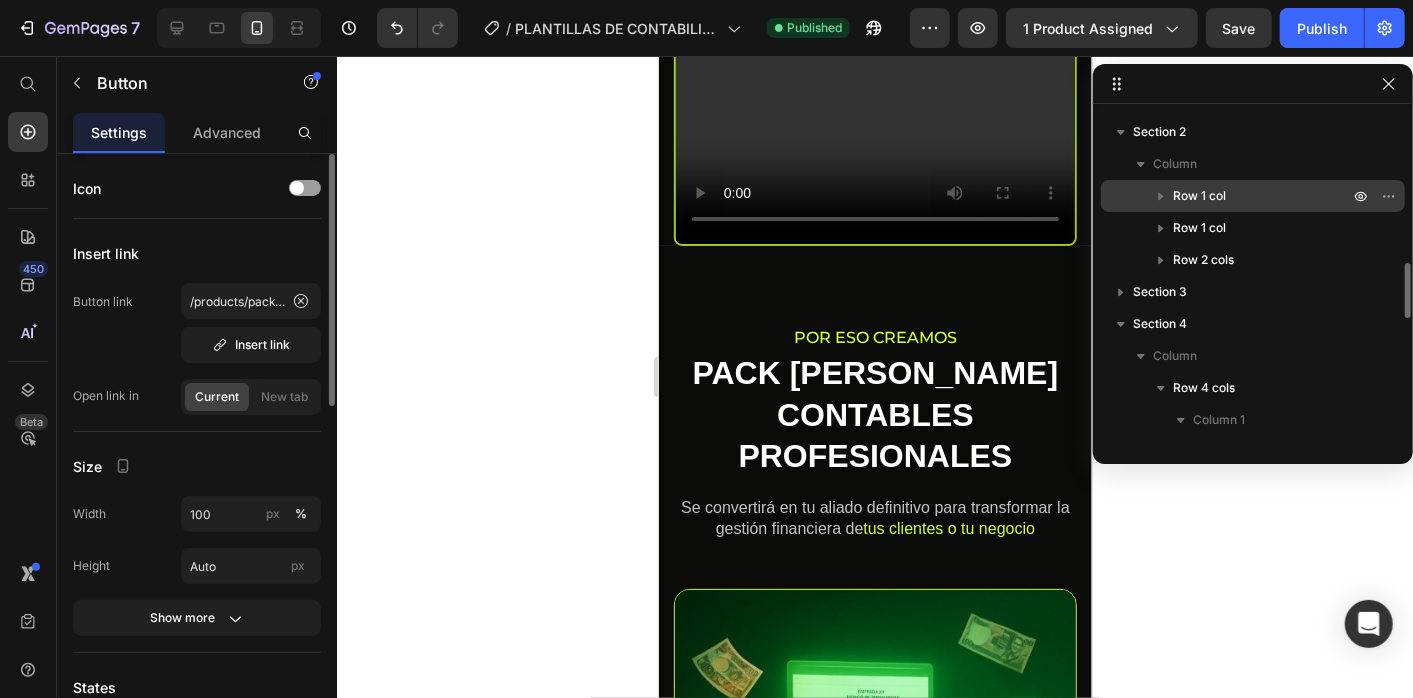 click 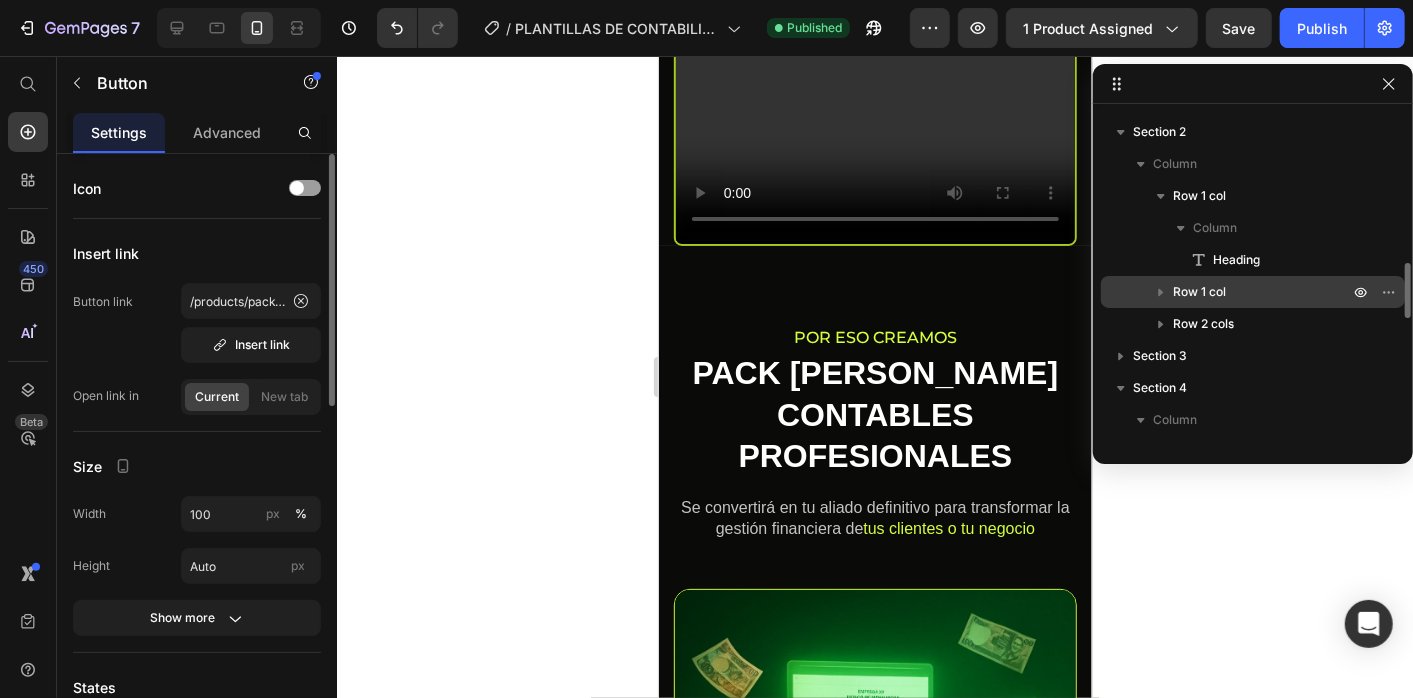 click 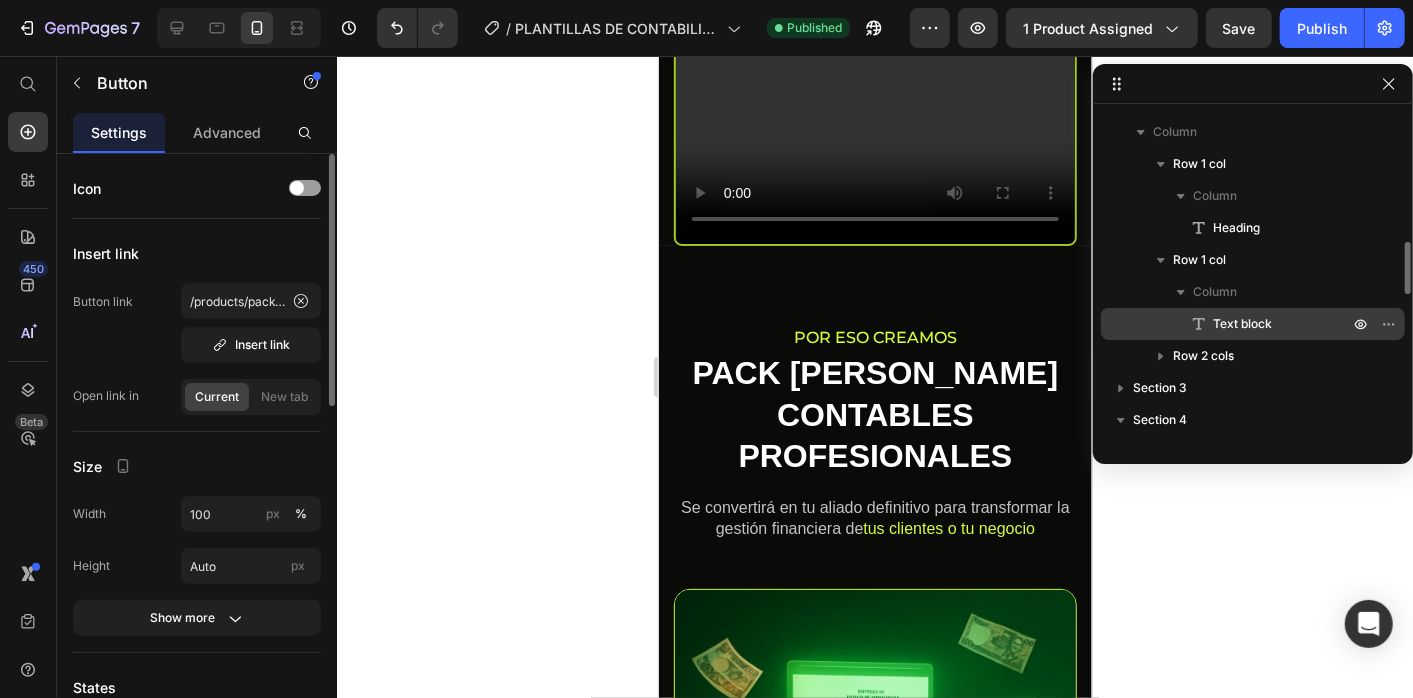 scroll, scrollTop: 927, scrollLeft: 0, axis: vertical 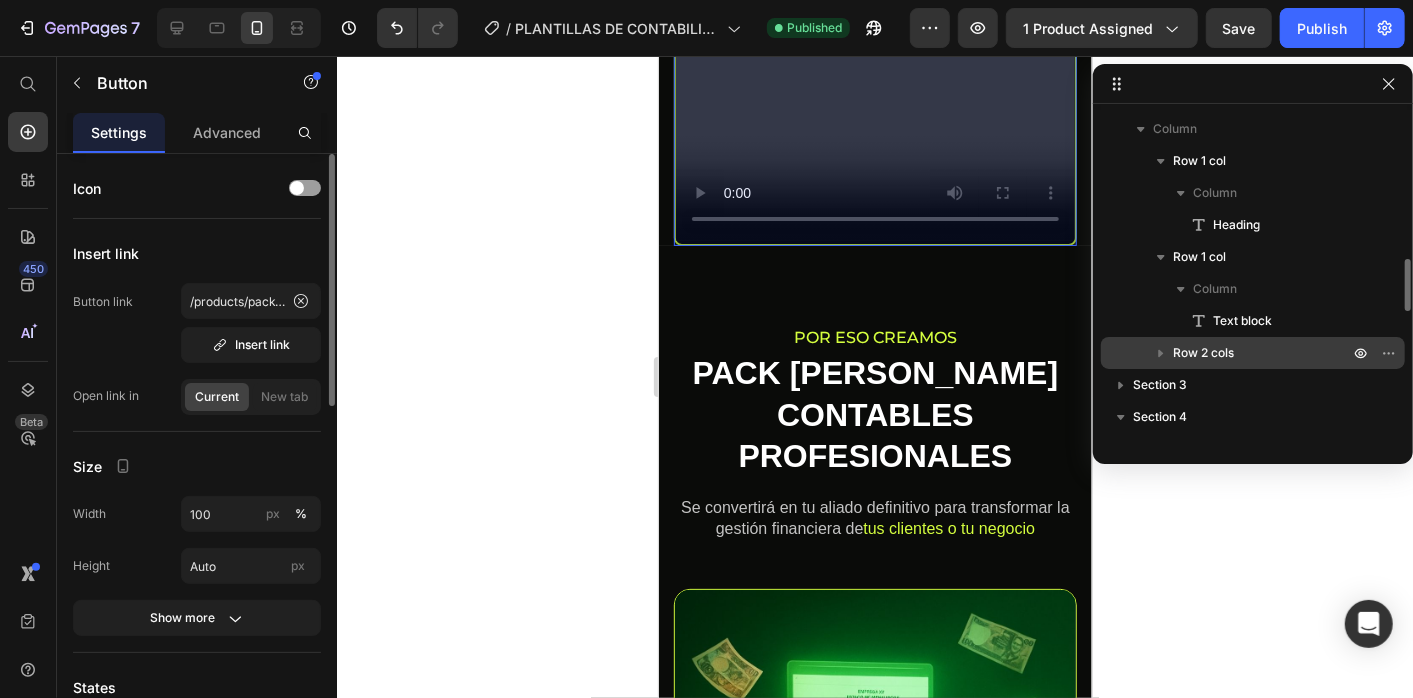 click 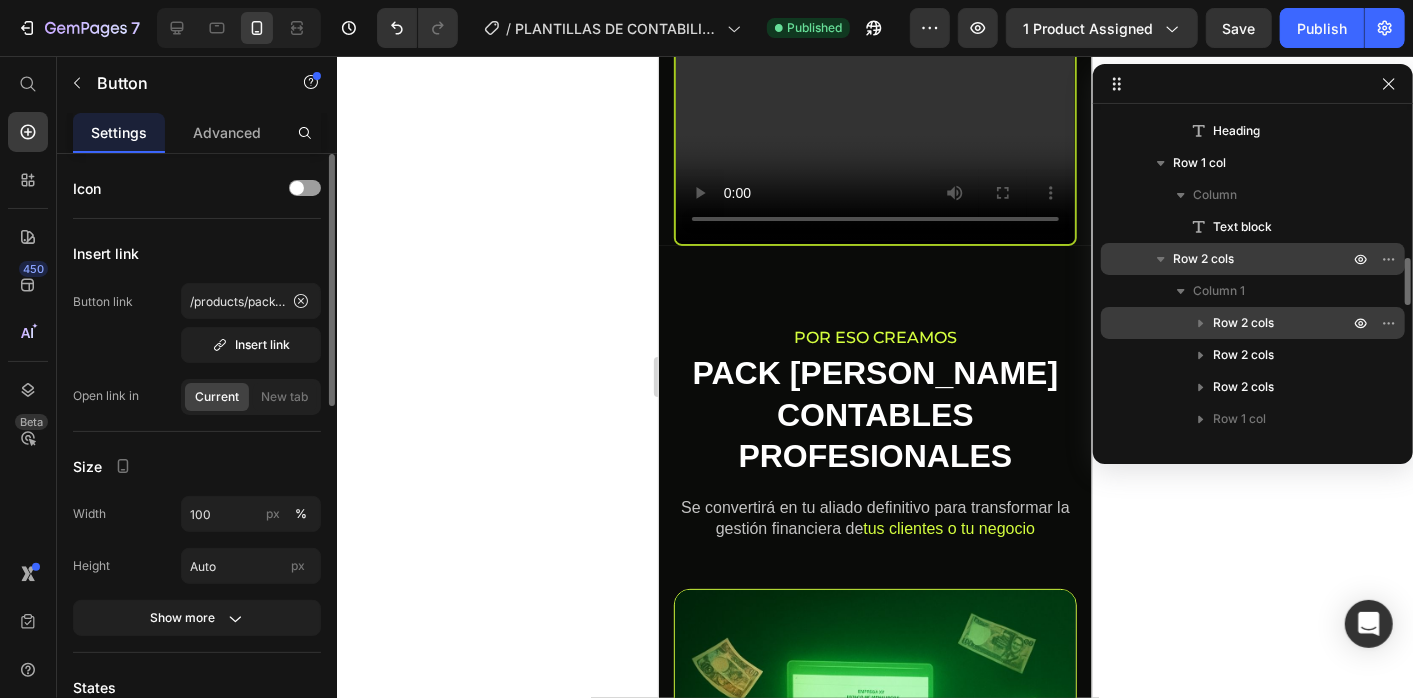 click 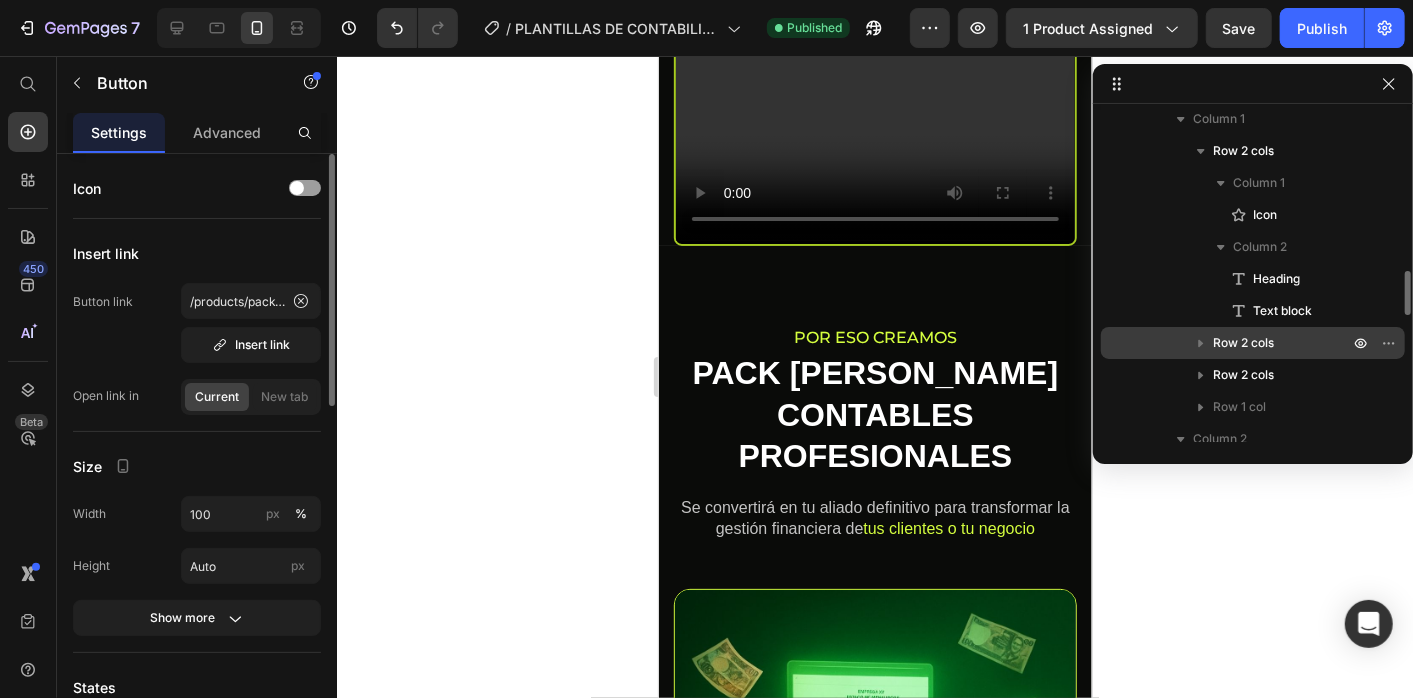 click 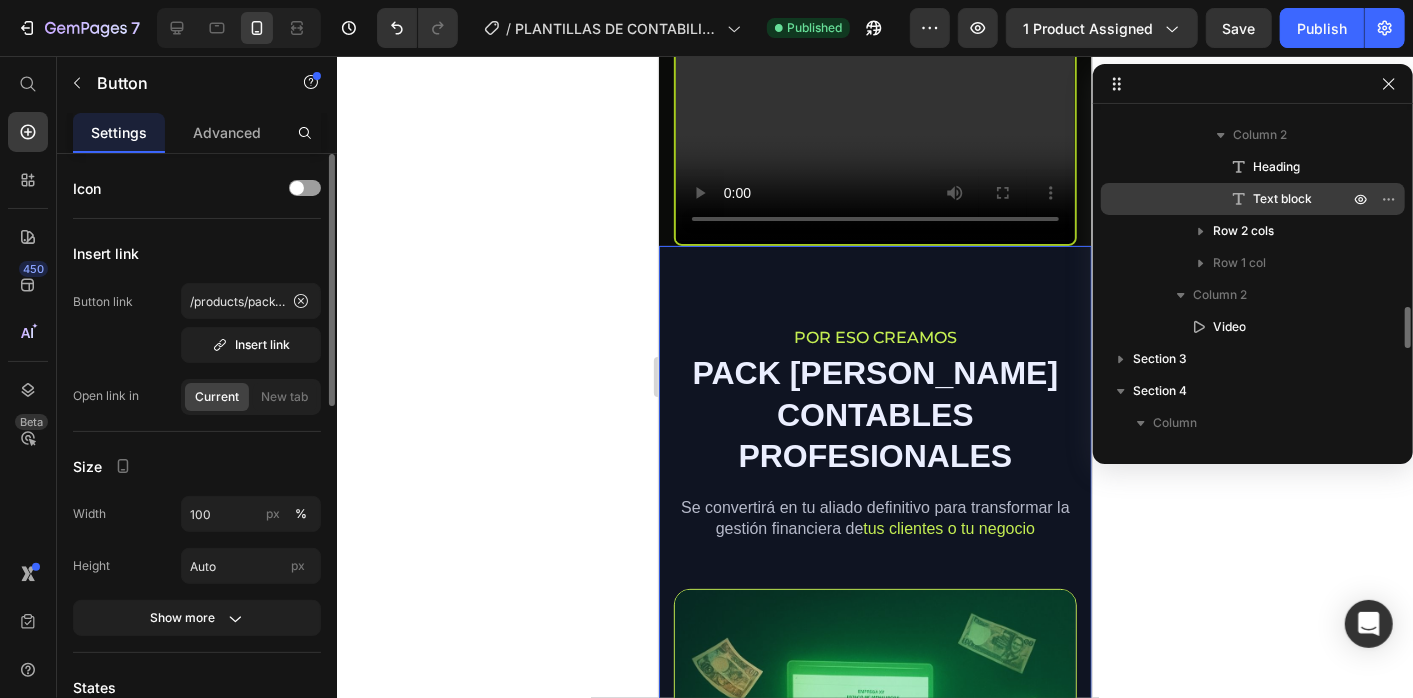 scroll, scrollTop: 1503, scrollLeft: 0, axis: vertical 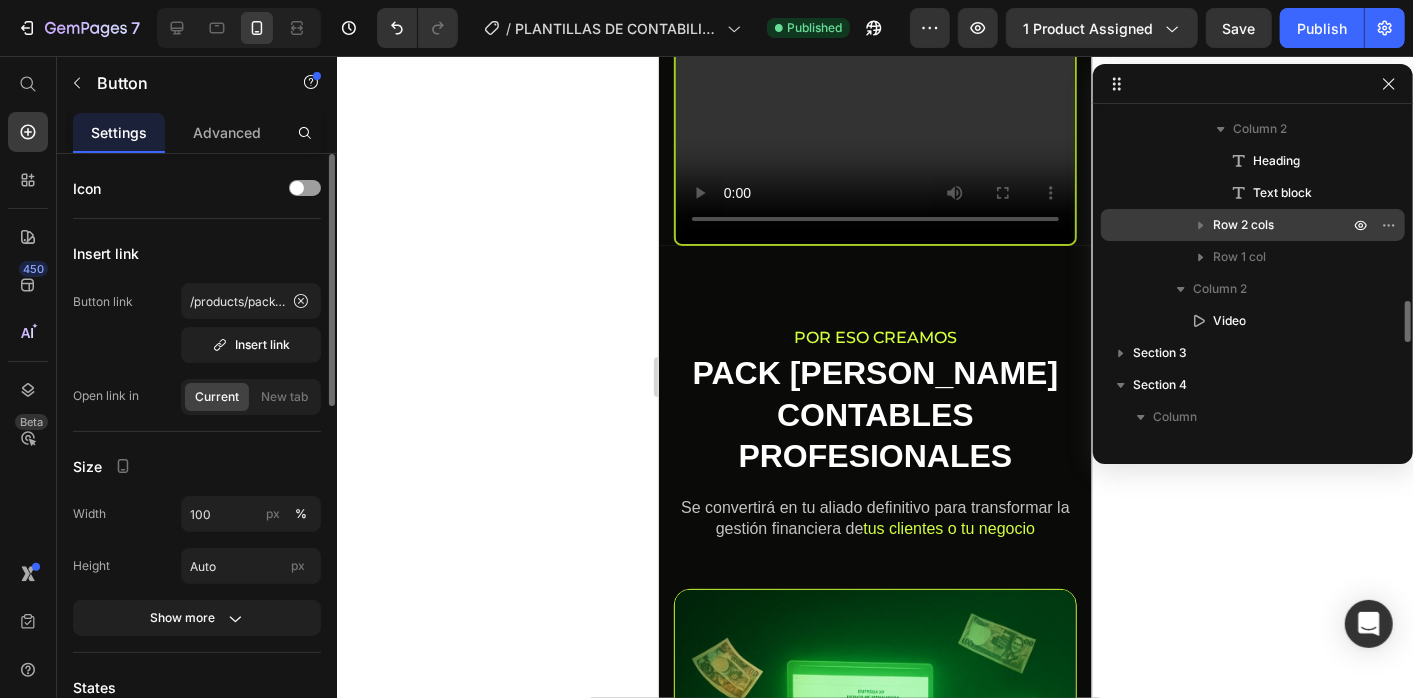 click 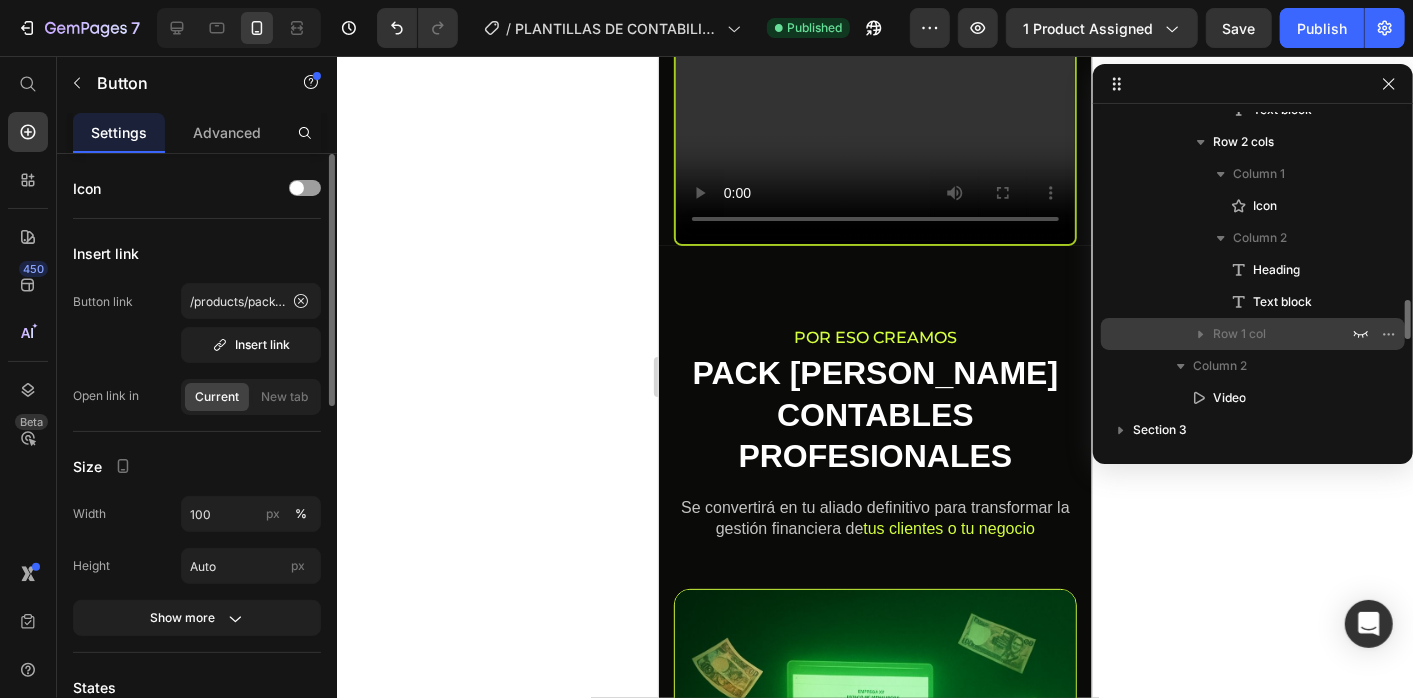 click 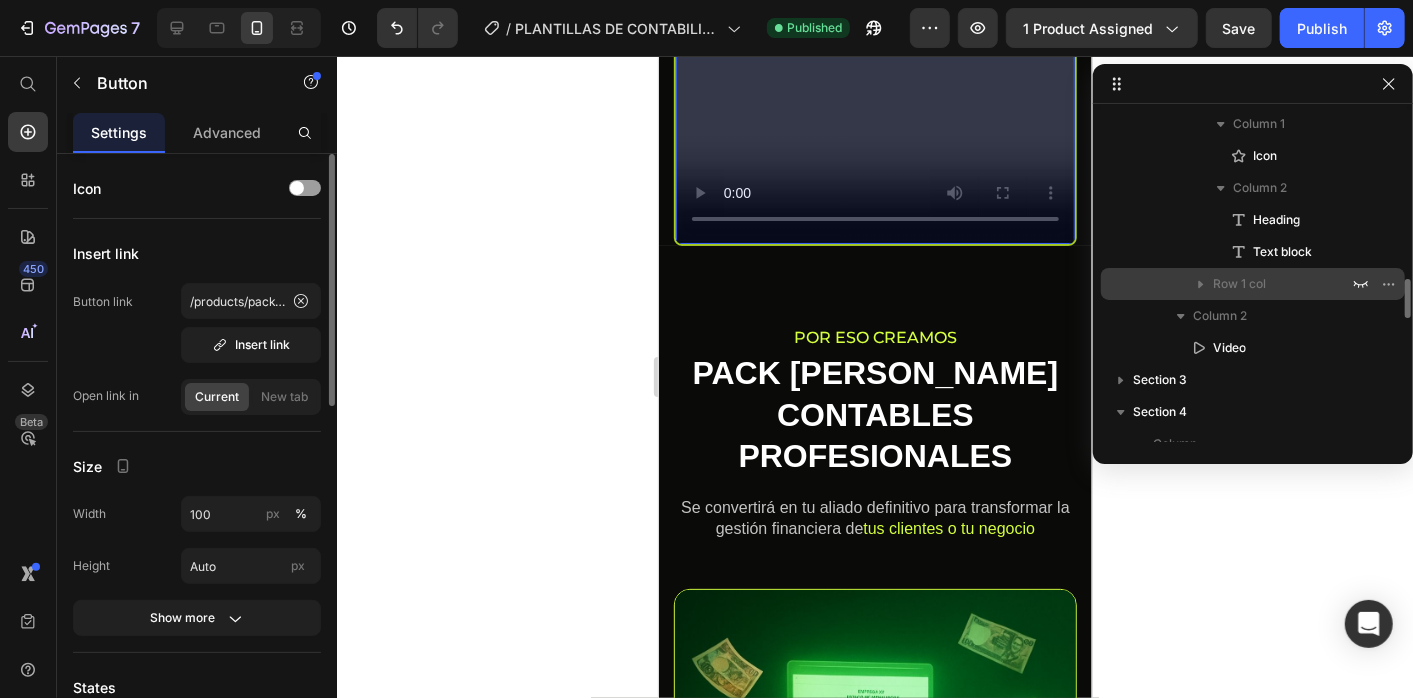scroll, scrollTop: 1657, scrollLeft: 0, axis: vertical 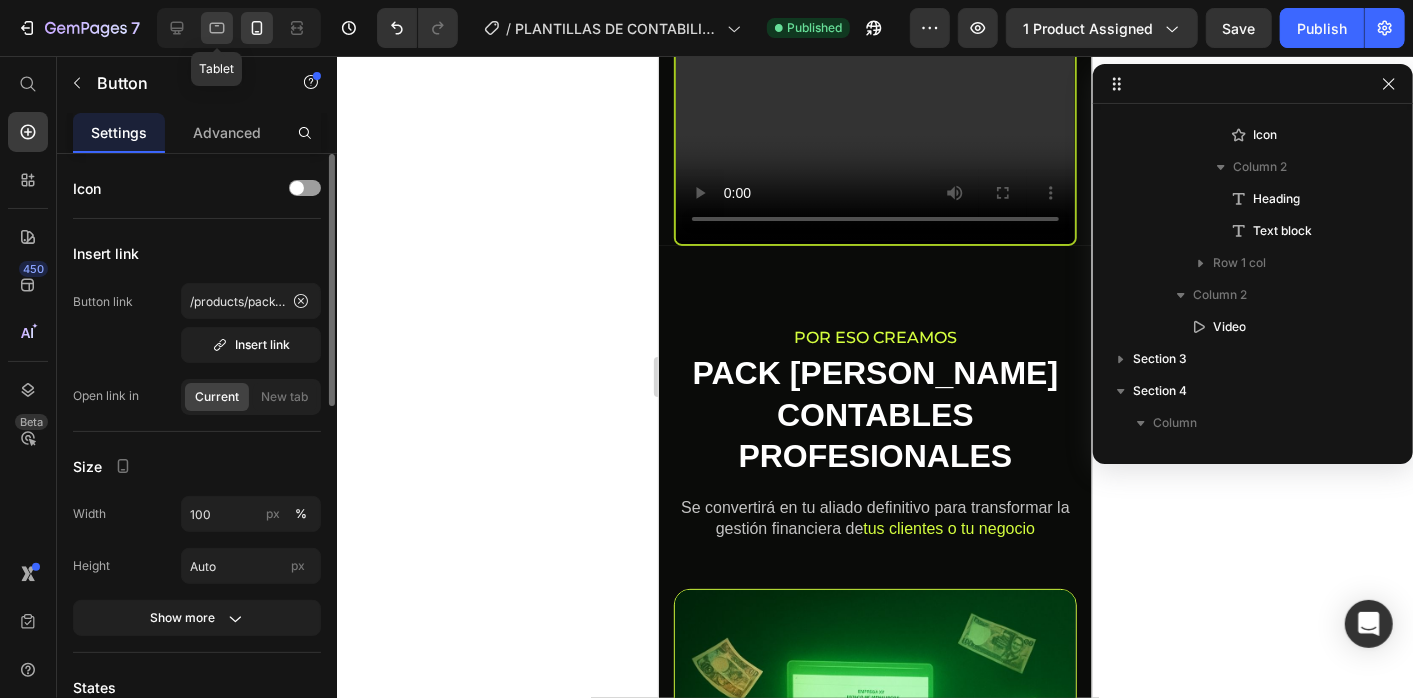 click 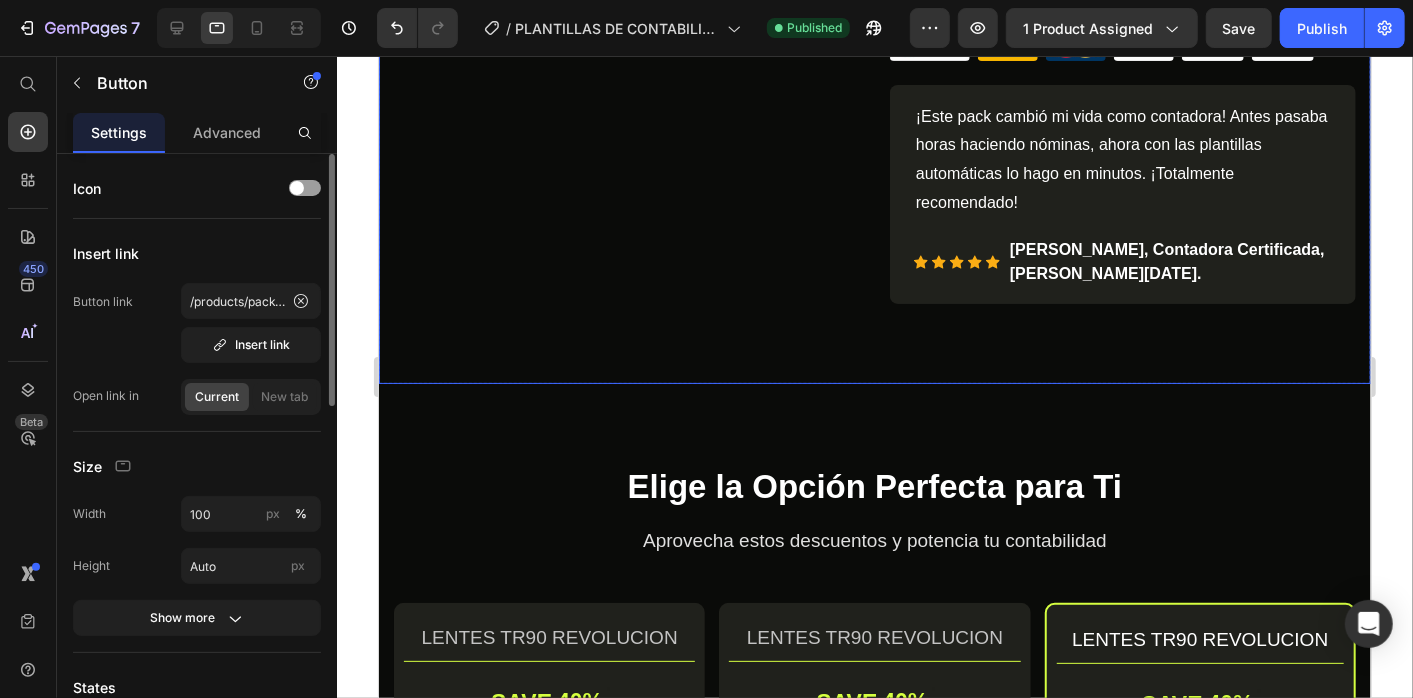 scroll, scrollTop: 1157, scrollLeft: 0, axis: vertical 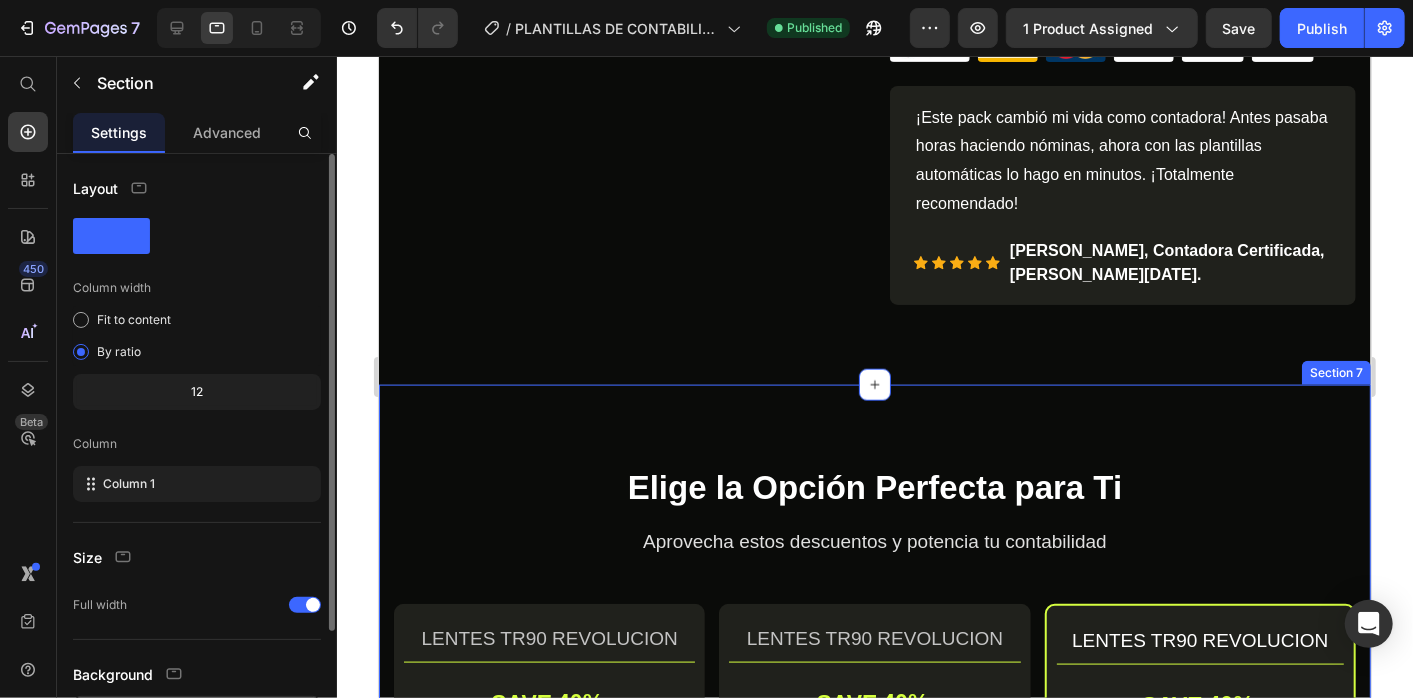 click on "Elige la Opción Perfecta para Ti Heading Aprovecha estos descuentos y potencia tu contabilidad Text block Row LENTES TR90 REVOLUCION (P) Title                Title Line SAVE 40% (P) Tag (P) Images & Gallery RD$ 1,499.00 (P) Price RD$ 2,499.00 (P) Price You saved RD$ 1,000.00 (P) Tag Row You saved RD$ 1,000.00 (P) Tag
Icon 30 Days Money Back Renturn Text block
Icon Fast & Free shipping worldwide Text block Icon List Get mine now (P) Cart Button Product Row Row LENTES TR90 REVOLUCION (P) Title                Title Line SAVE 40% (P) Tag MOST POPULAR Text block Row (P) Images & Gallery Row RD$ 1,499.00 (P) Price RD$ 2,499.00 (P) Price You saved RD$ 1,000.00 (P) Tag Row You saved RD$ 1,000.00 (P) Tag
Icon 30 Days Money Back Renturn Text block
Icon Fast & Free shipping worldwide Text block
Icon Free Healthy & Fitness Ebook  Text block Icon List Get mine now (P) Cart Button Product Text block 00 Day 13 Hrs 05 Min 20 Sec Row Title" at bounding box center (874, 1017) 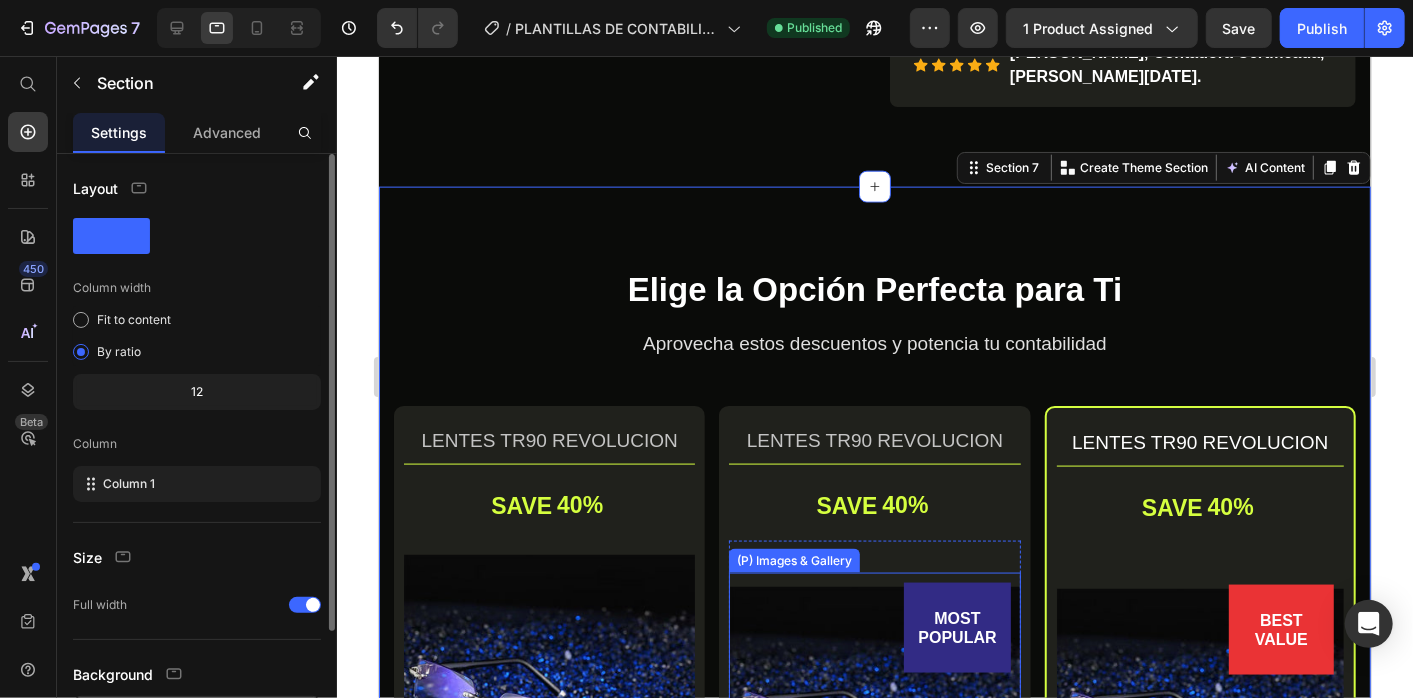 scroll, scrollTop: 1336, scrollLeft: 0, axis: vertical 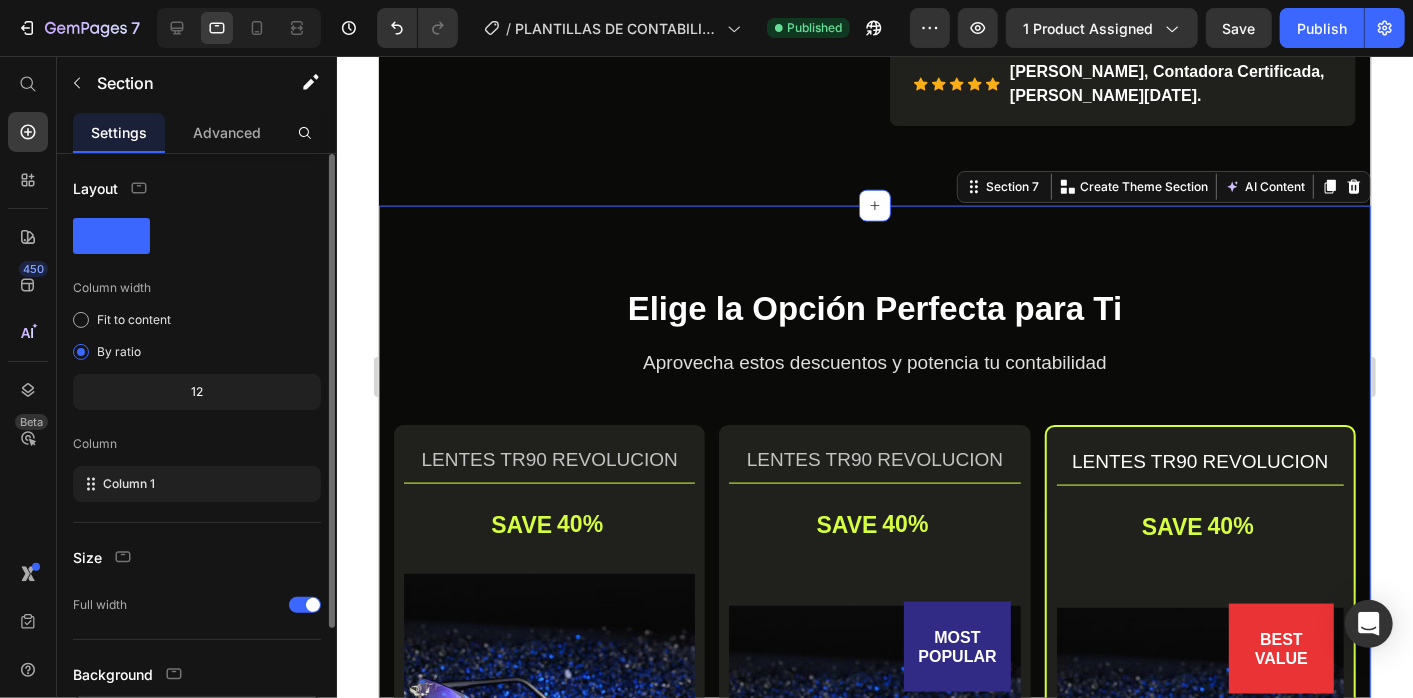 click on "Elige la Opción Perfecta para Ti Heading Aprovecha estos descuentos y potencia tu contabilidad Text block Row LENTES TR90 REVOLUCION (P) Title                Title Line SAVE 40% (P) Tag (P) Images & Gallery RD$ 1,499.00 (P) Price RD$ 2,499.00 (P) Price You saved RD$ 1,000.00 (P) Tag Row You saved RD$ 1,000.00 (P) Tag
Icon 30 Days Money Back Renturn Text block
Icon Fast & Free shipping worldwide Text block Icon List Get mine now (P) Cart Button Product Row Row LENTES TR90 REVOLUCION (P) Title                Title Line SAVE 40% (P) Tag MOST POPULAR Text block Row (P) Images & Gallery Row RD$ 1,499.00 (P) Price RD$ 2,499.00 (P) Price You saved RD$ 1,000.00 (P) Tag Row You saved RD$ 1,000.00 (P) Tag
Icon 30 Days Money Back Renturn Text block
Icon Fast & Free shipping worldwide Text block
Icon Free Healthy & Fitness Ebook  Text block Icon List Get mine now (P) Cart Button Product Text block 00 Day 13 Hrs 05 Min 16 Sec Row Title" at bounding box center [874, 838] 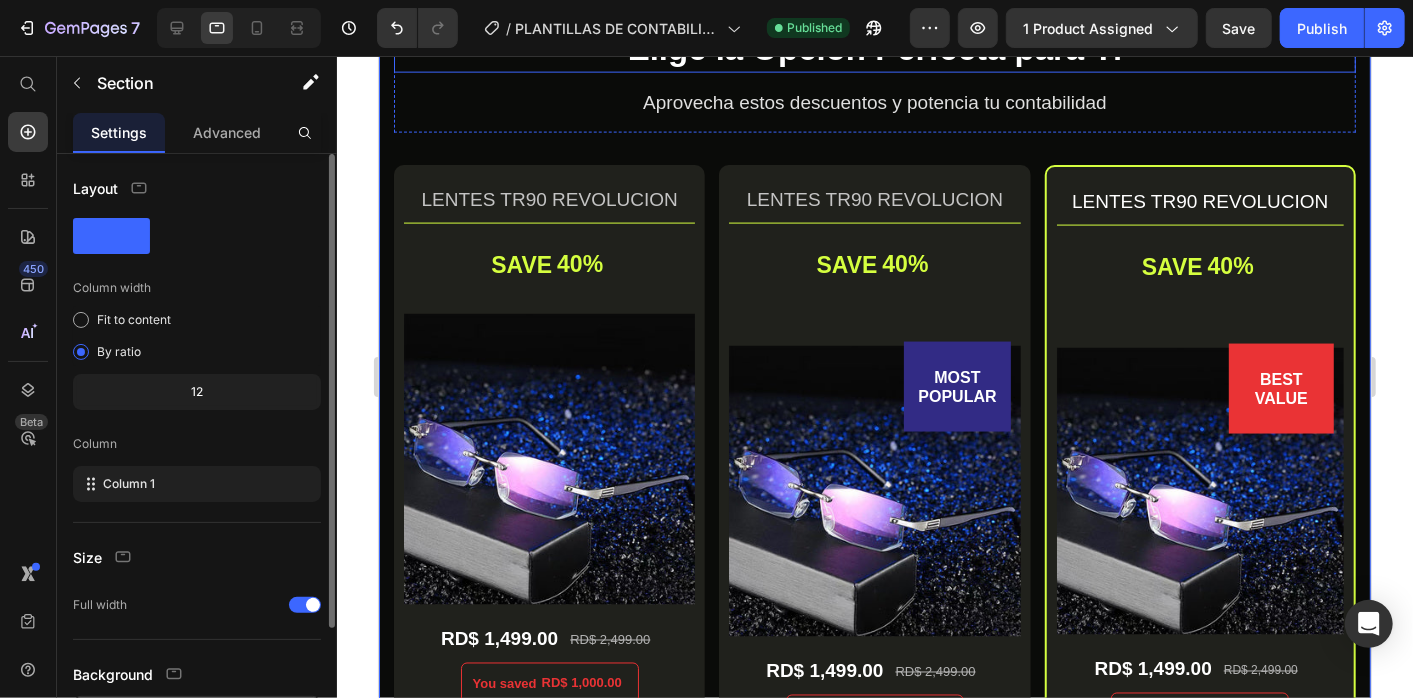 scroll, scrollTop: 1468, scrollLeft: 0, axis: vertical 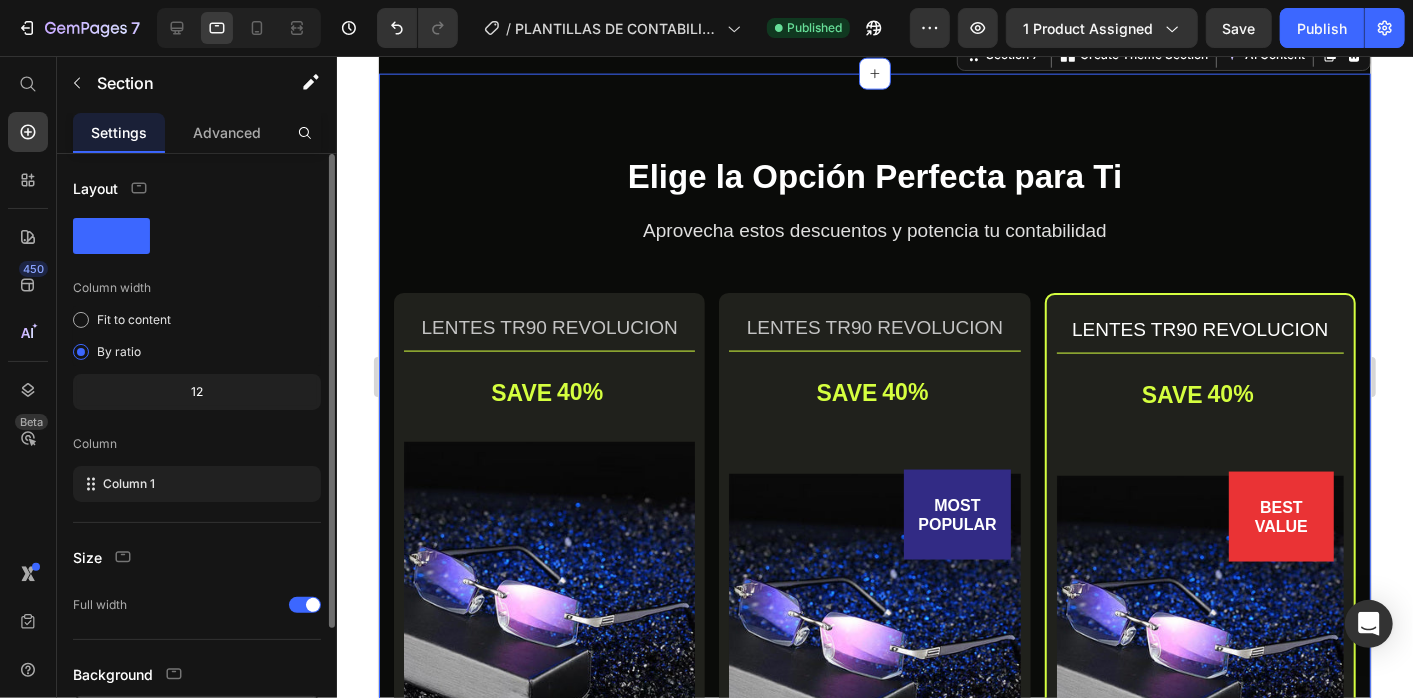 click on "Elige la Opción Perfecta para Ti Heading Aprovecha estos descuentos y potencia tu contabilidad Text block Row LENTES TR90 REVOLUCION (P) Title                Title Line SAVE 40% (P) Tag (P) Images & Gallery RD$ 1,499.00 (P) Price RD$ 2,499.00 (P) Price You saved RD$ 1,000.00 (P) Tag Row You saved RD$ 1,000.00 (P) Tag
Icon 30 Days Money Back Renturn Text block
Icon Fast & Free shipping worldwide Text block Icon List Get mine now (P) Cart Button Product Row Row LENTES TR90 REVOLUCION (P) Title                Title Line SAVE 40% (P) Tag MOST POPULAR Text block Row (P) Images & Gallery Row RD$ 1,499.00 (P) Price RD$ 2,499.00 (P) Price You saved RD$ 1,000.00 (P) Tag Row You saved RD$ 1,000.00 (P) Tag
Icon 30 Days Money Back Renturn Text block
Icon Fast & Free shipping worldwide Text block
Icon Free Healthy & Fitness Ebook  Text block Icon List Get mine now (P) Cart Button Product Text block 00 Day 13 Hrs 05 Min 12 Sec Row Title" at bounding box center (874, 706) 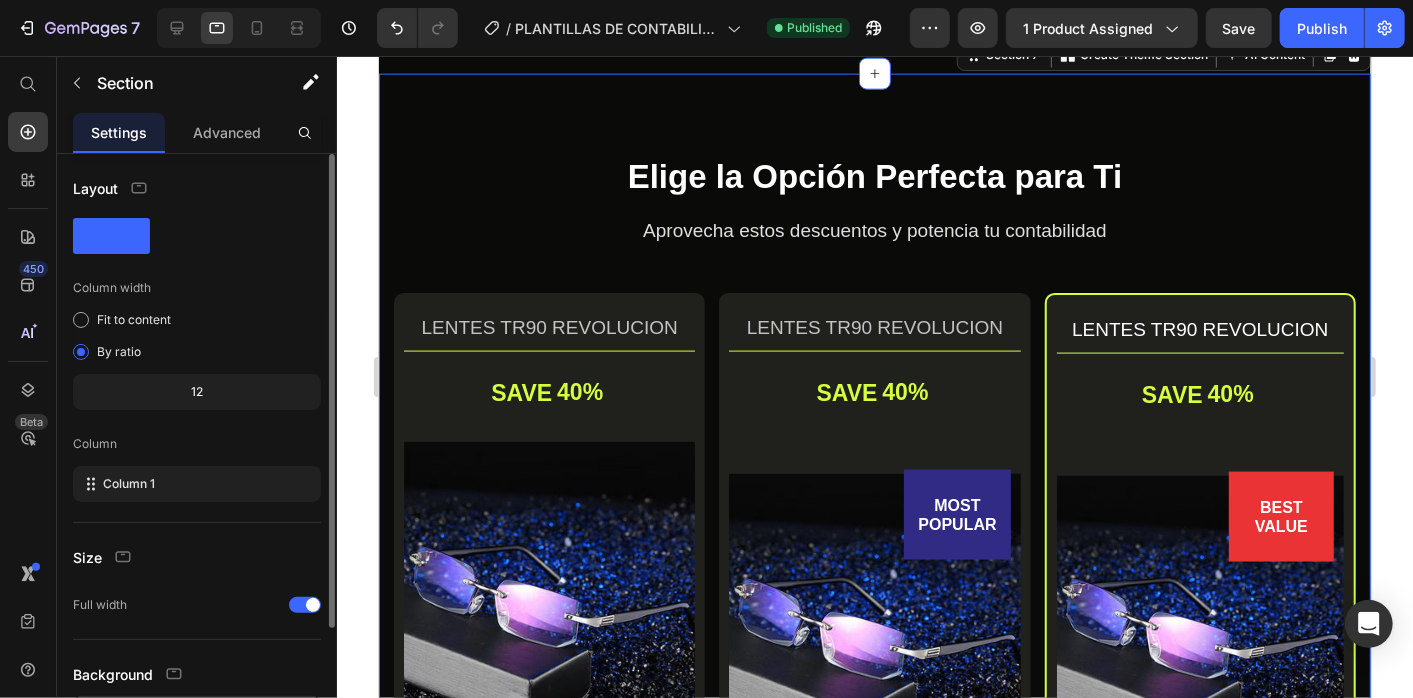 scroll, scrollTop: 1362, scrollLeft: 0, axis: vertical 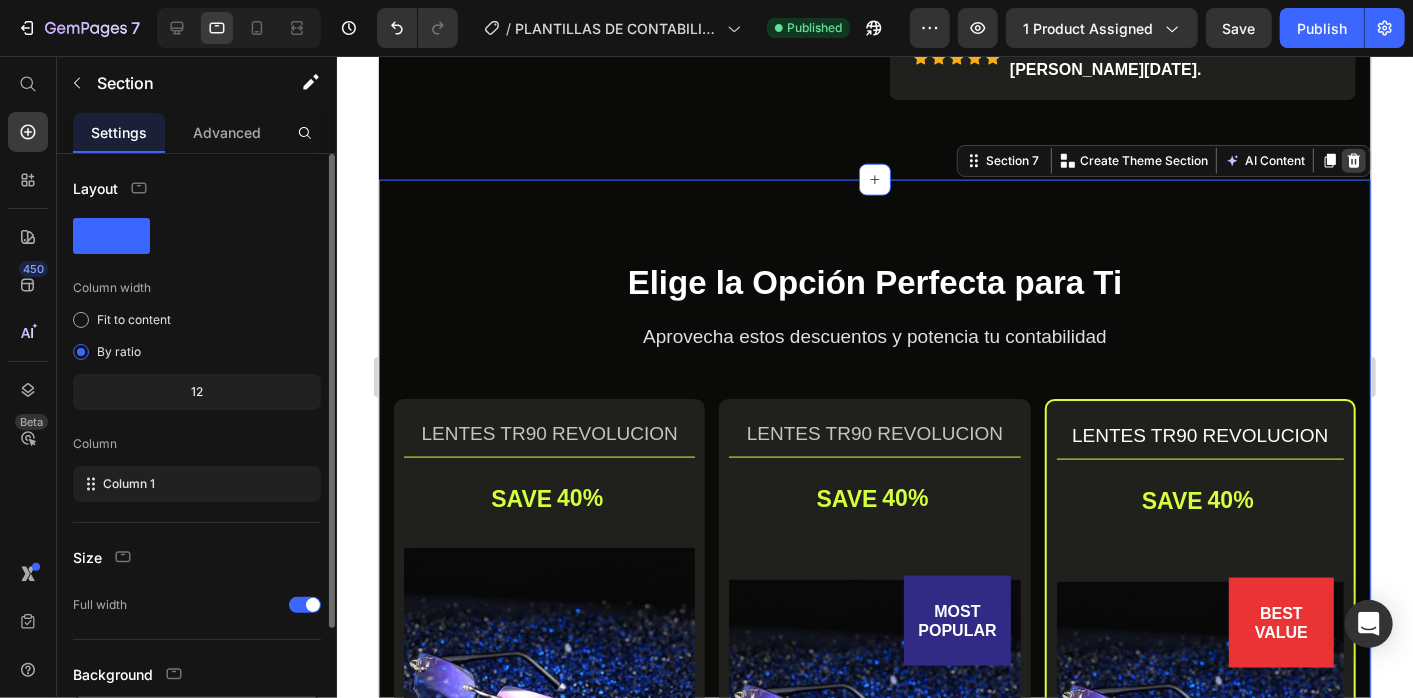 click 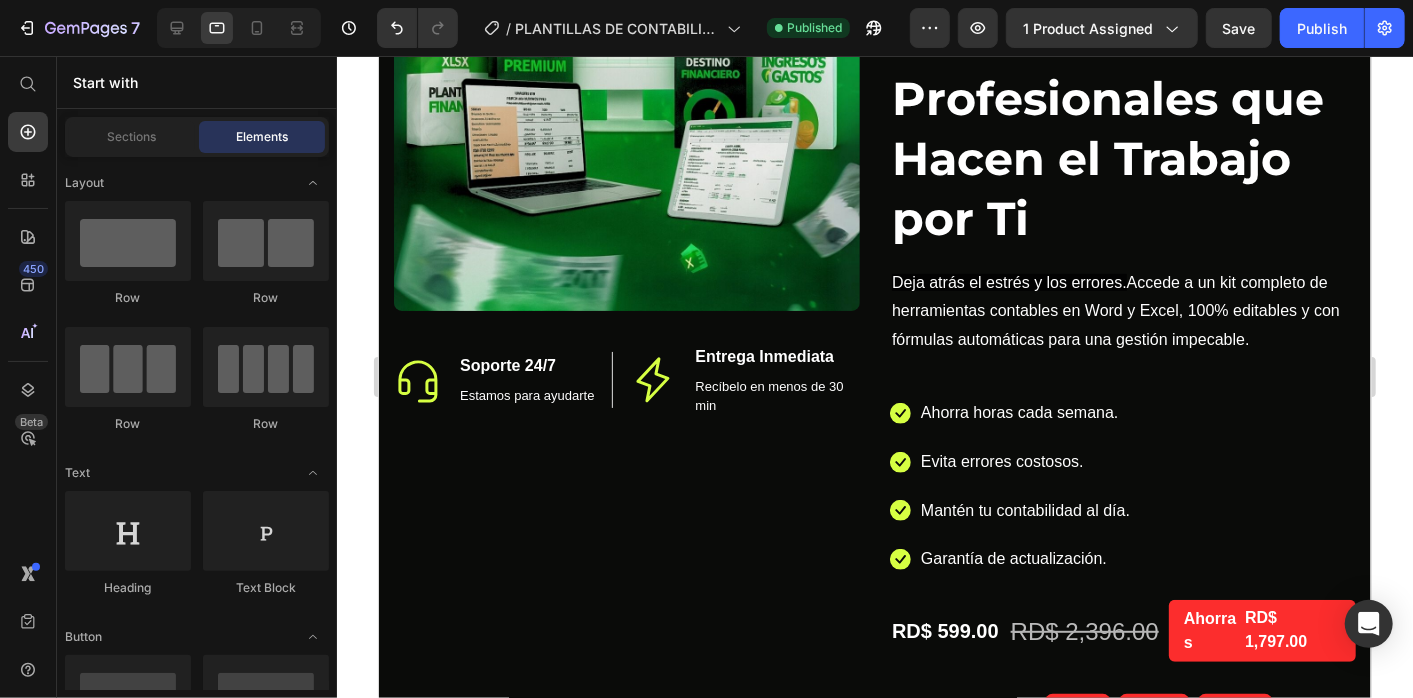 scroll, scrollTop: 611, scrollLeft: 0, axis: vertical 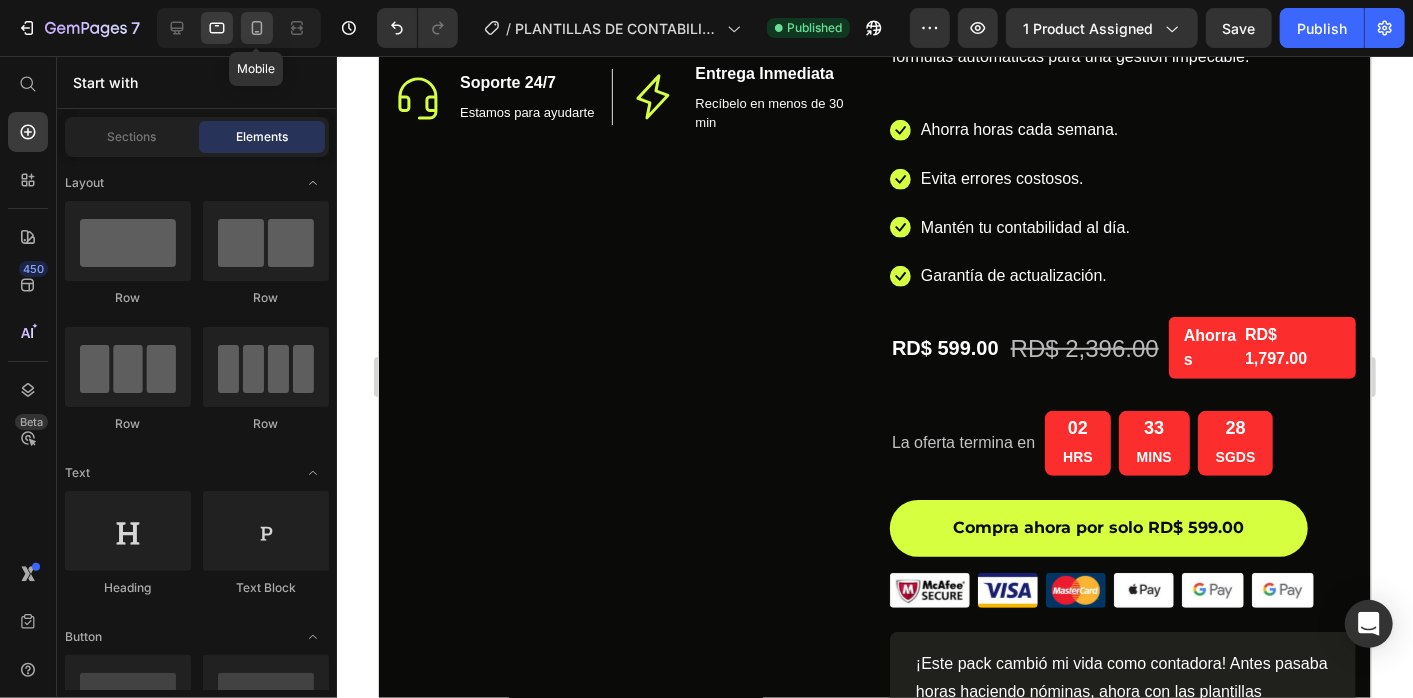 click 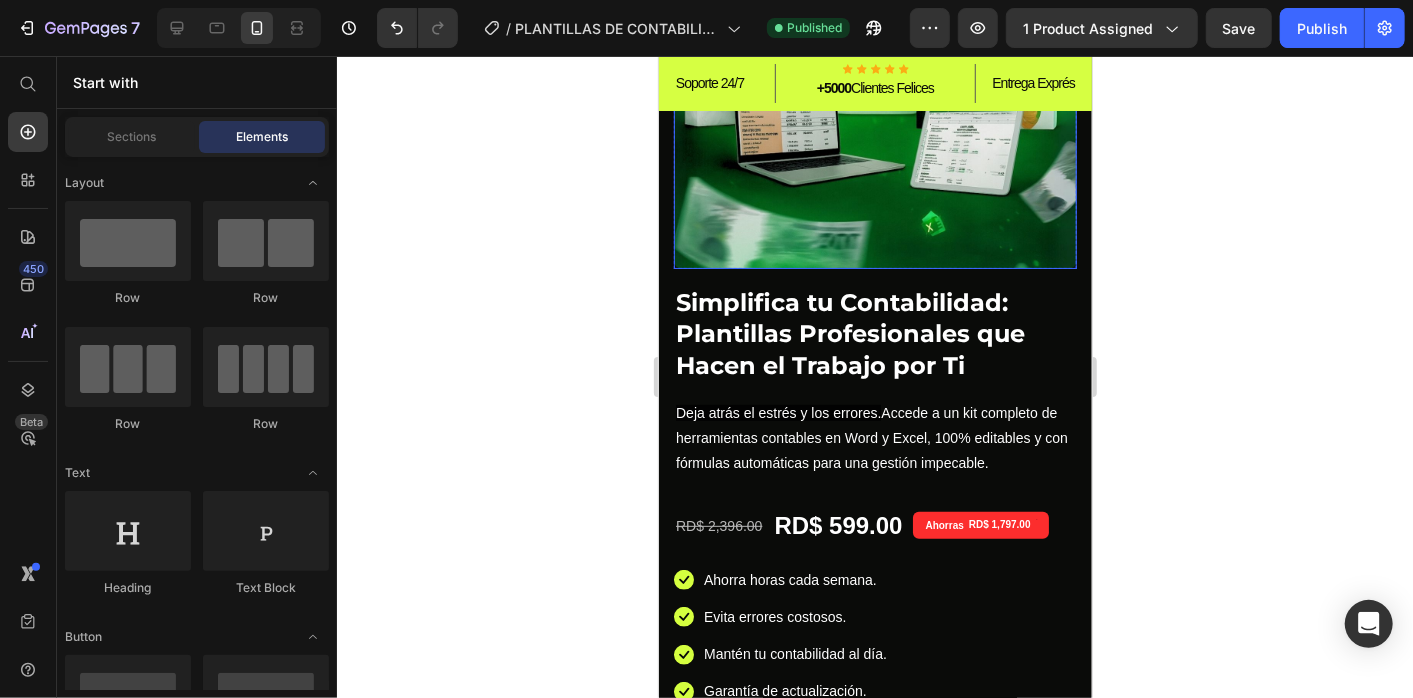 scroll, scrollTop: 0, scrollLeft: 0, axis: both 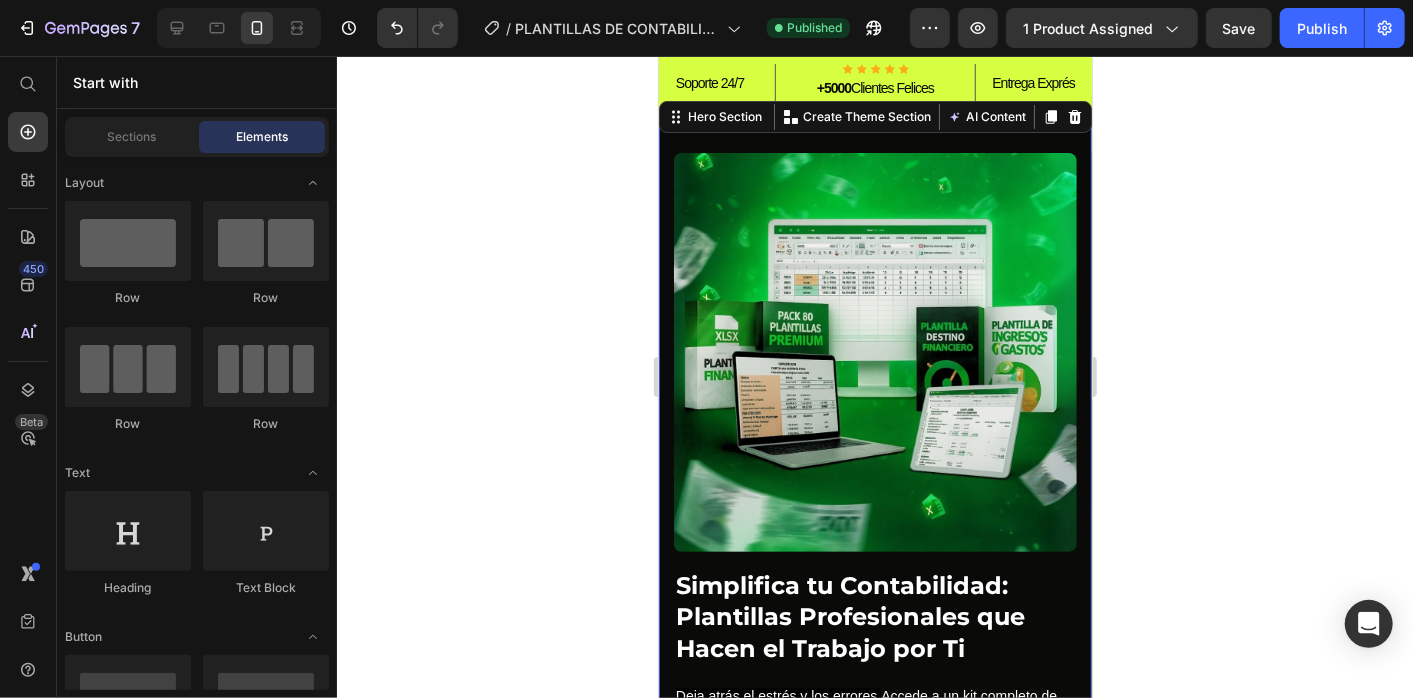 click on "Soporte 24/7 Text block                Icon                Icon                Icon                Icon                Icon Icon List Hoz +5000  Clientes Felices Text block Row Entrega Exprés Text block Row Image
Icon Soporte 24/7 Heading Estamos para ayudarte Text block Row
Icon Entrega Inmediata Heading Recíbelo en menos de 30 min Text block Row Row Row                Icon                Icon                Icon                Icon                Icon Icon List Hoz +5,000 Contadores ya lo usan Text block Row Simplifica tu Contabilidad: Plantillas Profesionales que Hacen el Trabajo por Ti Heading Deja atrás el estrés y los errores.  Accede a un kit completo de herramientas contables en Word y Excel, 100% editables y con fórmulas automáticas para una gestión impecable. Text Block
Icon Ahorra horas cada semana. Text block
Icon Evita errores costosos. Text block
Icon Mantén tu contabilidad al día. Text block" at bounding box center [874, 789] 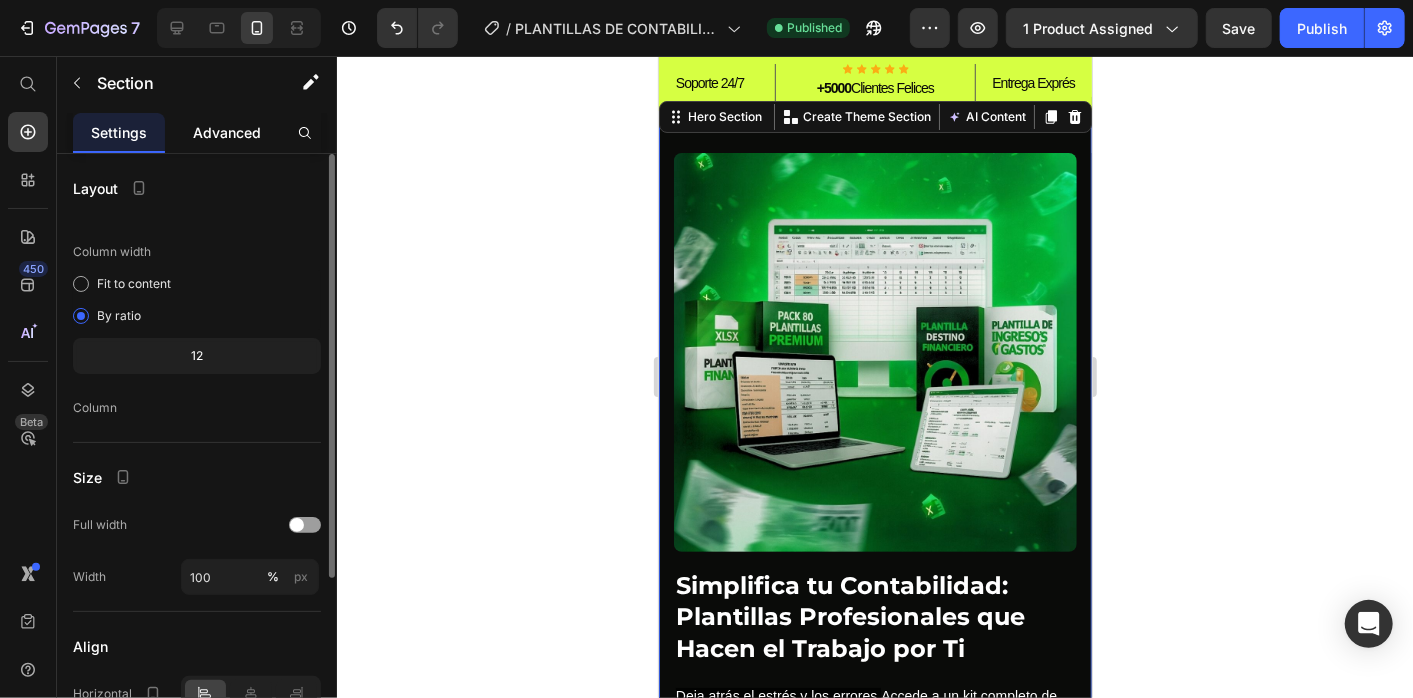 click on "Advanced" at bounding box center [227, 132] 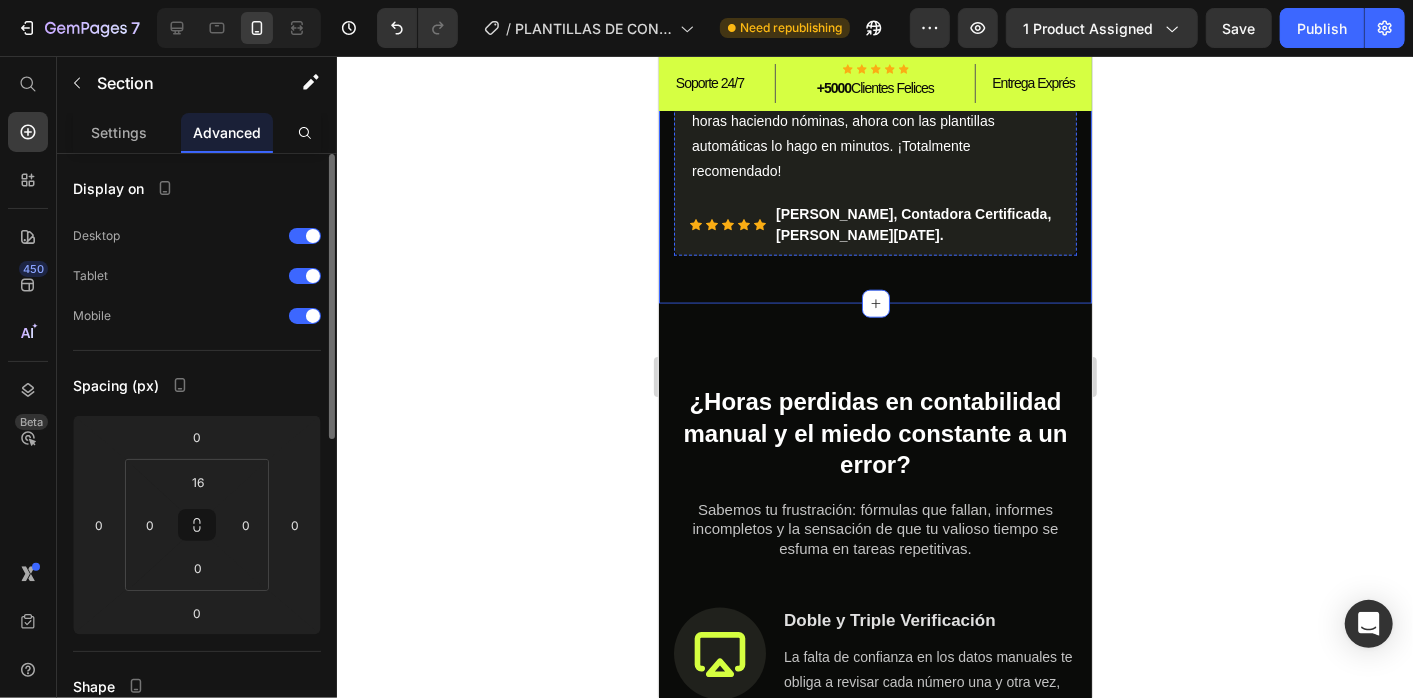 scroll, scrollTop: 1342, scrollLeft: 0, axis: vertical 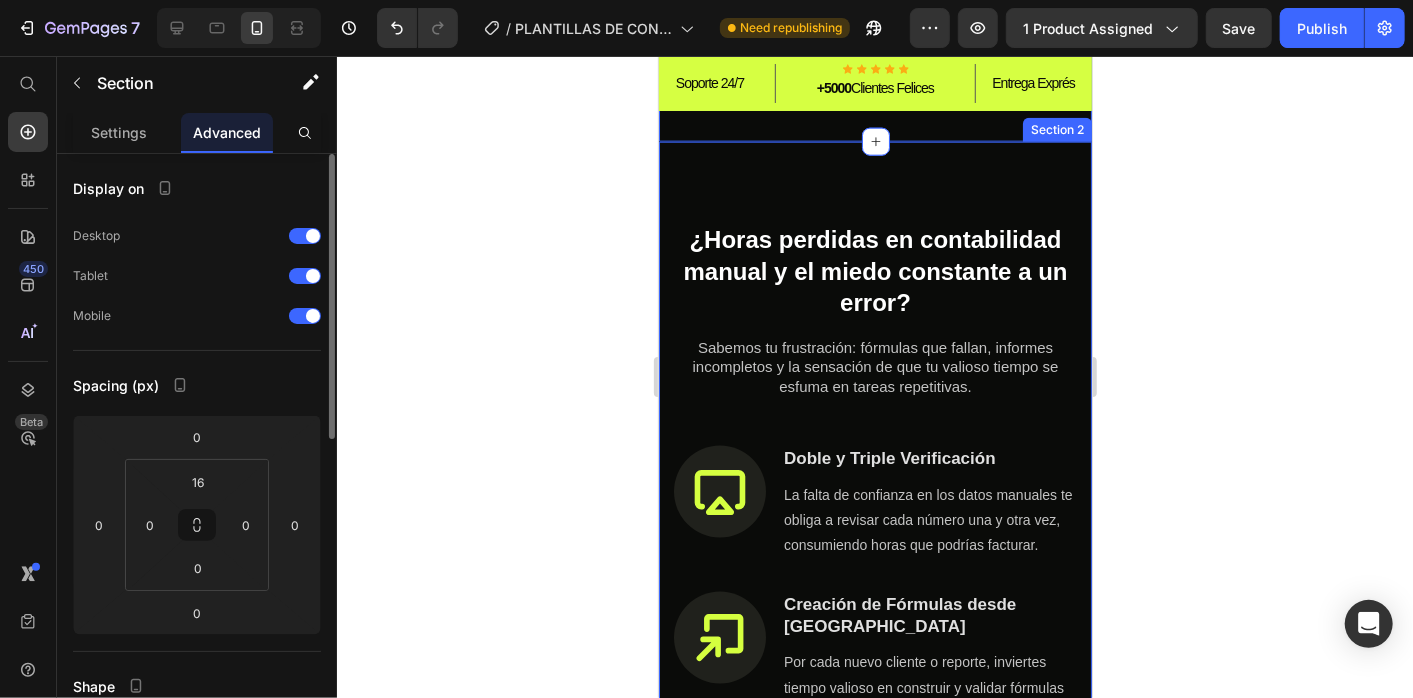 click on "¿Horas perdidas en contabilidad manual y el miedo constante a un error? Heading Row Sabemos tu frustración: fórmulas que fallan, informes incompletos y la sensación de que tu valioso tiempo se esfuma en tareas repetitivas. Text block Row
Icon Doble y Triple Verificación Heading La falta de confianza en los datos manuales te obliga a revisar cada número una y otra vez, consumiendo horas que podrías facturar. Text block Row
Icon Creación de Fórmulas desde Cero Heading Por cada nuevo cliente o reporte, inviertes tiempo valioso en construir y validar fórmulas en Excel, con el riesgo de que una celda incorrecta afecte todo el cálculo. Text block Row
Icon Formateo de Informes Heading Adaptar manualmente los datos para que cumplan con los formatos exigidos por la DGII (como en los formularios 606 y 607) es un proceso lento y propenso a fallos. Text block Row
Compra ahora con 75% de dscto Button
Icon 100% garantizado  Row Row" at bounding box center (874, 890) 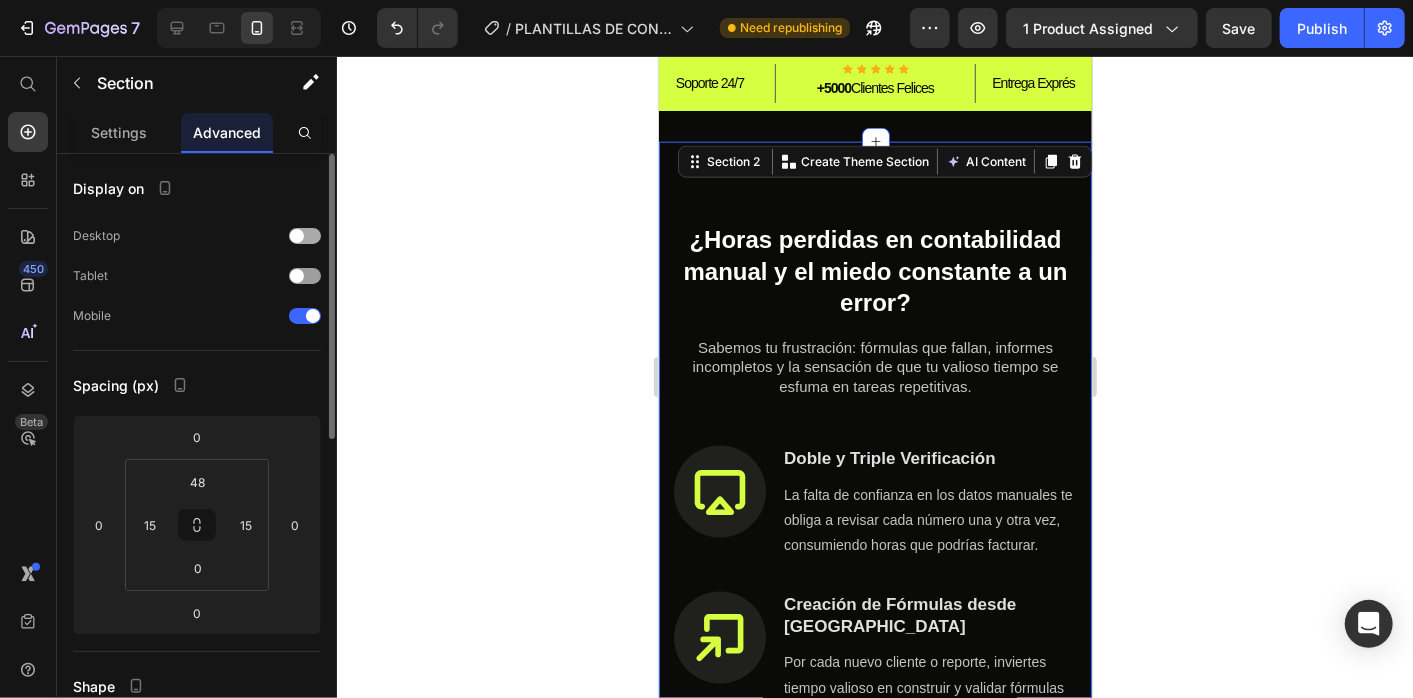 click at bounding box center (297, 236) 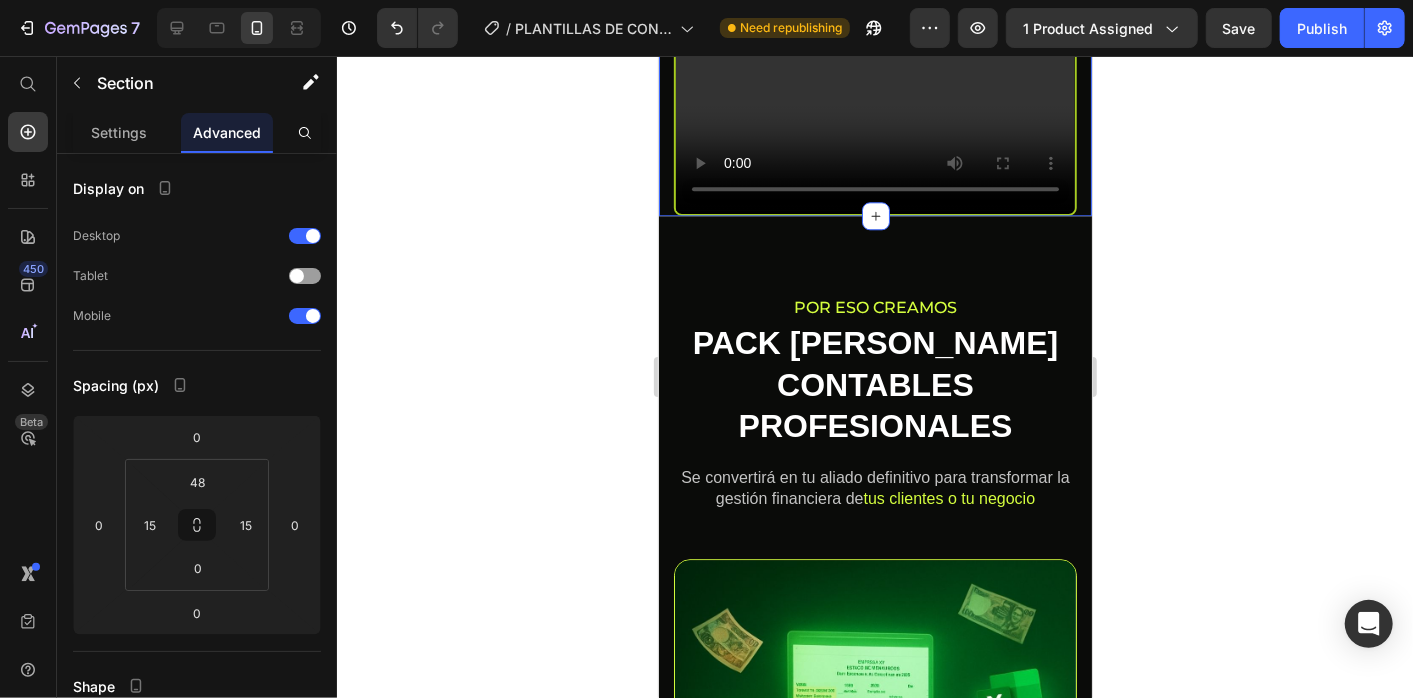 scroll, scrollTop: 2788, scrollLeft: 0, axis: vertical 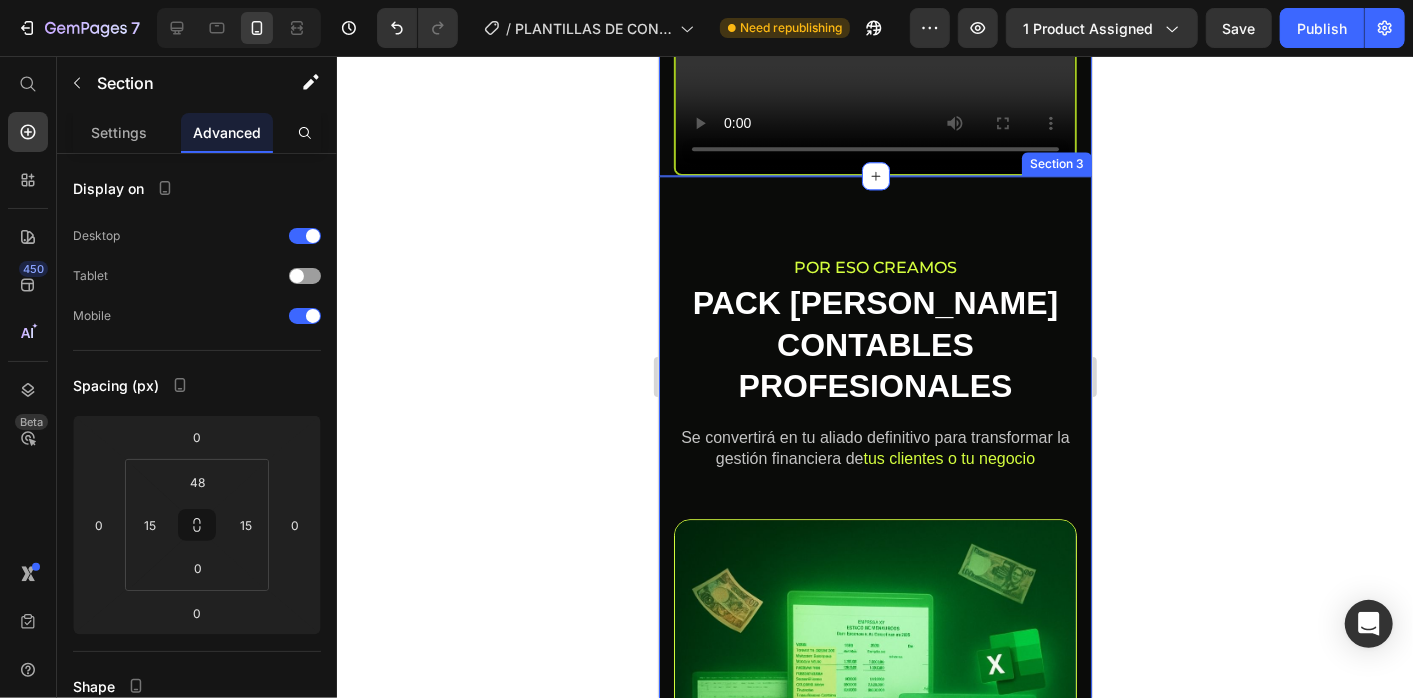 click on "por eso creamos Heading Pack [PERSON_NAME] Contables Profesionales Heading Se convertirá en tu aliado definitivo para transformar la gestión financiera de  tus clientes o tu negocio Text block Row Row Image Edición Total, Control Absoluto Heading Plantillas 100% editables en Excel y Word, para adaptarlas a cada necesidad con precisión profesional. Text block Row Automatización Inteligente Heading Fórmulas pre-diseñadas y estructuras automáticas que eliminan errores y aceleran cada cálculo. Text block Image Row Image Guía Paso a Paso Heading Videos tutoriales exclusivos que te enseñan a dominar cada plantilla desde el primer minuto, ¡sin complicaciones! Text block Row Inversión Única, Beneficios Ilimitados Heading Un solo pago para acceso de por vida, sin cuotas ni suscripciones. Text block Image Row Section 3" at bounding box center [874, 1414] 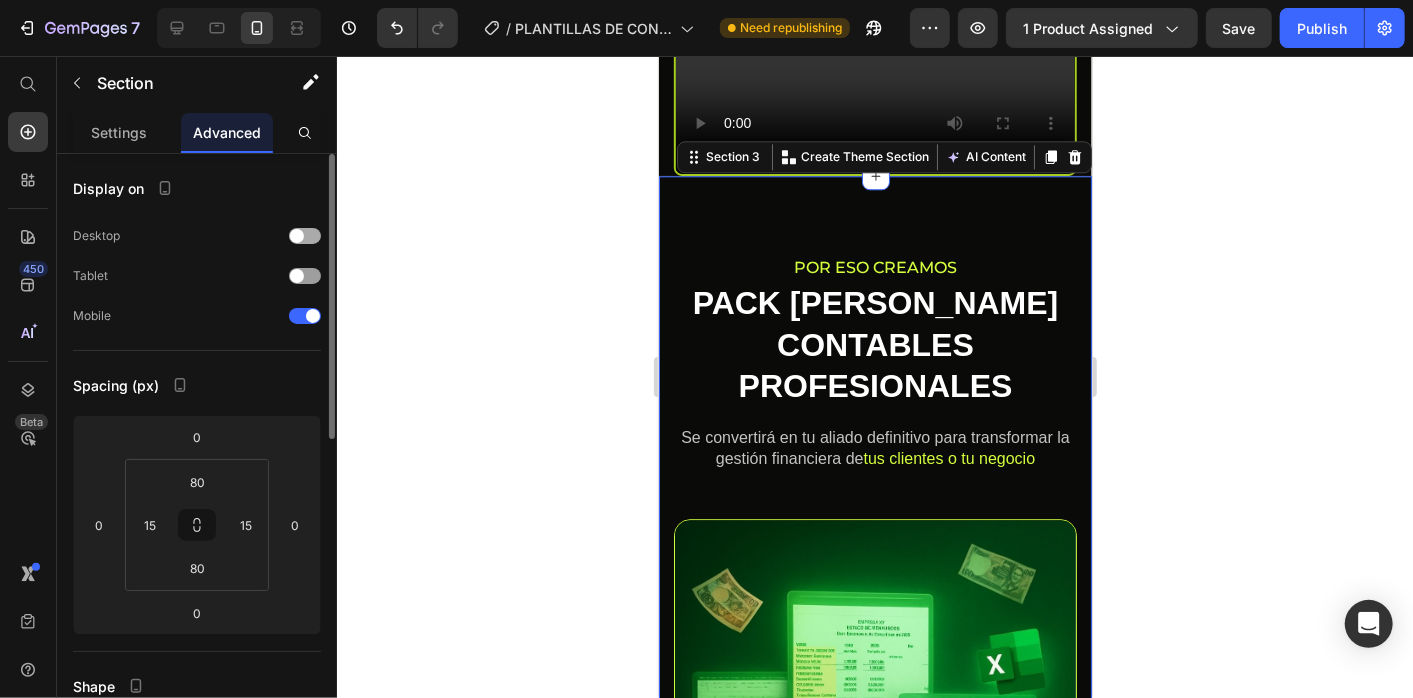 click at bounding box center [297, 236] 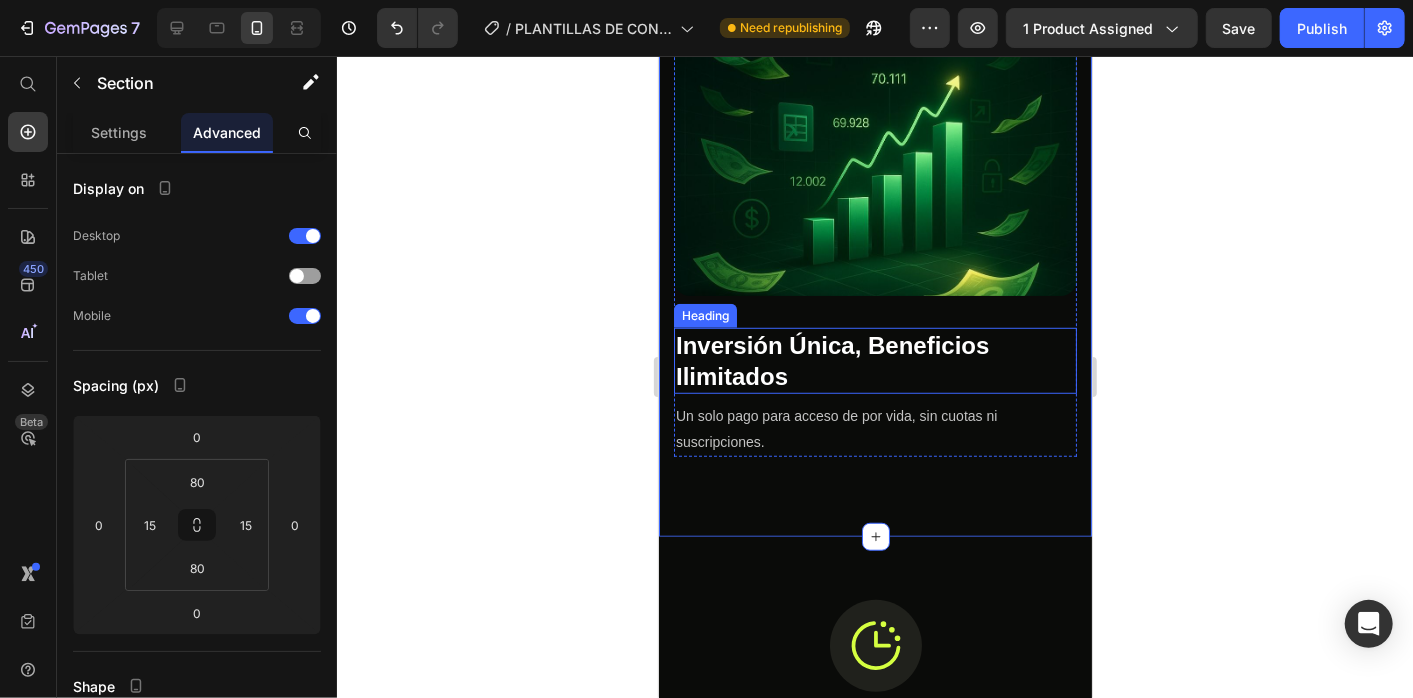 scroll, scrollTop: 4900, scrollLeft: 0, axis: vertical 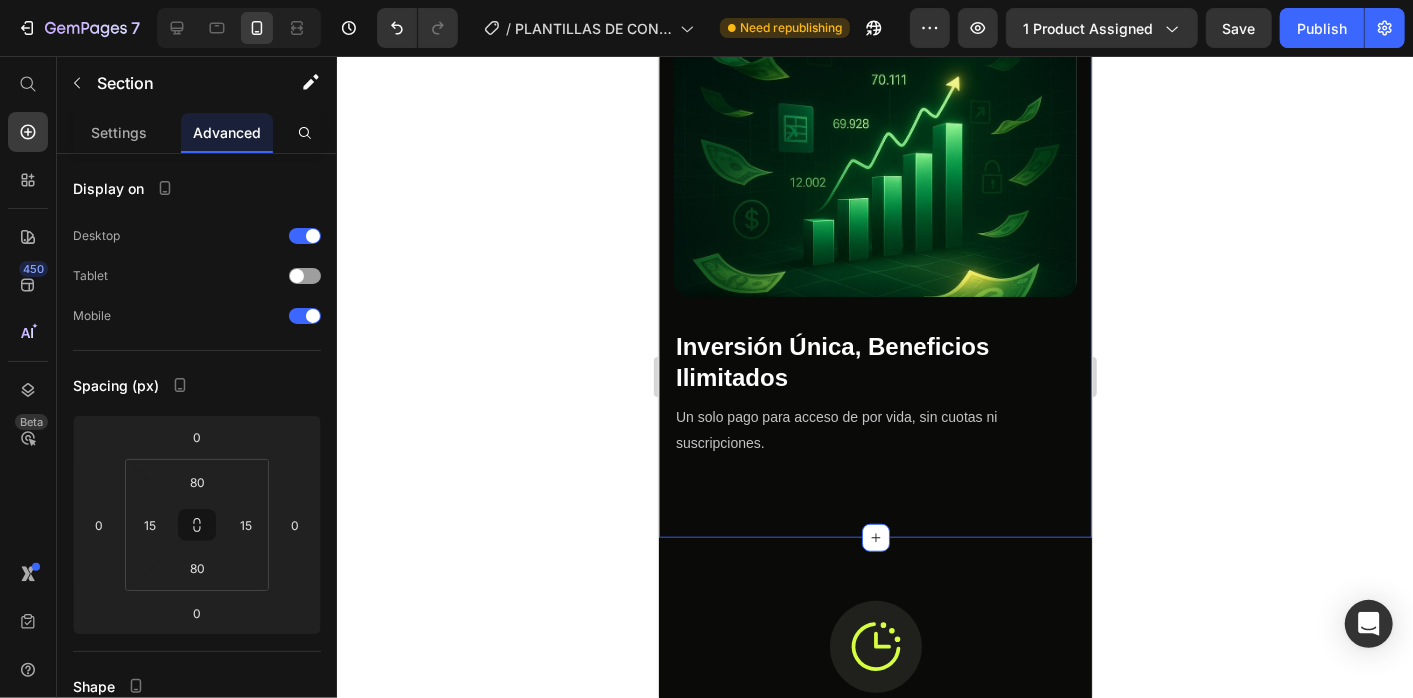 click on "por eso creamos Heading Pack [PERSON_NAME] Contables Profesionales Heading Se convertirá en tu aliado definitivo para transformar la gestión financiera de  tus clientes o tu negocio Text block Row Row Image Edición Total, Control Absoluto Heading Plantillas 100% editables en Excel y Word, para adaptarlas a cada necesidad con precisión profesional. Text block Row Automatización Inteligente Heading Fórmulas pre-diseñadas y estructuras automáticas que eliminan errores y aceleran cada cálculo. Text block Image Row Image Guía Paso a Paso Heading Videos tutoriales exclusivos que te enseñan a dominar cada plantilla desde el primer minuto, ¡sin complicaciones! Text block Row Inversión Única, Beneficios Ilimitados Heading Un solo pago para acceso de por vida, sin cuotas ni suscripciones. Text block Image Row Section 3   Create Theme Section AI Content Write with [PERSON_NAME] What would you like to describe here? Tone and Voice Persuasive Product LENTES TR90 REVOLUCION Show more Generate" at bounding box center (874, -703) 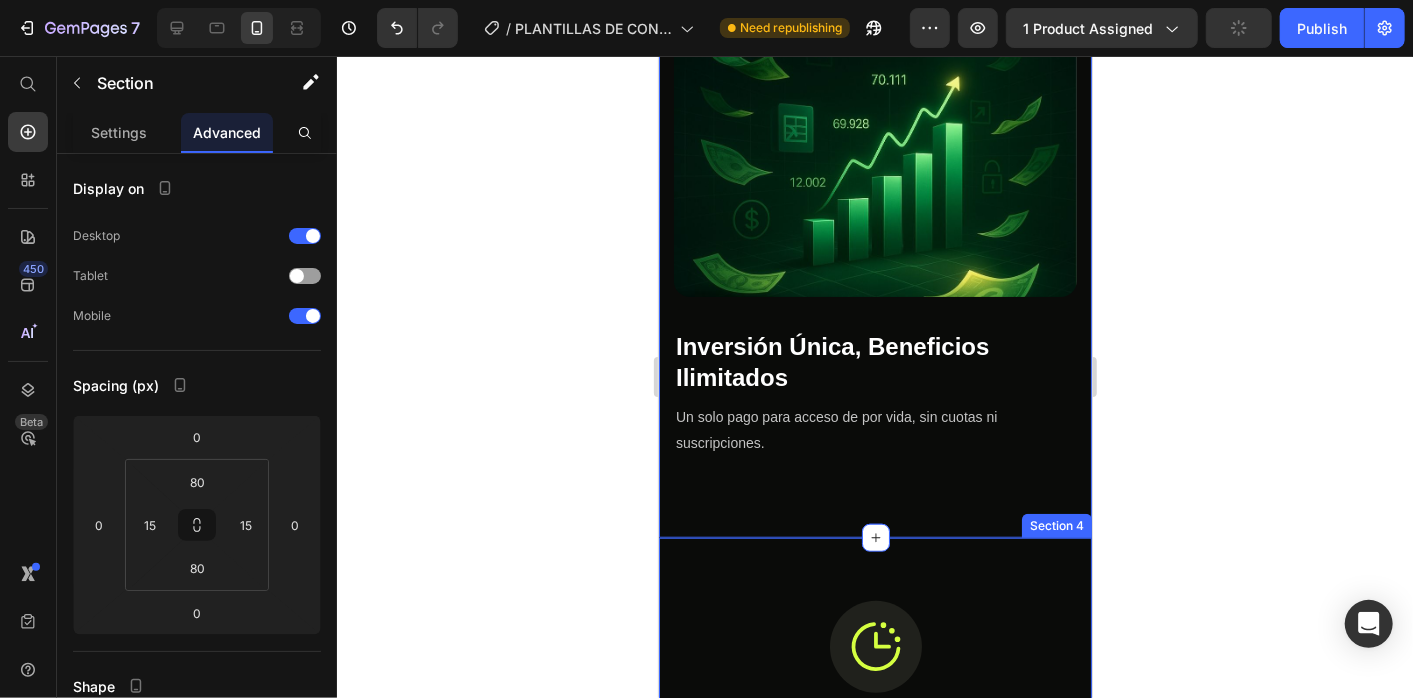 click on "Icon Contabilidad Sin Errores Text Block Fórmulas automáticas que garantizan precisión en cada cálculo y reporte Text
Icon Ahorra Tiempo Real Text Block Reduce horas de trabajo manual a minutos con nuestras plantillas optimizadas. Text
Icon Acceso Instantáneo Text Block Descarga y usa tus plantillas al momento vía Google Drive, estés donde estés. Text
Icon Domina Cada Función Text Block Nuestros tutoriales en video te guían paso a paso, sin conocimientos previos. Text Row Section 4" at bounding box center (874, 1018) 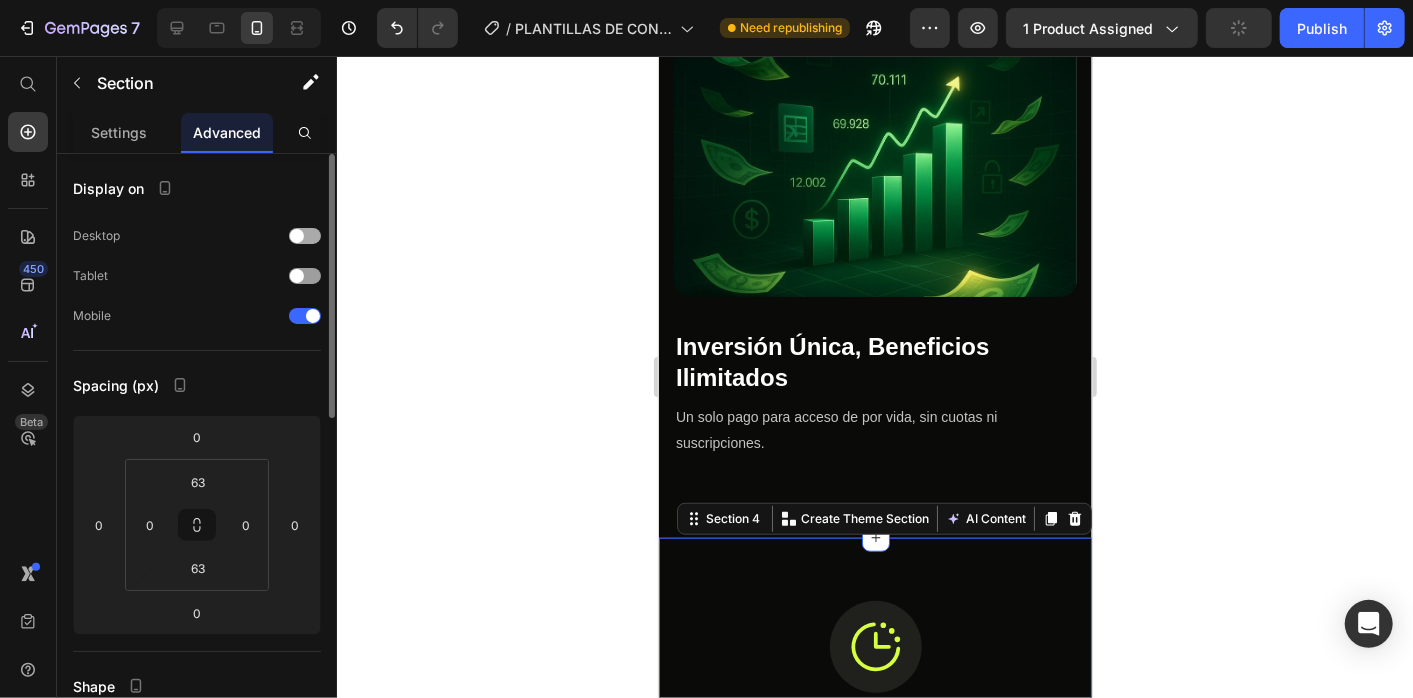 click at bounding box center [297, 236] 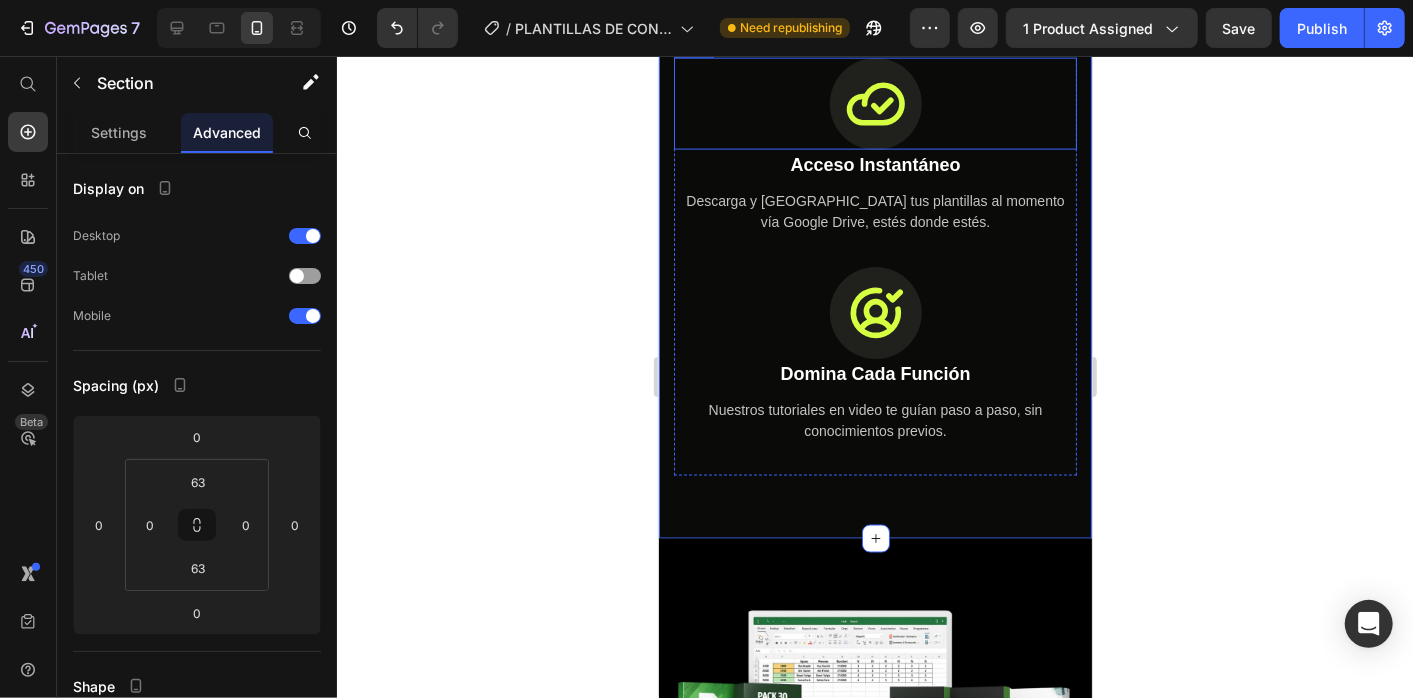 scroll, scrollTop: 5964, scrollLeft: 0, axis: vertical 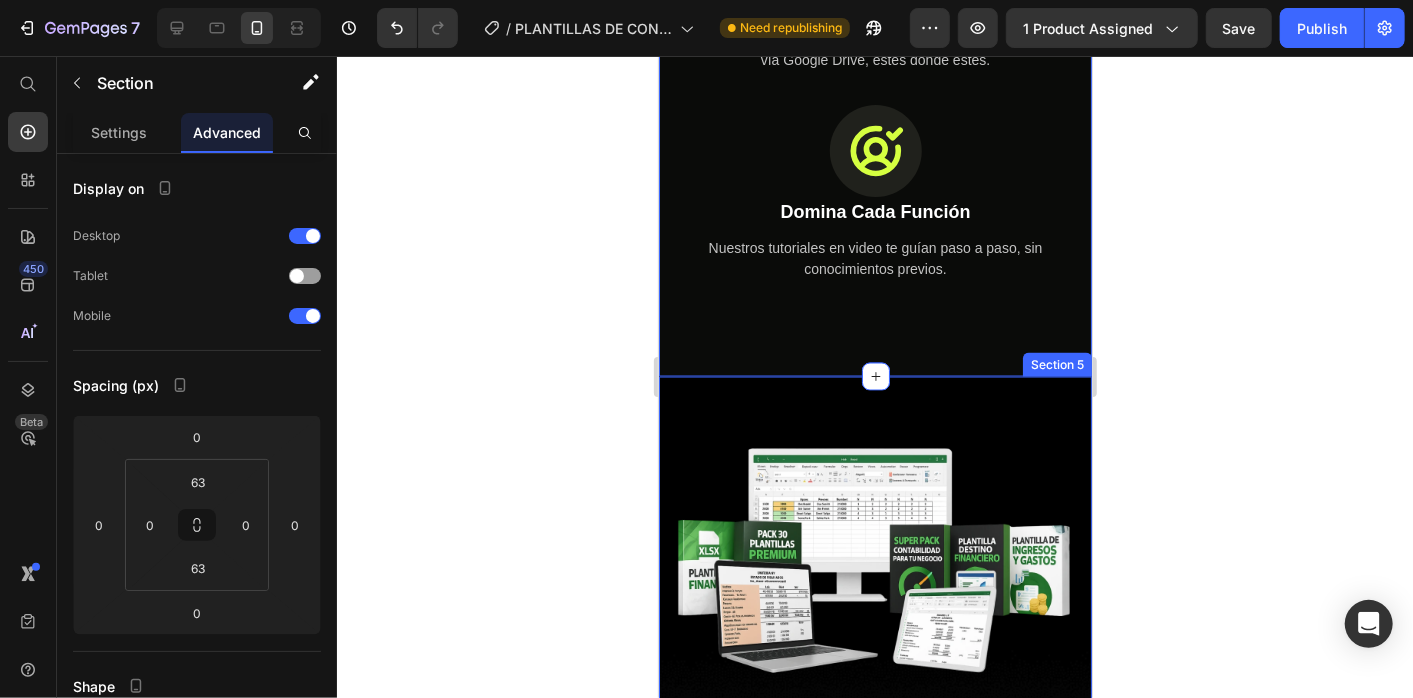 click on "Image Esto incluye el pack Heading
Icon Cómo presentar el formulario 606 paso a paso. Text block
Icon Plantillas en Excel para gastos Text block
Icon Plantillas en Excel para Nómina Text block
Icon Plantillas en Excel para Caja Diaria Text block
Icon Plantillas en Excel para Control de stock Text block
Icon Plantillas en Excel para Cuentas por cobrar Text block
Icon Plantillas en Excel para Estado de resultados Text block
Icon Estados financieros Text block
Icon Plantilla de análisis financiero. Text block
Icon Formularios listos: IR-1, IR-2, bonificación, TSS. Text block
Icon Plantilla para calcular prestaciones, bonificaciones y cuadre TSS. Text block
Icon Guía completa para constituir una empresa (con 12 documentos Word). Text block Icon List La oferta termina en Text Block 02 HRS 33 MINS 05 SGDS Countdown Timer" at bounding box center [874, 916] 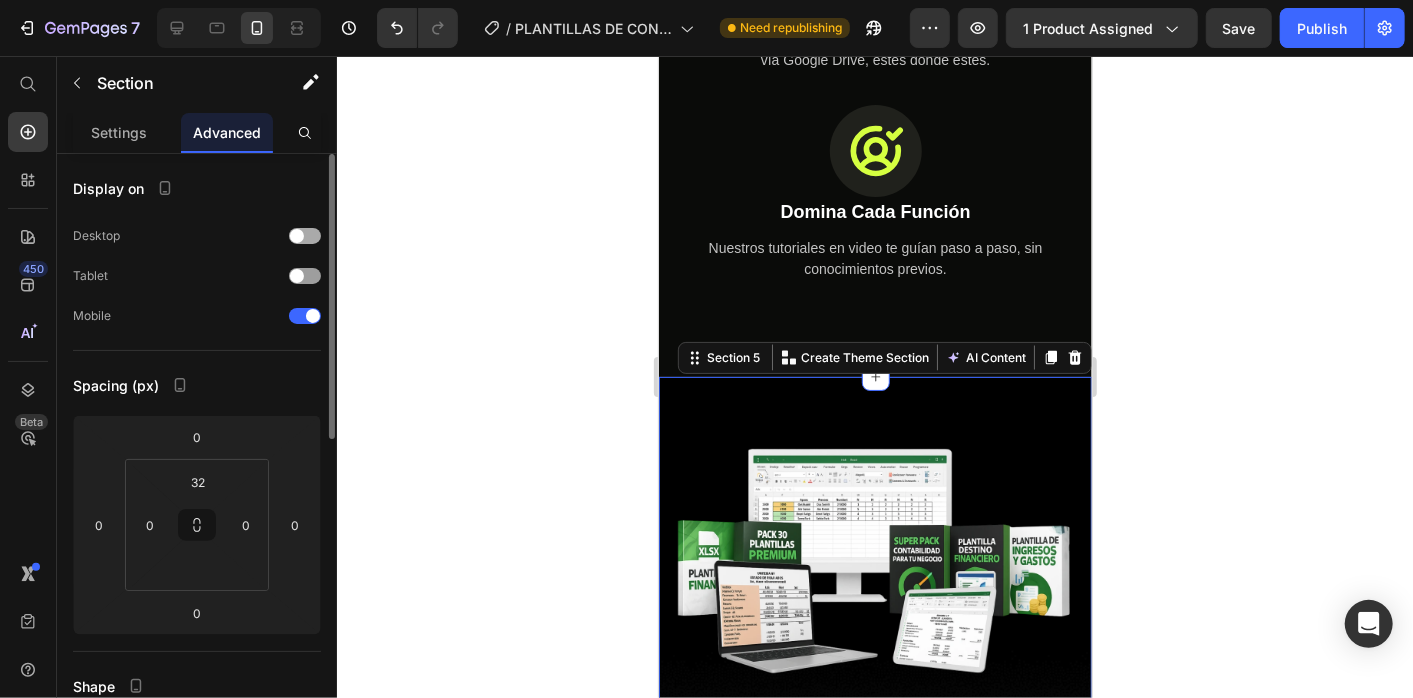 click at bounding box center (305, 236) 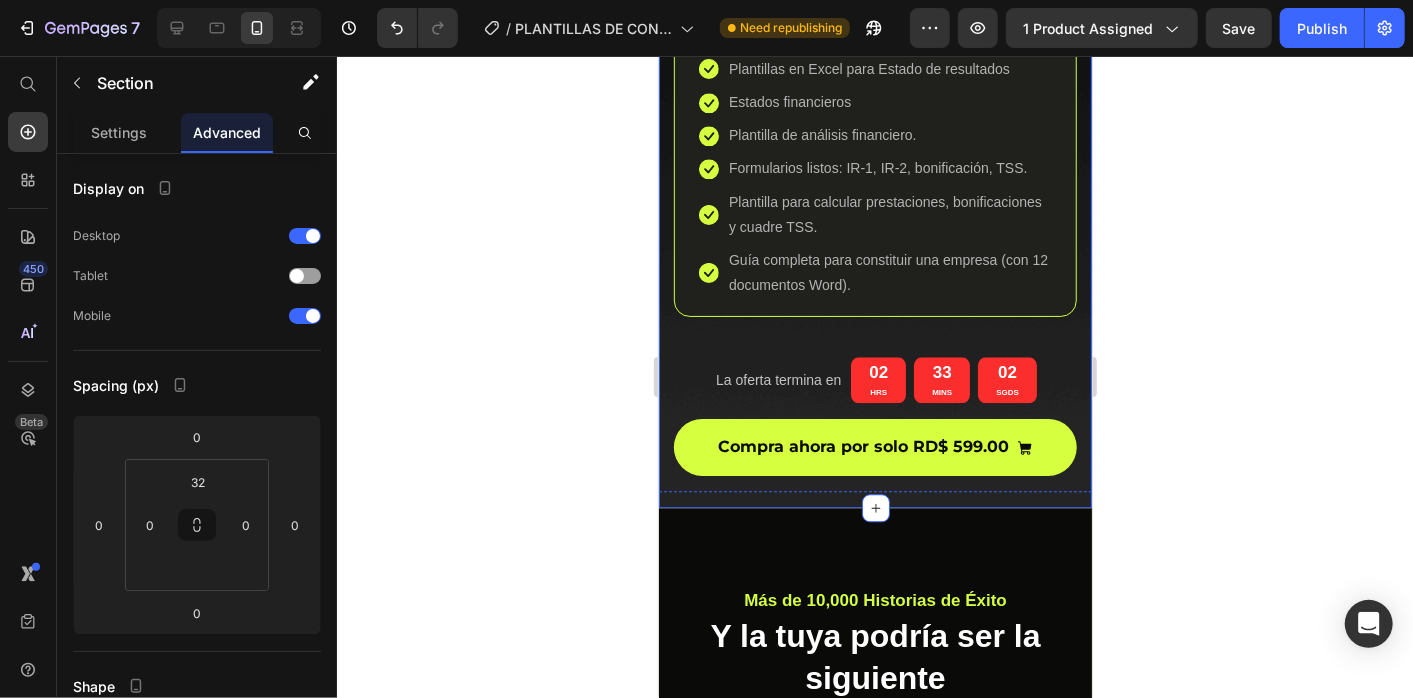 scroll, scrollTop: 7105, scrollLeft: 0, axis: vertical 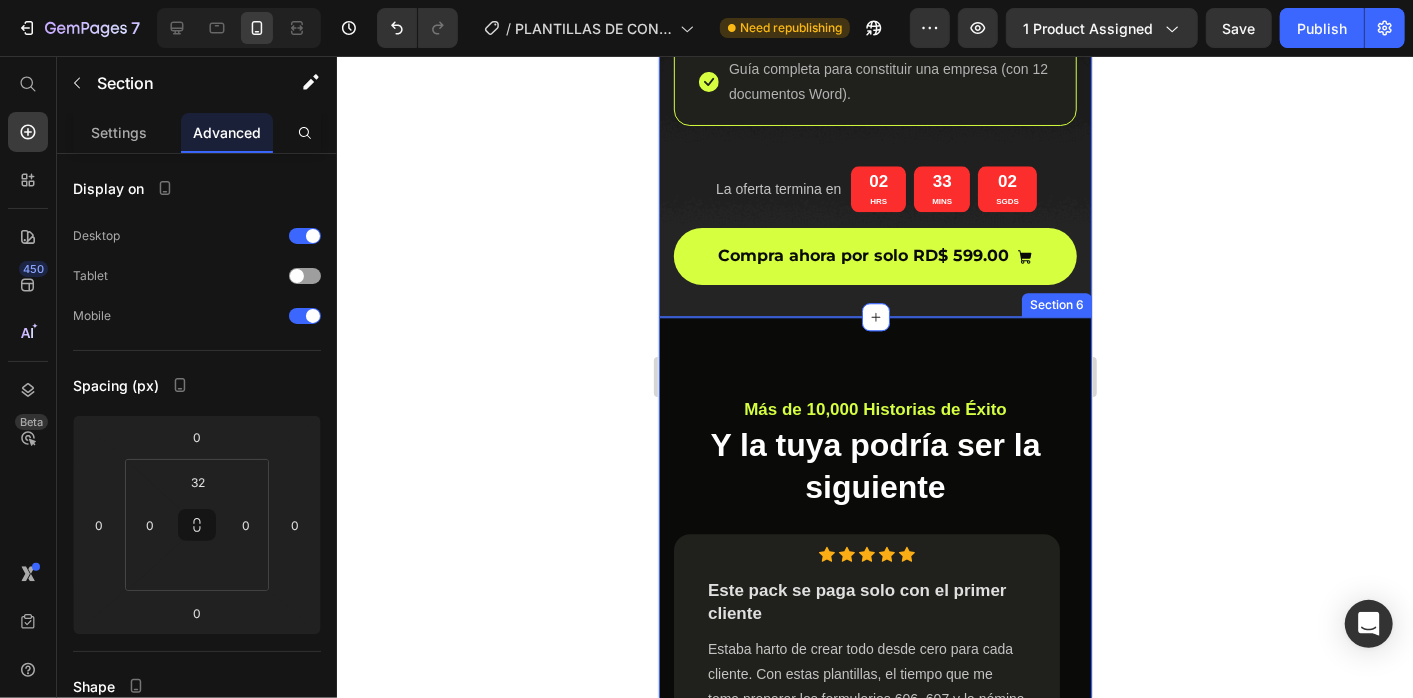 click on "Más de 10,000 Historias de Éxito Text block  Y la tuya podría ser la siguiente Heading
Icon                Icon                Icon                Icon                Icon Icon List Hoz Este pack se paga solo con el primer cliente Heading Estaba harto de crear todo desde cero para cada cliente. Con estas plantillas, el tiempo que me toma preparar los formularios 606, 607 y la nómina de TSS se redujo en un 70%. Literalmente, me permitió tomar dos clientes más este mes. La mejor inversión Text block                Title Line Image [PERSON_NAME] Heading
Icon Cliente Verificado  Text block Icon List Row                Icon                Icon                Icon                Icon                Icon Icon List Hoz Por fin entiendo los números de mi negocio Heading Text block                Title Line Image [PERSON_NAME] Heading
Icon Cliente Verificado  Text block Icon List Row Row                Icon                Icon                Icon" at bounding box center (874, 680) 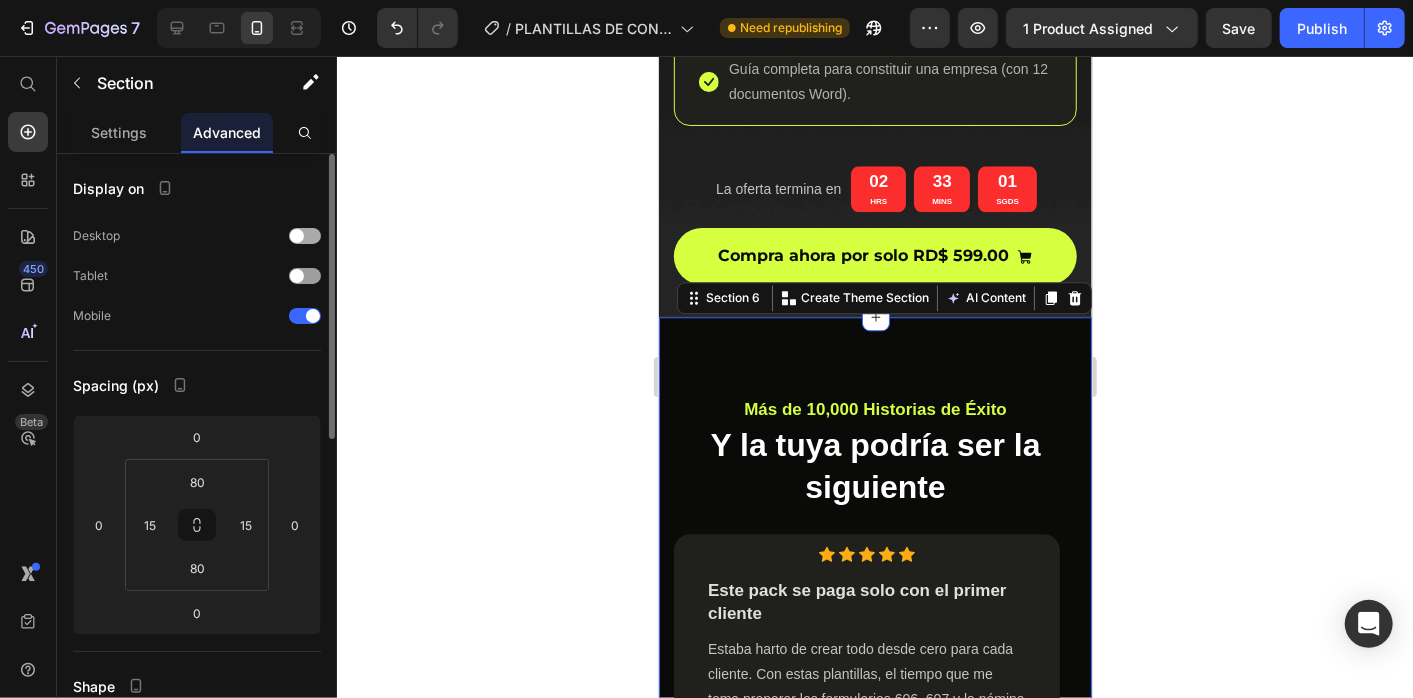 click 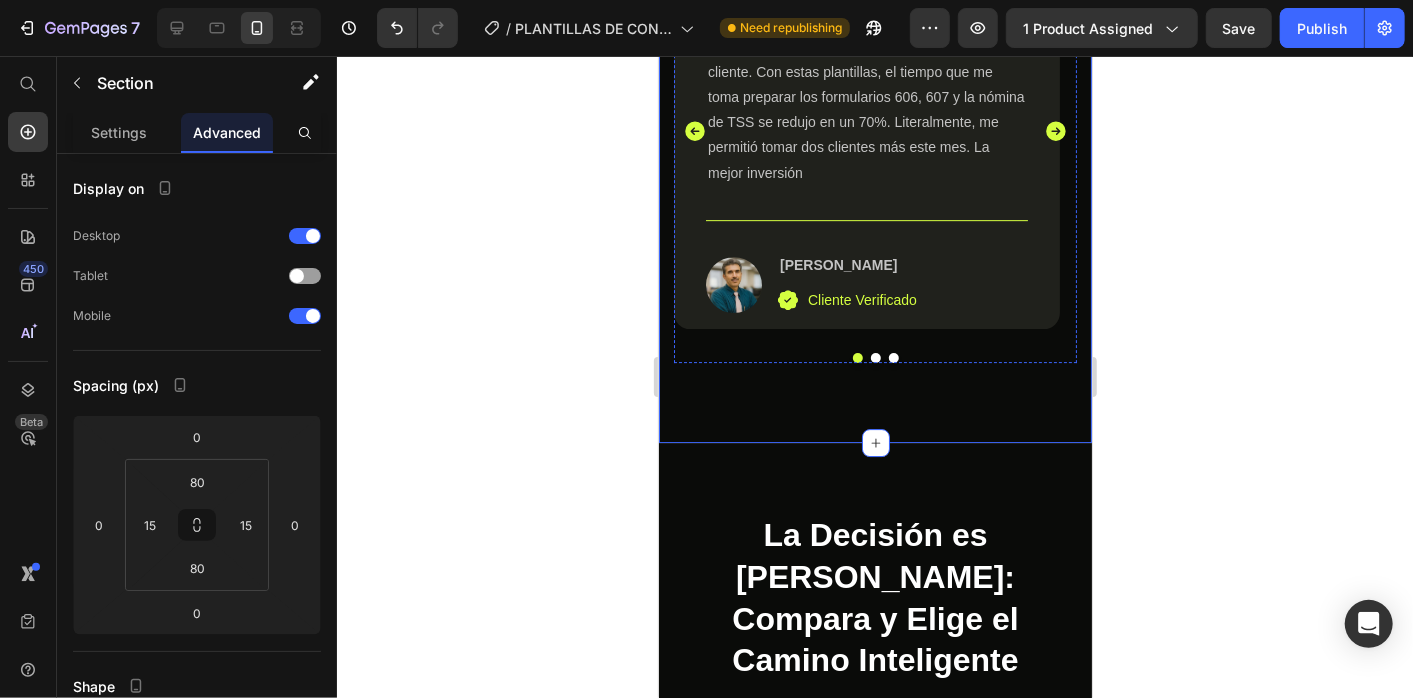 scroll, scrollTop: 7815, scrollLeft: 0, axis: vertical 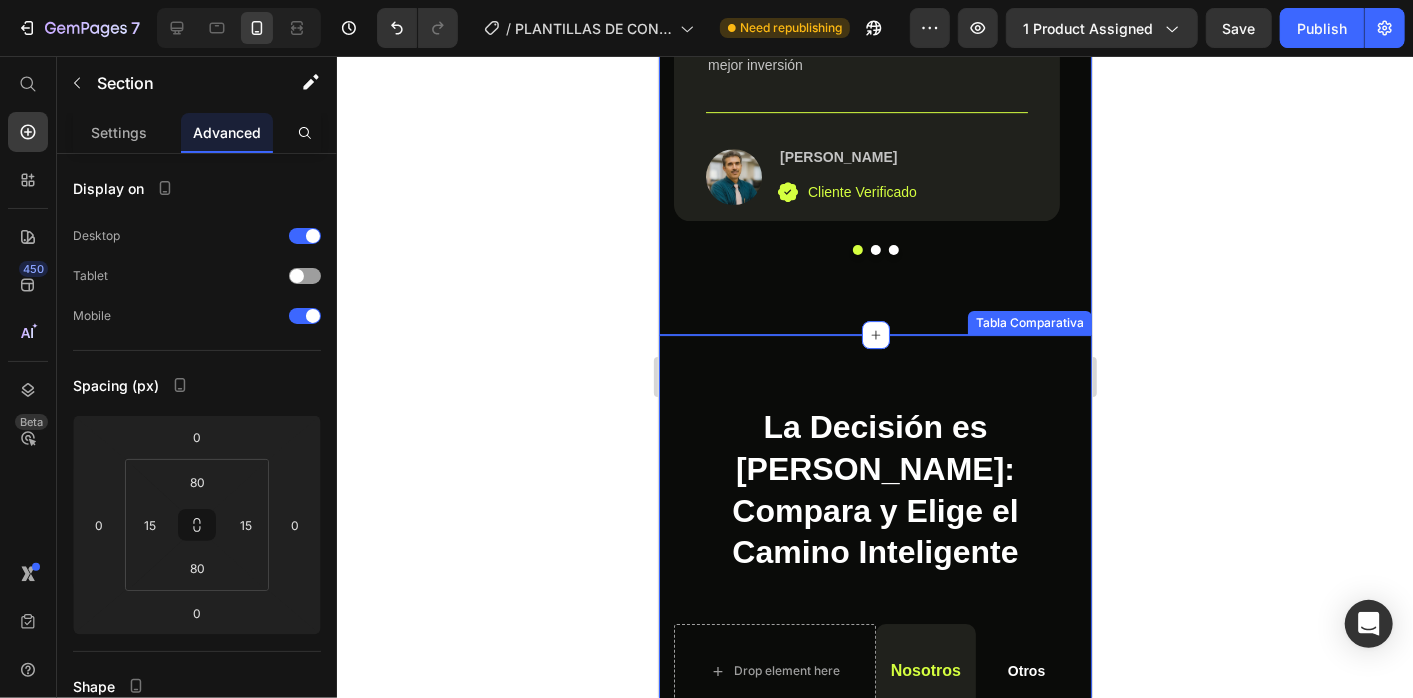 click on "La Decisión es [PERSON_NAME]: Compara y Elige el Camino Inteligente Heading
Drop element here Nosotros Text Block Row Otros Text Block Row Fórmulas 100% Automatizadas y Validadas Text Block
Icon Row
Icon Row Kit Todo en Uno (Impuestos, Nómina, Finanzas) Text Block
Icon Row
Icon Row Video Tutoriales Paso a Paso Incluidos Text Block
Icon Row
Icon Row Pago Único (Sin Suscripciones ni Cargos Ocultos) Text Block
Icon Row
Icon Row Acceso Inmediato y de  por Vida Text Block
Icon Row
Icon Row Actualizaciones Gratuitas  Incluidas Text Block
Icon Row
Icon Row Diseño Profesional Listo para Presentar a Clientes Text Block
Icon Row
Icon Row Soporte para Dudas o  Consultas Text Block
Icon Row
Icon Row Row Tabla Comparativa" at bounding box center [874, 896] 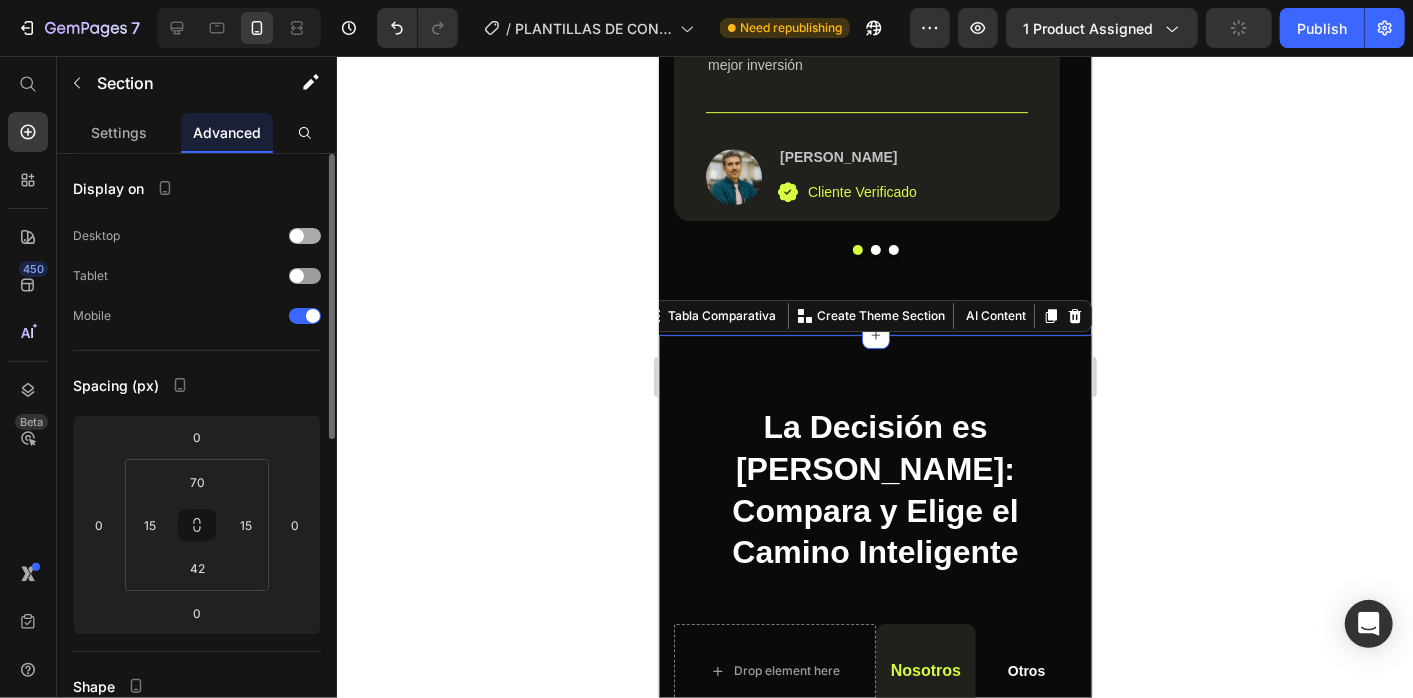 click at bounding box center (297, 236) 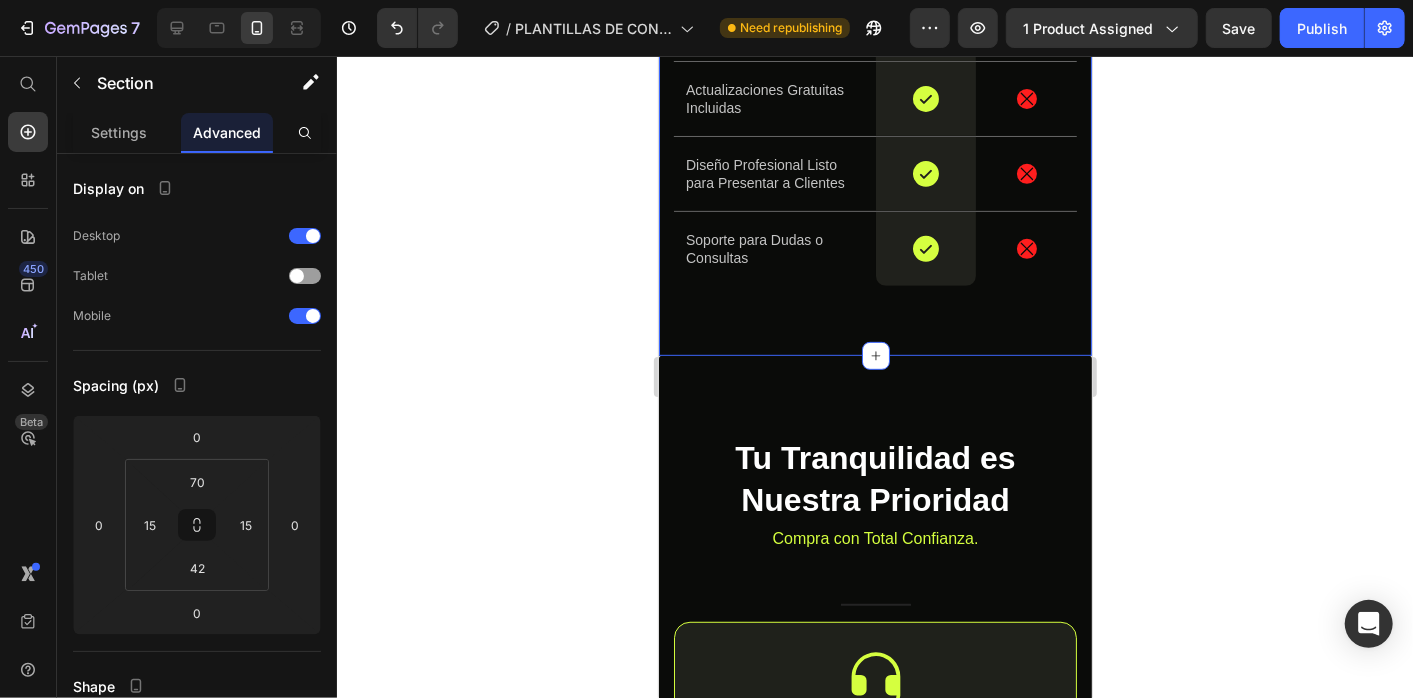 scroll, scrollTop: 8937, scrollLeft: 0, axis: vertical 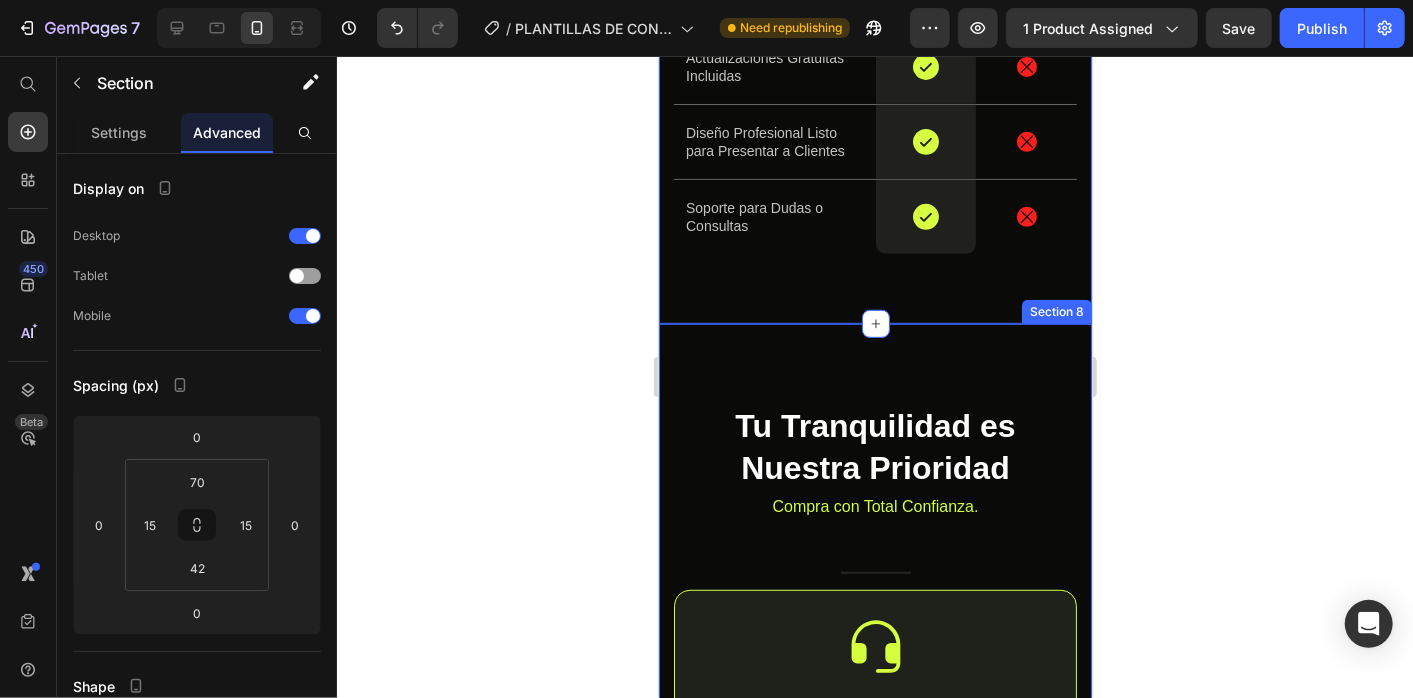 click on "Tu Tranquilidad es Nuestra Prioridad Heading Compra con Total Confianza. Text block Row                Title Line
Icon Soporte al Cliente   Heading No estás solo en esto. Si te surge cualquier inconveniente técnico o duda, te garantizamos una respuesta de nuestro equipo de soporte para que nunca te sientas estancado.   Text block Row
Icon Protección Total de tus Datos de Pago Heading Tu seguridad es innegociable. Utilizamos tecnología de encriptación avanzada y pasarelas de pago de nivel mundial para garantizar que tu información financiera esté siempre protegida. Text block Row
Icon Un Único Pago, Cero Sorpresas Heading Te garantizamos que el precio que ves es final. No existen cargos ocultos, mensualidades recurrentes ni costos adicionales por futuras actualizaciones. Es una inversión única para un activo que usarás por años. Text block Row Row Section 8" at bounding box center [874, 1019] 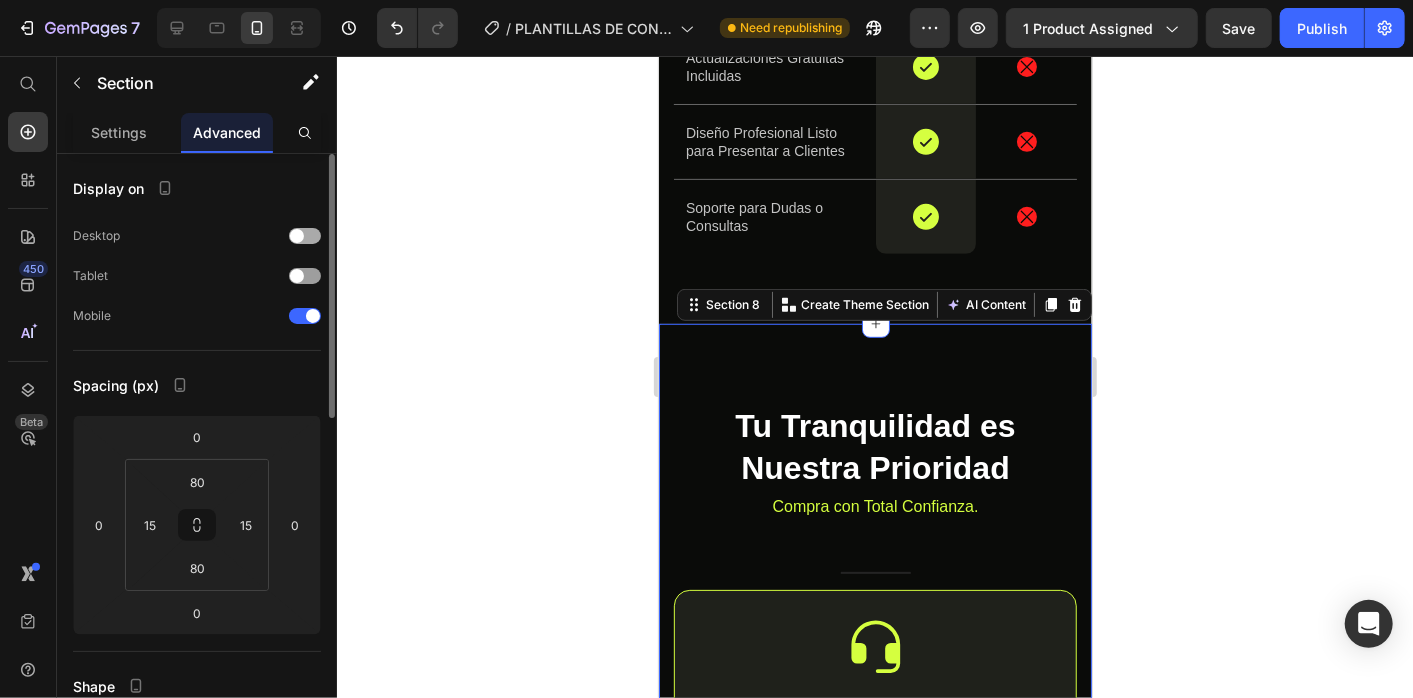 click at bounding box center (305, 236) 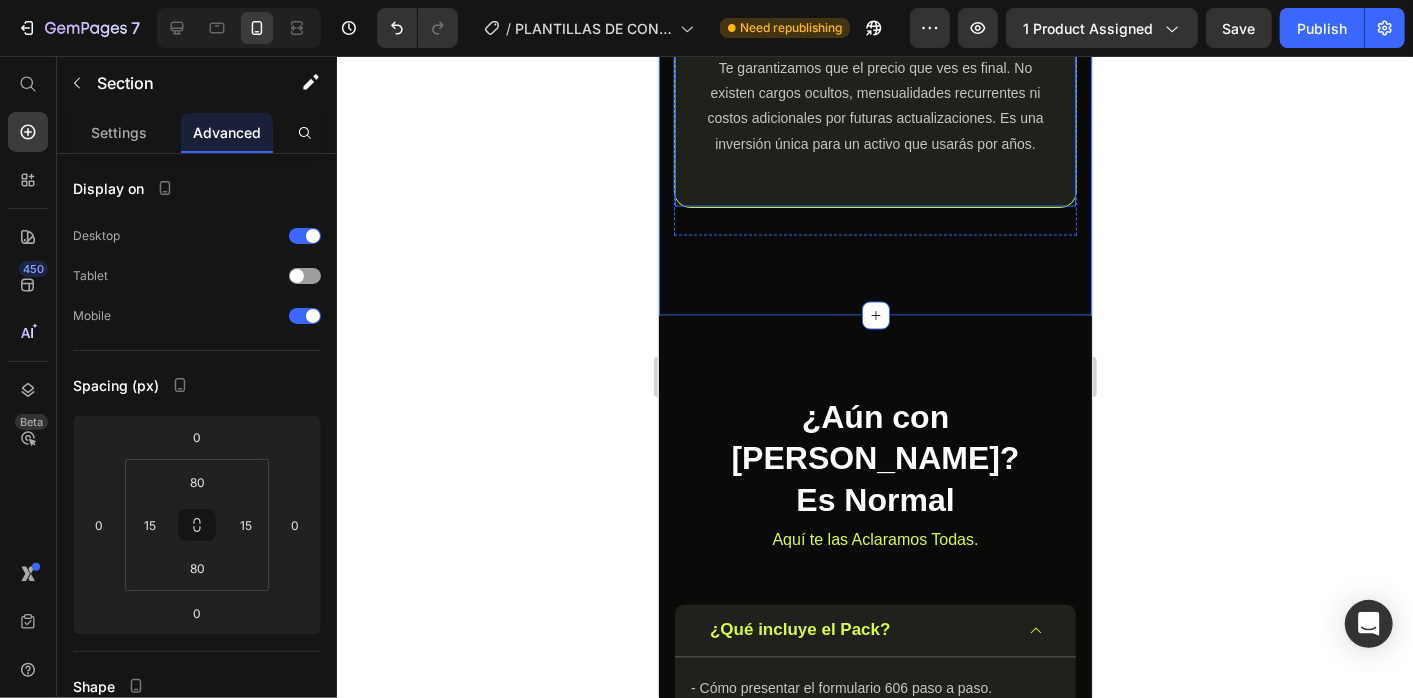 scroll, scrollTop: 10302, scrollLeft: 0, axis: vertical 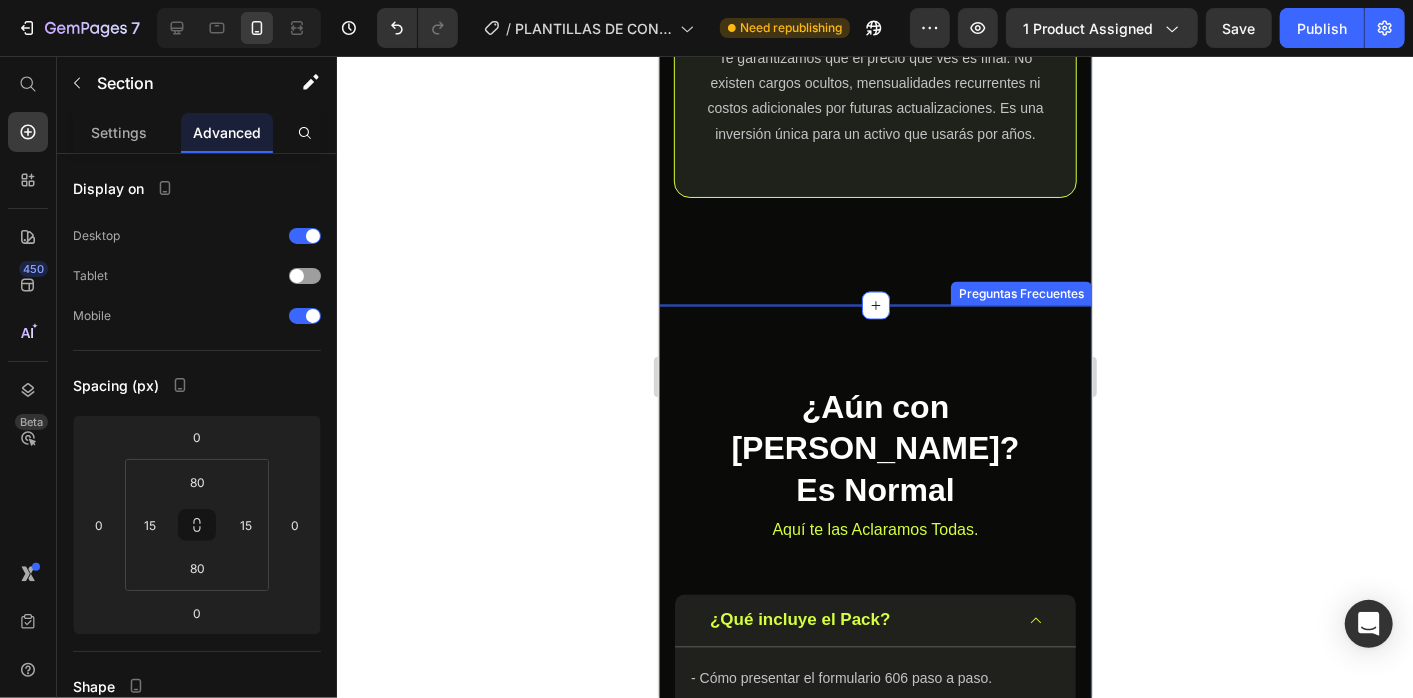 click on "¿Aún con [PERSON_NAME]?  Es Normal Heading Aquí te las Aclaramos Todas. Text block Row Row
¿Qué incluye el Pack? - Cómo presentar el formulario 606 paso a paso. - Plantillas editables en Excel para: - Gastos - Nómina - Caja diaria - Control de stock - Cuentas por cobrar - Estado de resultado - Estados financieros + plantilla de análisis financiero. - Guía completa para constituir una empresa (con 12 documentos Word). - Formularios listos: IR-1, IR-2, bonificación, TSS. - Plantilla para calcular prestaciones, bonificaciones y cuadre TSS.   Text block Row
¿Necesito tener una versión específica de Excel o Word?
El pago de RD$599, ¿es realmente único?
No soy contador, ¿realmente podré utilizar estas plantillas?
¿Cómo y cuándo recibiré el acceso al material? Accordion
Button Icon Row" at bounding box center (874, 926) 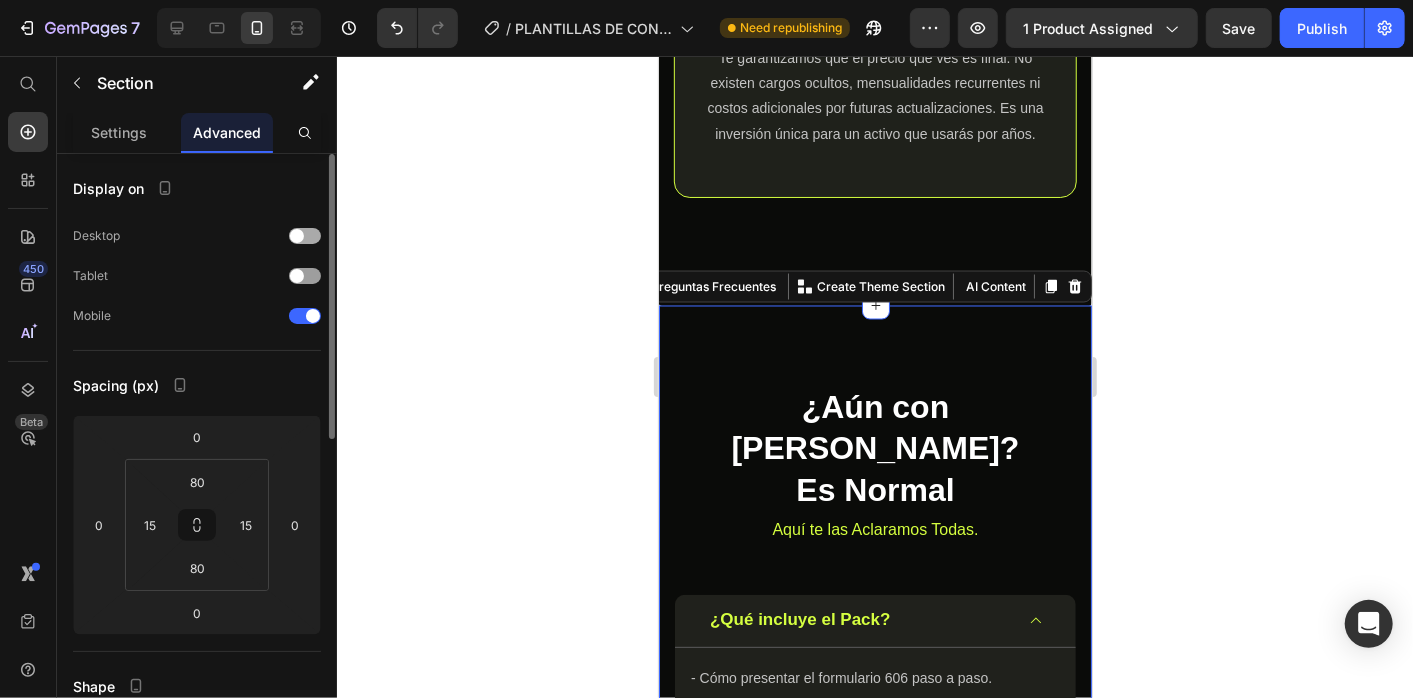click on "Desktop" at bounding box center (197, 236) 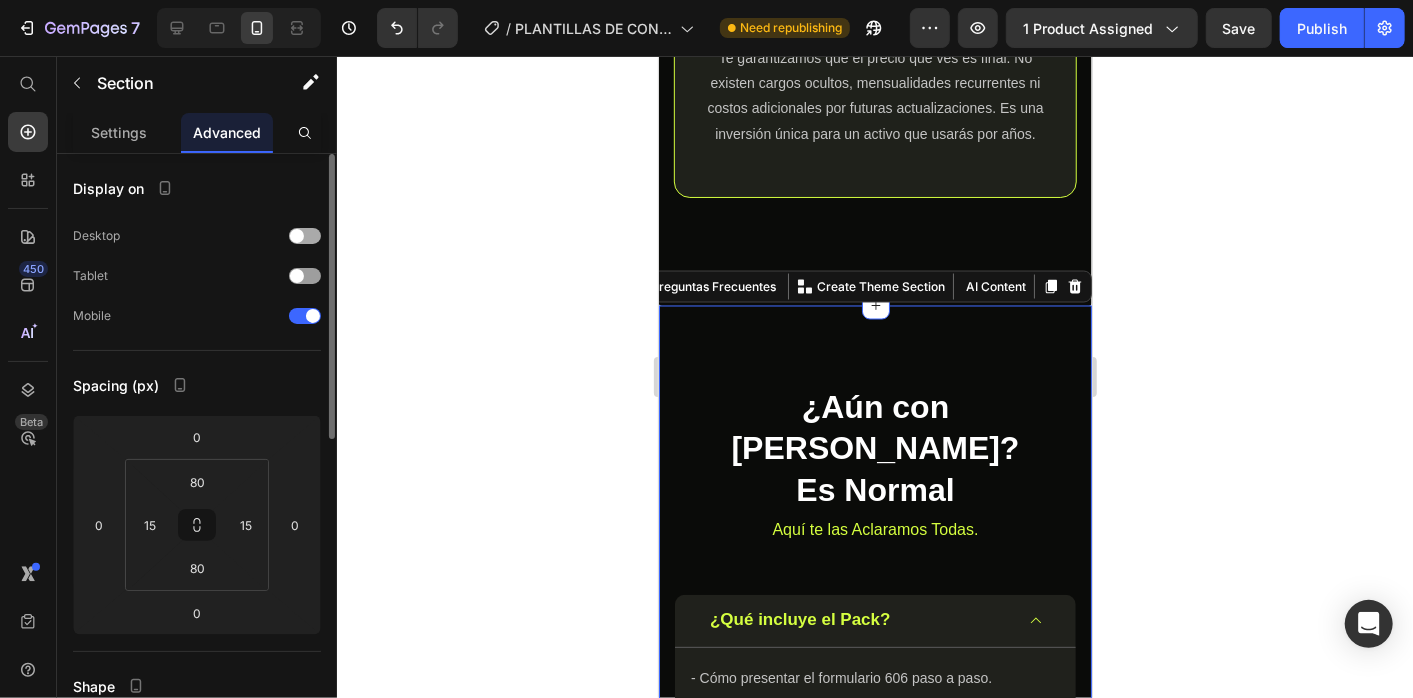 click at bounding box center [305, 236] 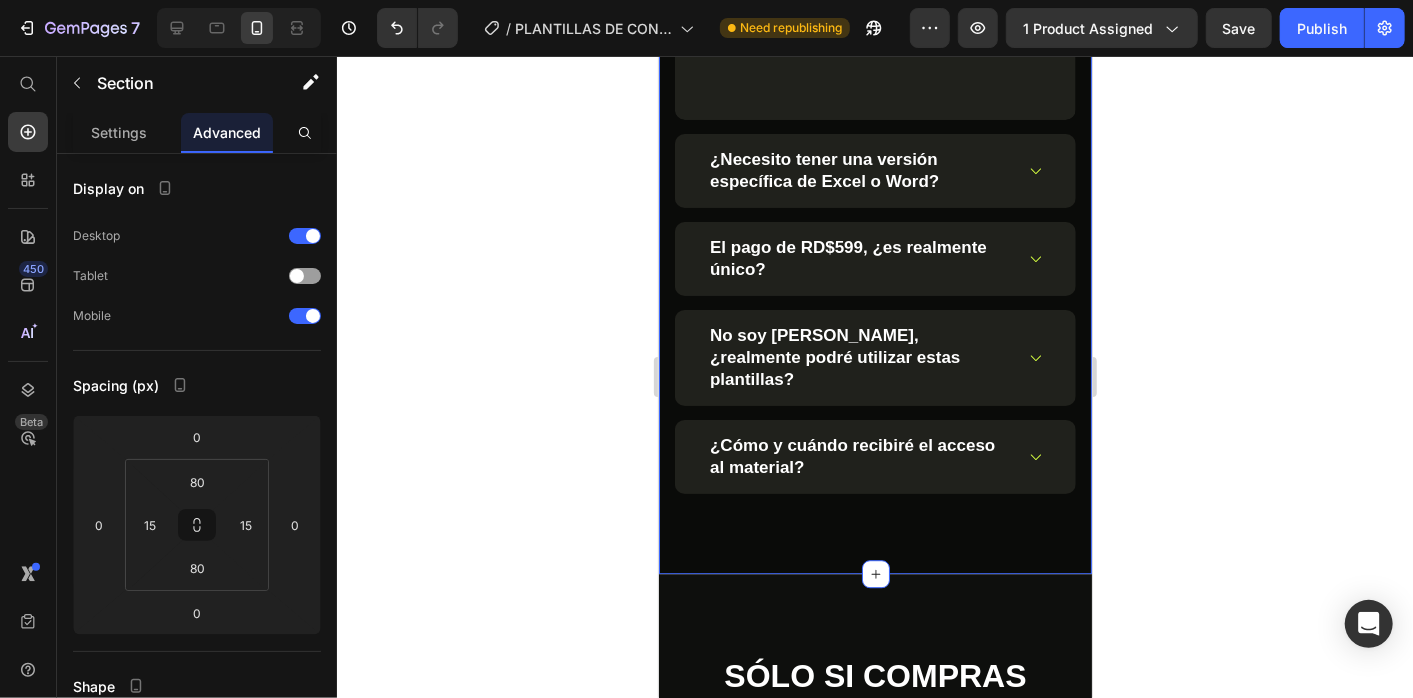 scroll, scrollTop: 11503, scrollLeft: 0, axis: vertical 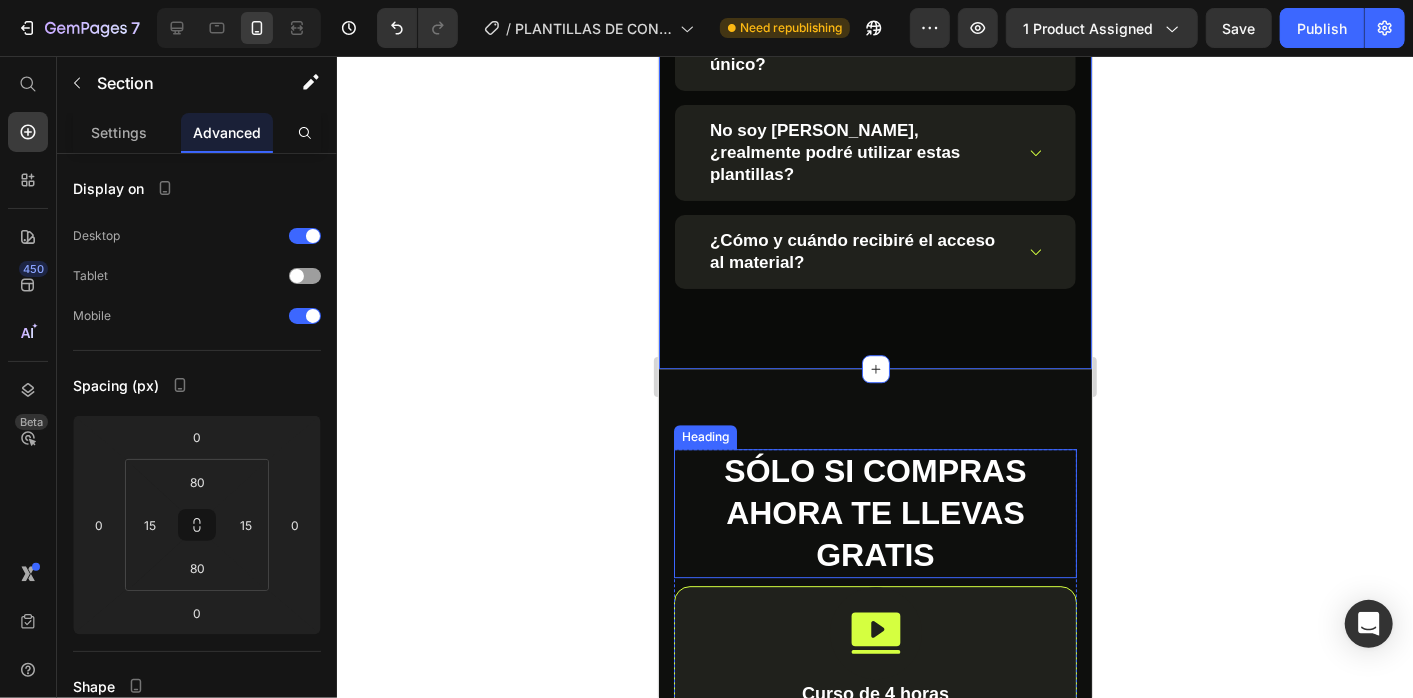 click on "SÓLO SI COMPRAS AHORA TE LLEVAS GRATIS Heading
Icon Curso de 4 horas Text Block Para tus declaraciones mensuales y nóminas Text
Icon Acceso Exclusivo Text Block A futuros Updates por Google Drive Text
Icon Plantilla Editable Text Block De facturas profesionales Text Row La oferta termina en Text Block 02 HRS 32 MINS 47 SGDS Countdown Timer Row
Compra ahora por solo RD$ 599.00 Button Row Section 10" at bounding box center [874, 875] 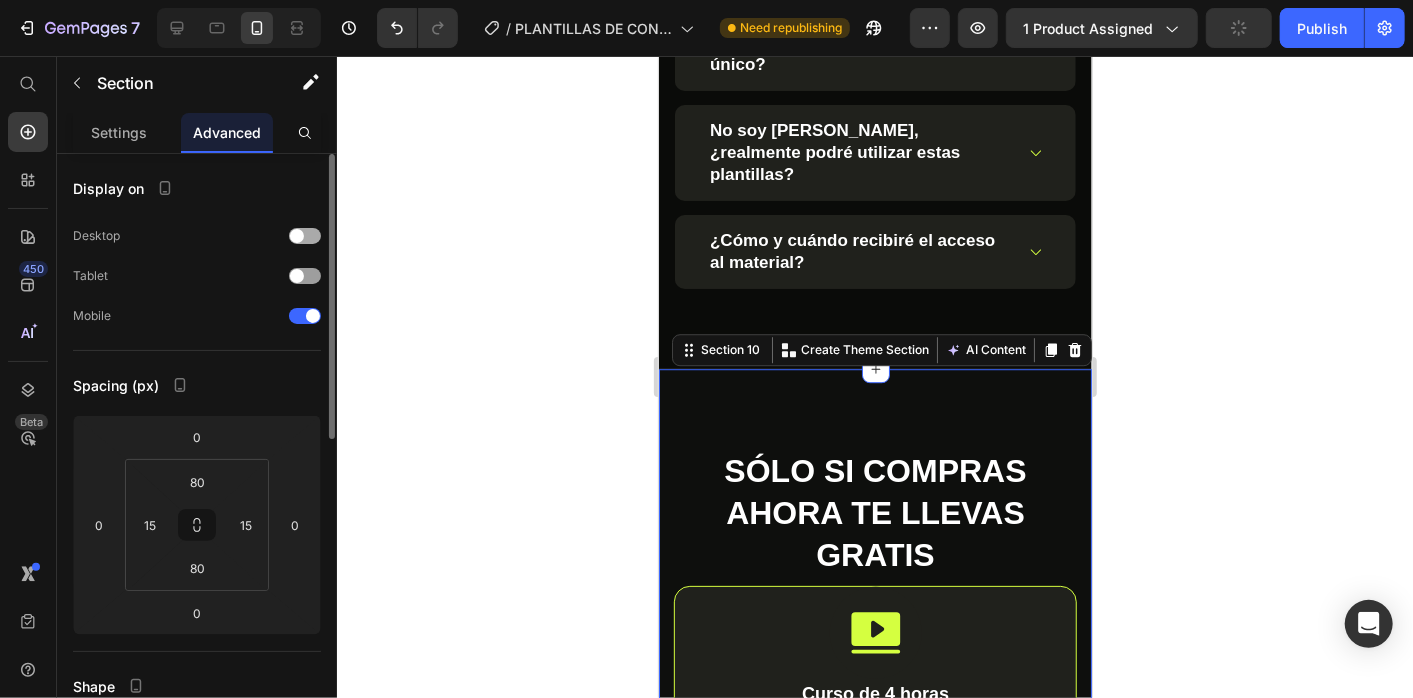 click at bounding box center (297, 236) 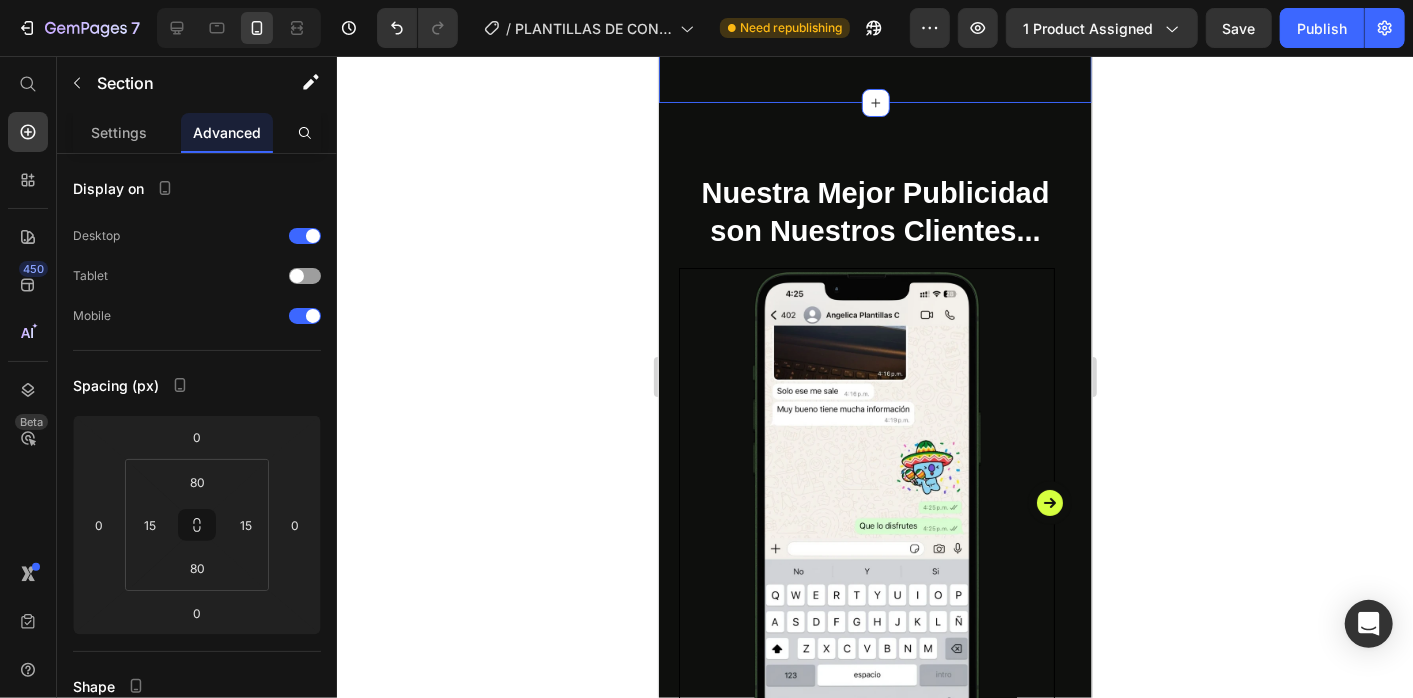 scroll, scrollTop: 12716, scrollLeft: 0, axis: vertical 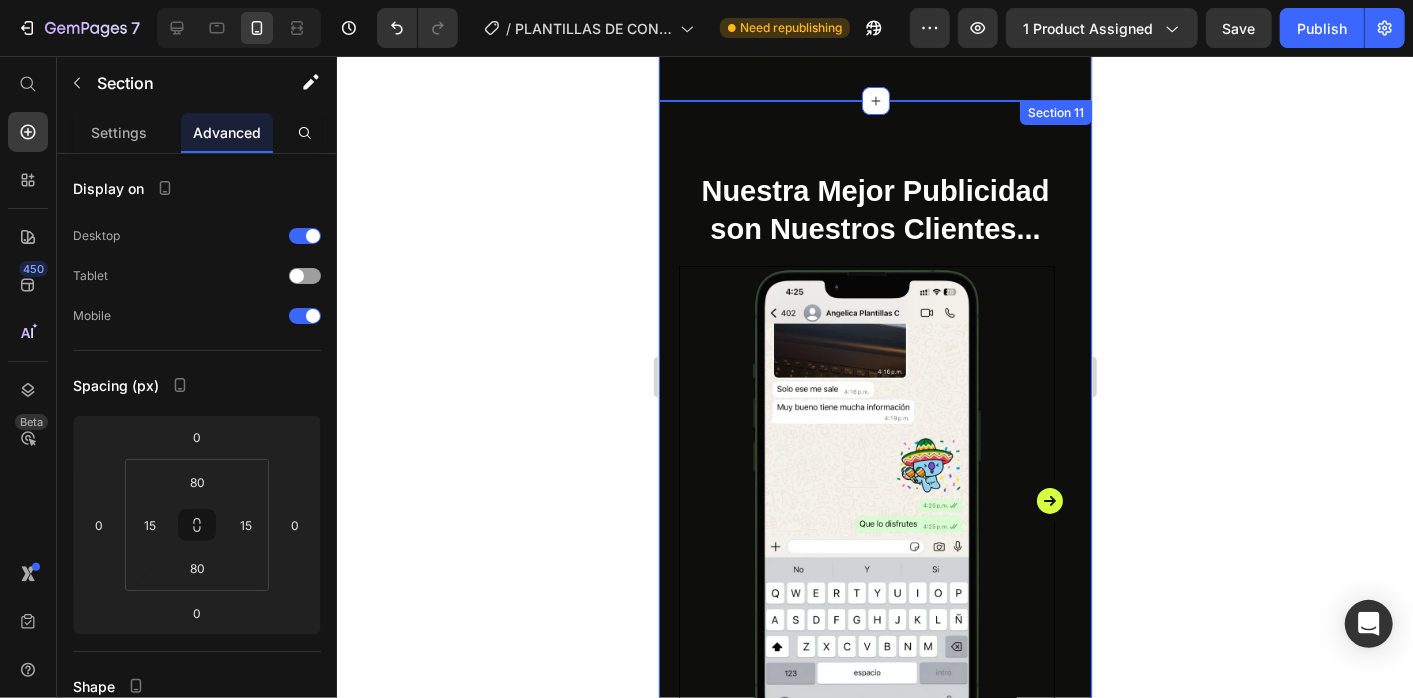 click on "Nuestra Mejor Publicidad son Nuestros Clientes... Heading
Image Row Image Row Image Row Image Row Image Row Image Row
Carousel Section 11" at bounding box center [874, 466] 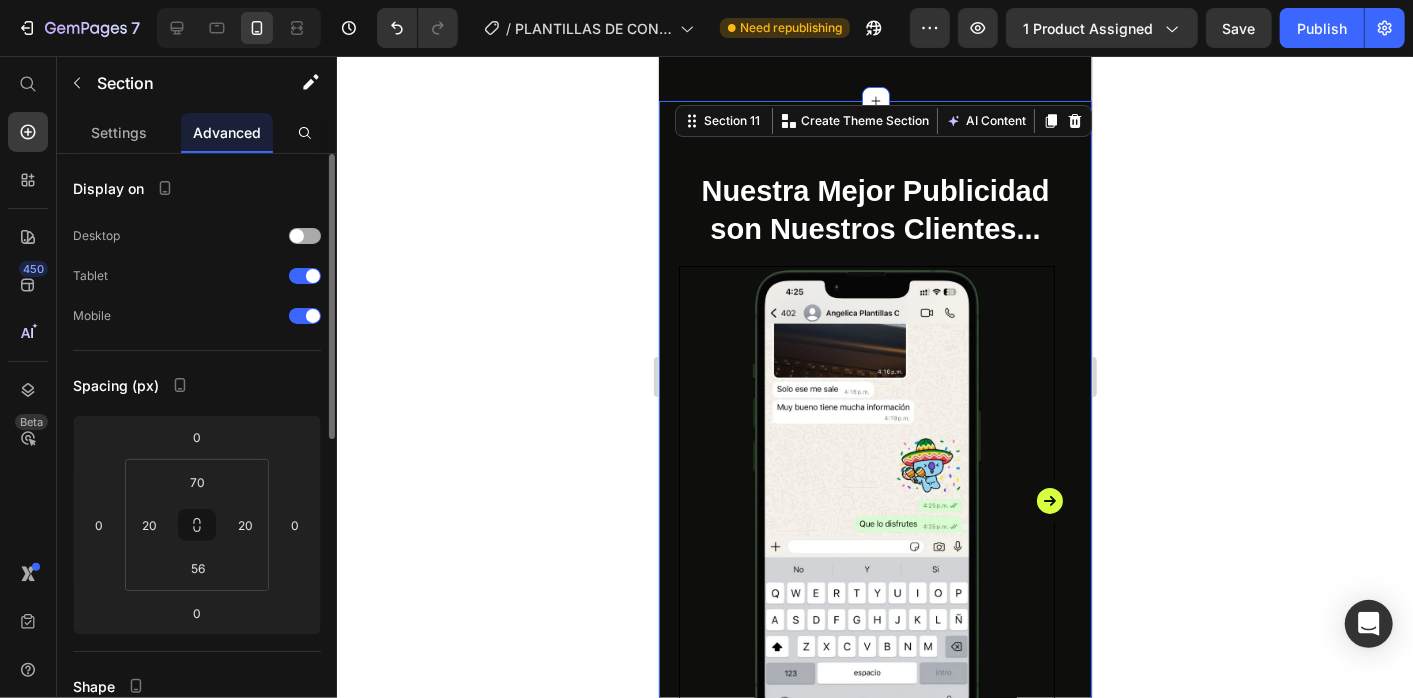 click at bounding box center [305, 236] 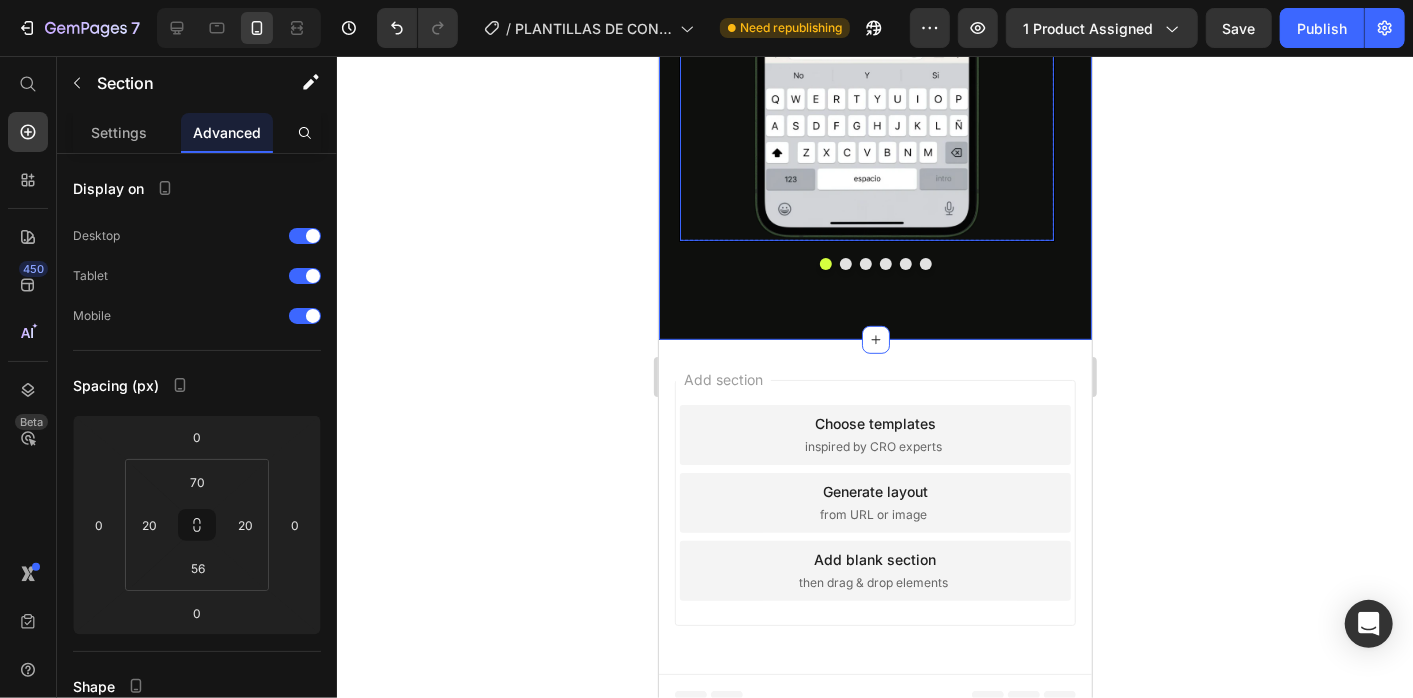 scroll, scrollTop: 13225, scrollLeft: 0, axis: vertical 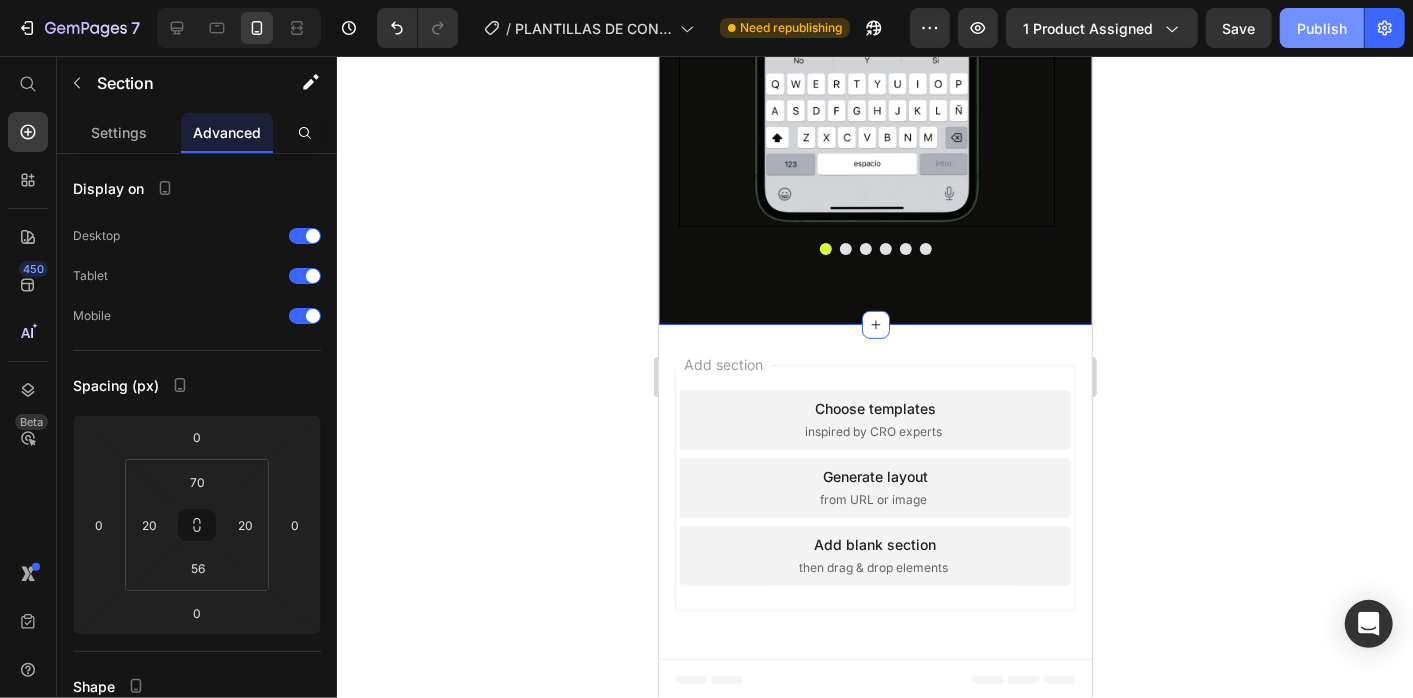 click on "Publish" at bounding box center (1322, 28) 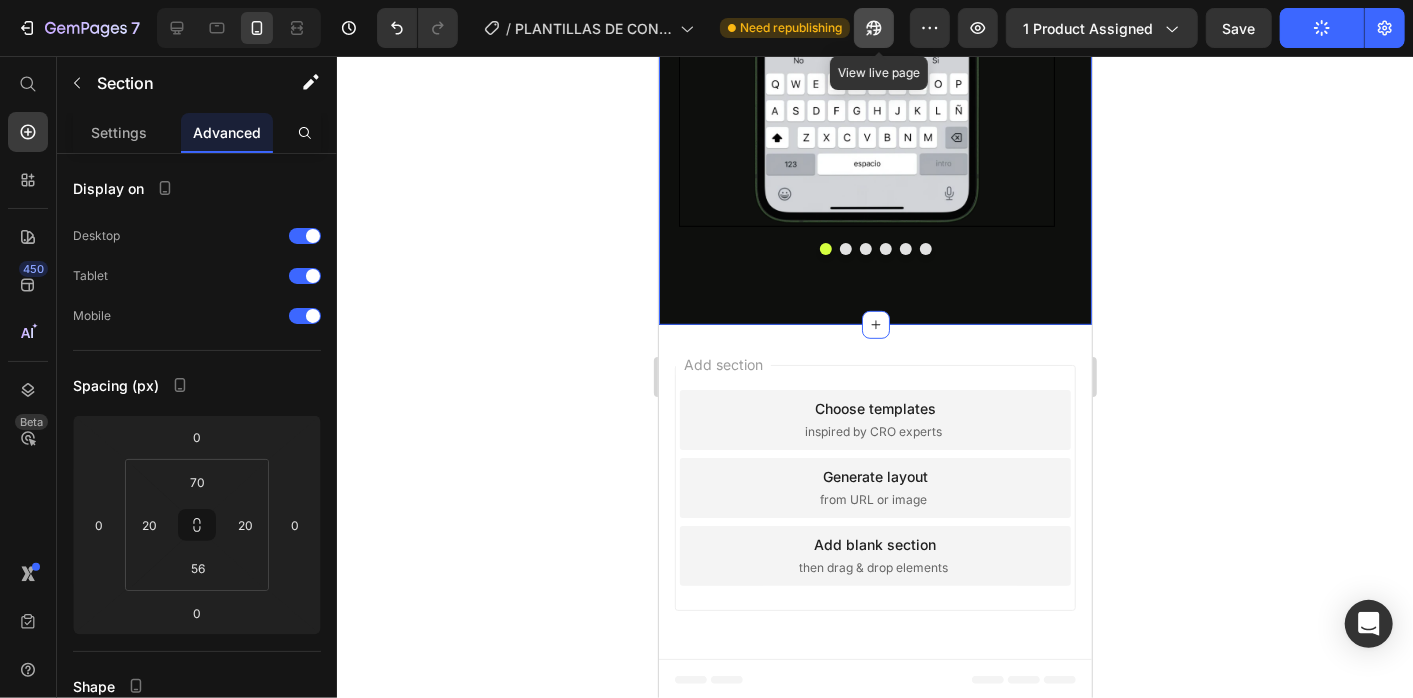 click 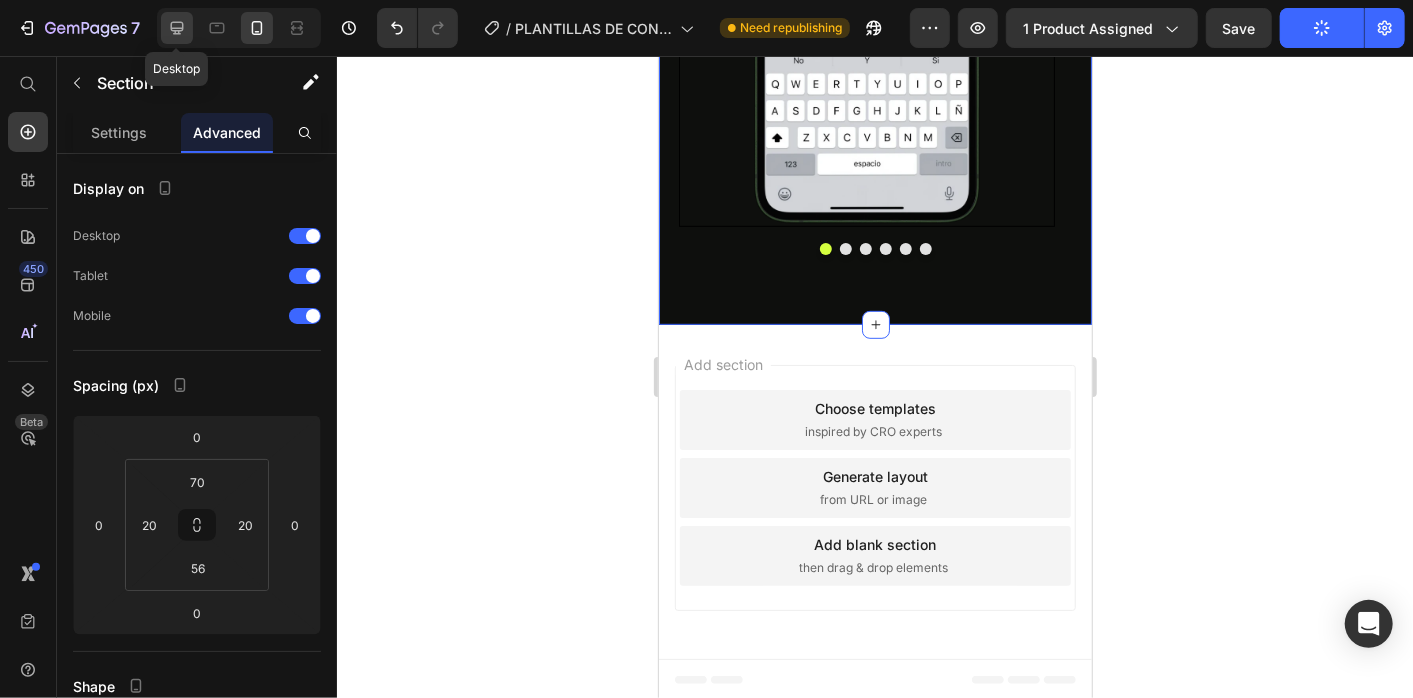 click 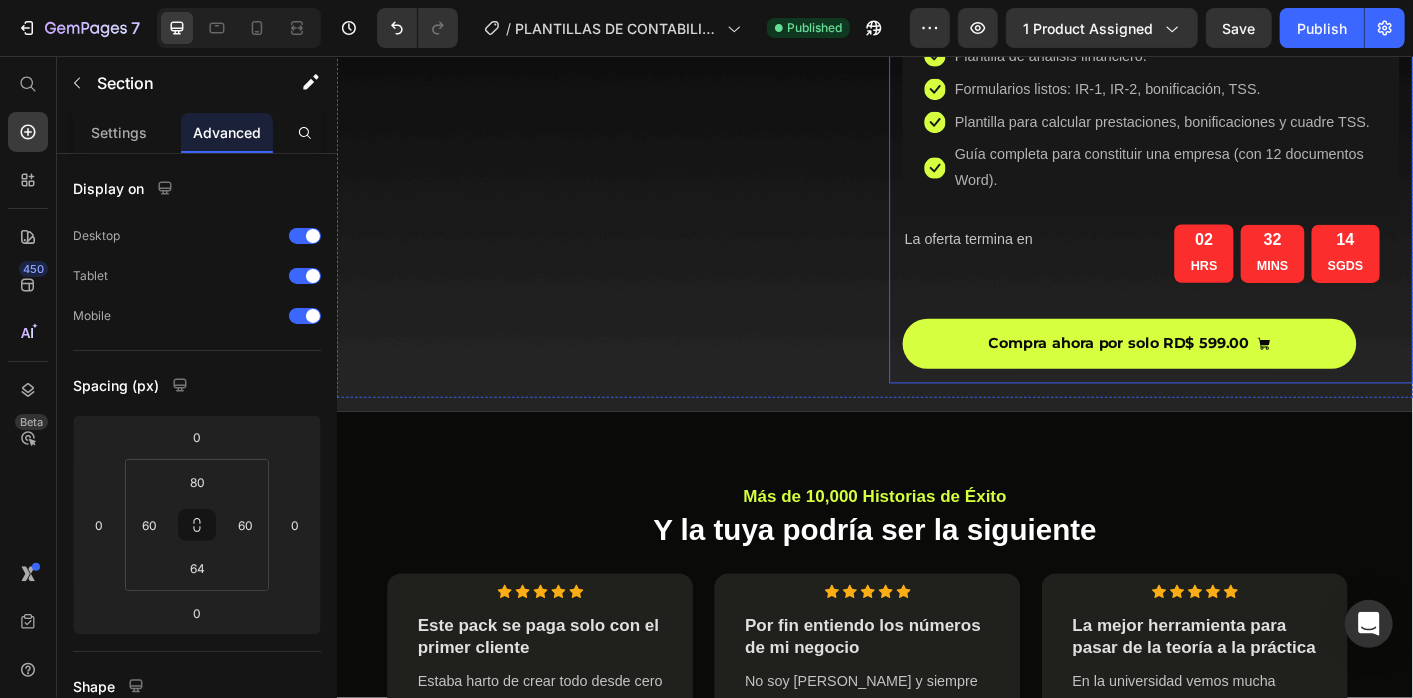 scroll, scrollTop: 4582, scrollLeft: 0, axis: vertical 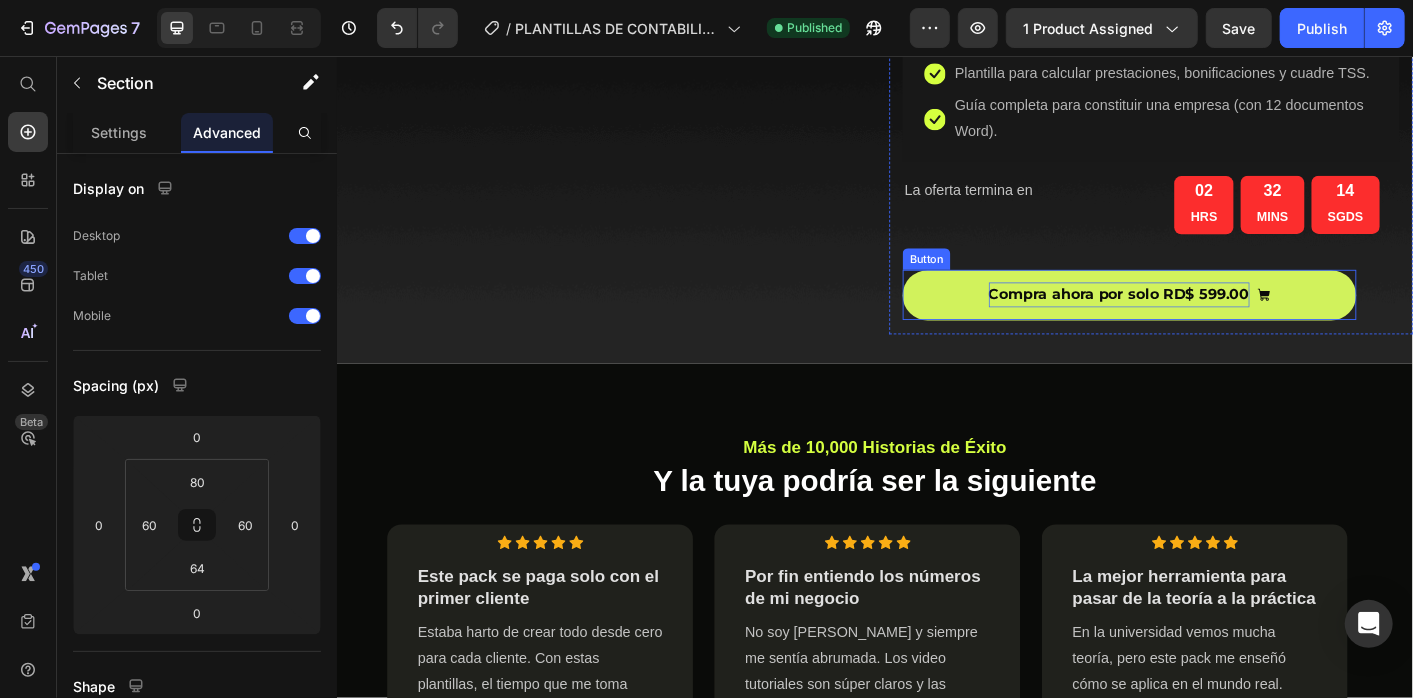 click on "Compra ahora por solo RD$ 599.00" at bounding box center [1208, 323] 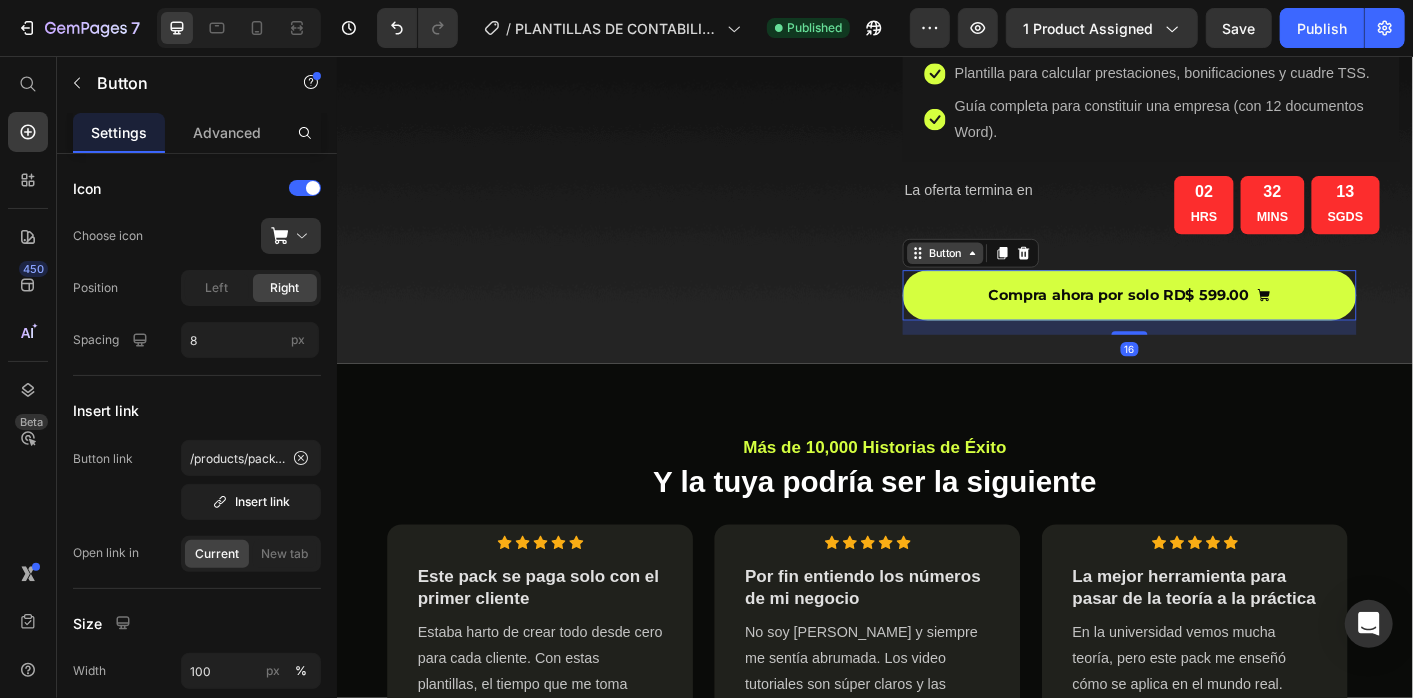 click 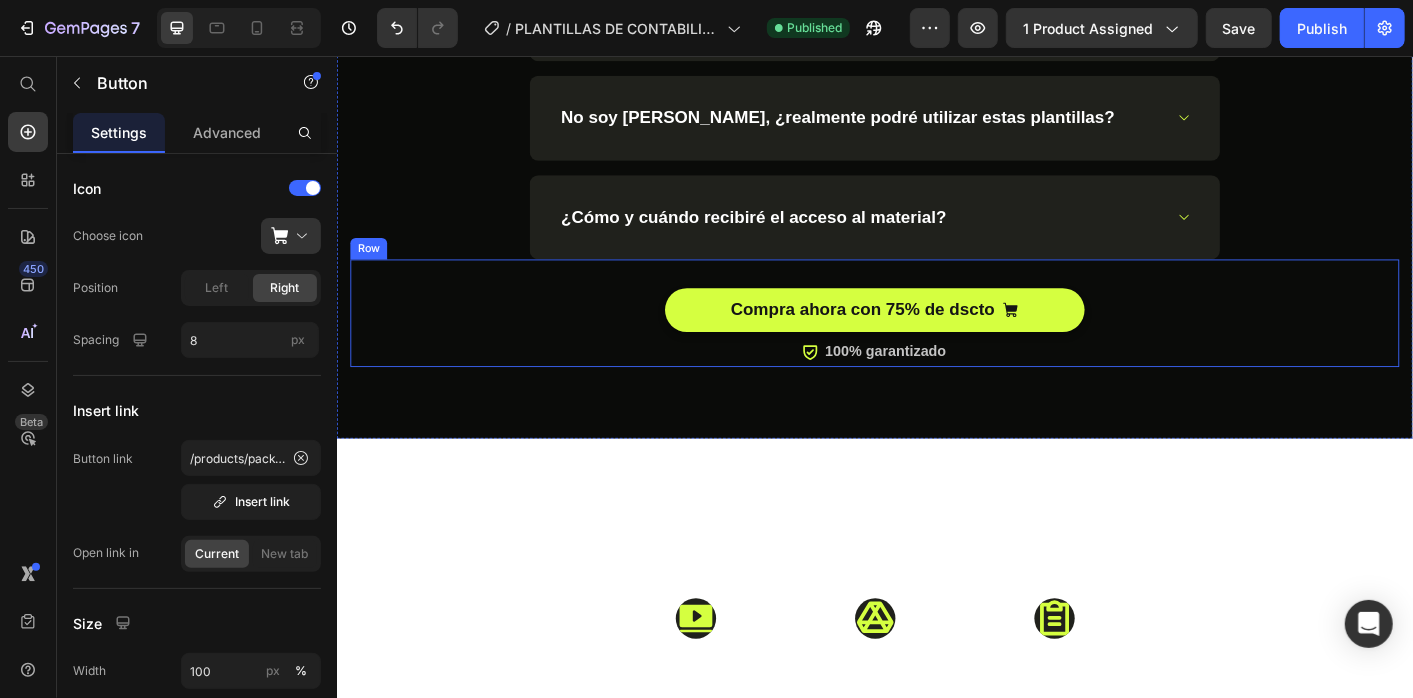 scroll, scrollTop: 8541, scrollLeft: 0, axis: vertical 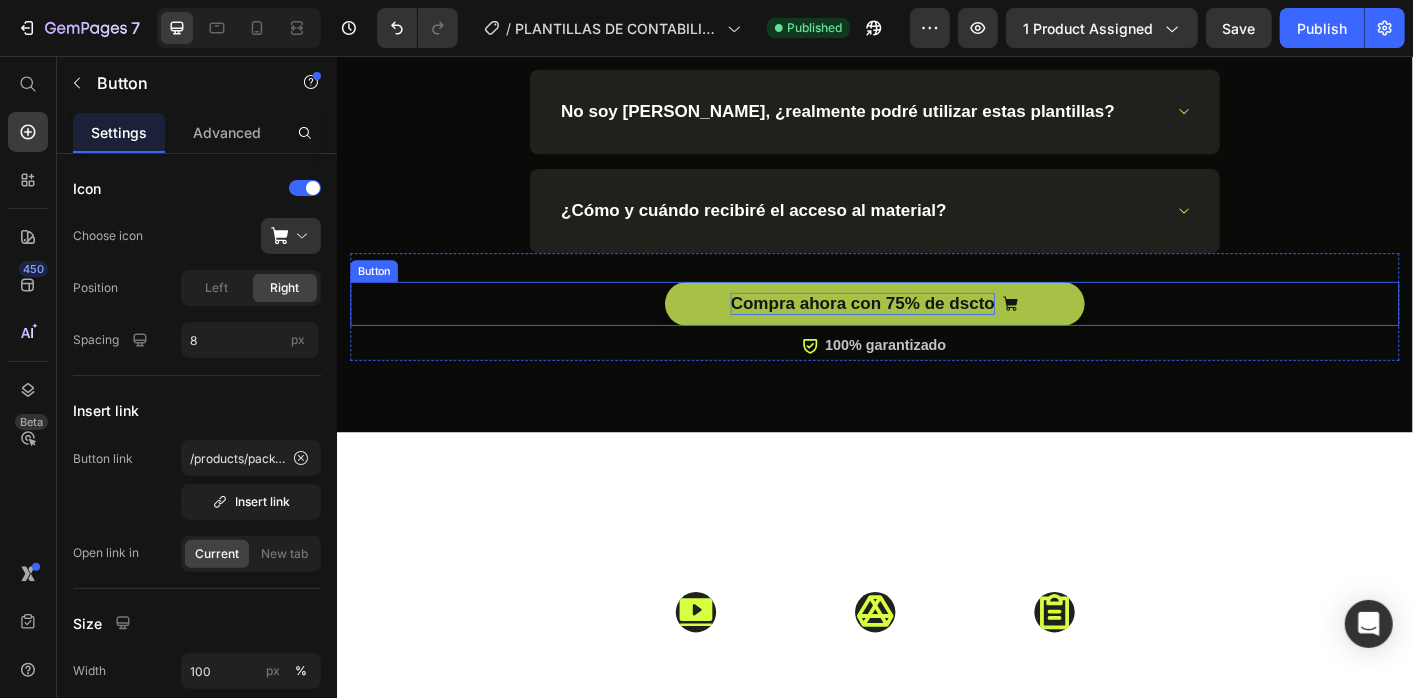 click on "Compra ahora con 75% de dscto" at bounding box center (922, 332) 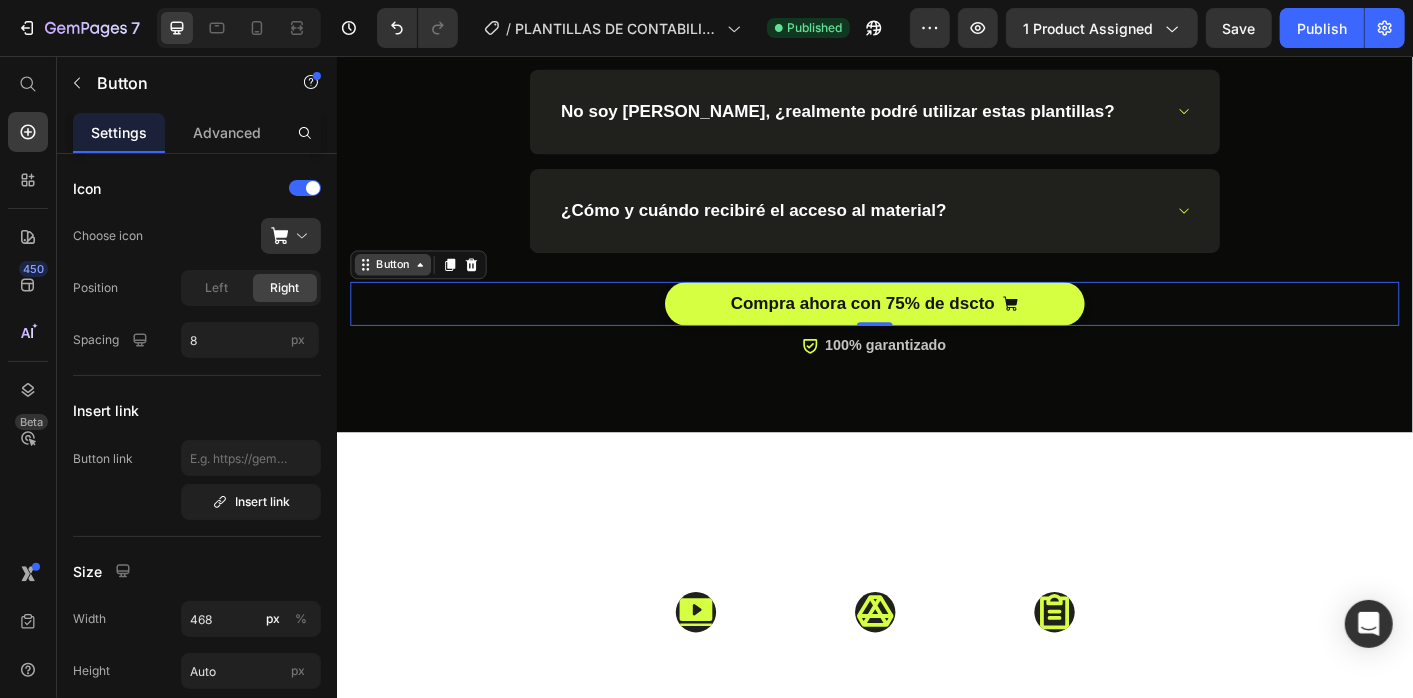 click on "Button" at bounding box center (398, 289) 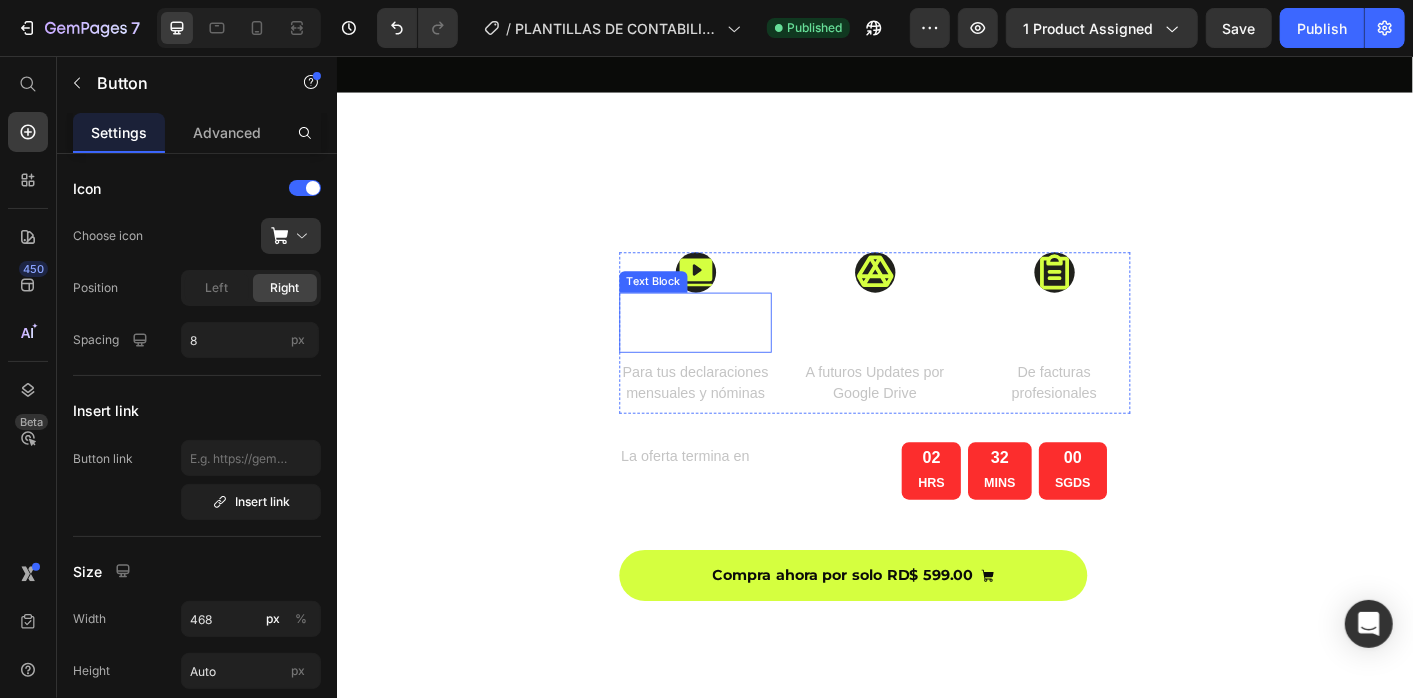 scroll, scrollTop: 8866, scrollLeft: 0, axis: vertical 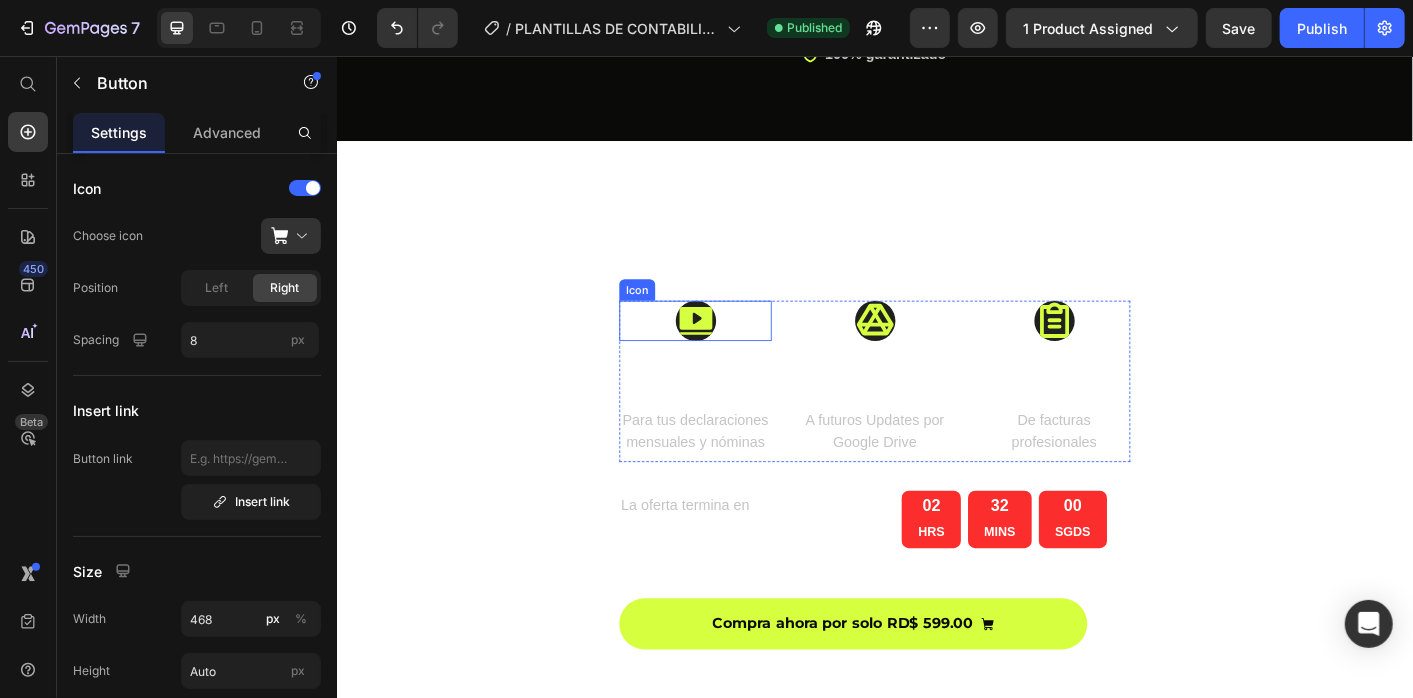 click on "SÓLO SI COMPRAS AHORA TE LLEVAS GRATIS Heading
Icon Curso de 4 horas Text Block Para tus declaraciones mensuales y nóminas Text
Icon Acceso Exclusivo Text Block A futuros Updates por Google Drive Text
Icon Plantilla Editable Text Block De facturas profesionales Text Row La oferta termina en Text Block 02 HRS 32 MINS 00 SGDS Countdown Timer Row
Compra ahora por solo RD$ 599.00 Button Row Section 10" at bounding box center [936, 482] 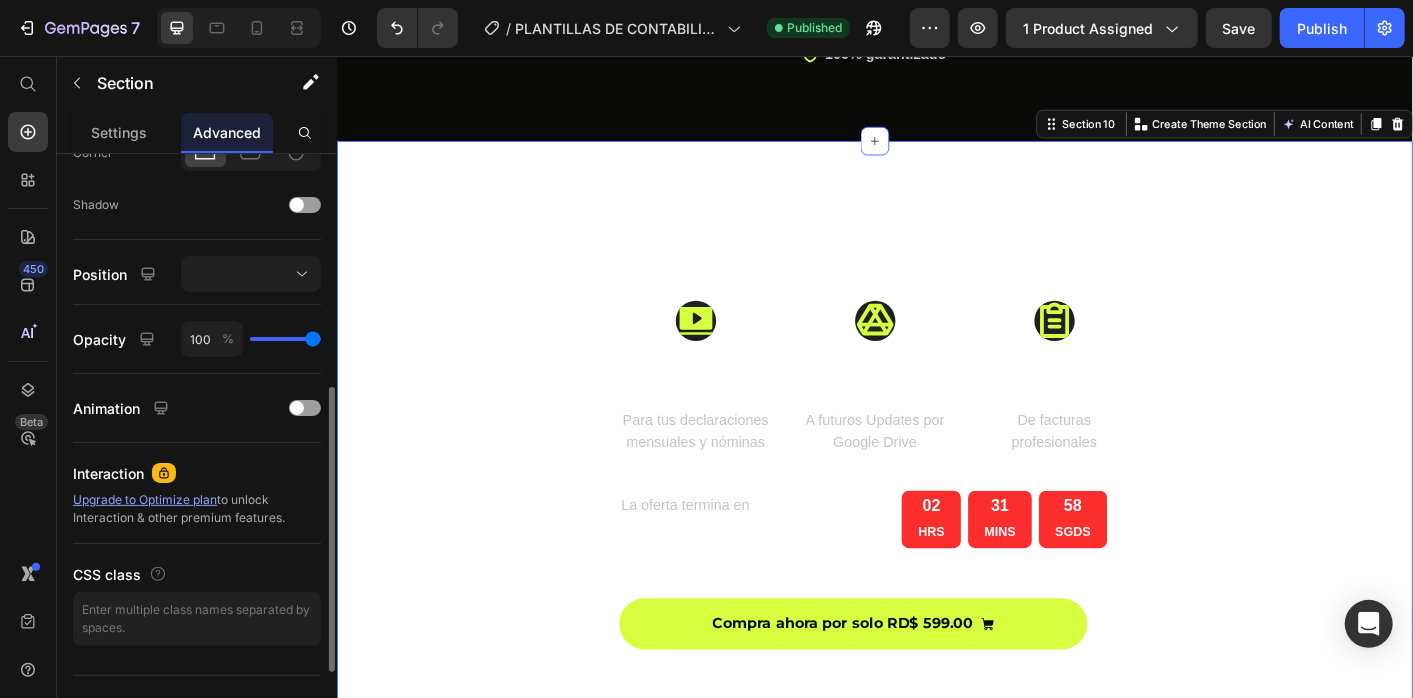 scroll, scrollTop: 663, scrollLeft: 0, axis: vertical 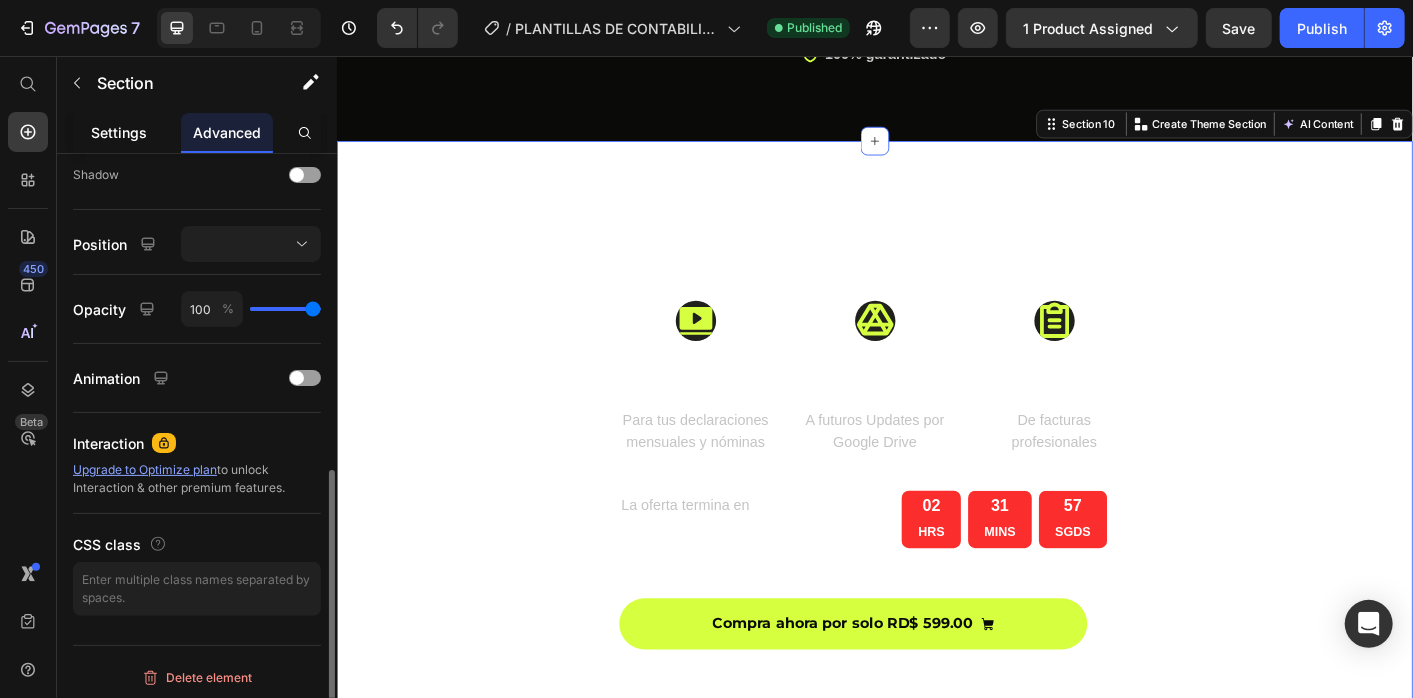 click on "Settings" at bounding box center [119, 132] 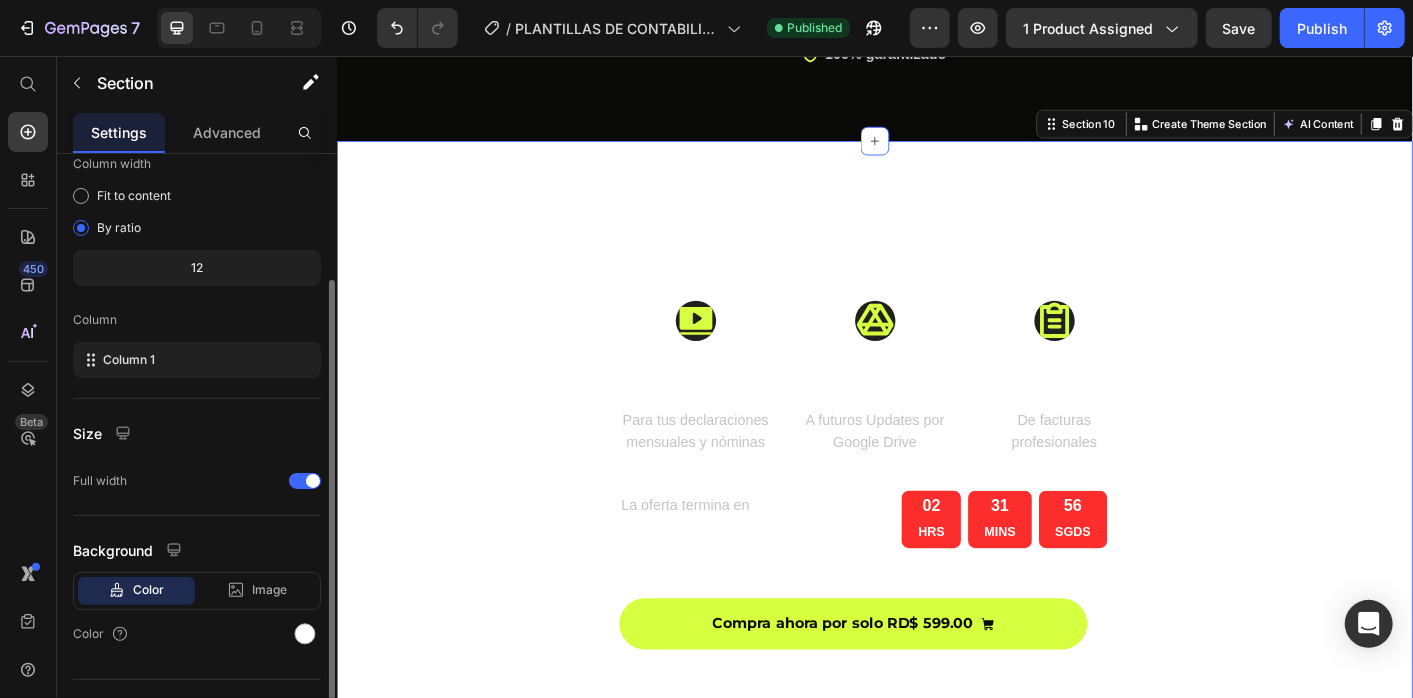 scroll, scrollTop: 204, scrollLeft: 0, axis: vertical 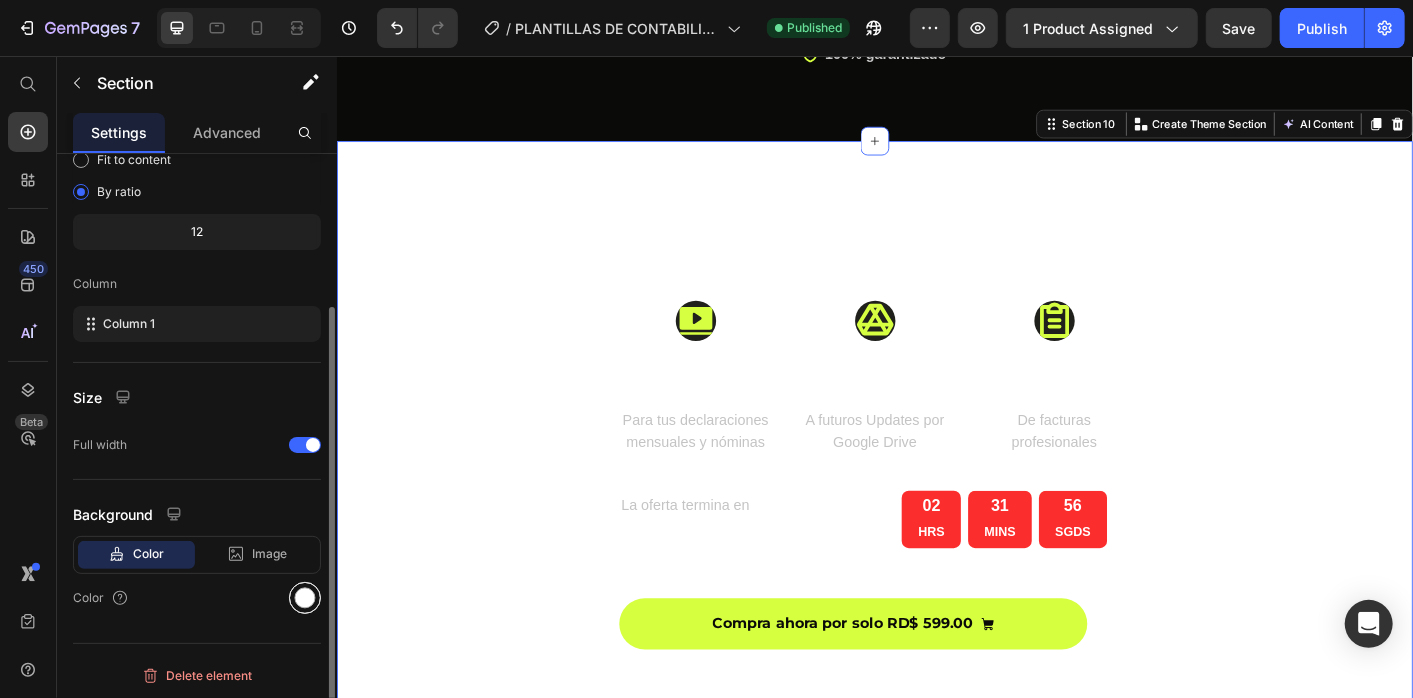 click at bounding box center [305, 598] 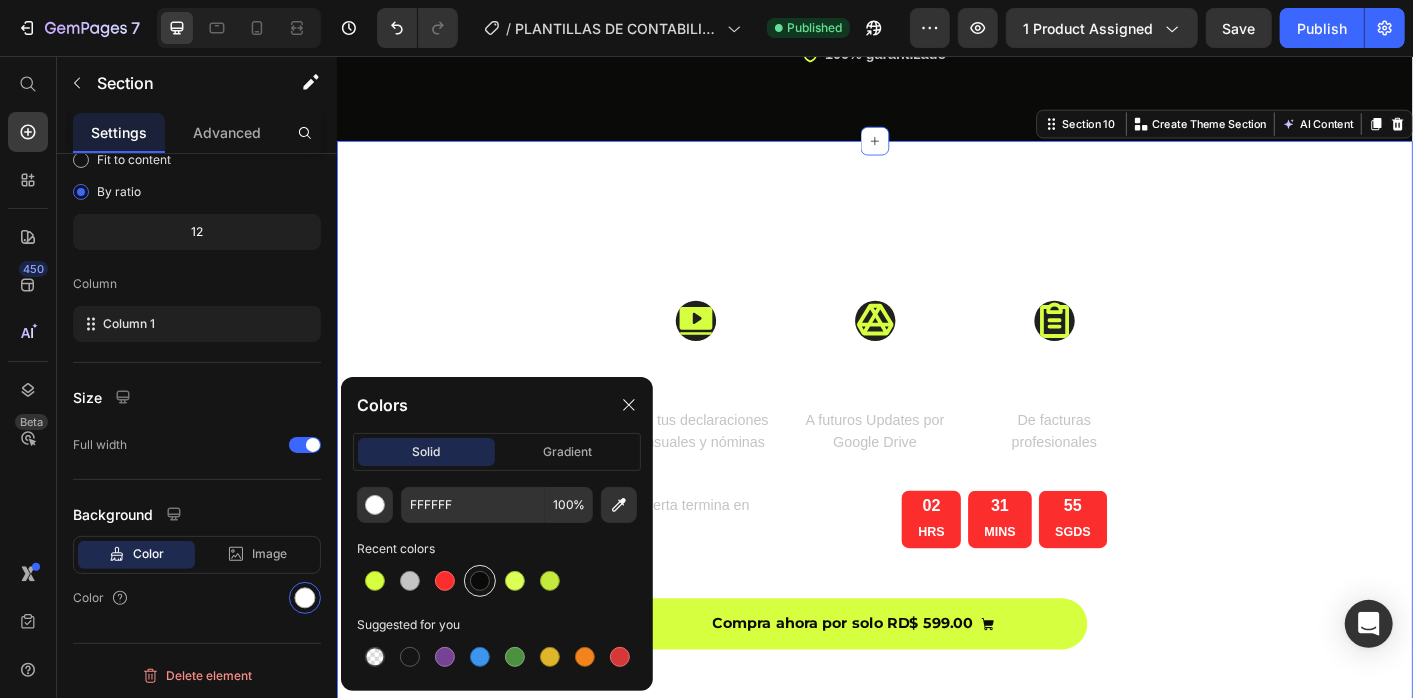 click at bounding box center (480, 581) 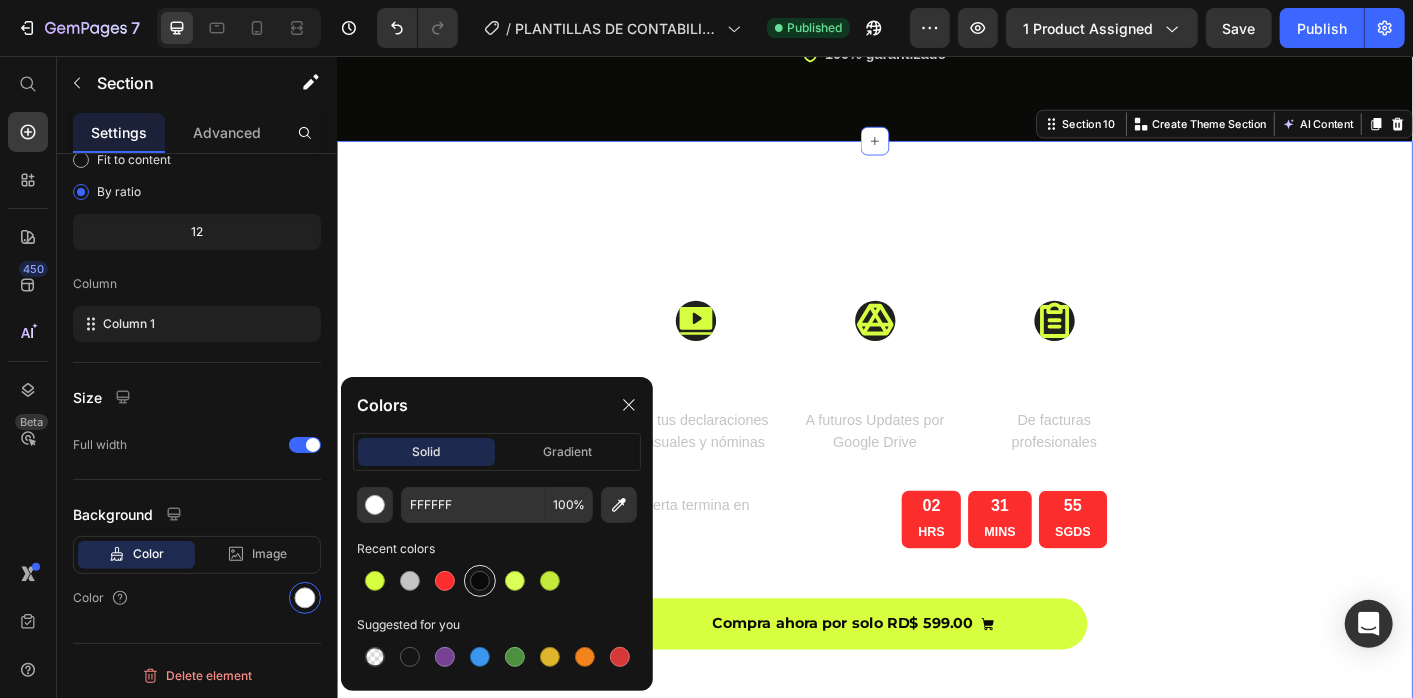 type on "0A0B09" 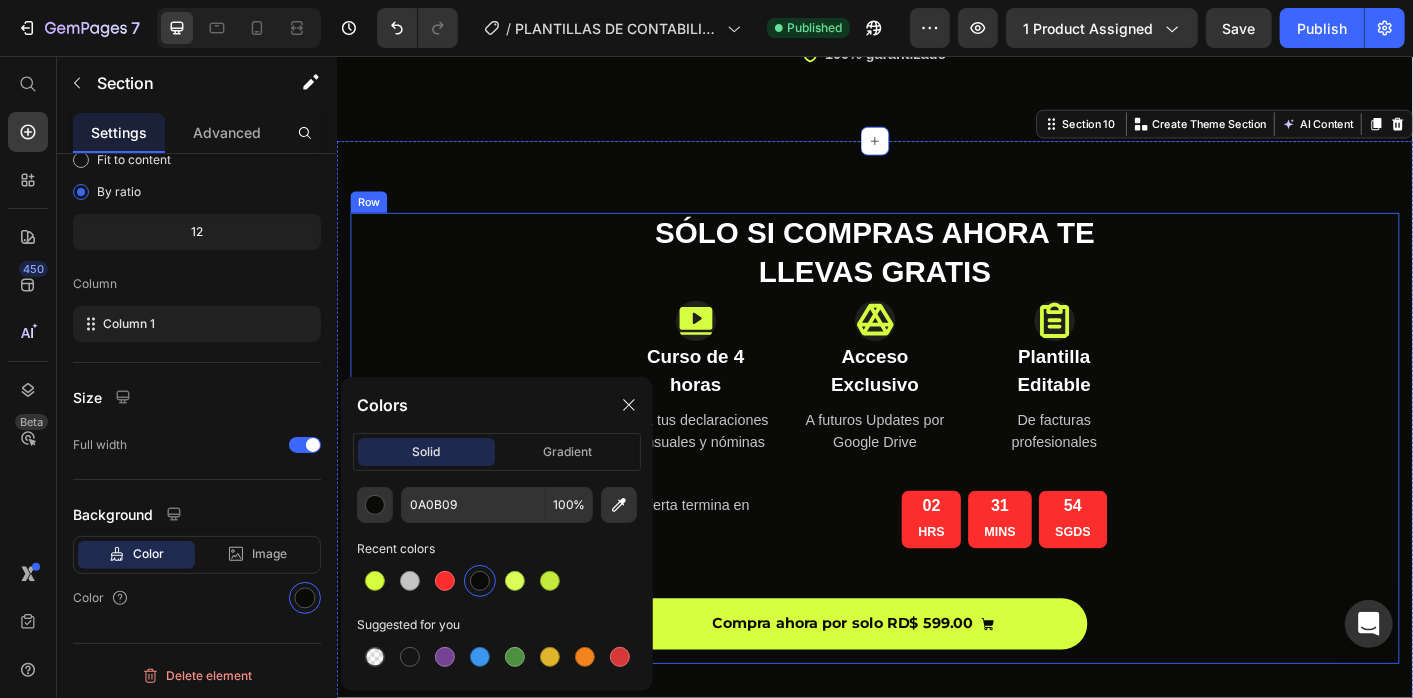 click on "SÓLO SI COMPRAS AHORA TE LLEVAS GRATIS Heading
Icon Curso de 4 horas Text Block Para tus declaraciones mensuales y nóminas Text
Icon Acceso Exclusivo Text Block A futuros Updates por Google Drive Text
Icon Plantilla Editable Text Block De facturas profesionales Text Row La oferta termina en Text Block 02 HRS 31 MINS 54 SGDS Countdown Timer Row
Compra ahora por solo RD$ 599.00 Button Row" at bounding box center (936, 482) 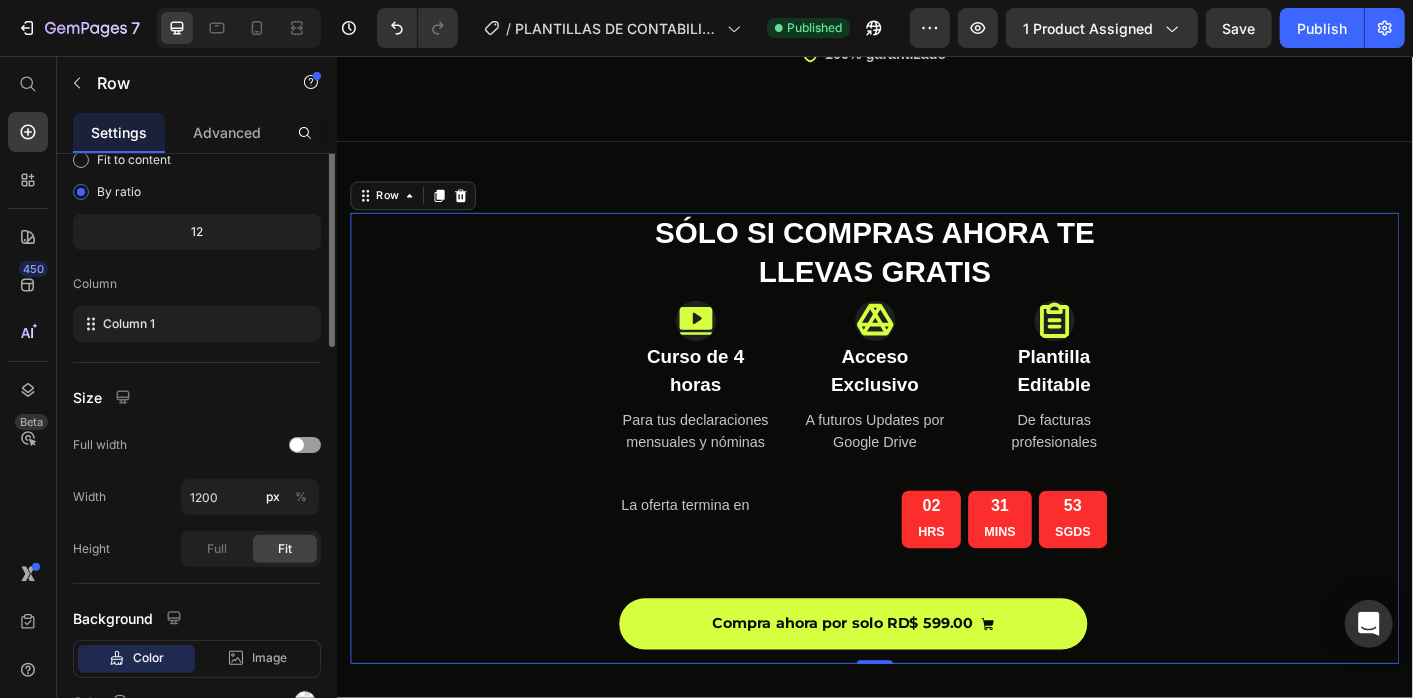 scroll, scrollTop: 0, scrollLeft: 0, axis: both 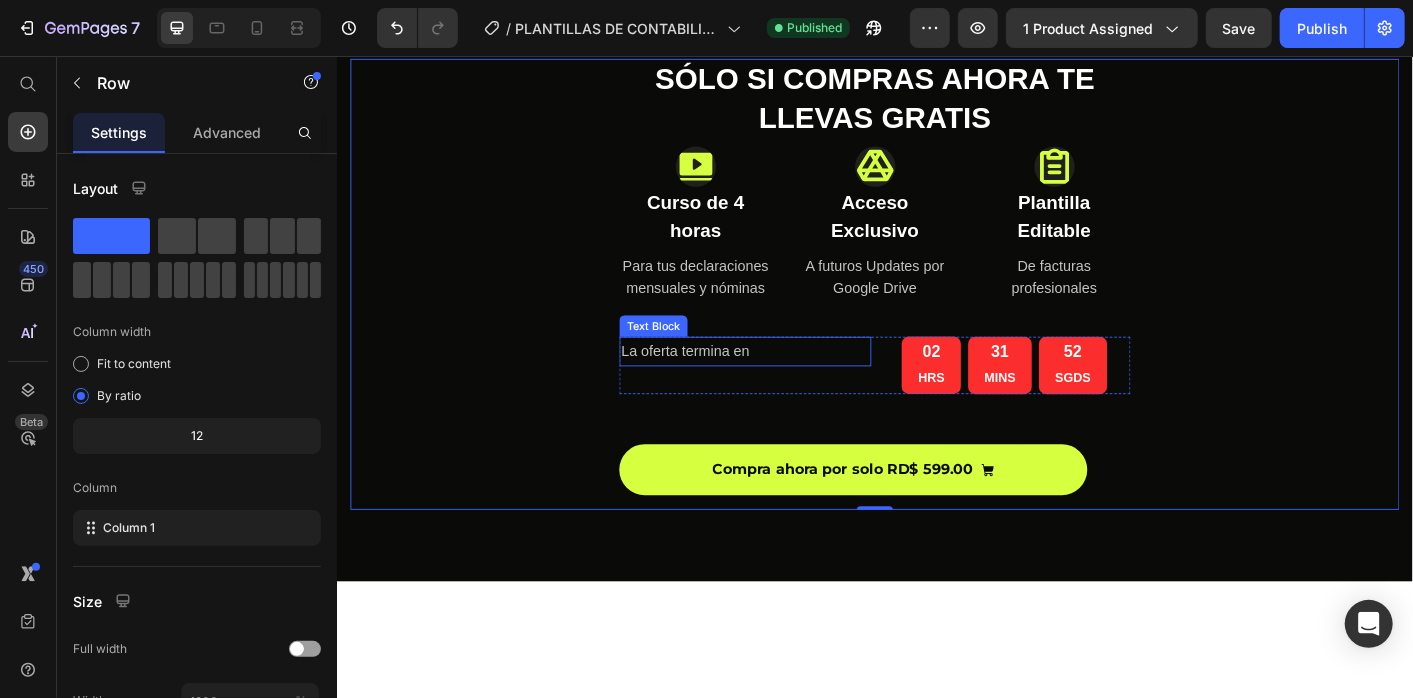 click on "La oferta termina en" at bounding box center [791, 385] 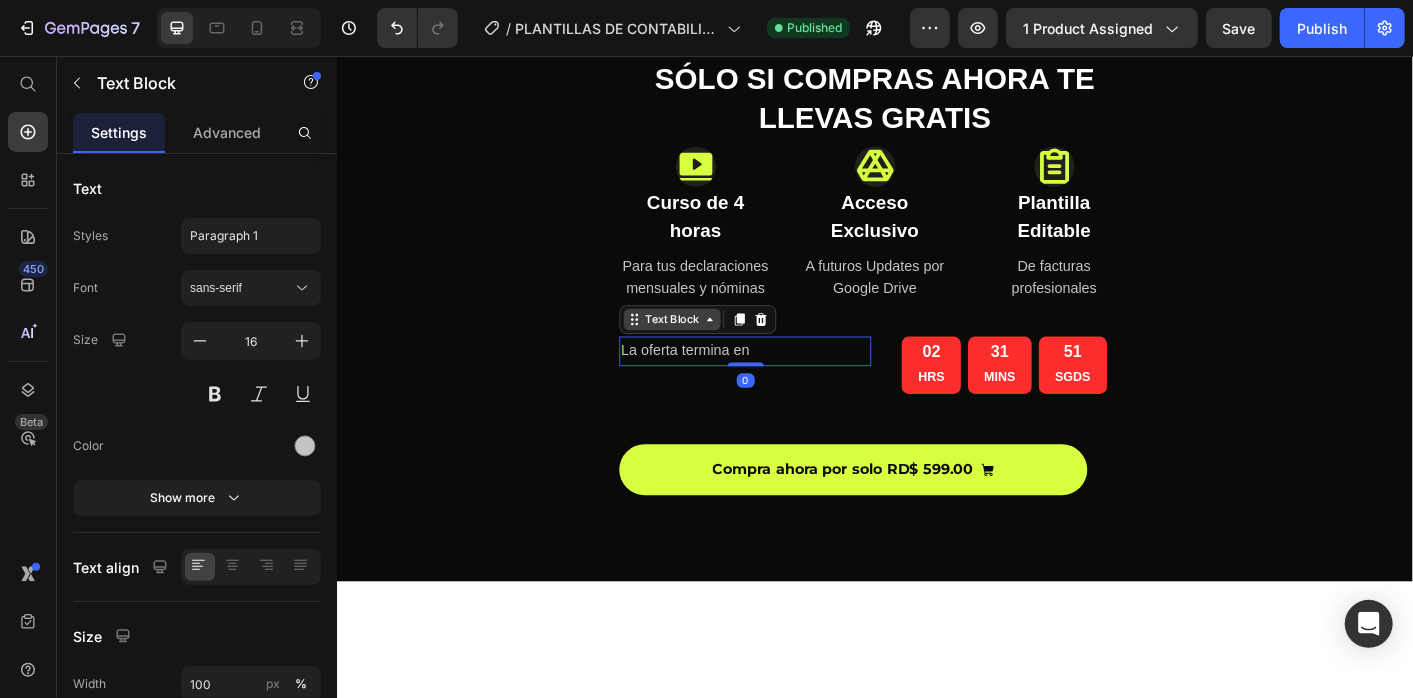 click on "Text Block" at bounding box center (710, 350) 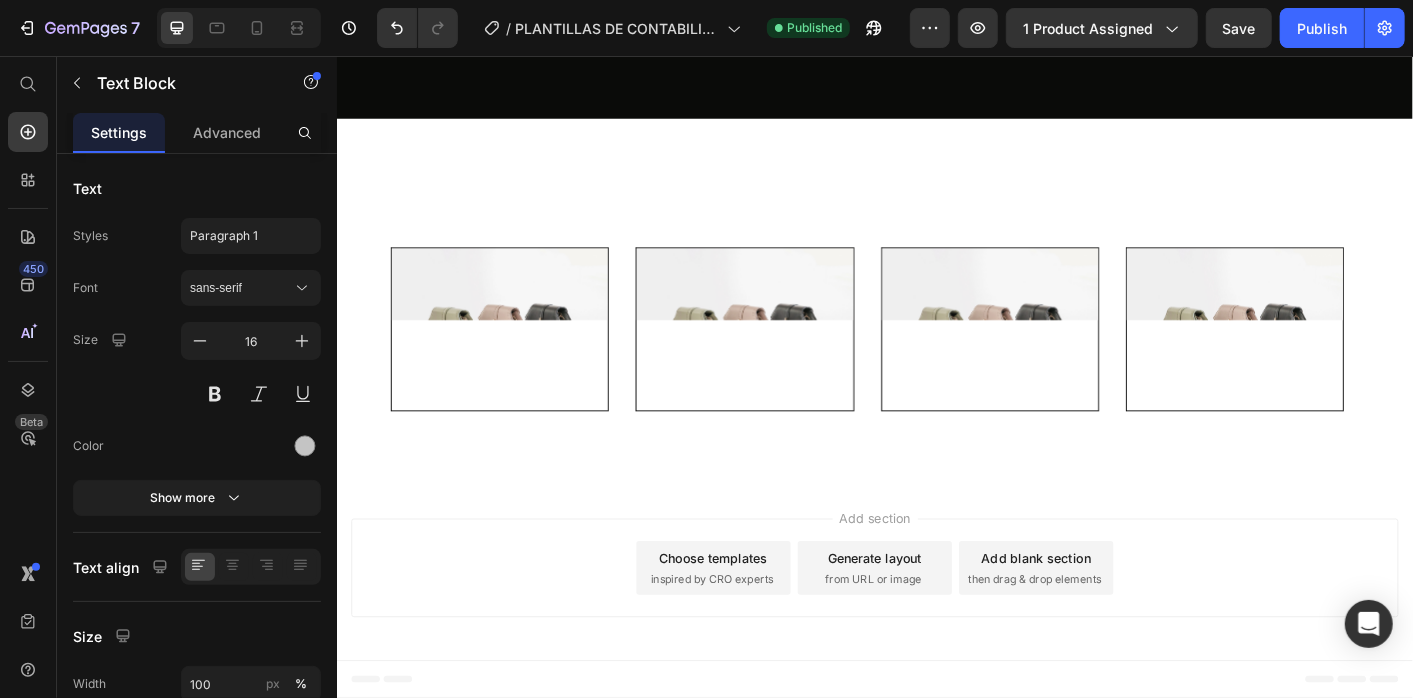 scroll, scrollTop: 9570, scrollLeft: 0, axis: vertical 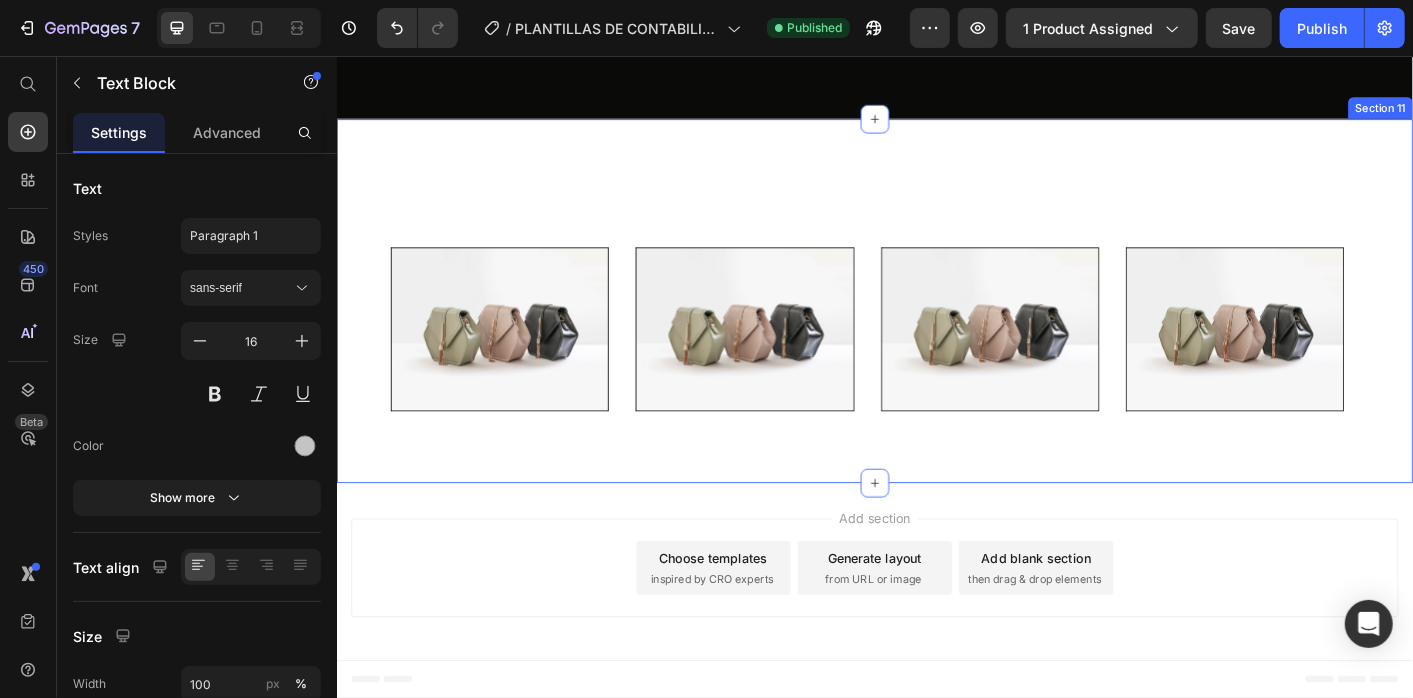 click on "Nuestra Mejor Publicidad son Nuestros Clientes... Heading Image Row Image Row Image Row Image Row Image Row Image Row Carousel Section 11" at bounding box center (936, 329) 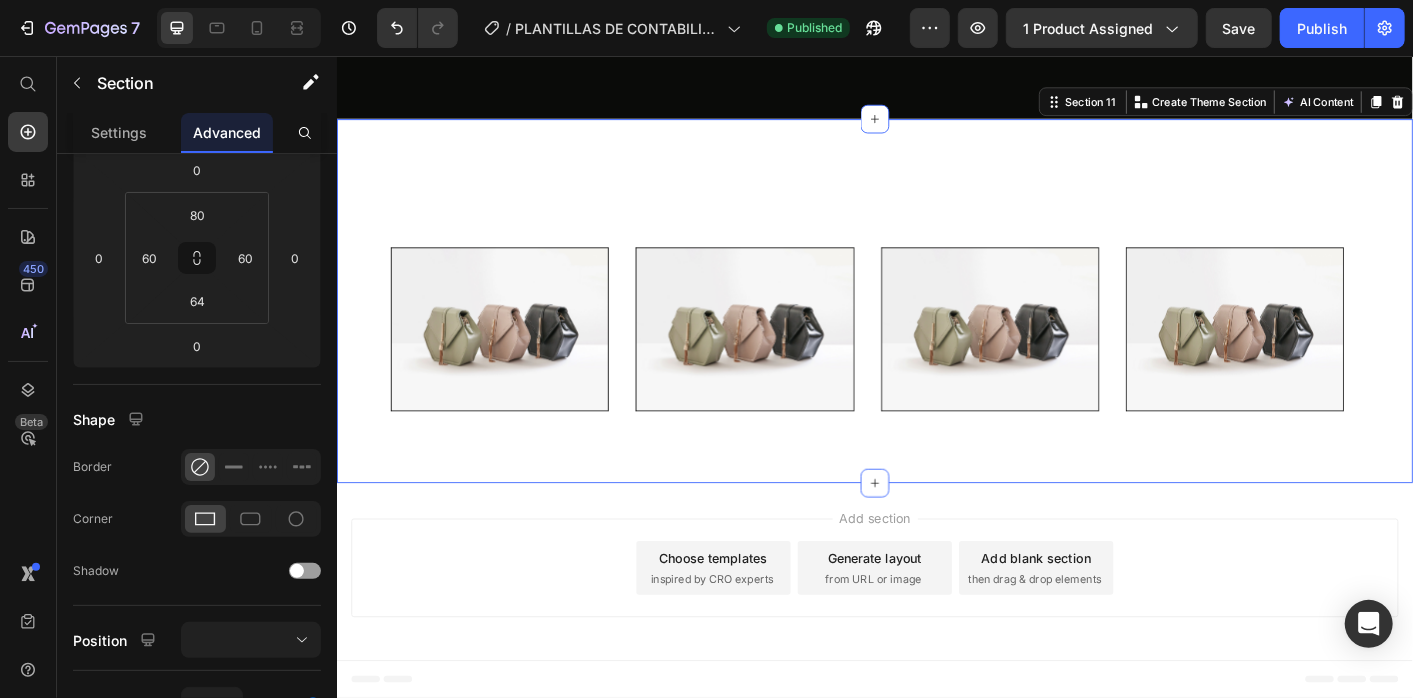 scroll, scrollTop: 663, scrollLeft: 0, axis: vertical 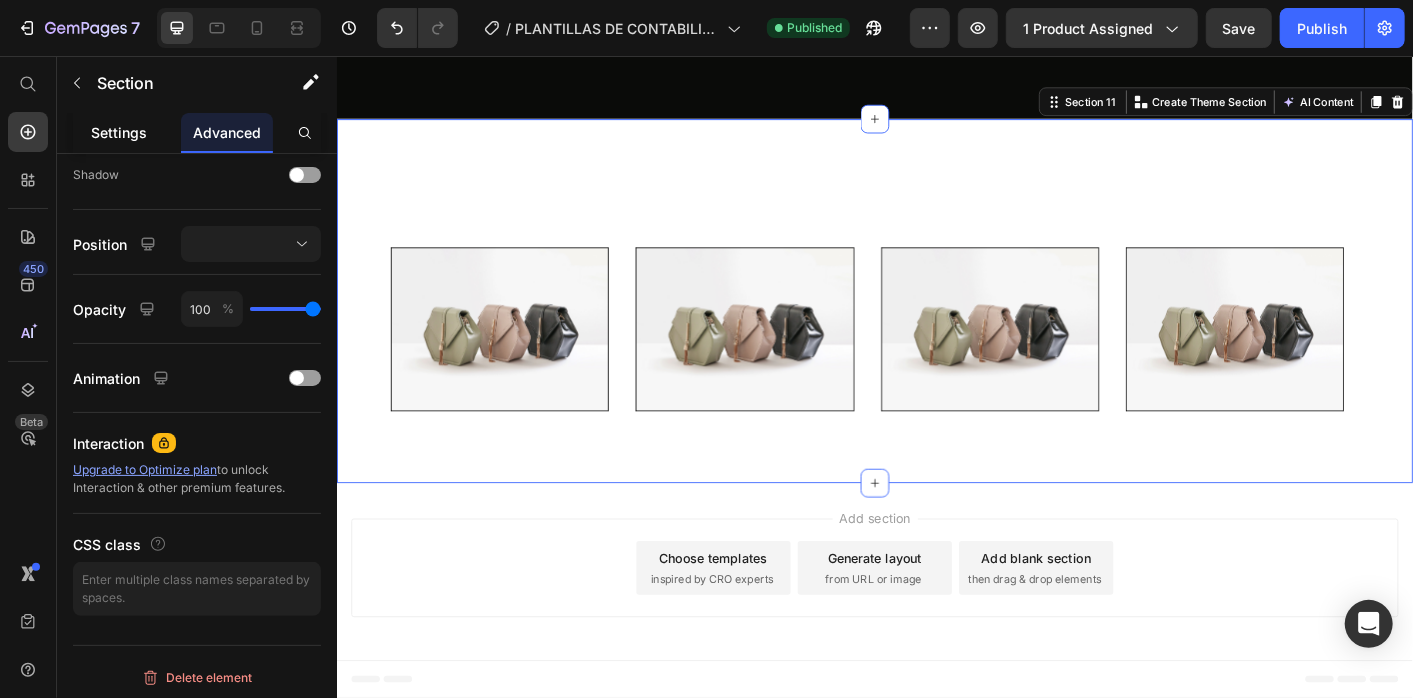 click on "Settings" at bounding box center (119, 132) 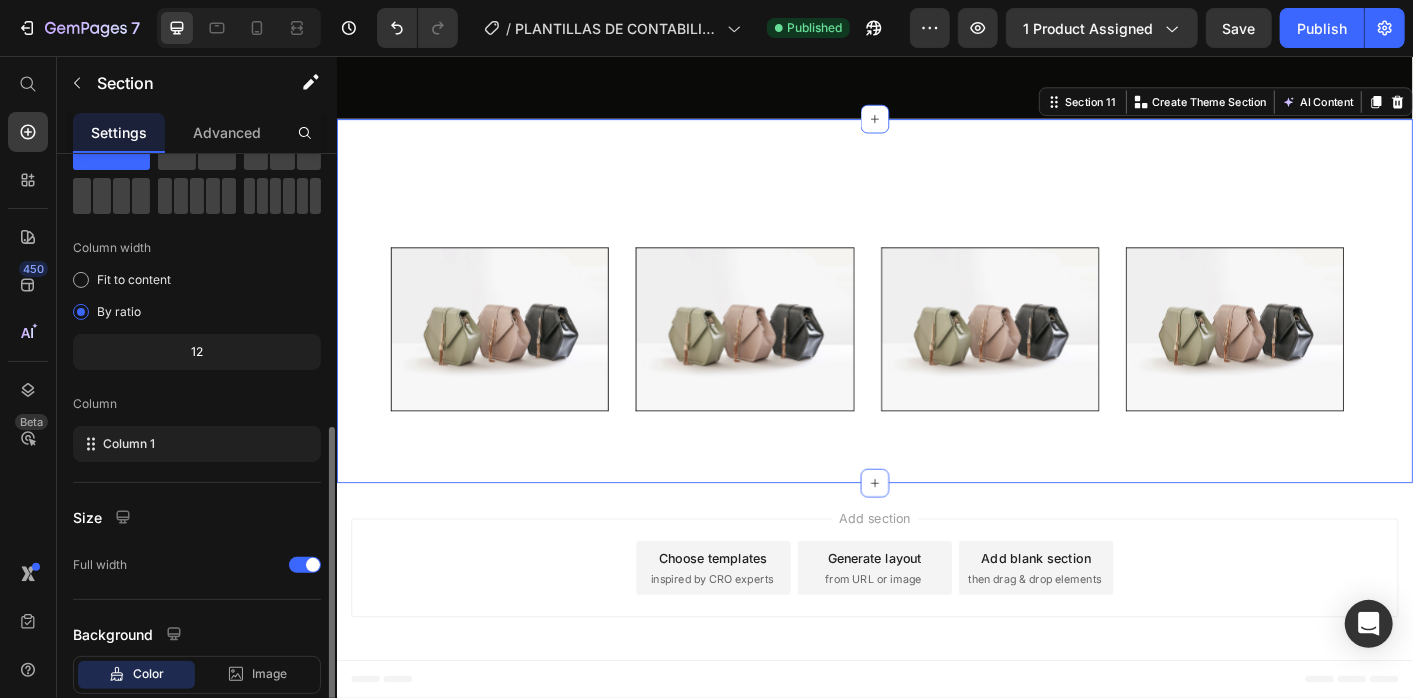 scroll, scrollTop: 204, scrollLeft: 0, axis: vertical 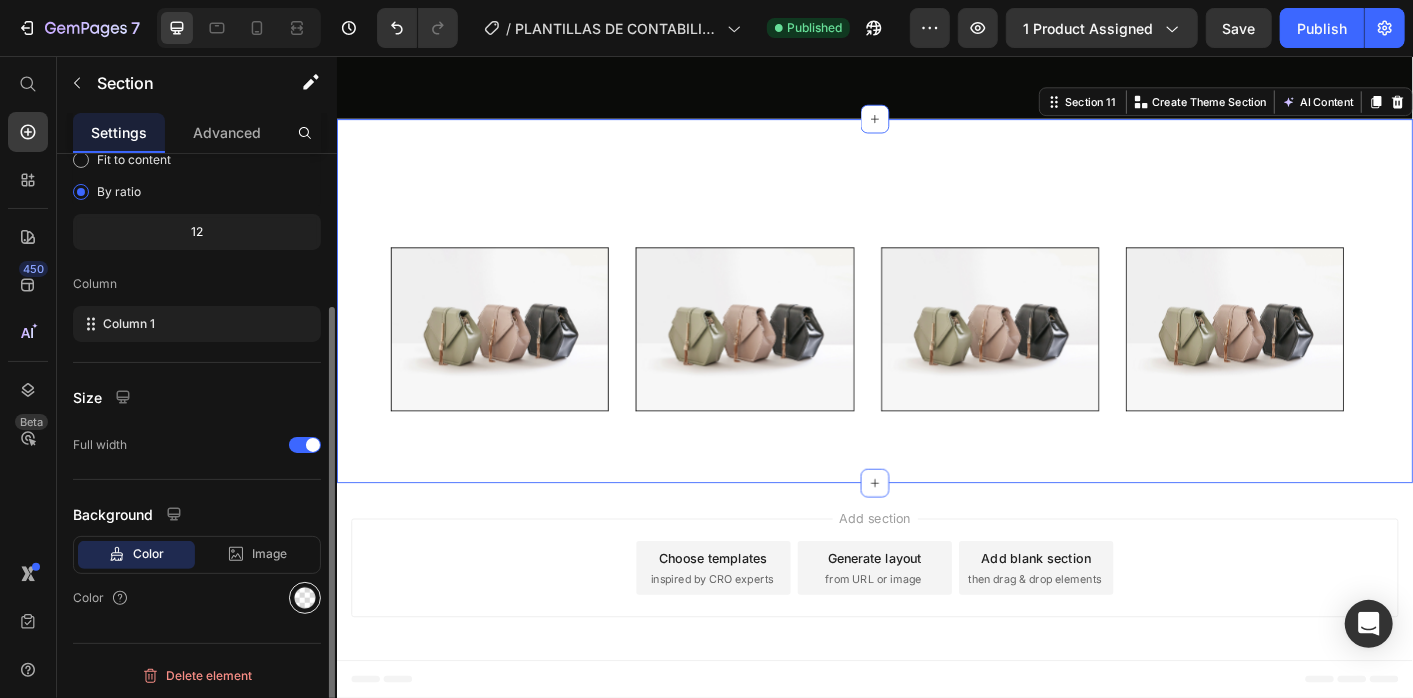 click at bounding box center [305, 598] 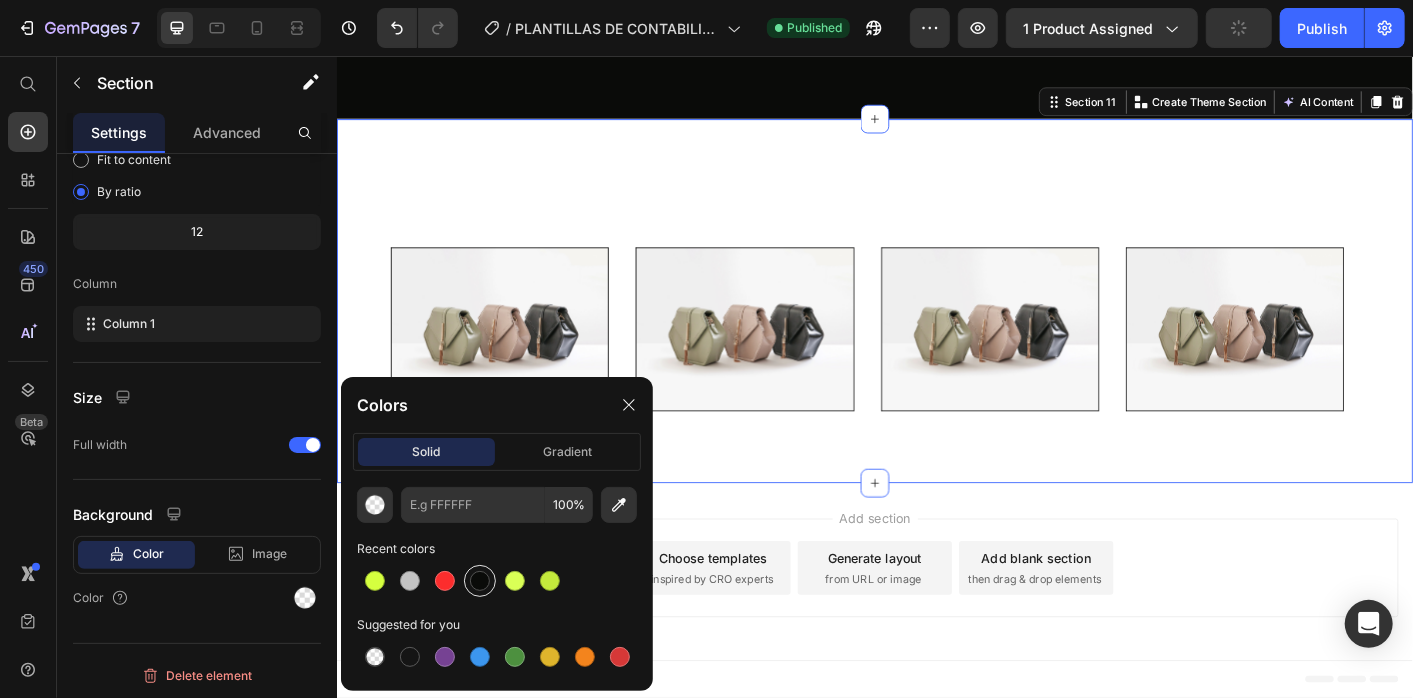 click at bounding box center (480, 581) 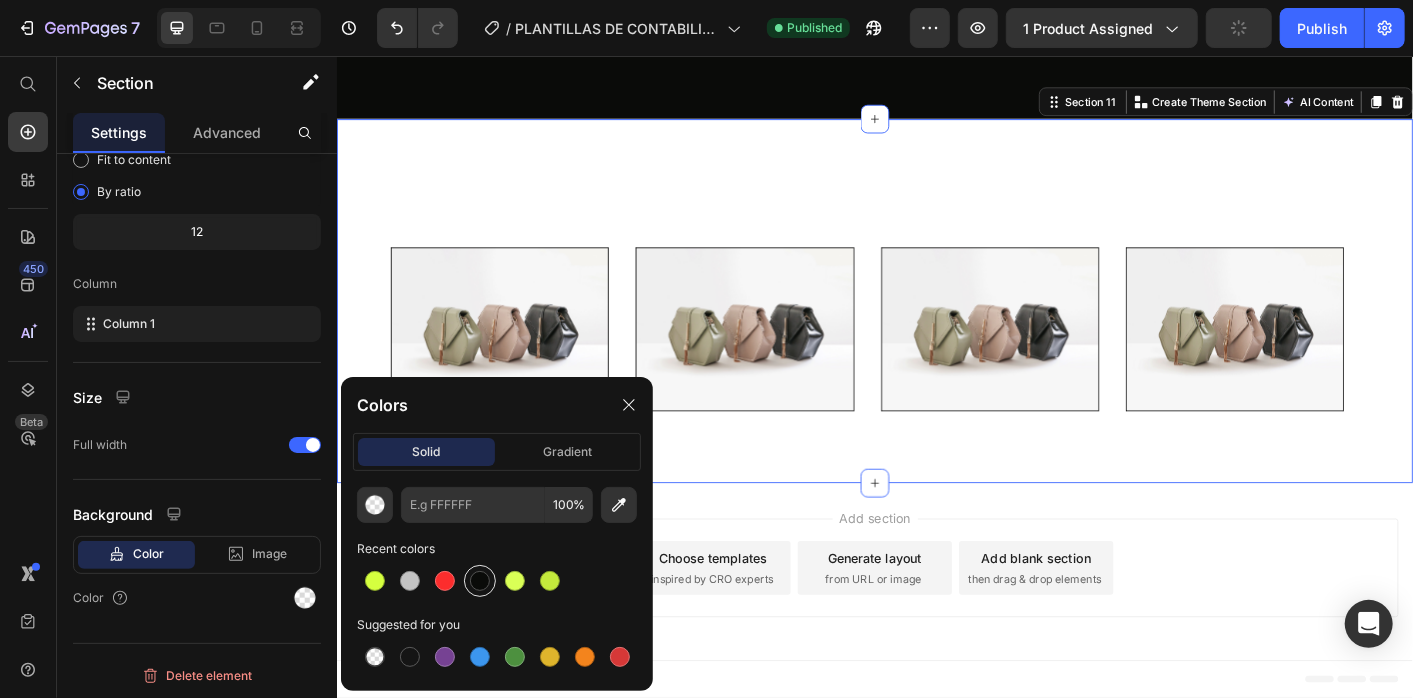 type on "0A0B09" 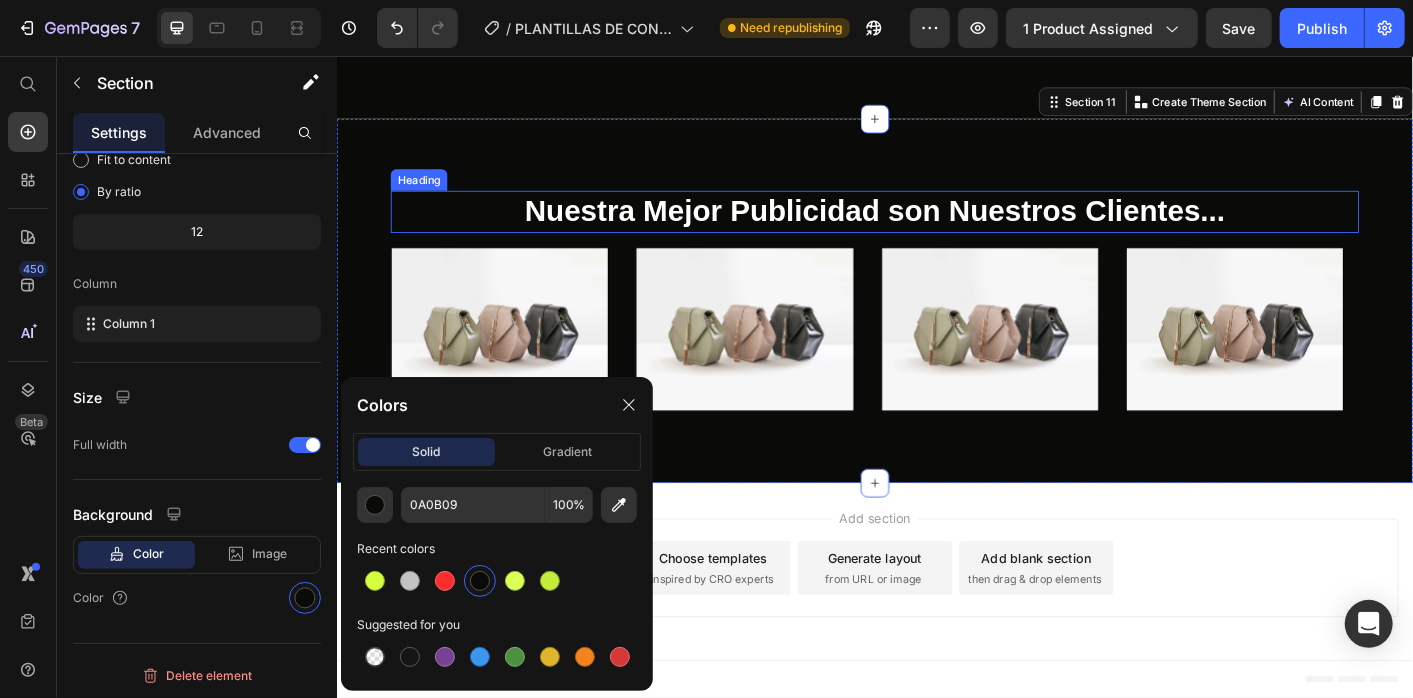 click on "Nuestra Mejor Publicidad son Nuestros Clientes..." at bounding box center [936, 229] 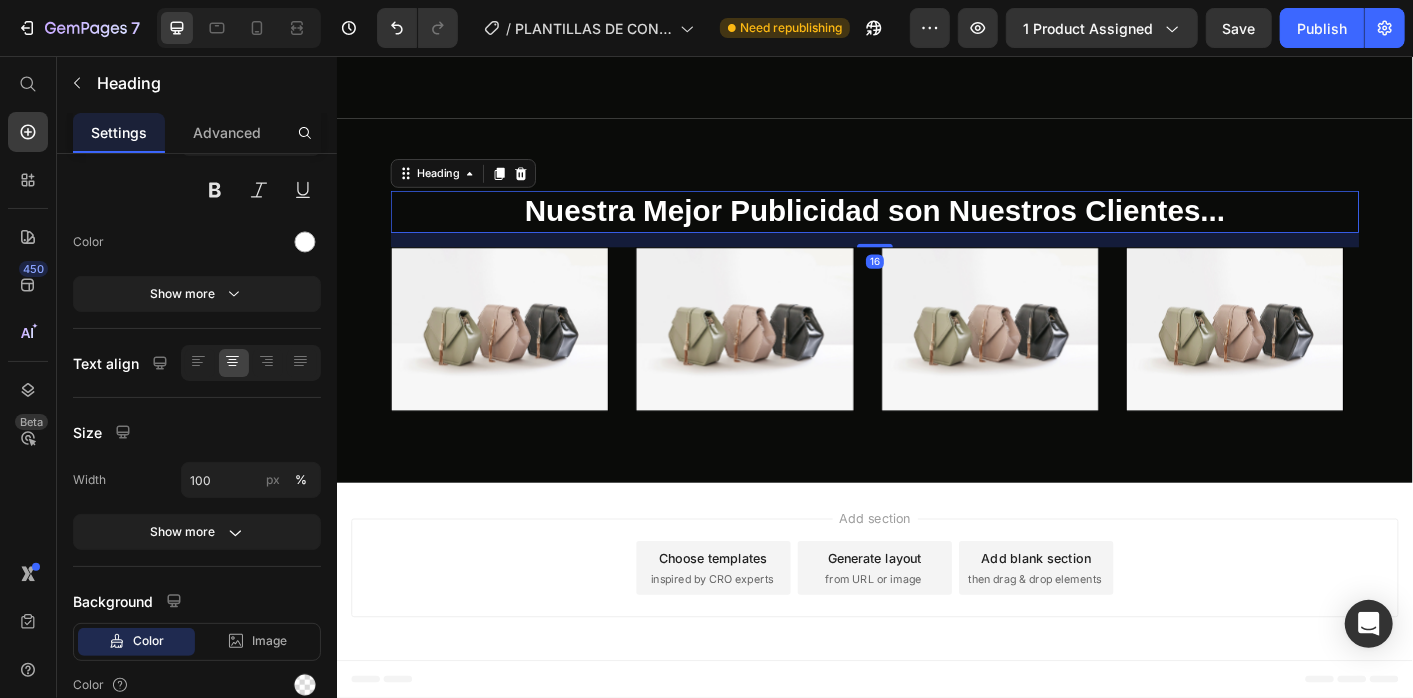 scroll, scrollTop: 0, scrollLeft: 0, axis: both 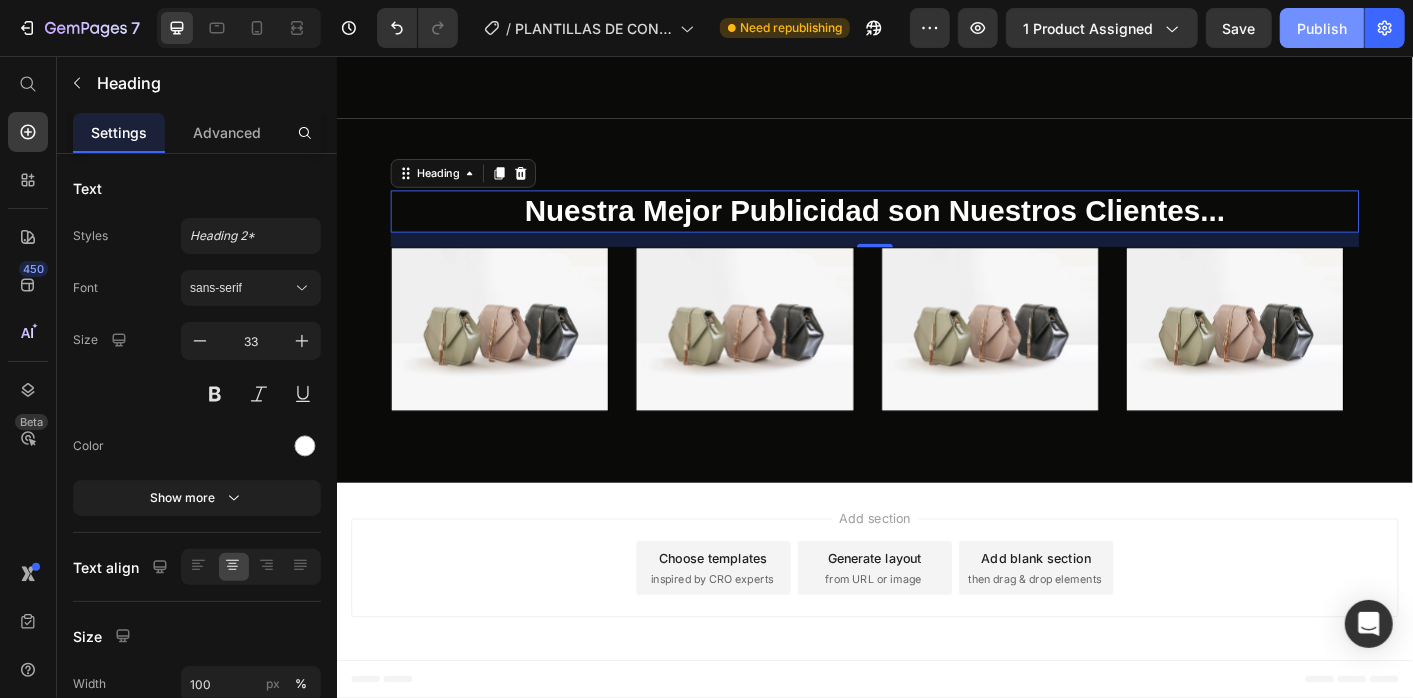click on "Publish" at bounding box center (1322, 28) 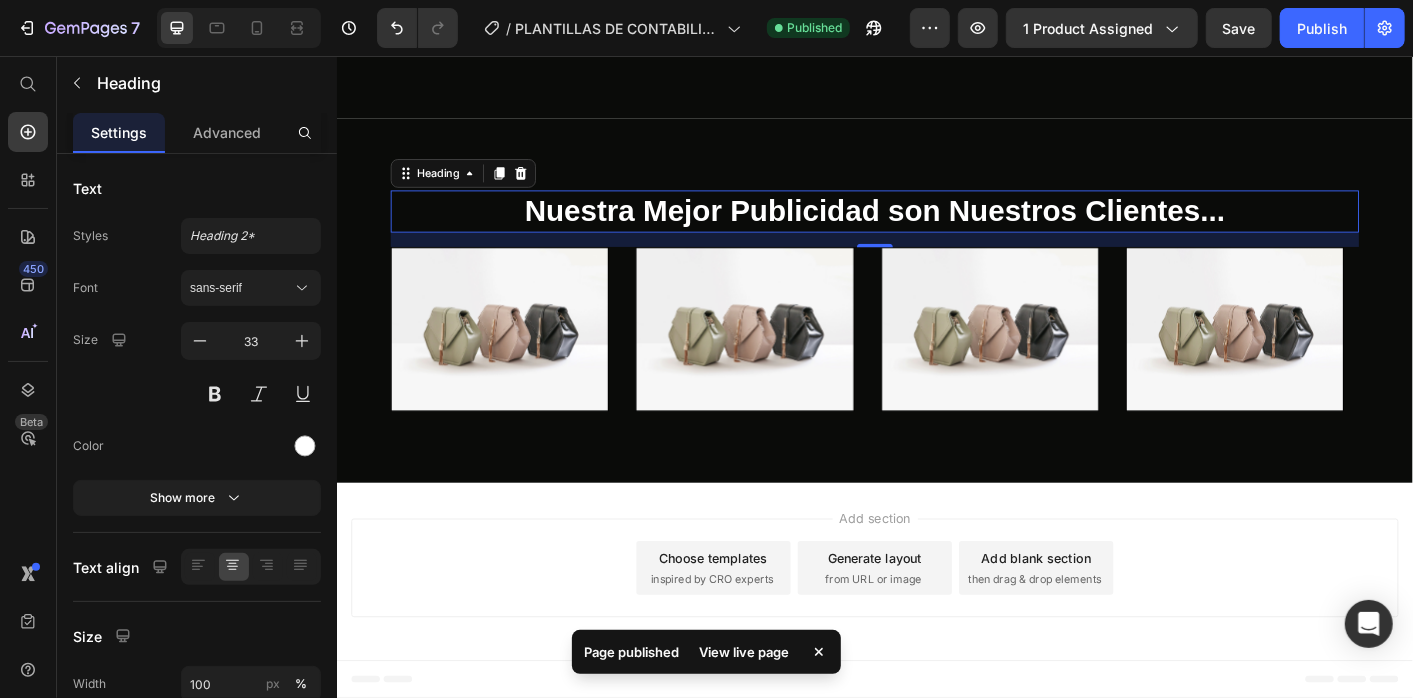 click on "Add section Choose templates inspired by CRO experts Generate layout from URL or image Add blank section then drag & drop elements" at bounding box center (936, 627) 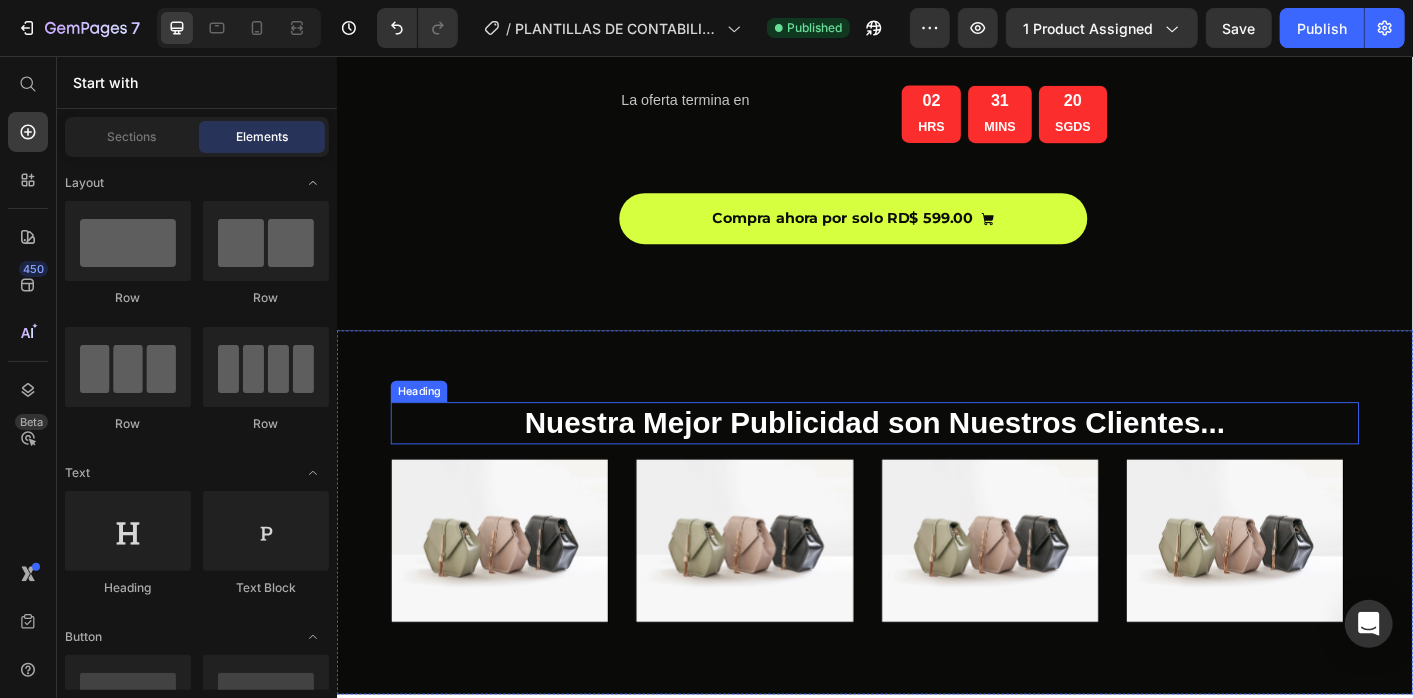 scroll, scrollTop: 9286, scrollLeft: 0, axis: vertical 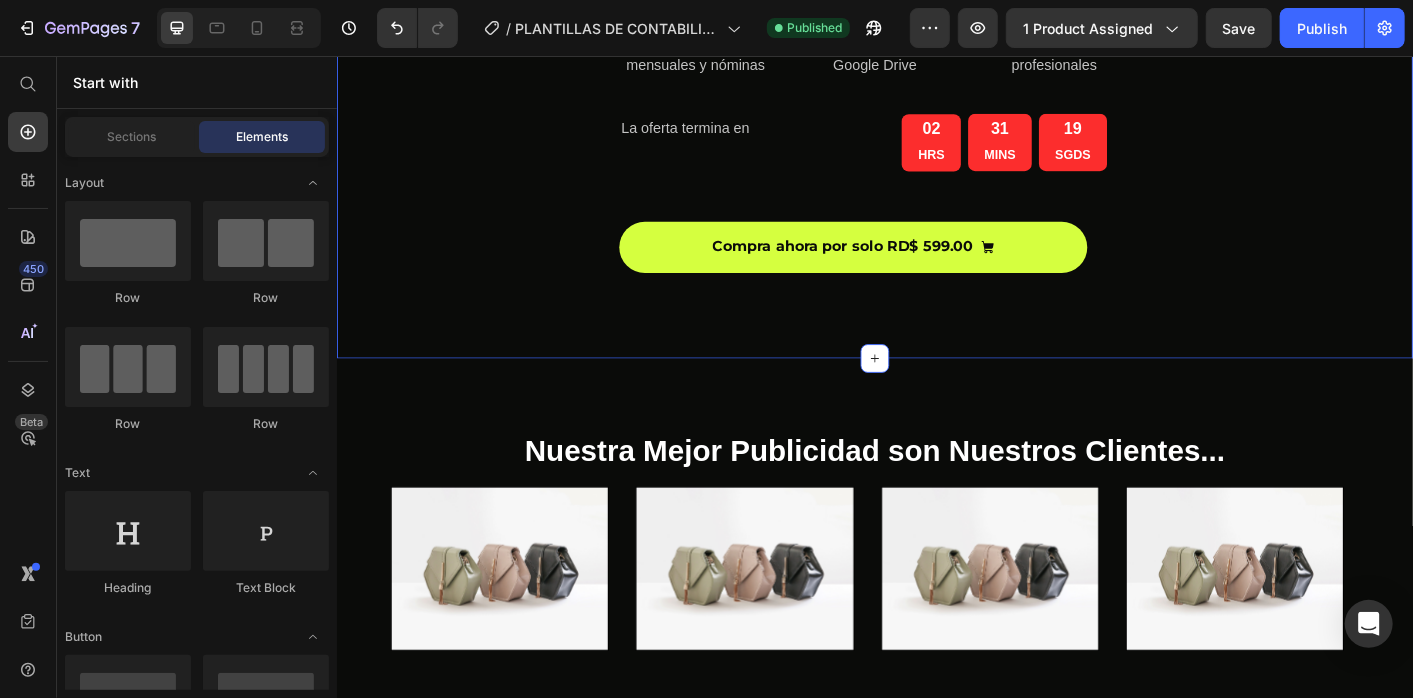 click on "SÓLO SI COMPRAS AHORA TE LLEVAS GRATIS Heading
Icon Curso de 4 horas Text Block Para tus declaraciones mensuales y nóminas Text
Icon Acceso Exclusivo Text Block A futuros Updates por Google Drive Text
Icon Plantilla Editable Text Block De facturas profesionales Text Row La oferta termina en Text Block 02 HRS 31 MINS 19 SGDS Countdown Timer Row
Compra ahora por solo RD$ 599.00 Button Row Section 10" at bounding box center [936, 62] 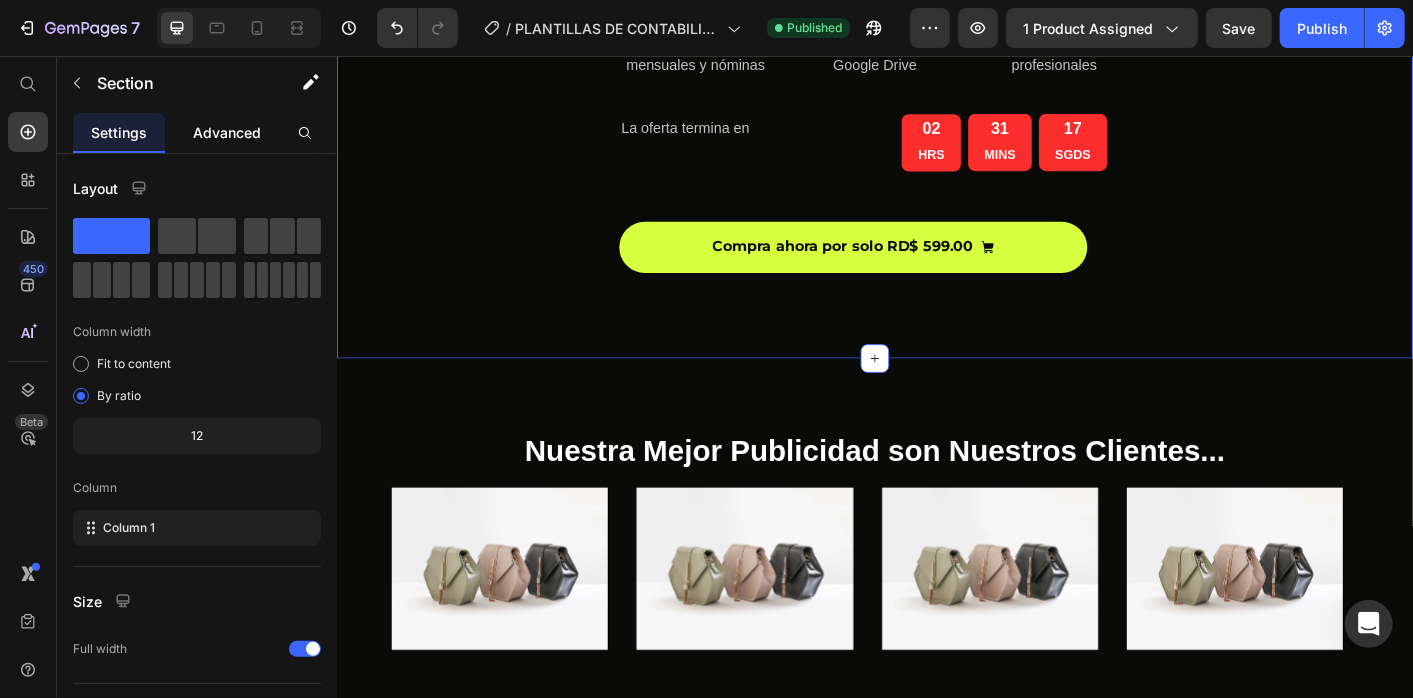 click on "Advanced" at bounding box center [227, 132] 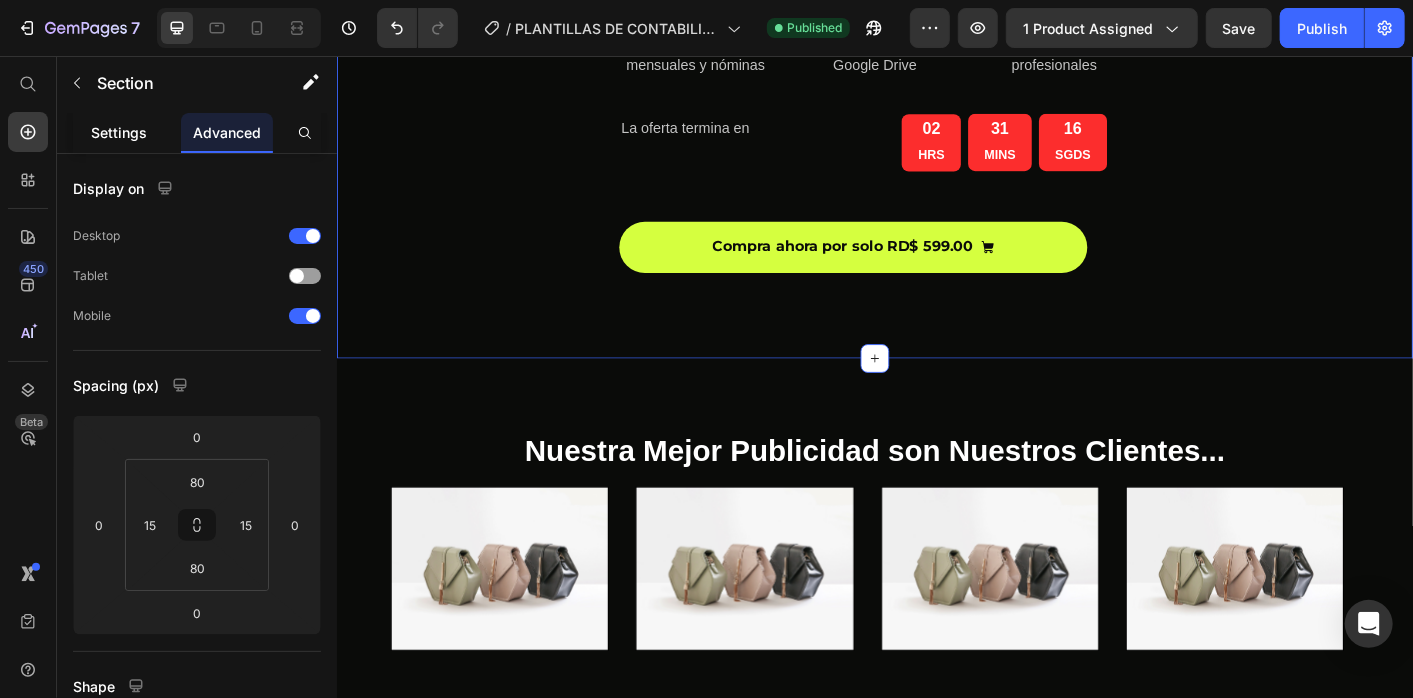 click on "Settings" 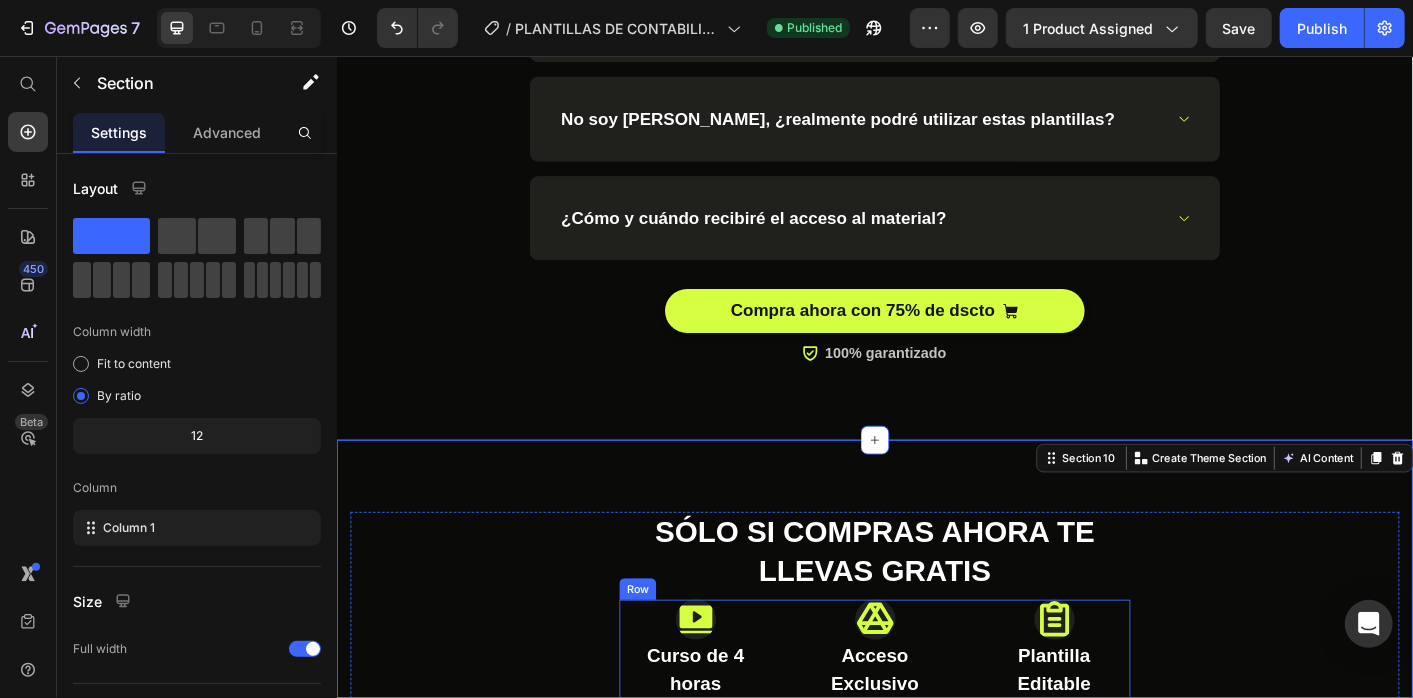 scroll, scrollTop: 8442, scrollLeft: 0, axis: vertical 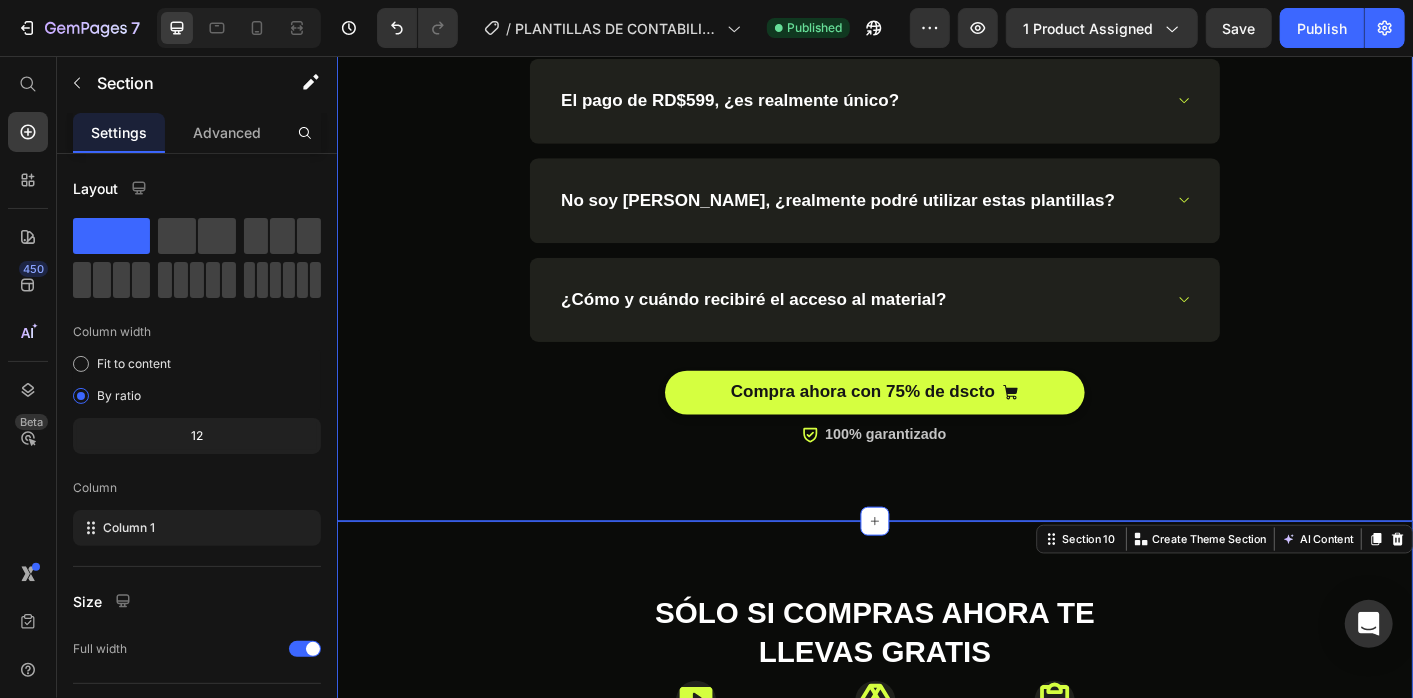 click on "¿Aún con [PERSON_NAME]?  Es Normal Heading Aquí te las Aclaramos Todas. Text block Row Row
¿Qué incluye el Pack? - Cómo presentar el formulario 606 paso a paso. - Plantillas editables en Excel para: - Gastos - Nómina - Caja diaria - Control de stock - Cuentas por cobrar - Estado de resultado - Estados financieros + plantilla de análisis financiero. - Guía completa para constituir una empresa (con 12 documentos Word). - Formularios listos: IR-1, IR-2, bonificación, TSS. - Plantilla para calcular prestaciones, bonificaciones y cuadre TSS.   Text block Row
¿Necesito tener una versión específica de Excel o Word?
El pago de RD$599, ¿es realmente único?
No soy contador, ¿realmente podré utilizar estas plantillas?
¿Cómo y cuándo recibiré el acceso al material? Accordion
Button Icon Row" at bounding box center (936, -133) 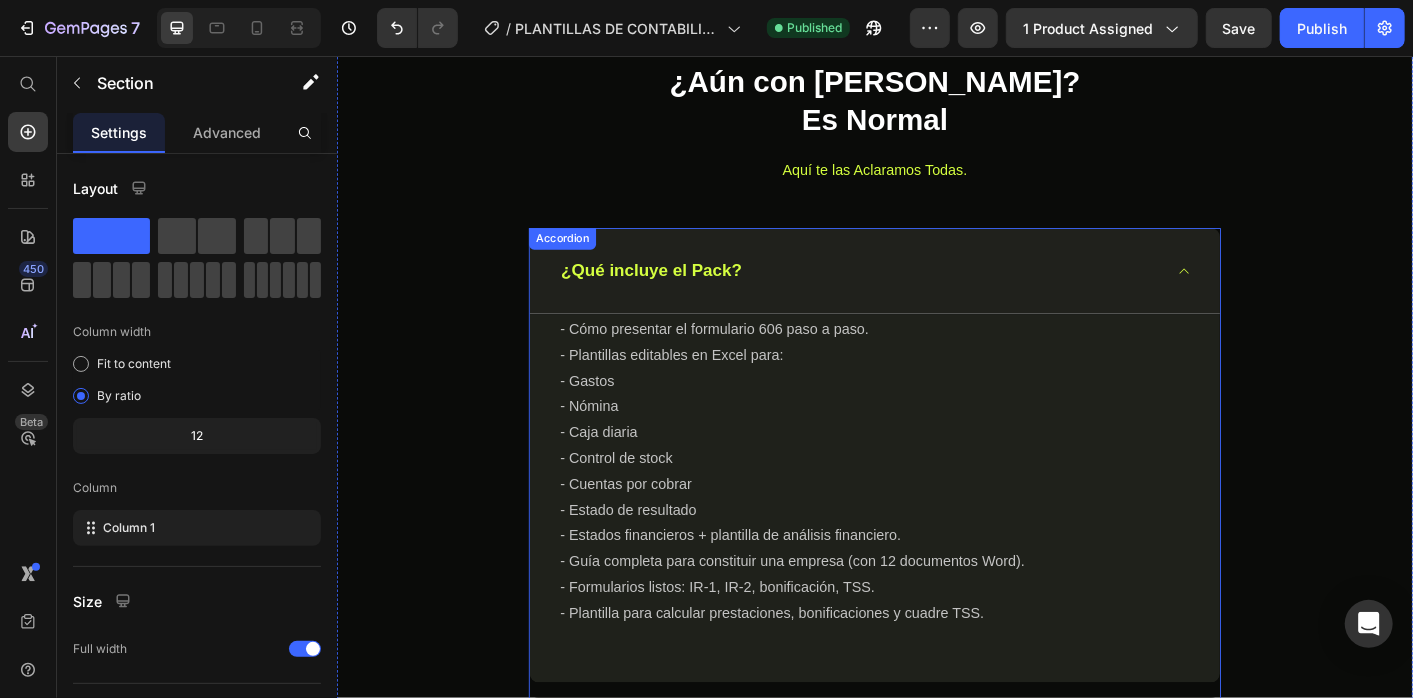 scroll, scrollTop: 7572, scrollLeft: 0, axis: vertical 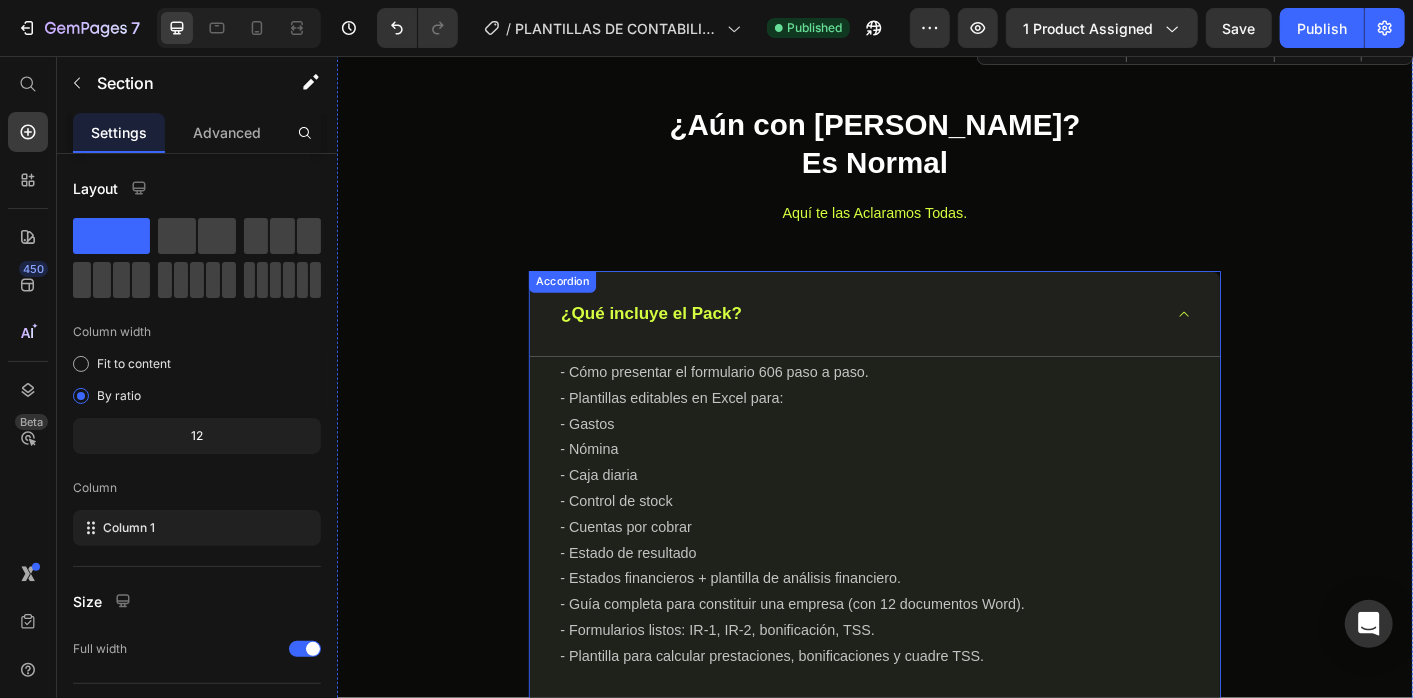 click on "¿Qué incluye el Pack?" at bounding box center (920, 343) 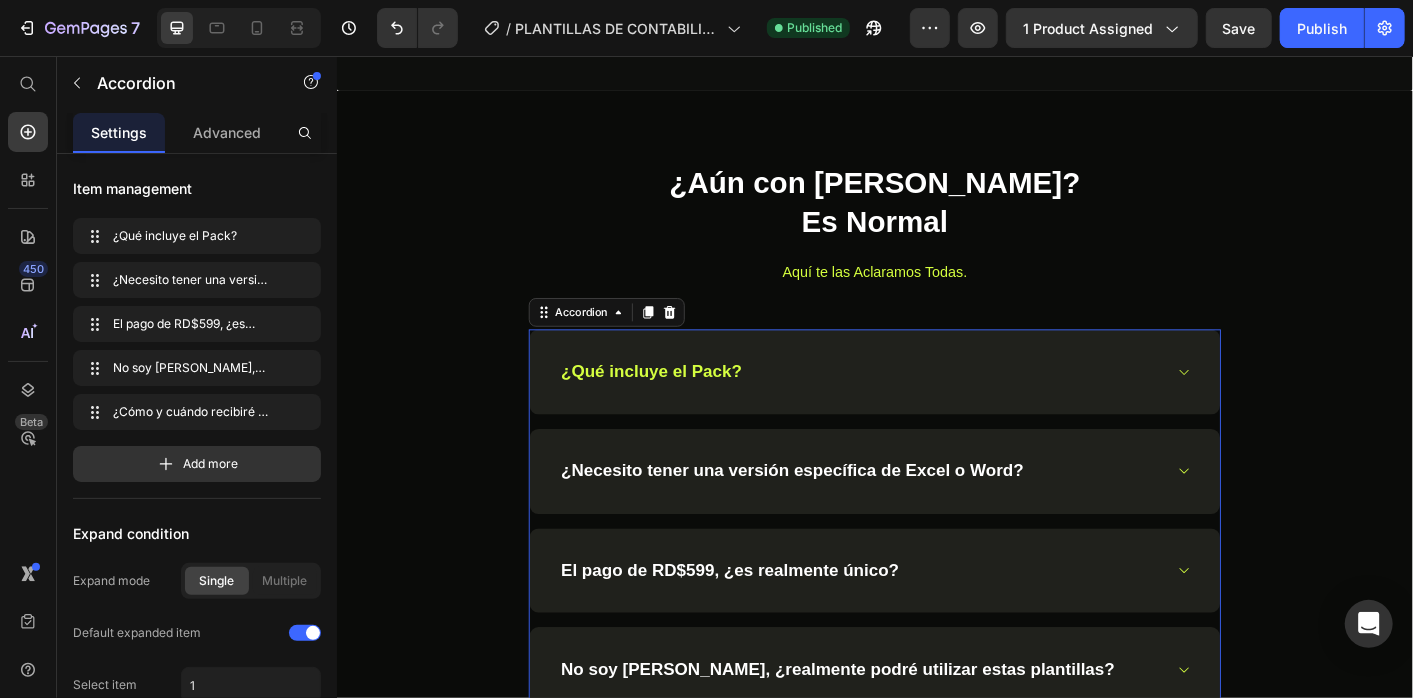 scroll, scrollTop: 7400, scrollLeft: 0, axis: vertical 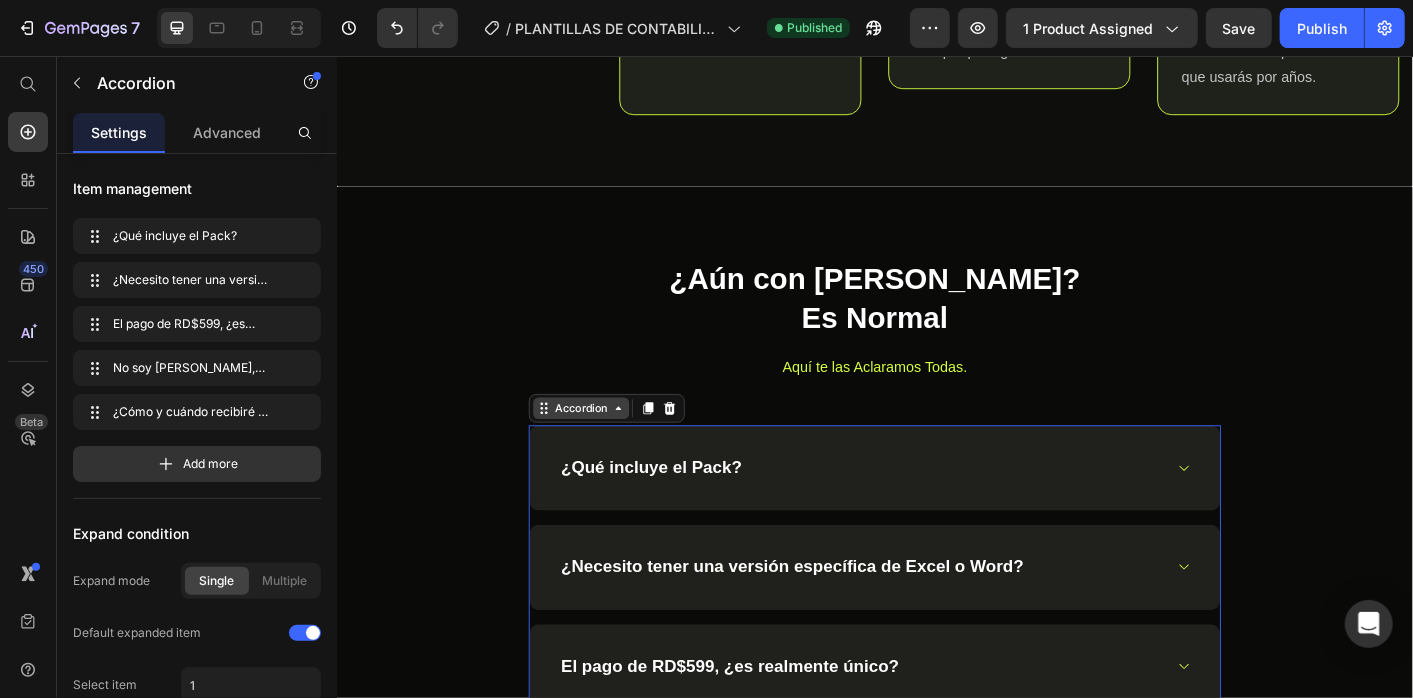 click on "Accordion" at bounding box center [608, 449] 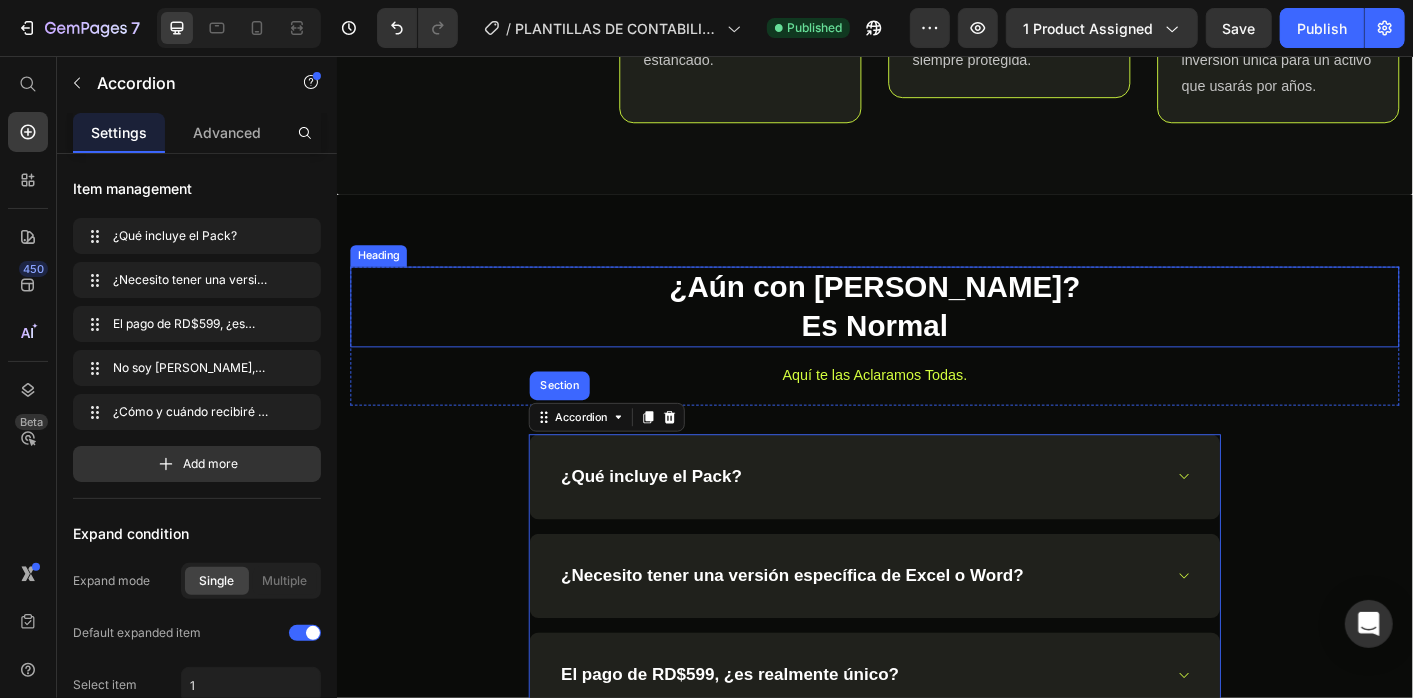 scroll, scrollTop: 7134, scrollLeft: 0, axis: vertical 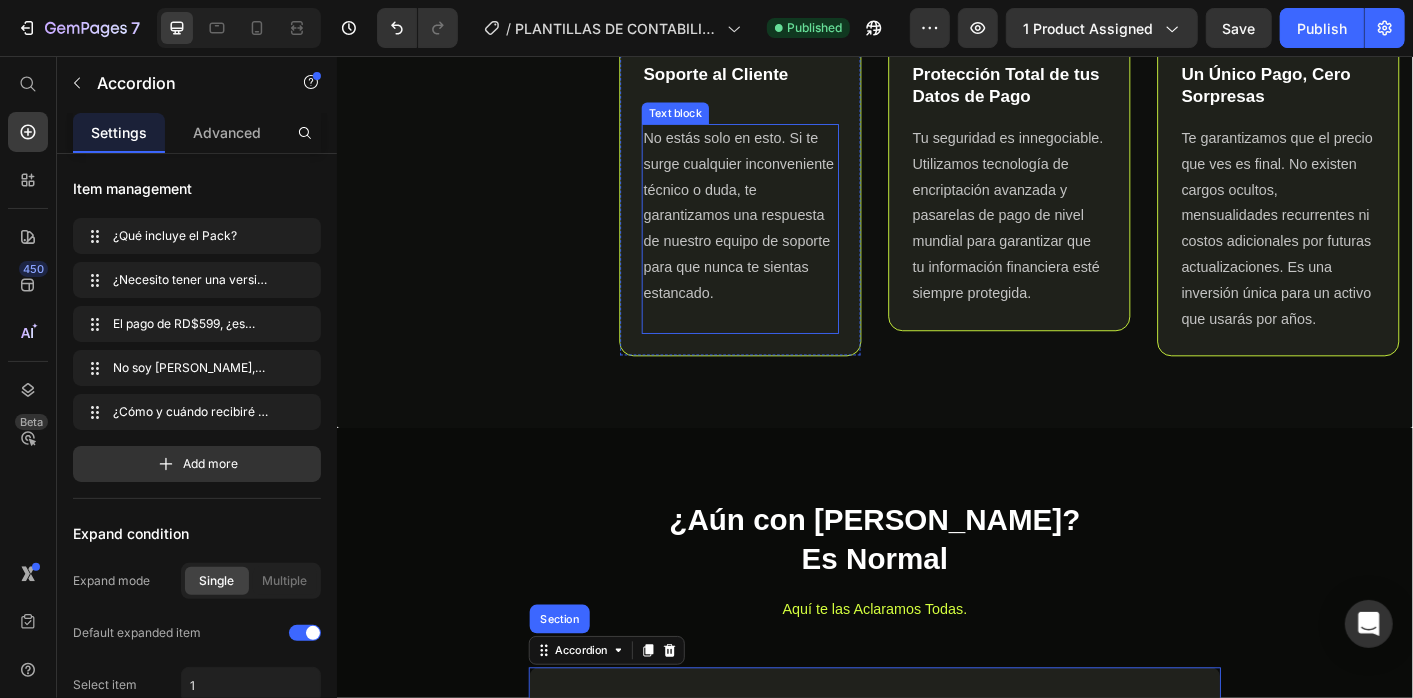 click at bounding box center (786, 350) 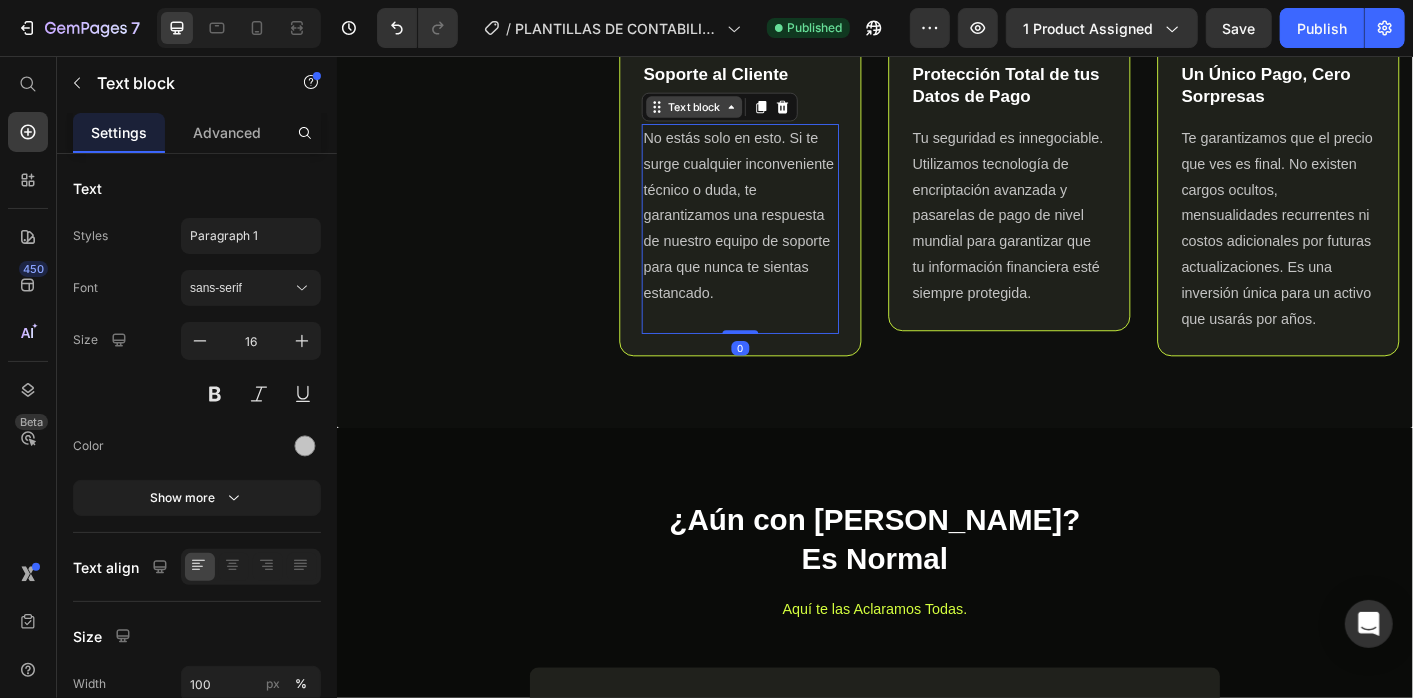 click on "Text block" at bounding box center [734, 113] 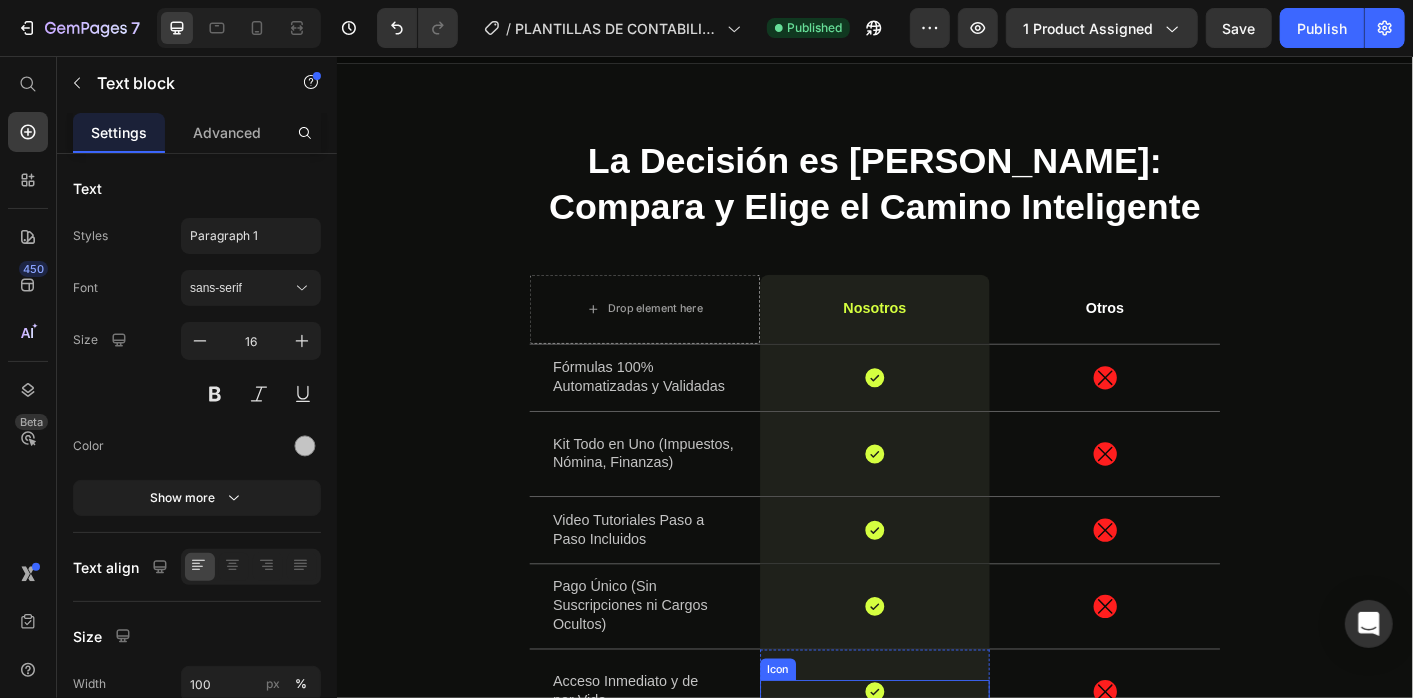 scroll, scrollTop: 5706, scrollLeft: 0, axis: vertical 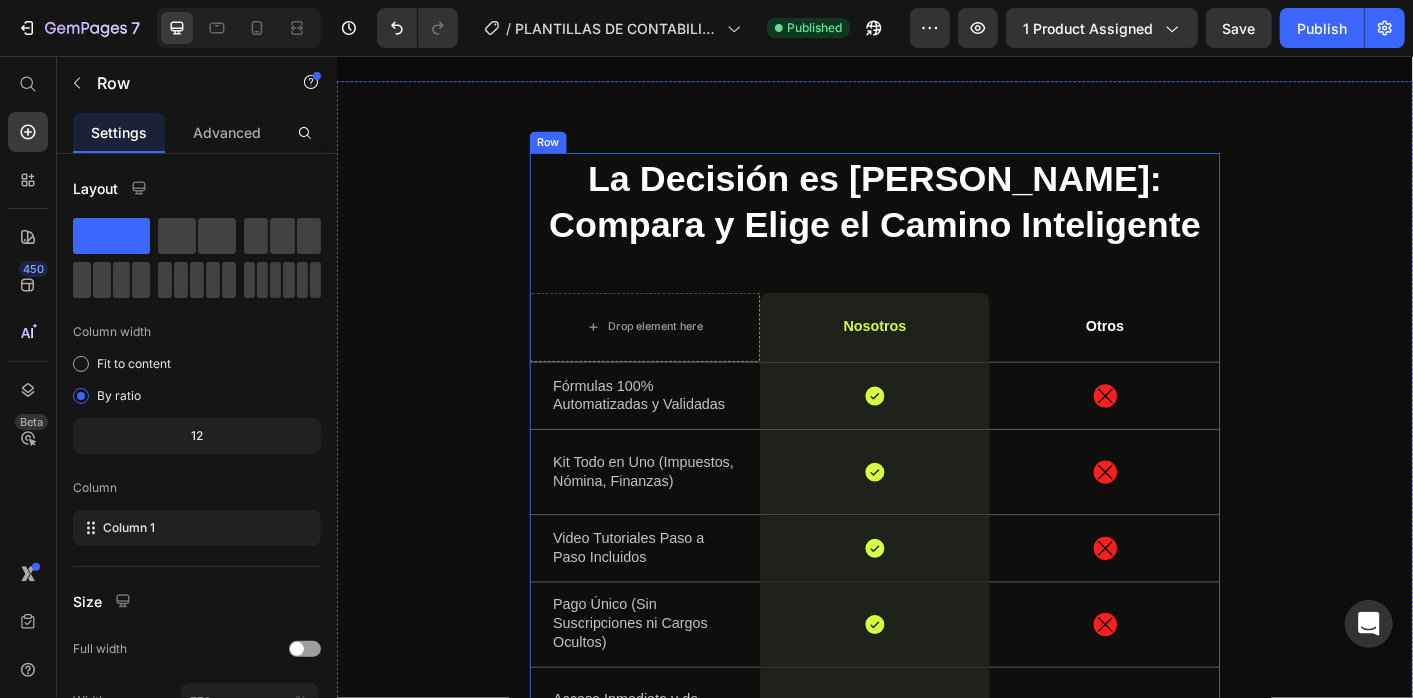click on "La Decisión es [PERSON_NAME]: Compara y Elige el Camino Inteligente Heading
Drop element here Nosotros Text Block Row Otros Text Block Row Fórmulas 100% Automatizadas y Validadas Text Block
Icon Row
Icon Row Kit Todo en Uno (Impuestos, Nómina, Finanzas) Text Block
Icon Row
Icon Row Video Tutoriales Paso a Paso Incluidos Text Block
Icon Row
Icon Row Pago Único (Sin Suscripciones ni Cargos Ocultos) Text Block
Icon Row
Icon Row Acceso Inmediato y de  por Vida Text Block
Icon Row
Icon Row Actualizaciones Gratuitas  Incluidas Text Block
Icon Row
Icon Row Diseño Profesional Listo para Presentar a Clientes Text Block
Icon Row
Icon Row Soporte para Dudas o  Consultas Text Block
Icon Row
Icon Row" at bounding box center [936, 618] 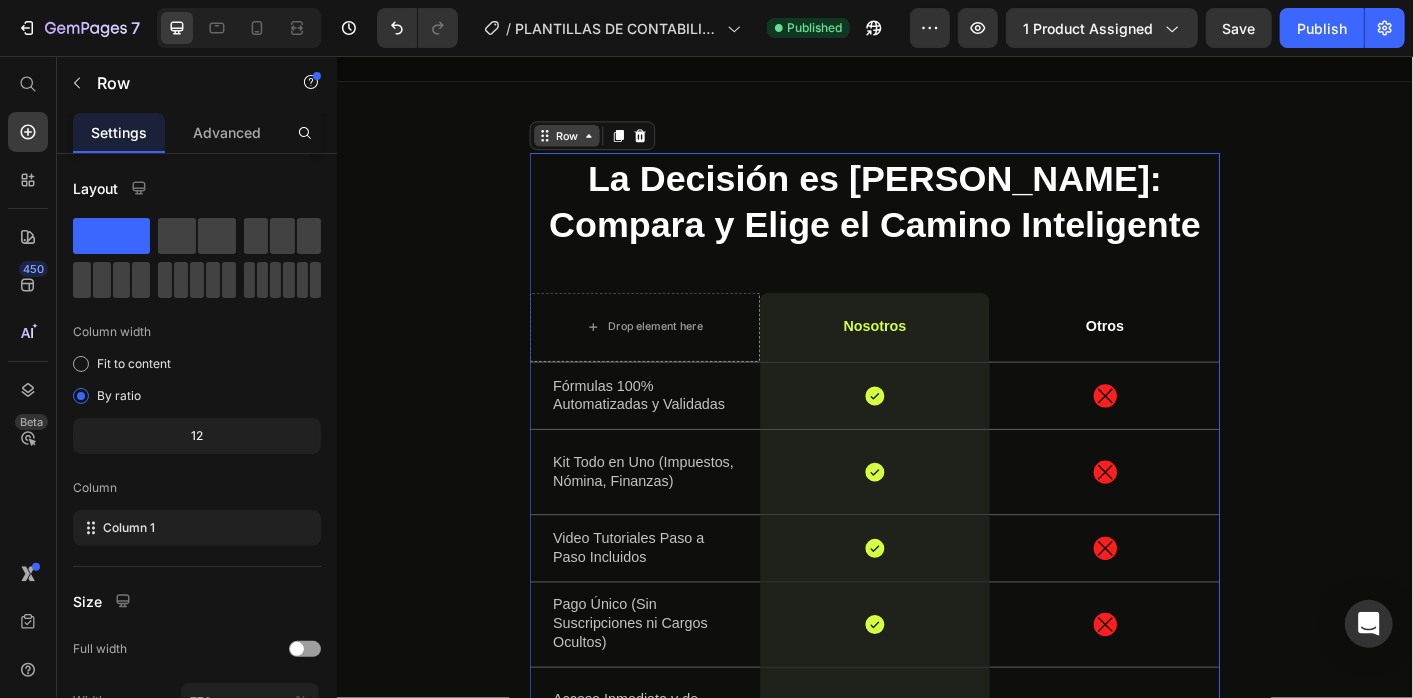 click 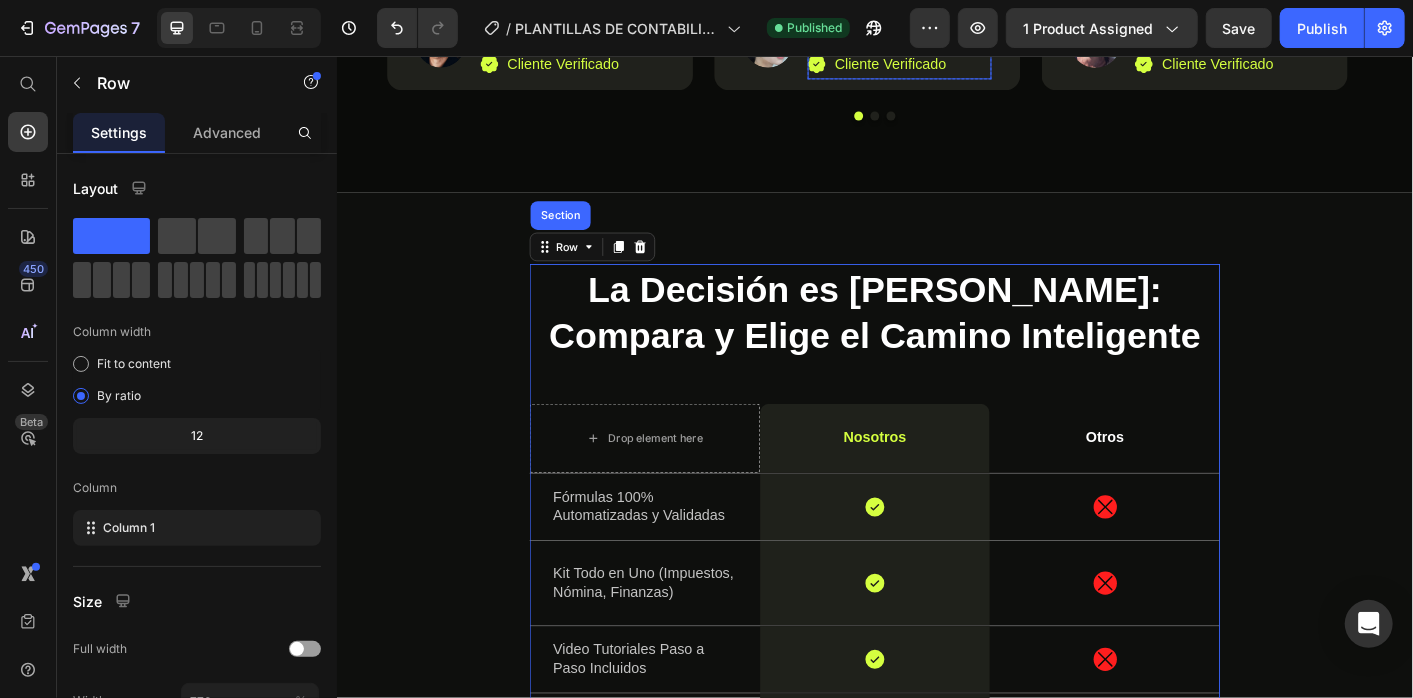 scroll, scrollTop: 5401, scrollLeft: 0, axis: vertical 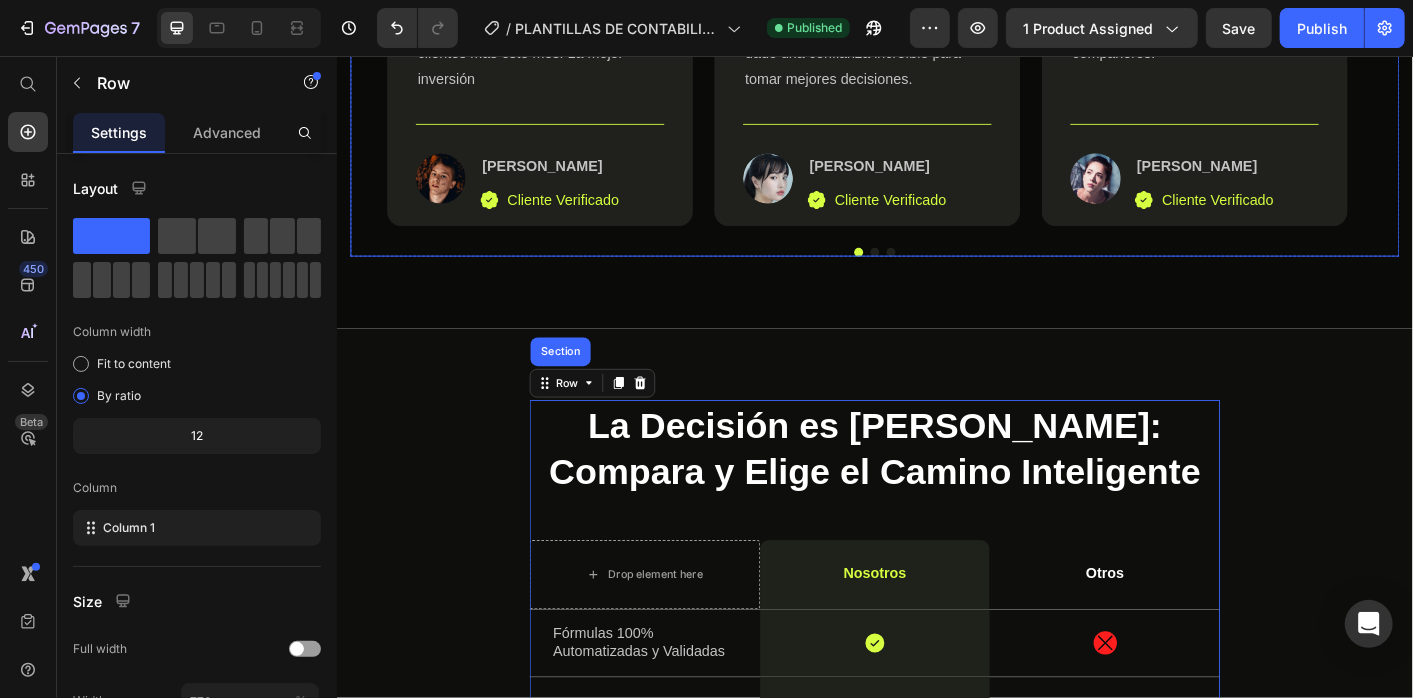 click on "Más de 10,000 Historias de Éxito Text block  Y la tuya podría ser la siguiente Heading
Icon                Icon                Icon                Icon                Icon Icon List Hoz Este pack se paga solo con el primer cliente Heading Estaba harto de crear todo desde cero para cada cliente. Con estas plantillas, el tiempo que me toma preparar los formularios 606, 607 y la nómina de TSS se redujo en un 70%. Literalmente, me permitió tomar dos clientes más este mes. La mejor inversión Text block                Title Line Image [PERSON_NAME] Heading
Icon Cliente Verificado  Text block Icon List Row                Icon                Icon                Icon                Icon                Icon Icon List Hoz Por fin entiendo los números de mi negocio Heading Text block                Title Line Image [PERSON_NAME] Heading
Icon Cliente Verificado  Text block Icon List Row Row                Icon                Icon                Icon" at bounding box center (936, -30) 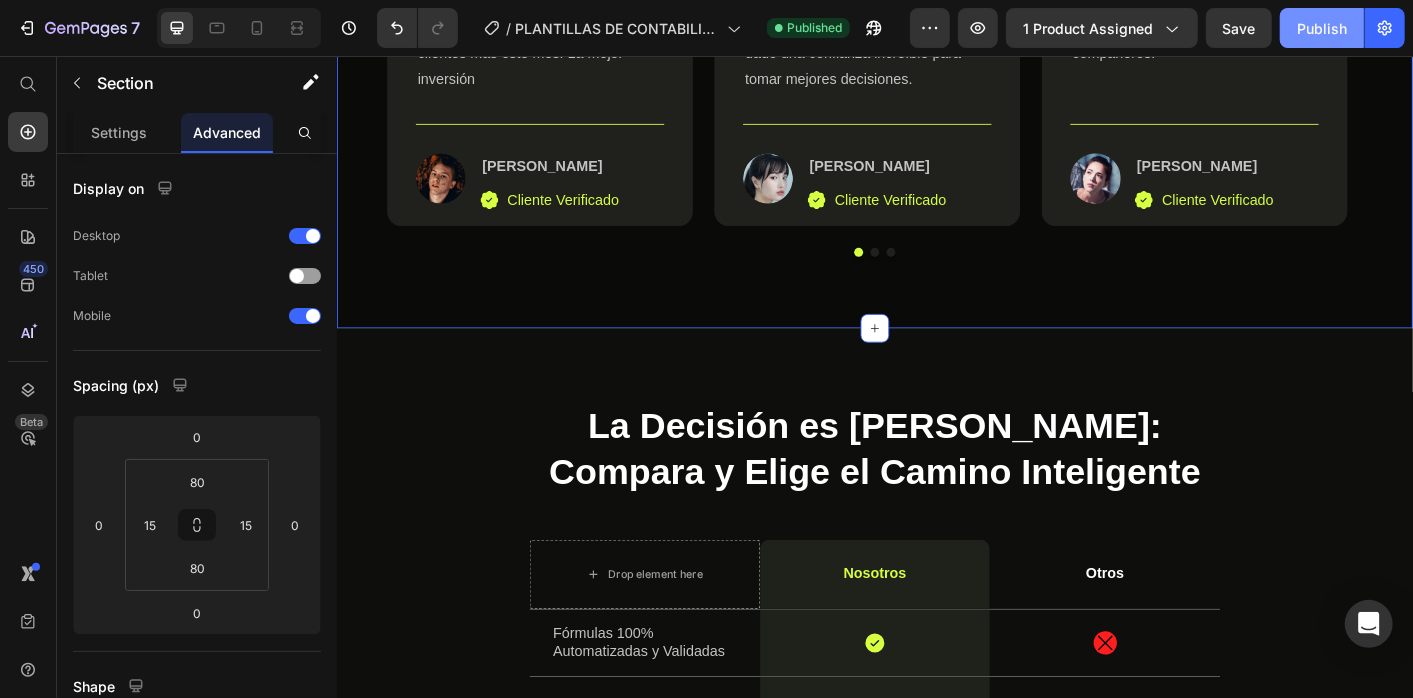 click on "Publish" at bounding box center (1322, 28) 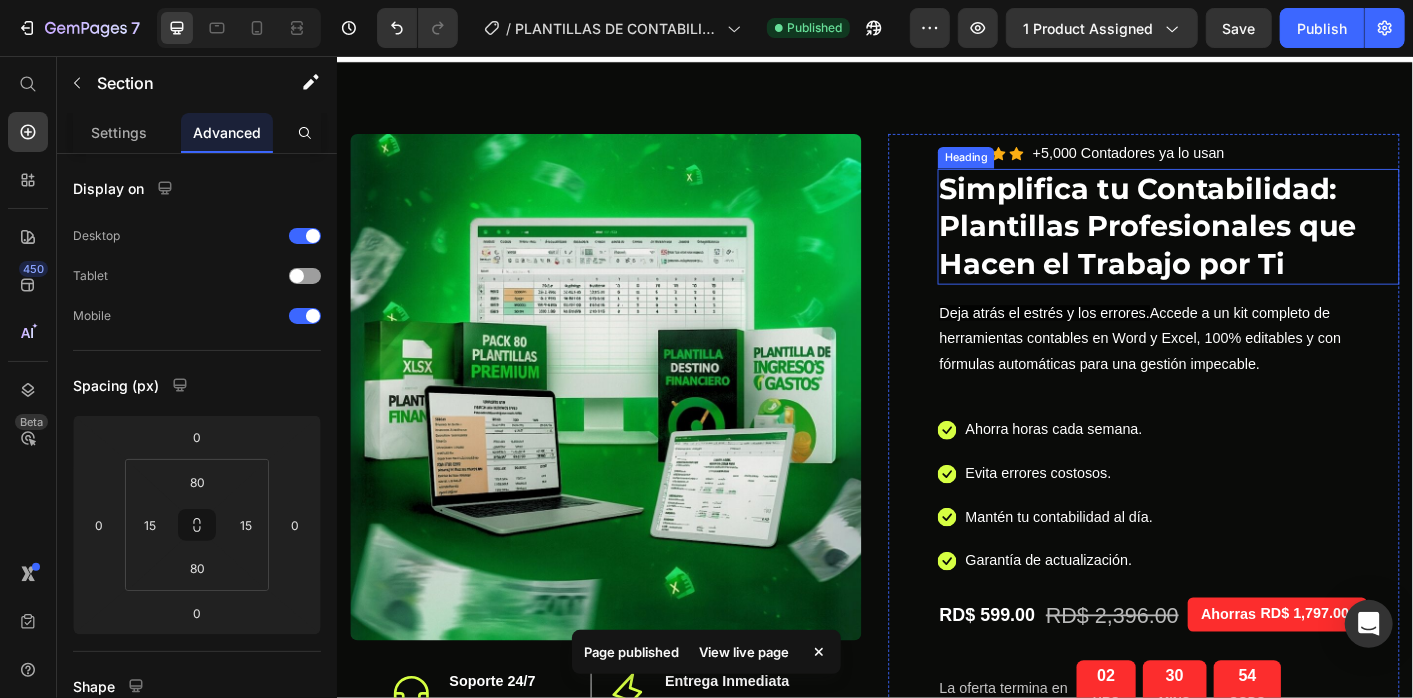 scroll, scrollTop: 0, scrollLeft: 0, axis: both 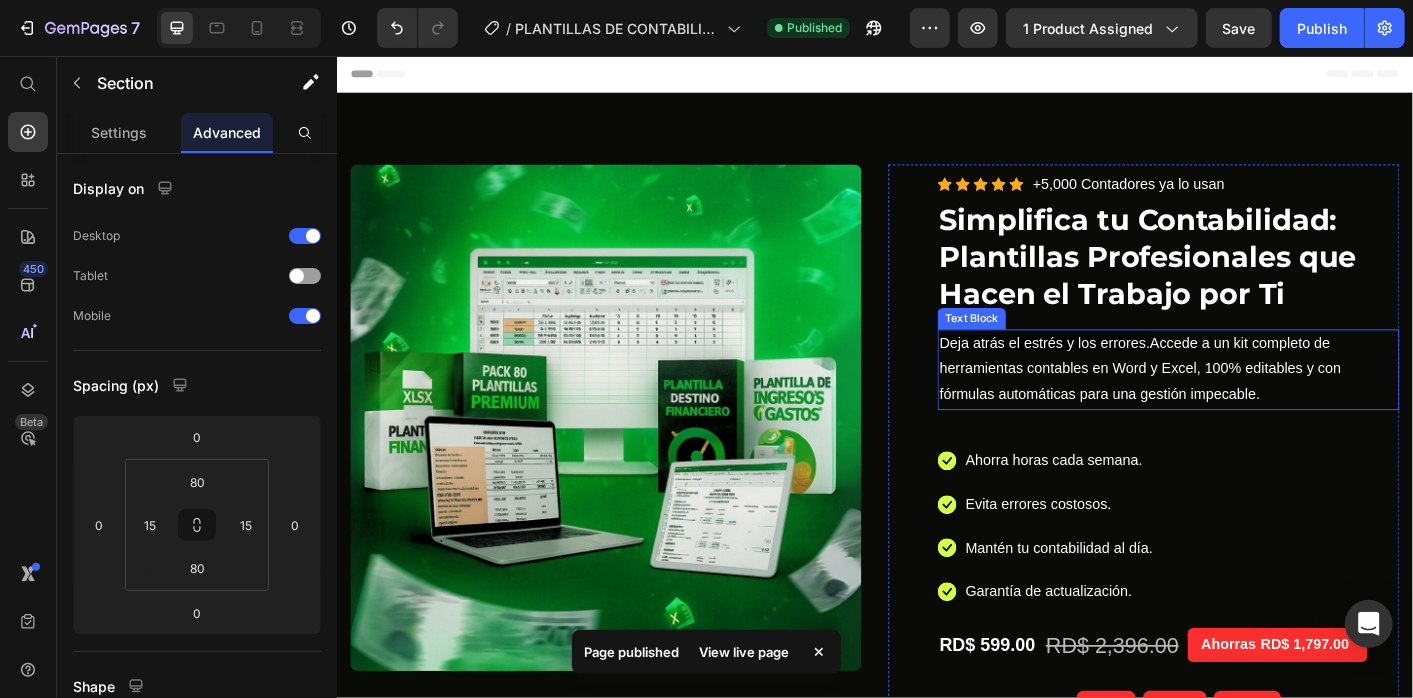 click on "Deja atrás el estrés y los errores.  Accede a un kit completo de herramientas contables en Word y Excel, 100% editables y con fórmulas automáticas para una gestión impecable." at bounding box center [1263, 406] 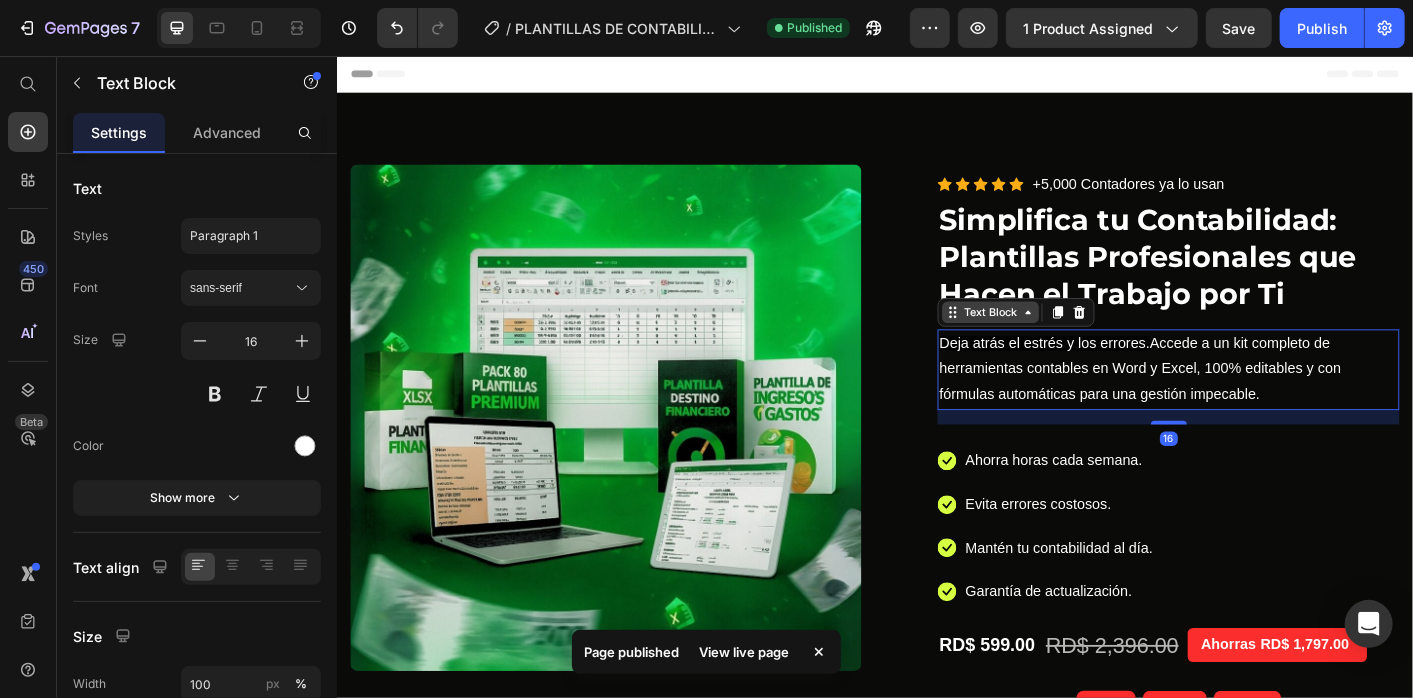 click on "Text Block" at bounding box center [1065, 342] 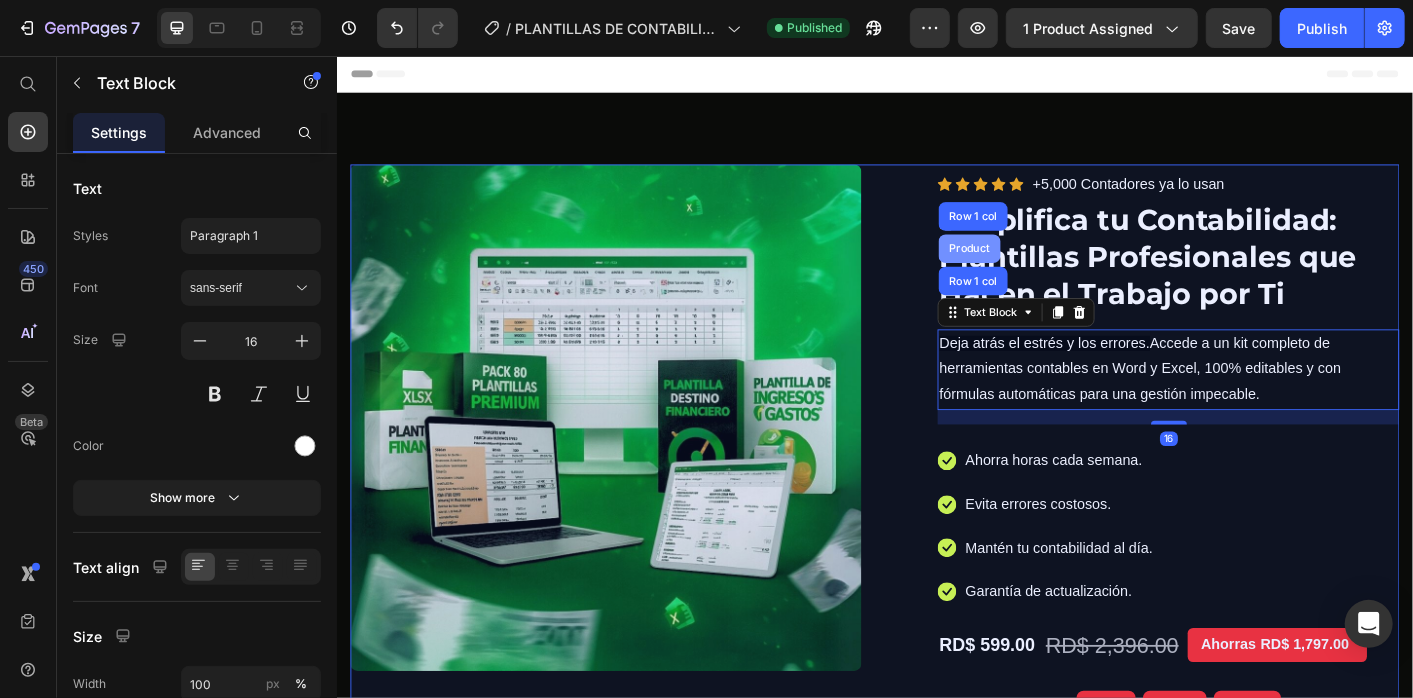 click on "Product" at bounding box center [1041, 271] 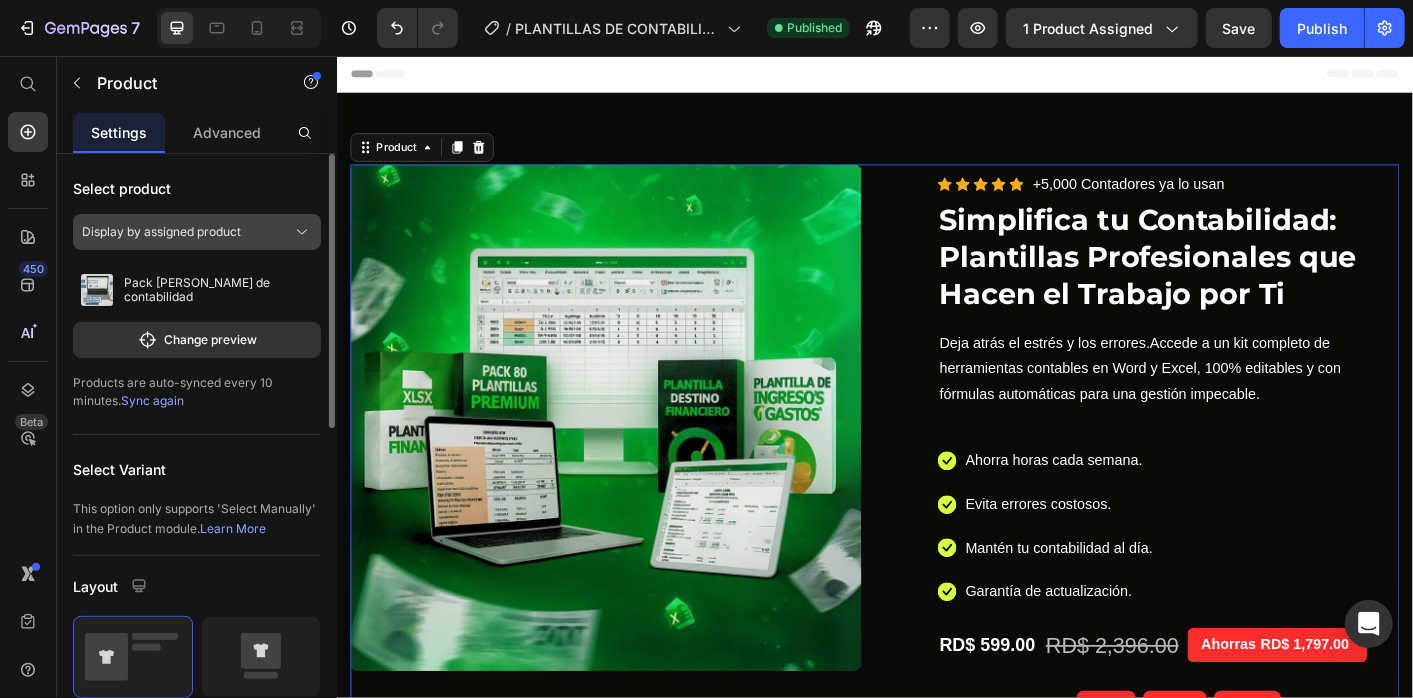 click on "Display by assigned product" at bounding box center [161, 232] 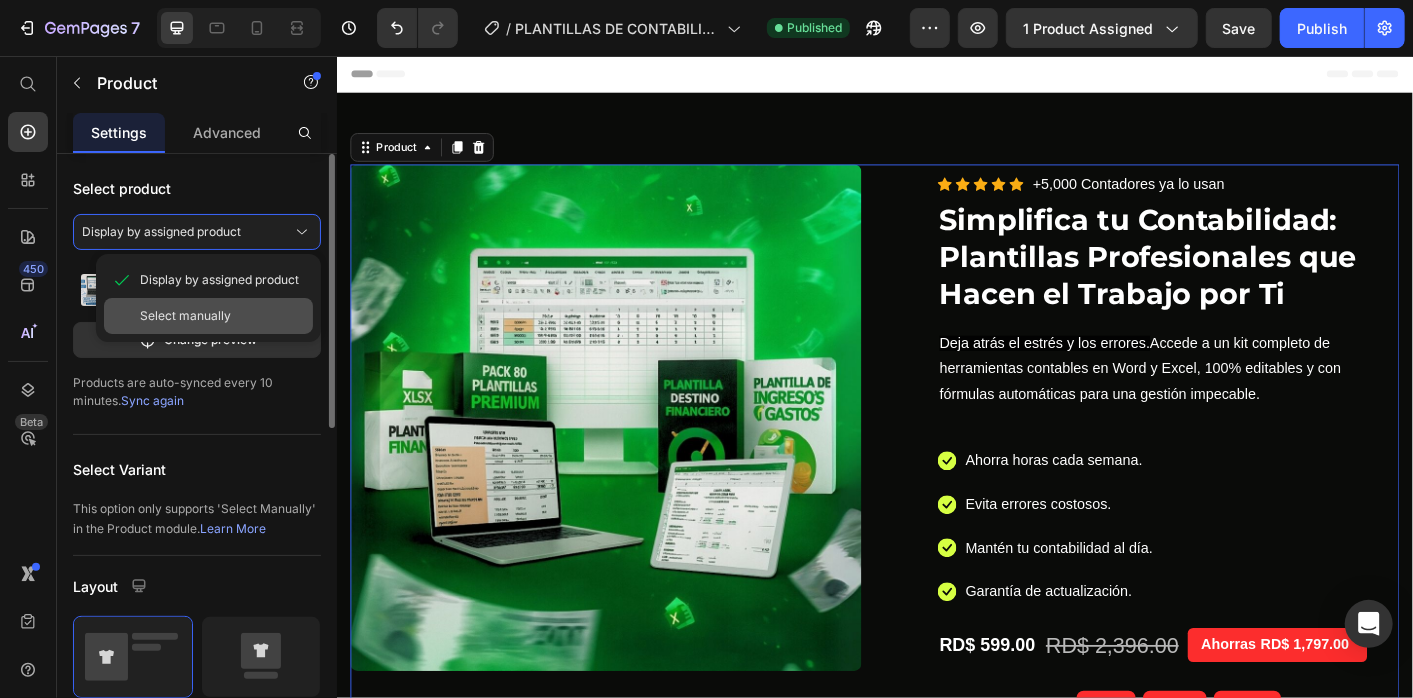 click on "Select manually" at bounding box center [185, 316] 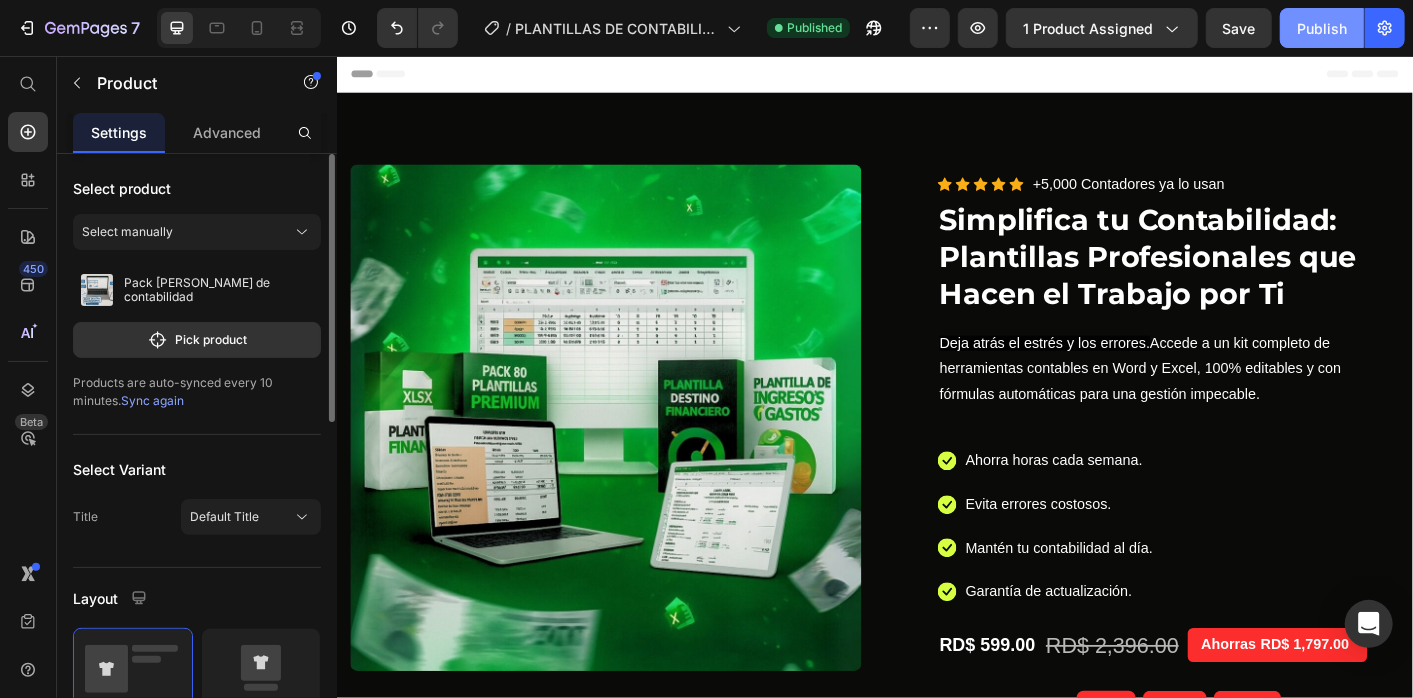 click on "Publish" at bounding box center (1322, 28) 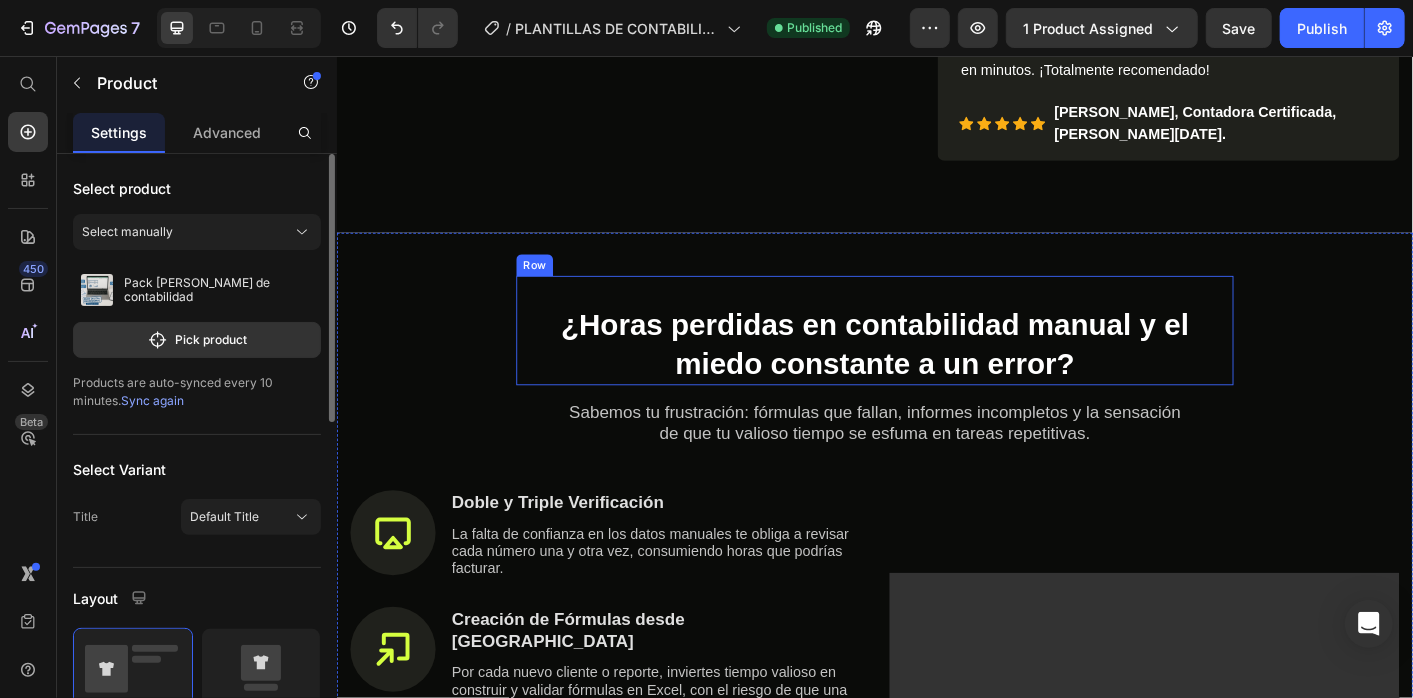 scroll, scrollTop: 1045, scrollLeft: 0, axis: vertical 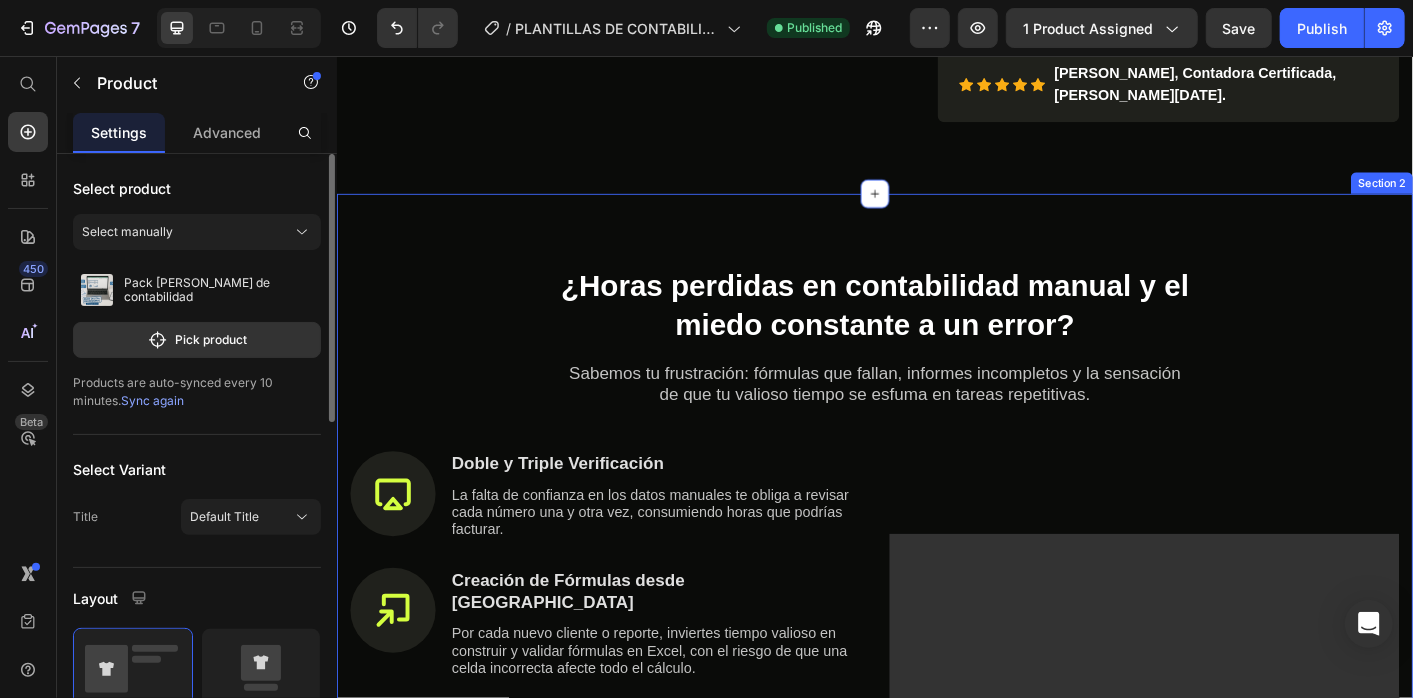click on "¿Horas perdidas en contabilidad manual y el miedo constante a un error? Heading Row Sabemos tu frustración: fórmulas que fallan, informes incompletos y la sensación de que tu valioso tiempo se esfuma en tareas repetitivas. Text block Row
Icon Doble y Triple Verificación Heading La falta de confianza en los datos manuales te obliga a revisar cada número una y otra vez, consumiendo horas que podrías facturar. Text block Row
Icon Creación de Fórmulas desde Cero Heading Por cada nuevo cliente o reporte, inviertes tiempo valioso en construir y validar fórmulas en Excel, con el riesgo de que una celda incorrecta afecte todo el cálculo. Text block Row
Icon Formateo de Informes Heading Adaptar manualmente los datos para que cumplan con los formatos exigidos por la DGII (como en los formularios 606 y 607) es un proceso lento y propenso a fallos. Text block Row
Compra ahora con 75% de dscto Button
Icon 100% garantizado  Row Row" at bounding box center (936, 645) 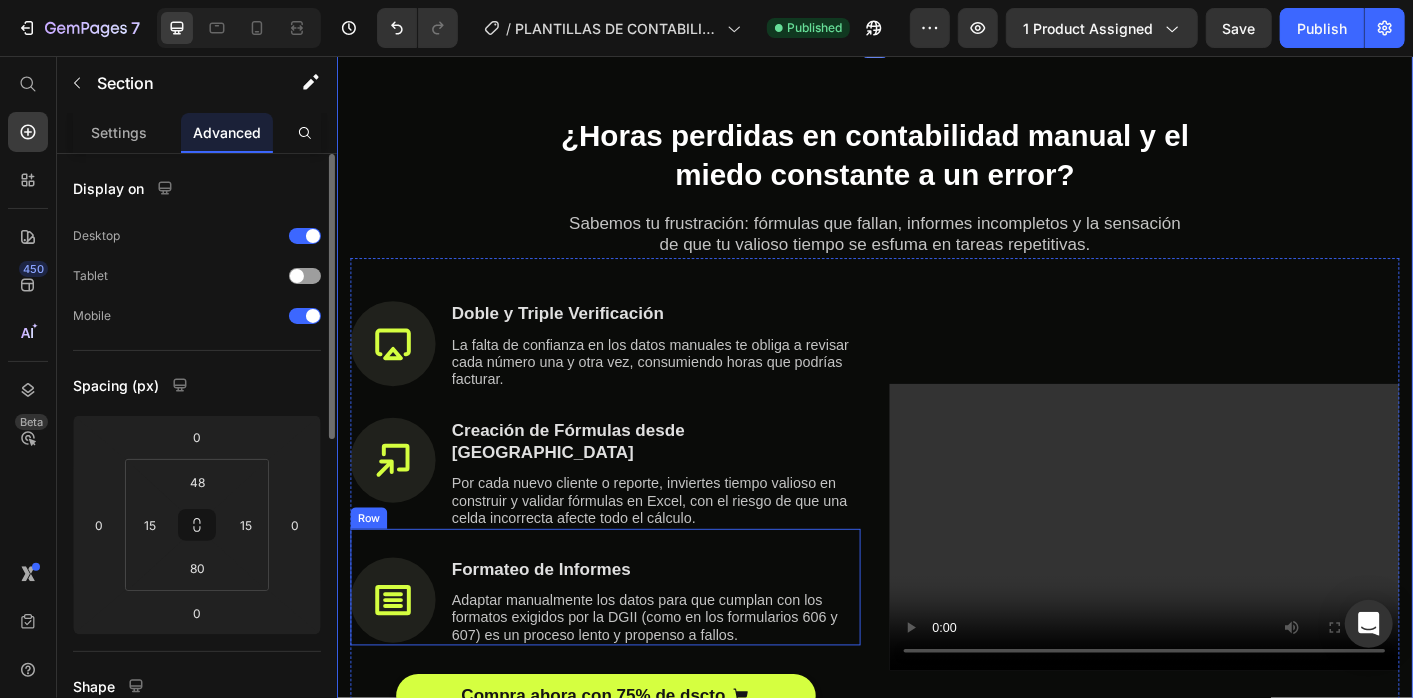 scroll, scrollTop: 1267, scrollLeft: 0, axis: vertical 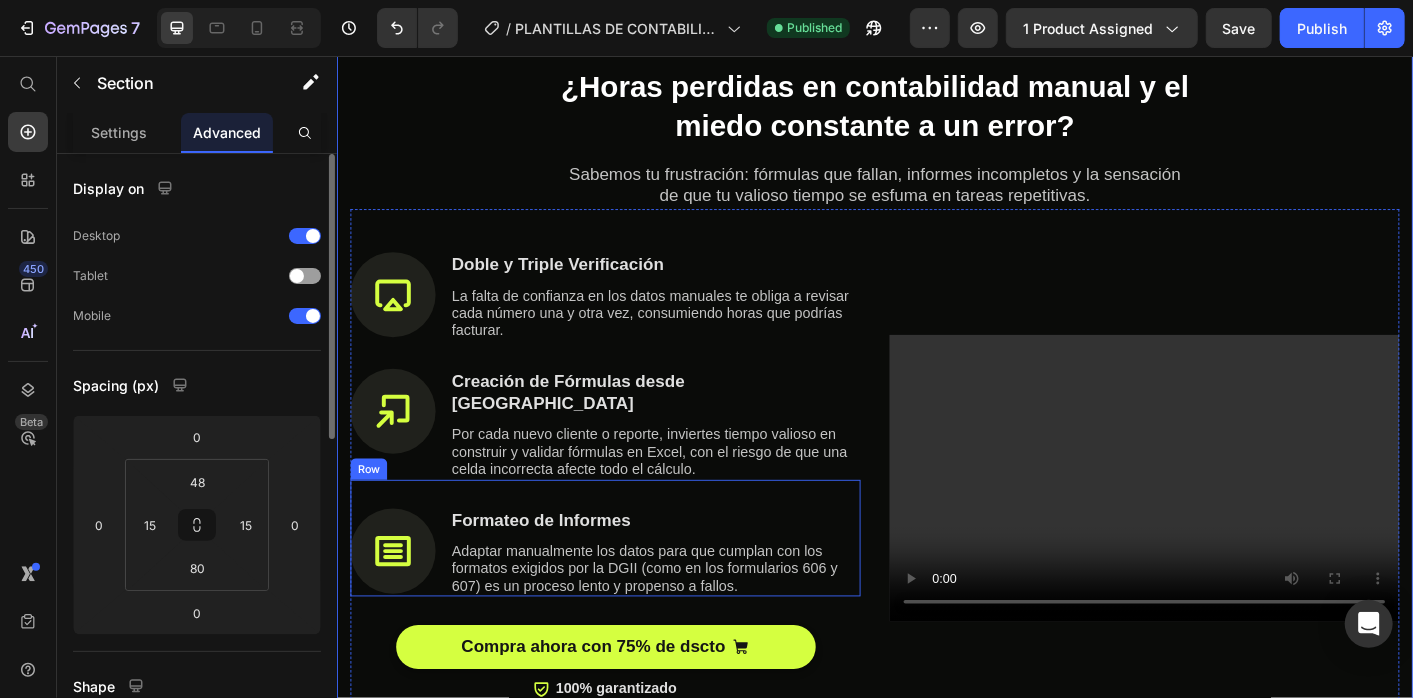 click on "Por cada nuevo cliente o reporte, inviertes tiempo valioso en construir y validar fórmulas en Excel, con el riesgo de que una celda incorrecta afecte todo el cálculo." at bounding box center [691, 498] 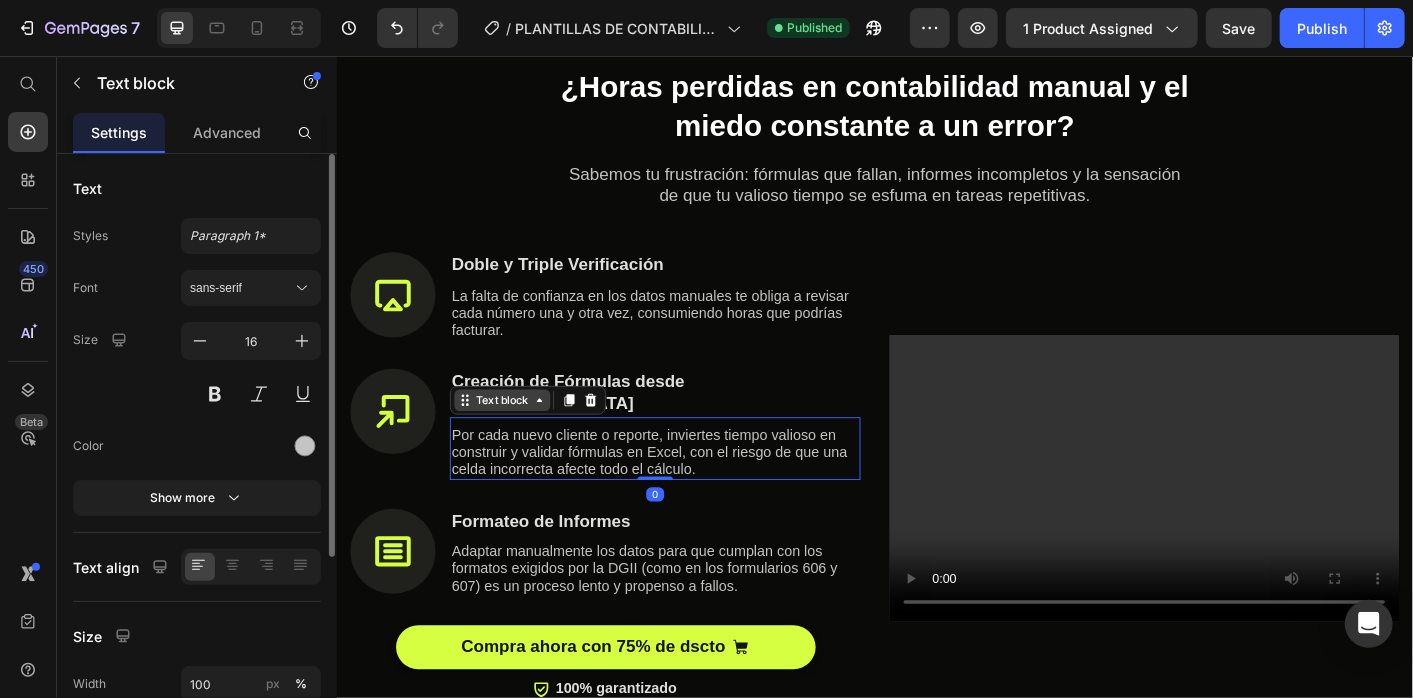 click on "Text block" at bounding box center (520, 440) 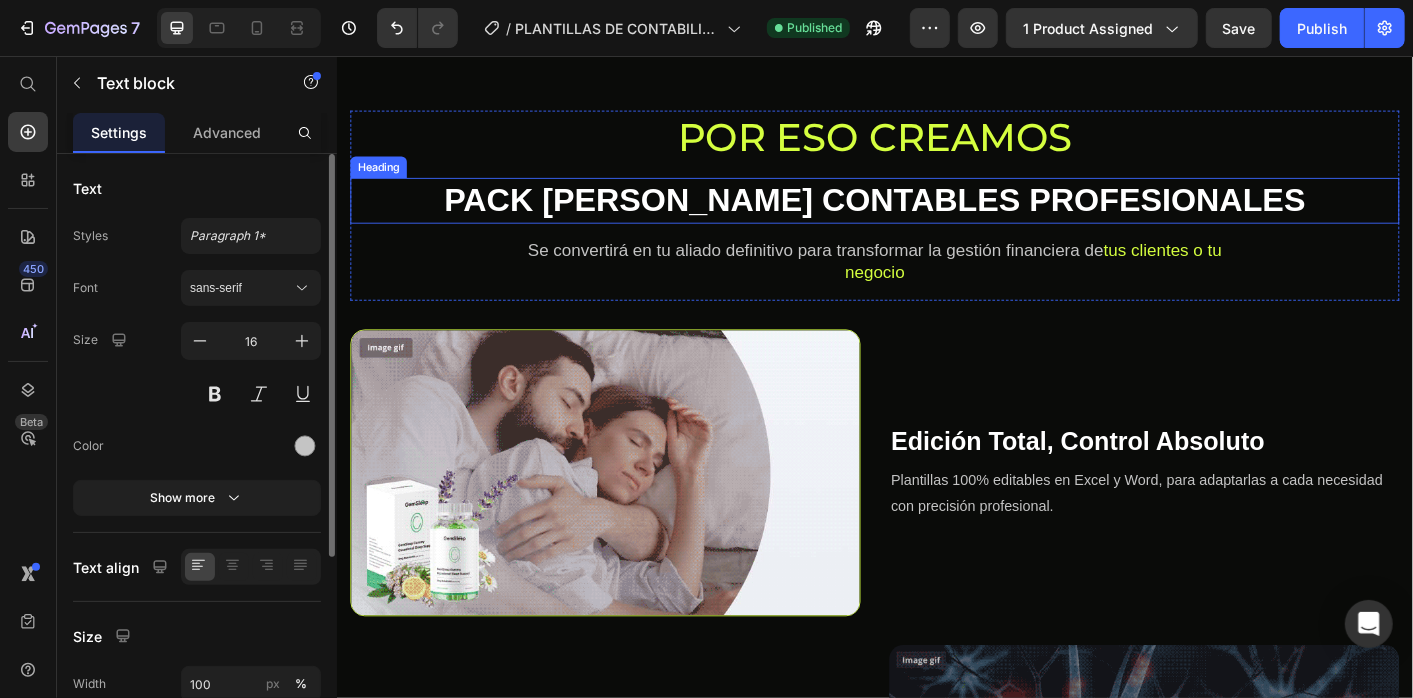 scroll, scrollTop: 2120, scrollLeft: 0, axis: vertical 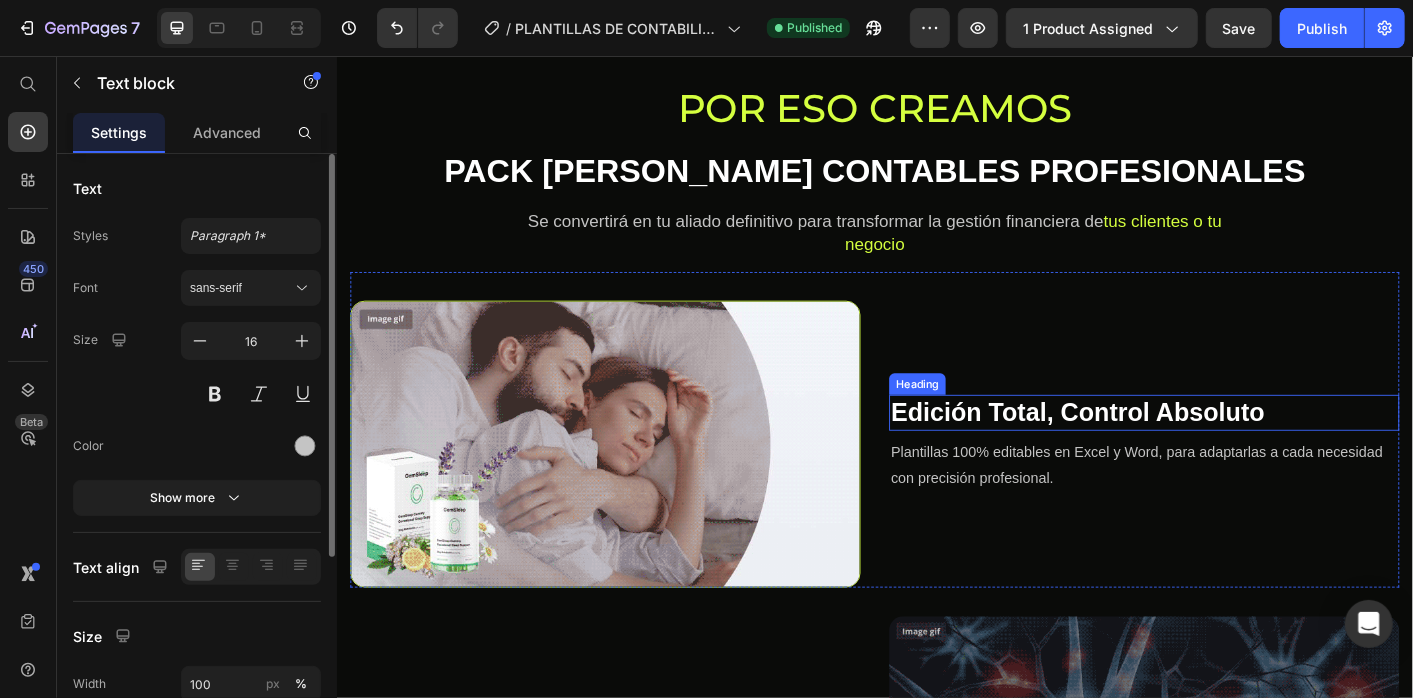 click on "Edición Total, Control Absoluto" at bounding box center (1162, 453) 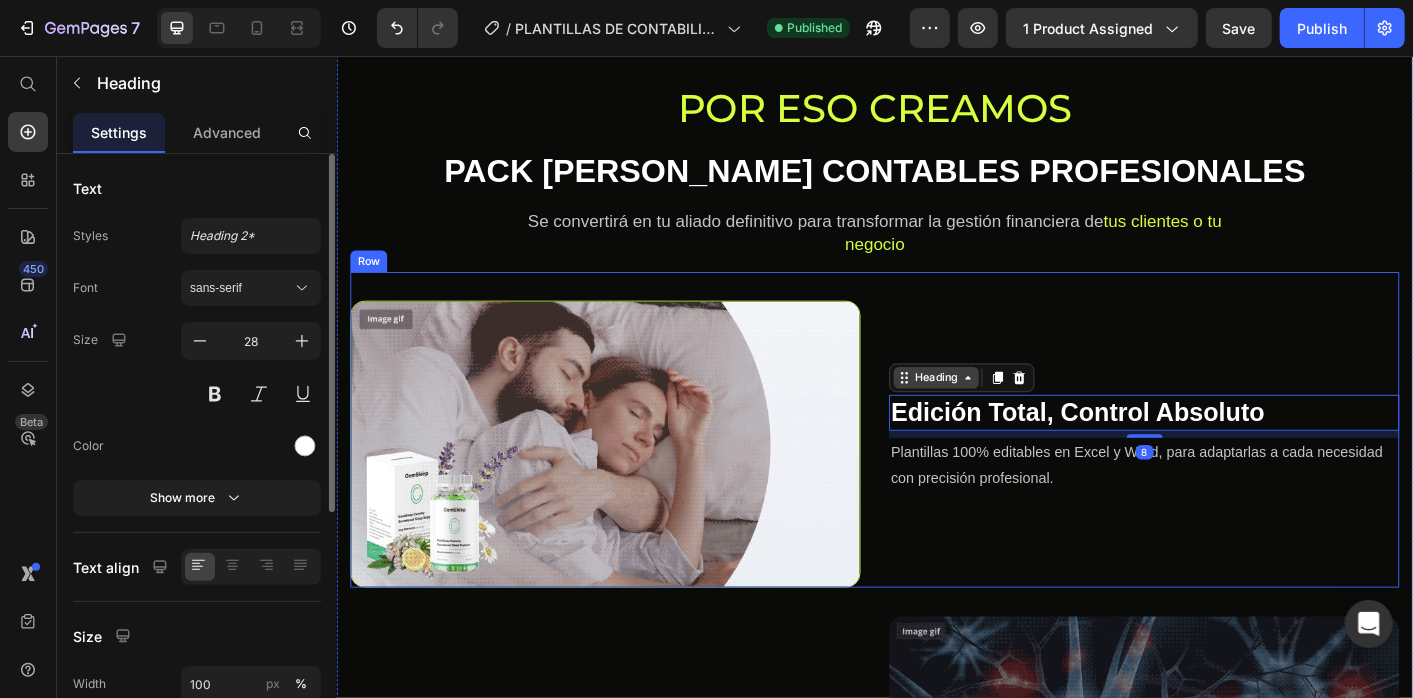 click on "Heading" at bounding box center [1004, 415] 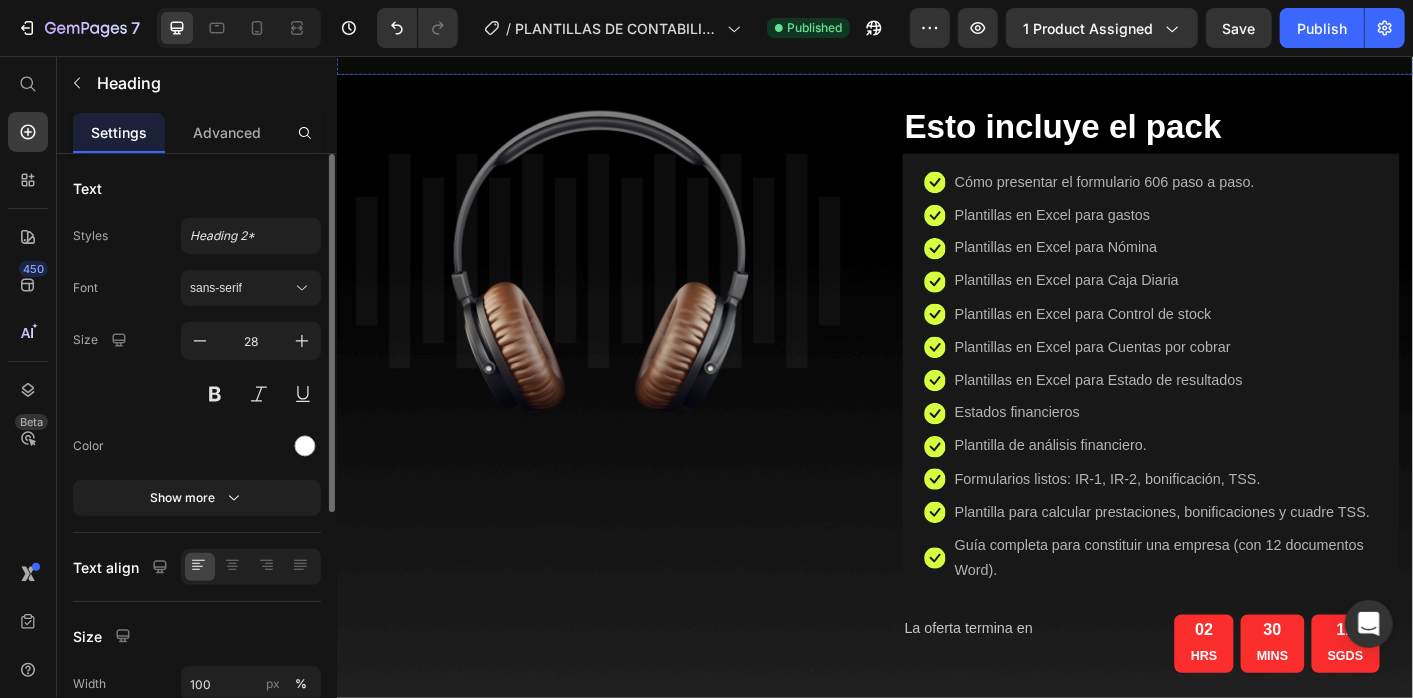 scroll, scrollTop: 4120, scrollLeft: 0, axis: vertical 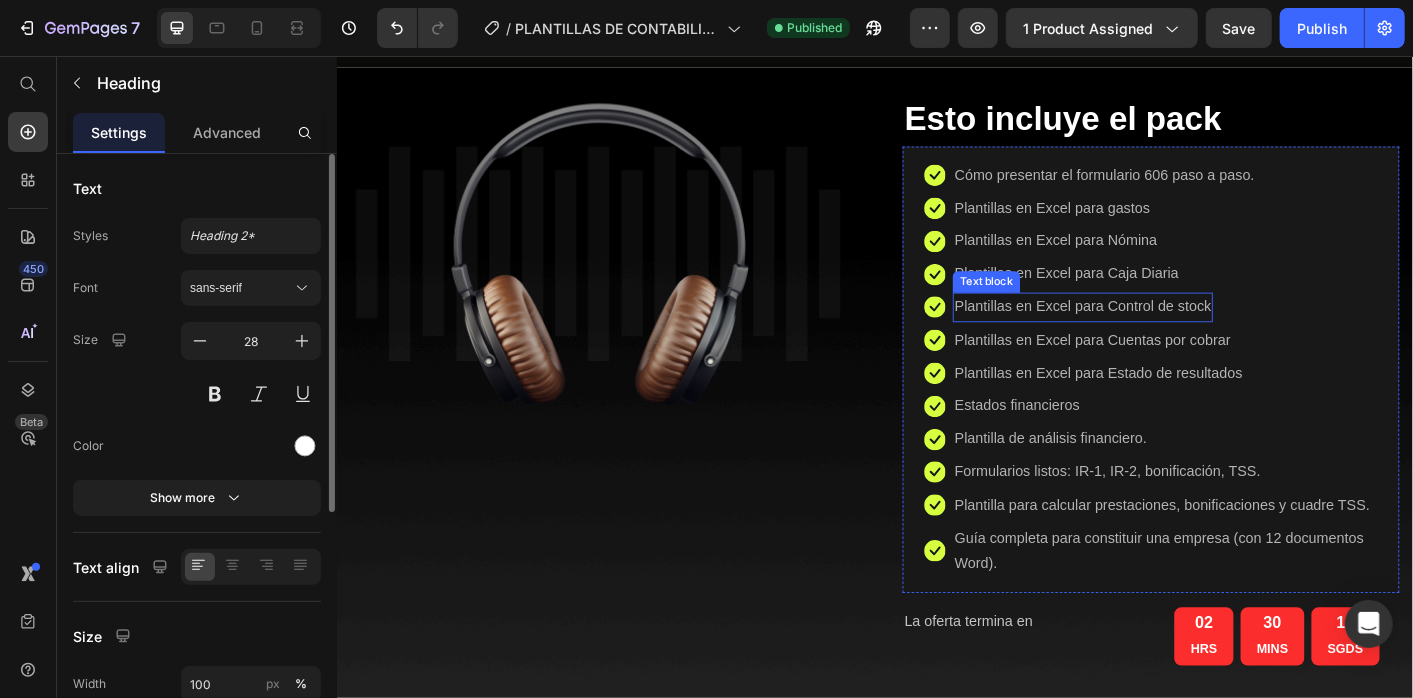 click on "Plantillas en Excel para Control de stock" at bounding box center (1168, 336) 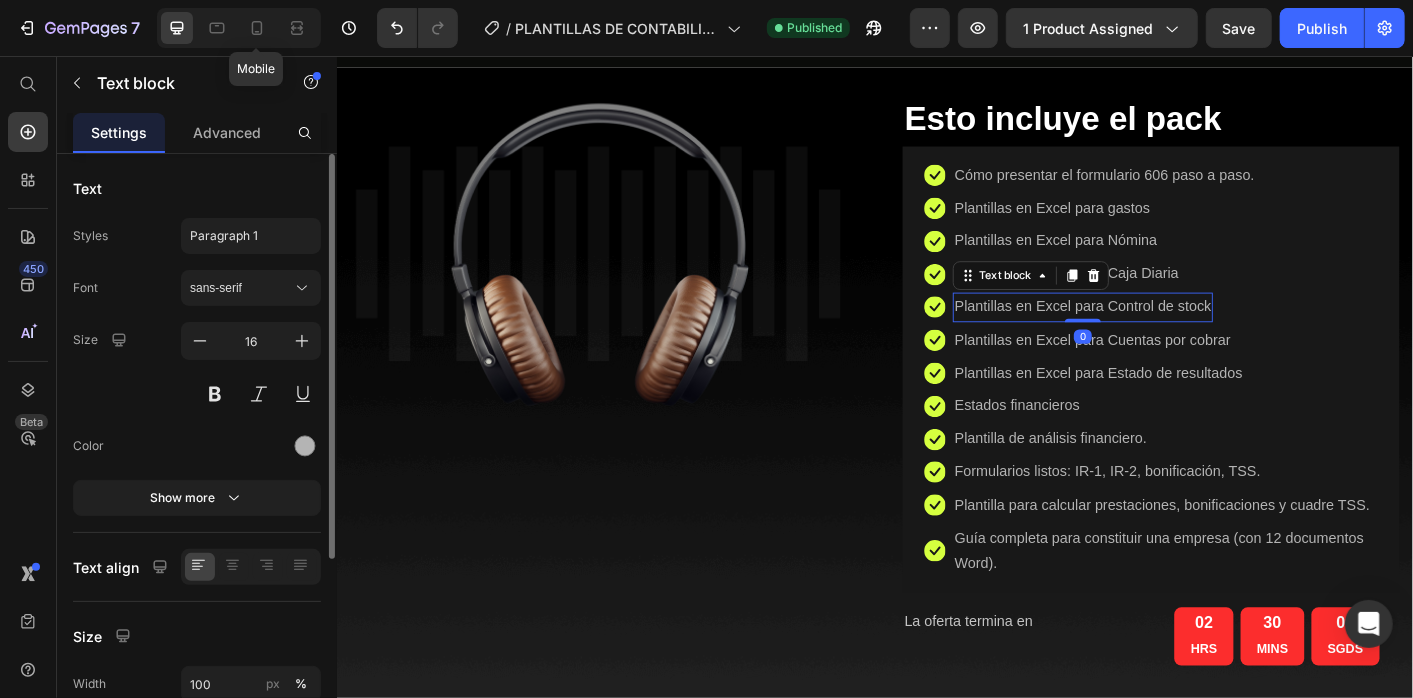 drag, startPoint x: 257, startPoint y: 35, endPoint x: 319, endPoint y: 53, distance: 64.56005 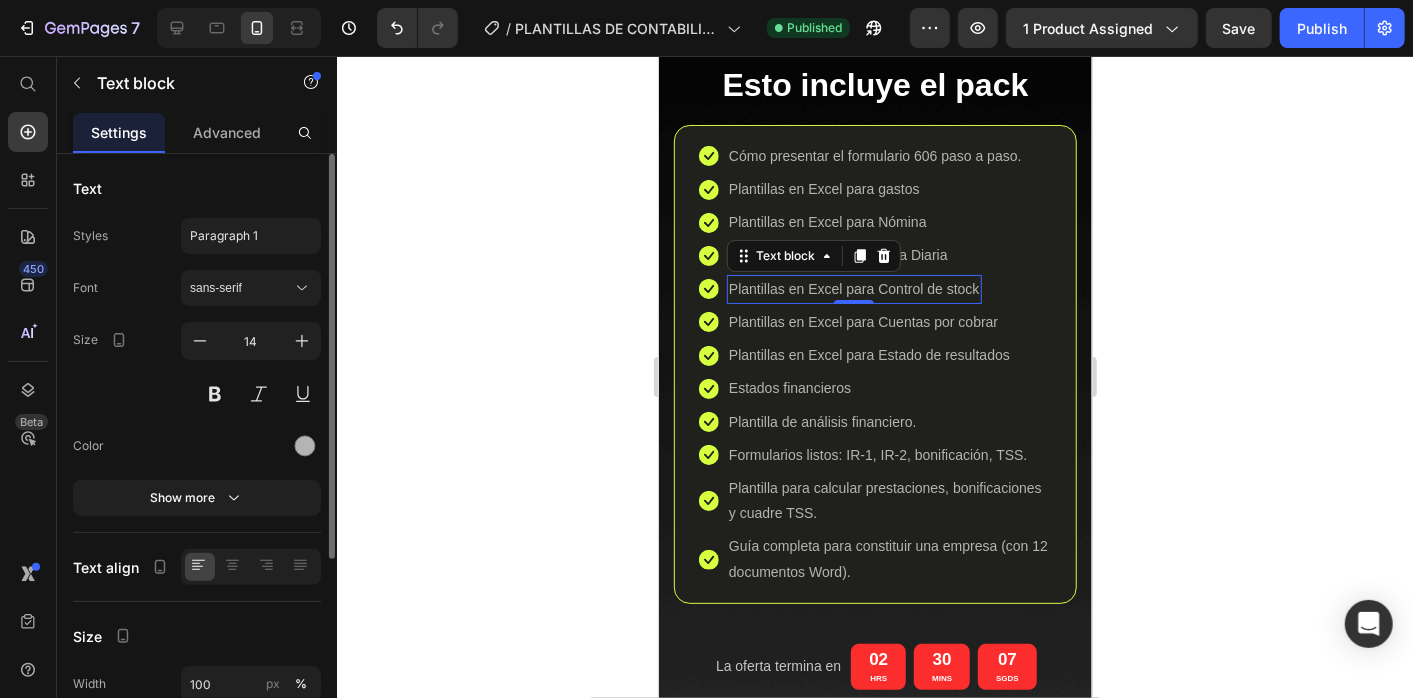 scroll, scrollTop: 5512, scrollLeft: 0, axis: vertical 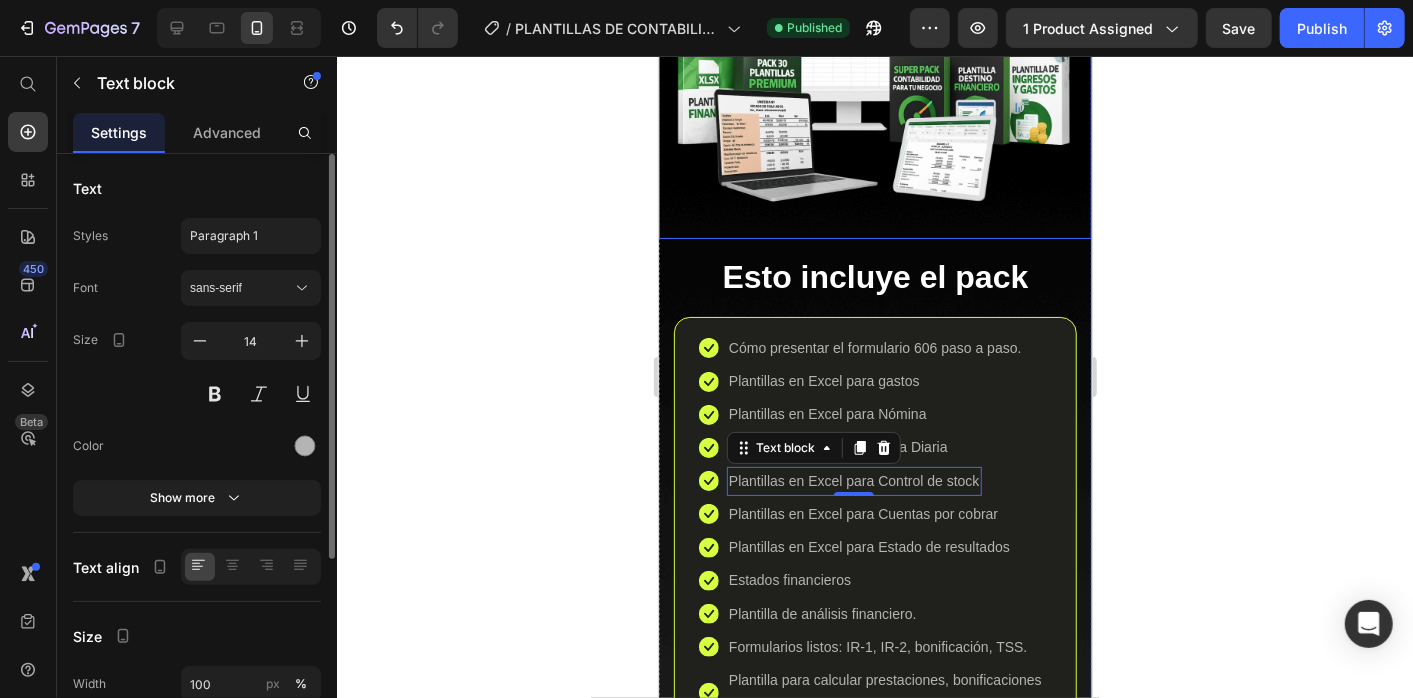 click at bounding box center [874, 87] 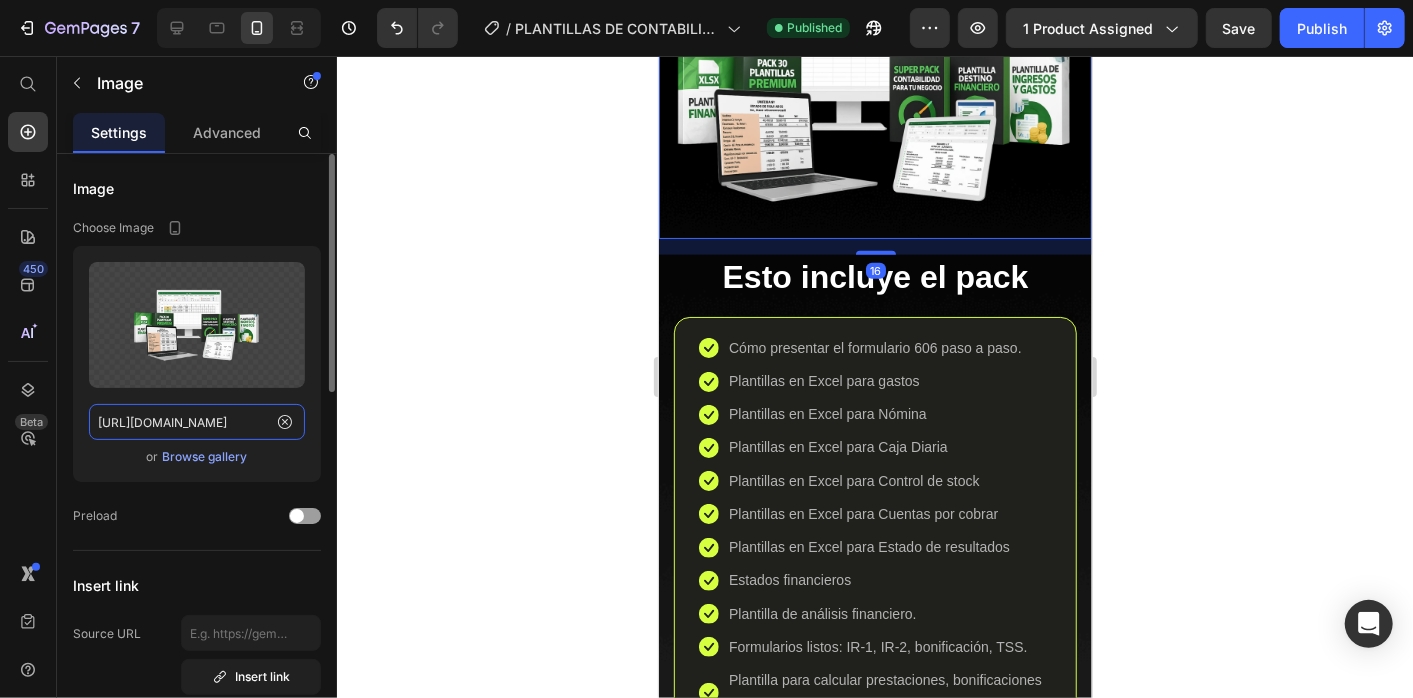 click on "[URL][DOMAIN_NAME]" 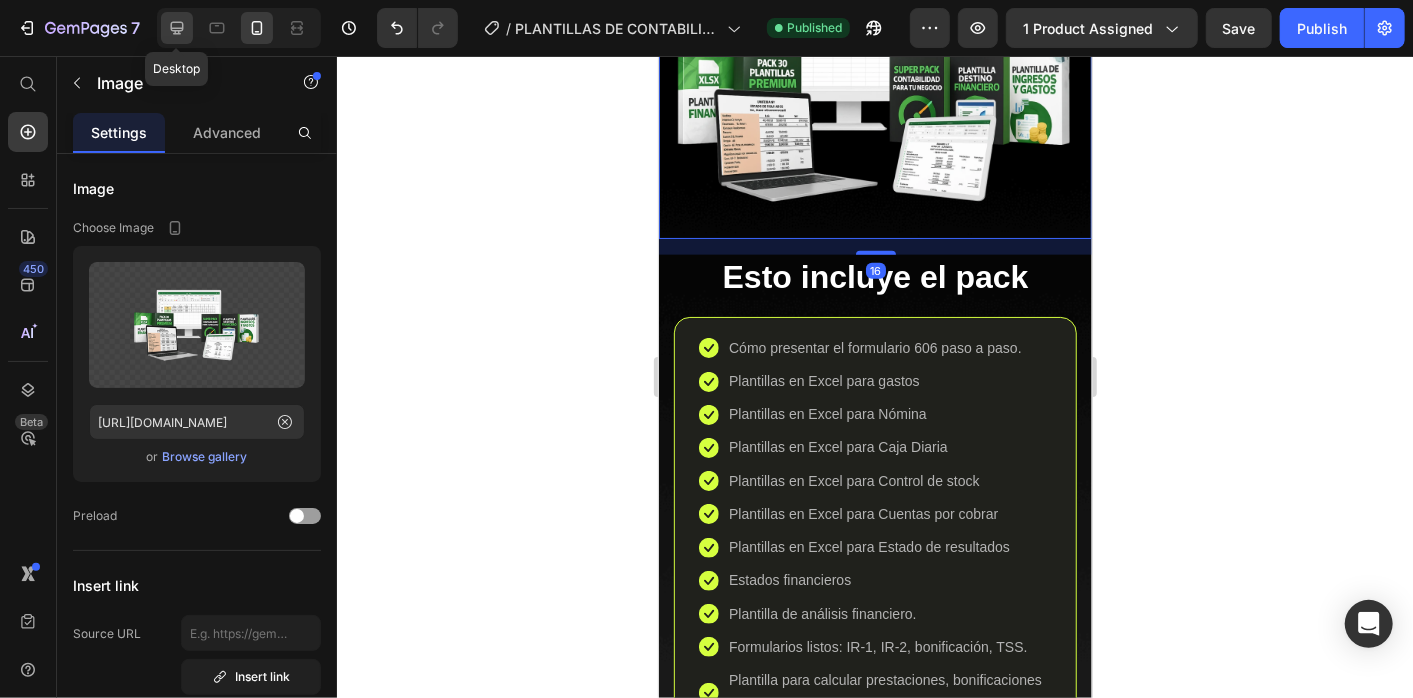 click 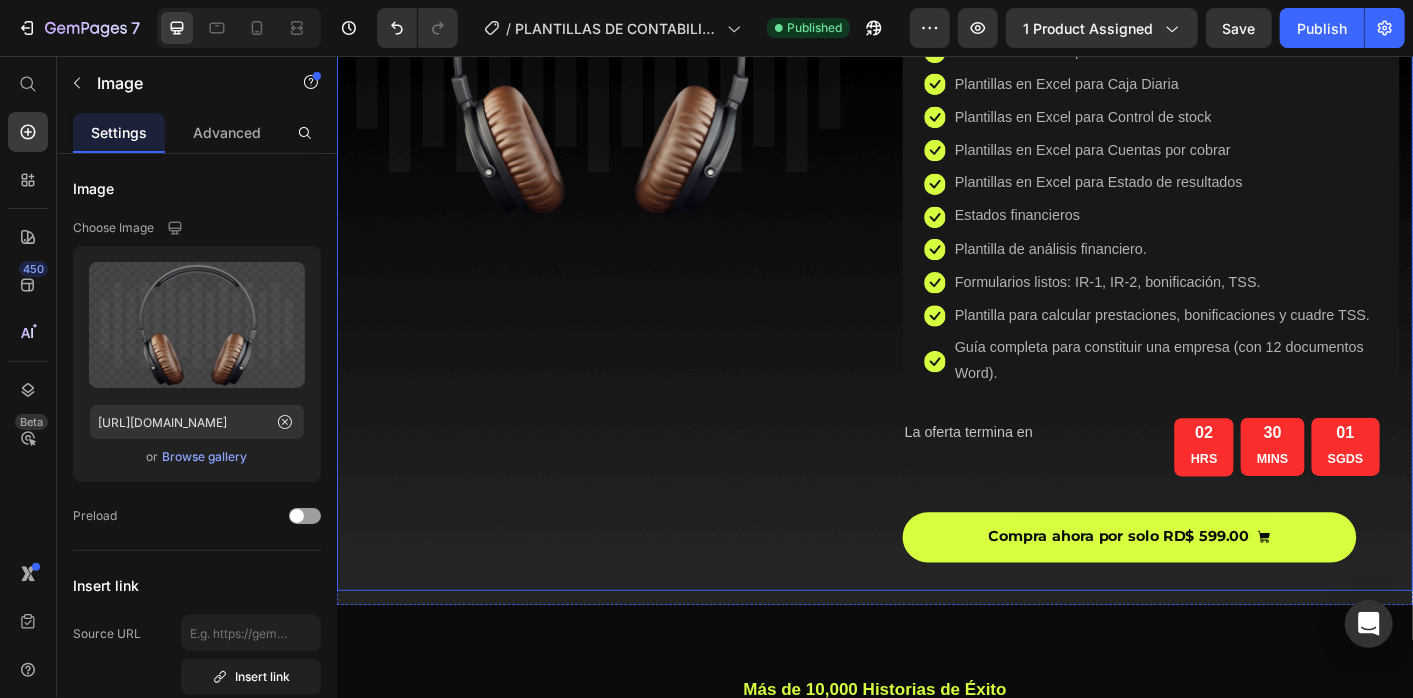 scroll, scrollTop: 4298, scrollLeft: 0, axis: vertical 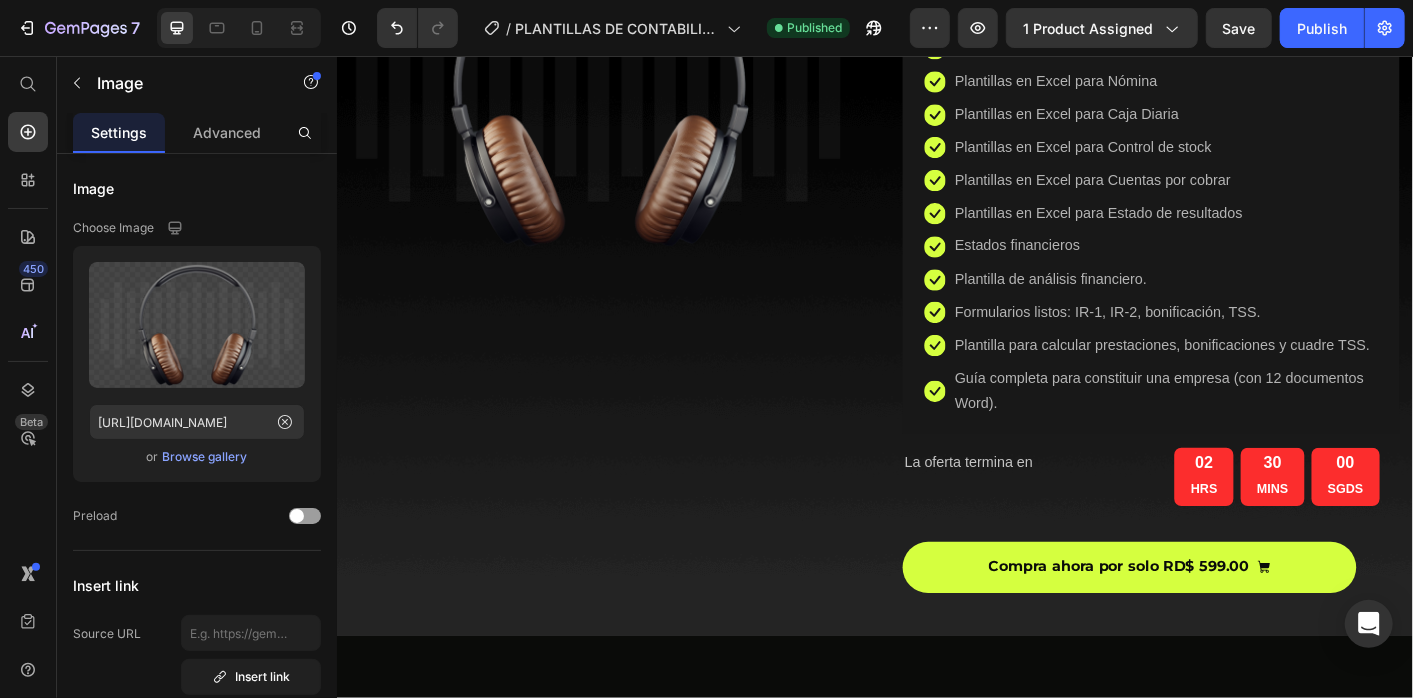 click at bounding box center (628, 99) 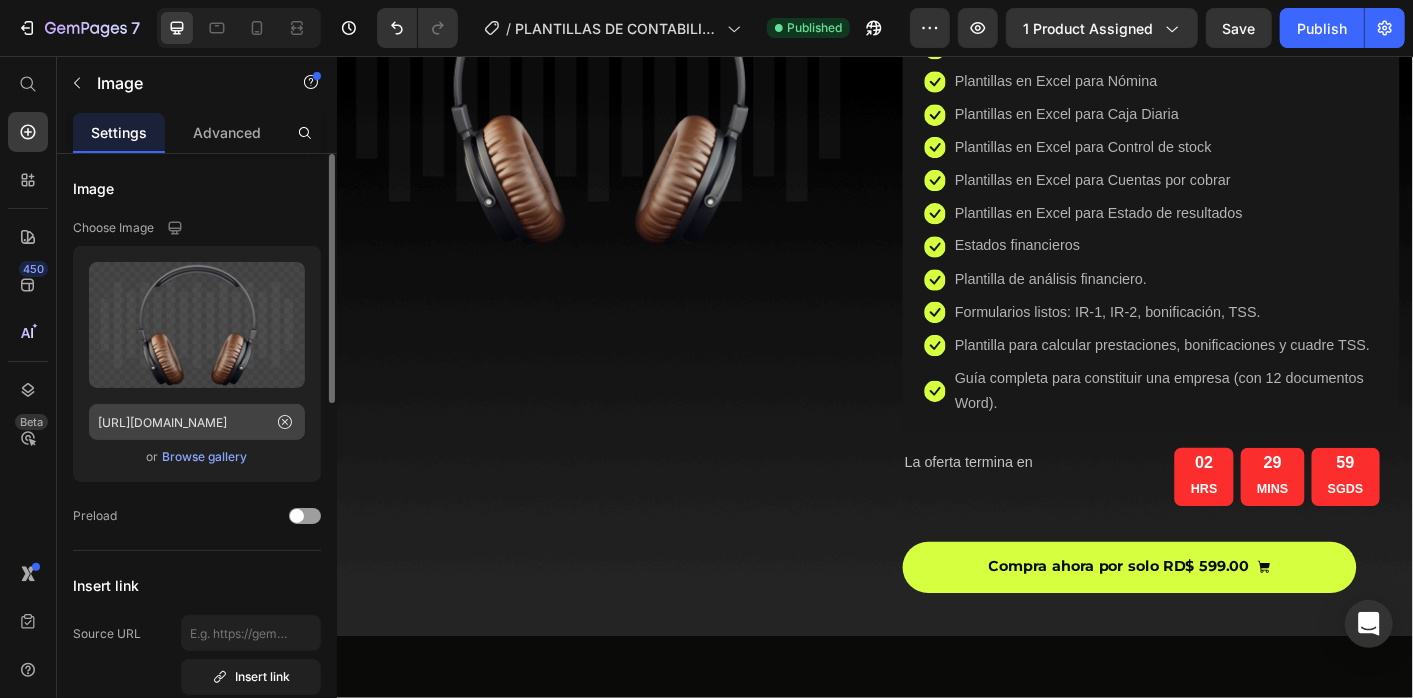 click 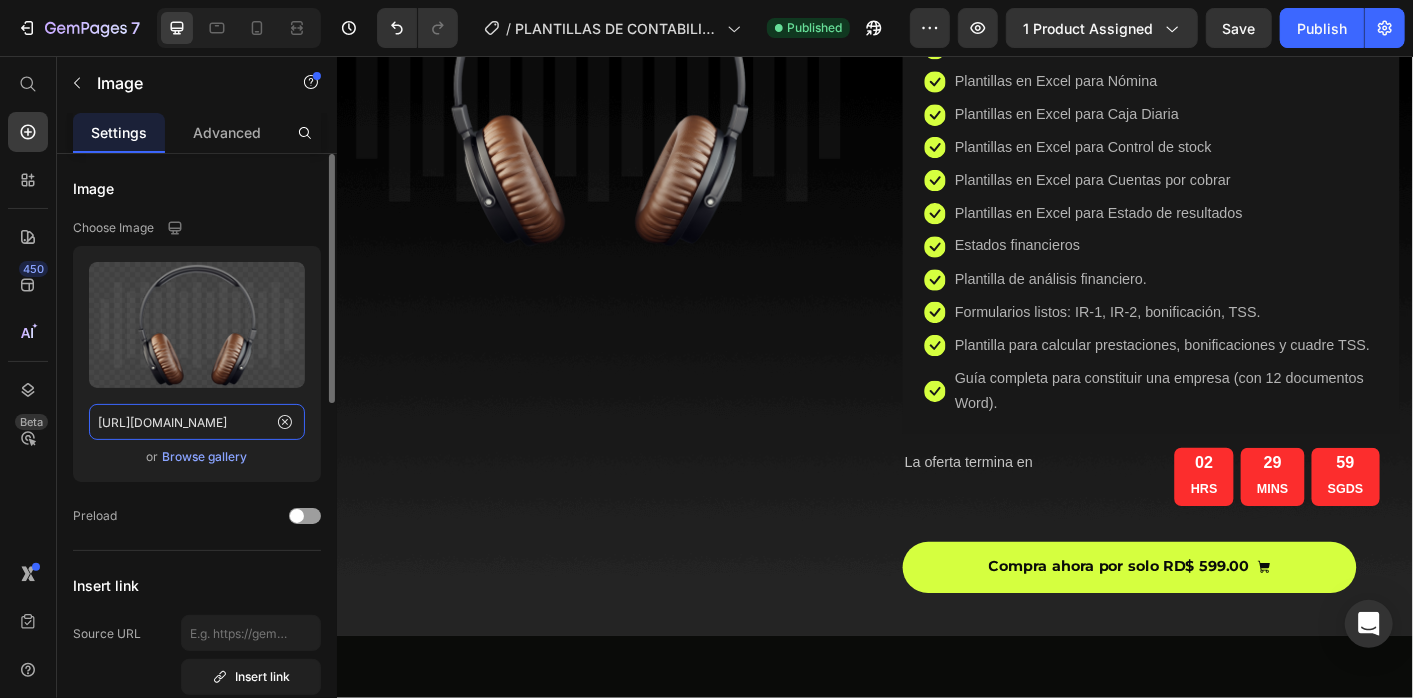 click on "[URL][DOMAIN_NAME]" 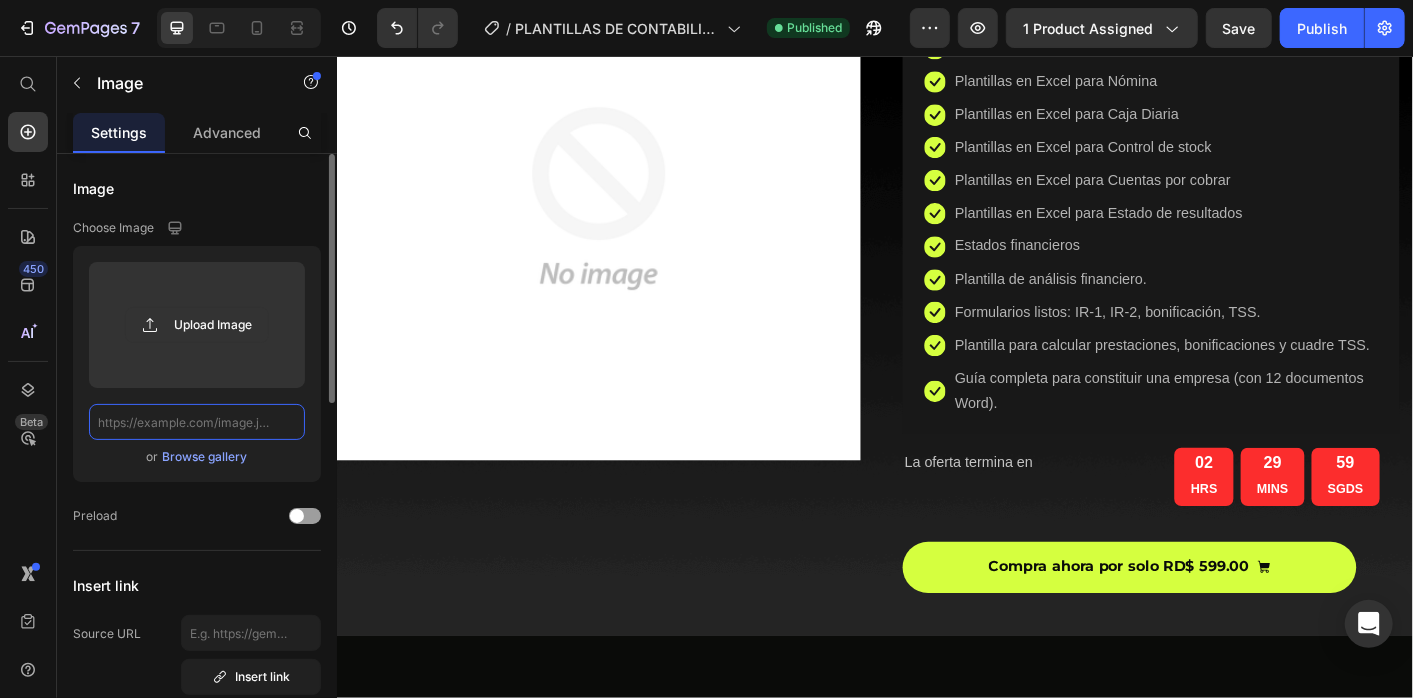 scroll, scrollTop: 0, scrollLeft: 0, axis: both 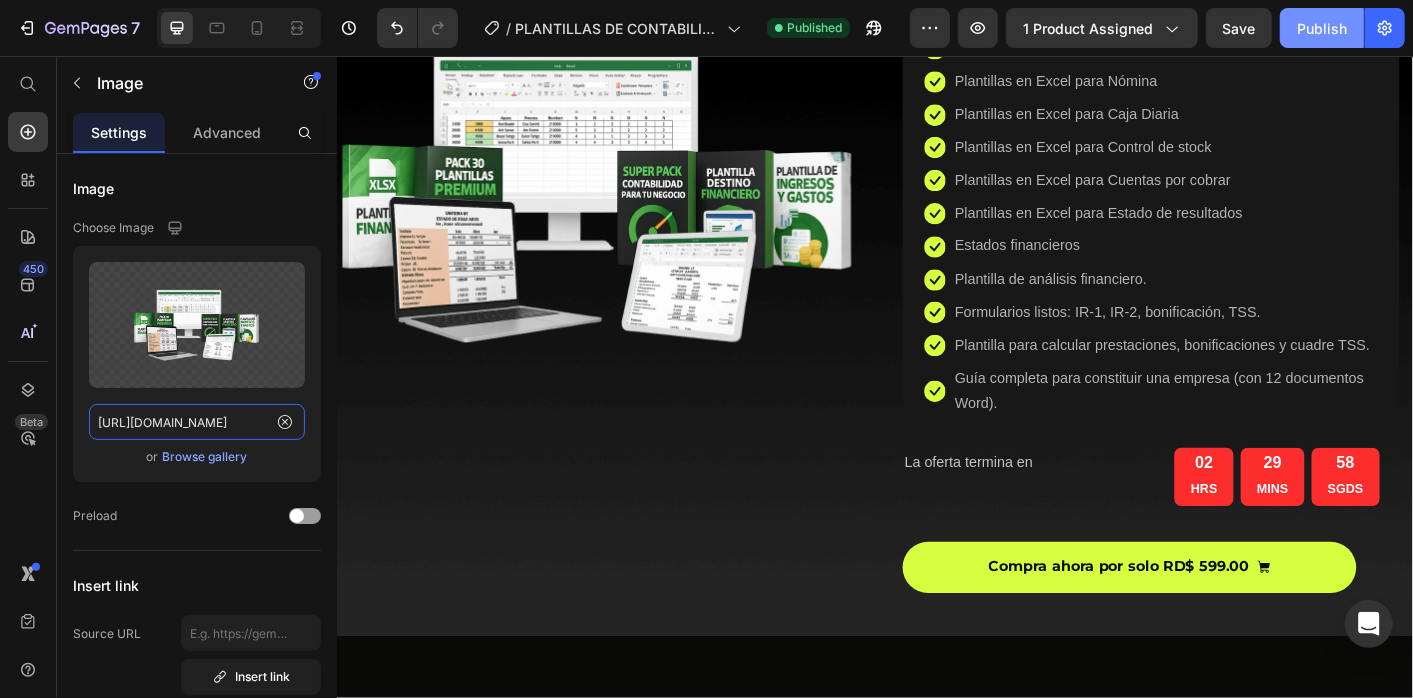 type on "[URL][DOMAIN_NAME]" 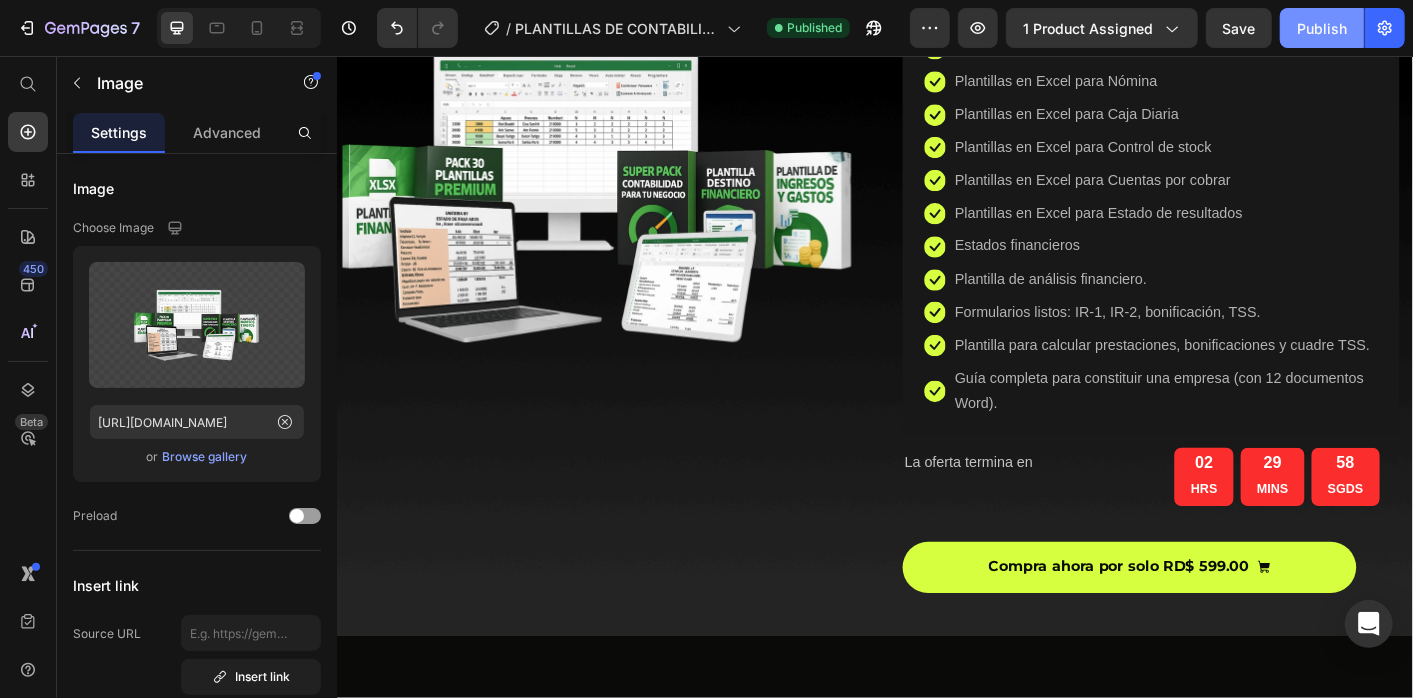 click on "Publish" at bounding box center (1322, 28) 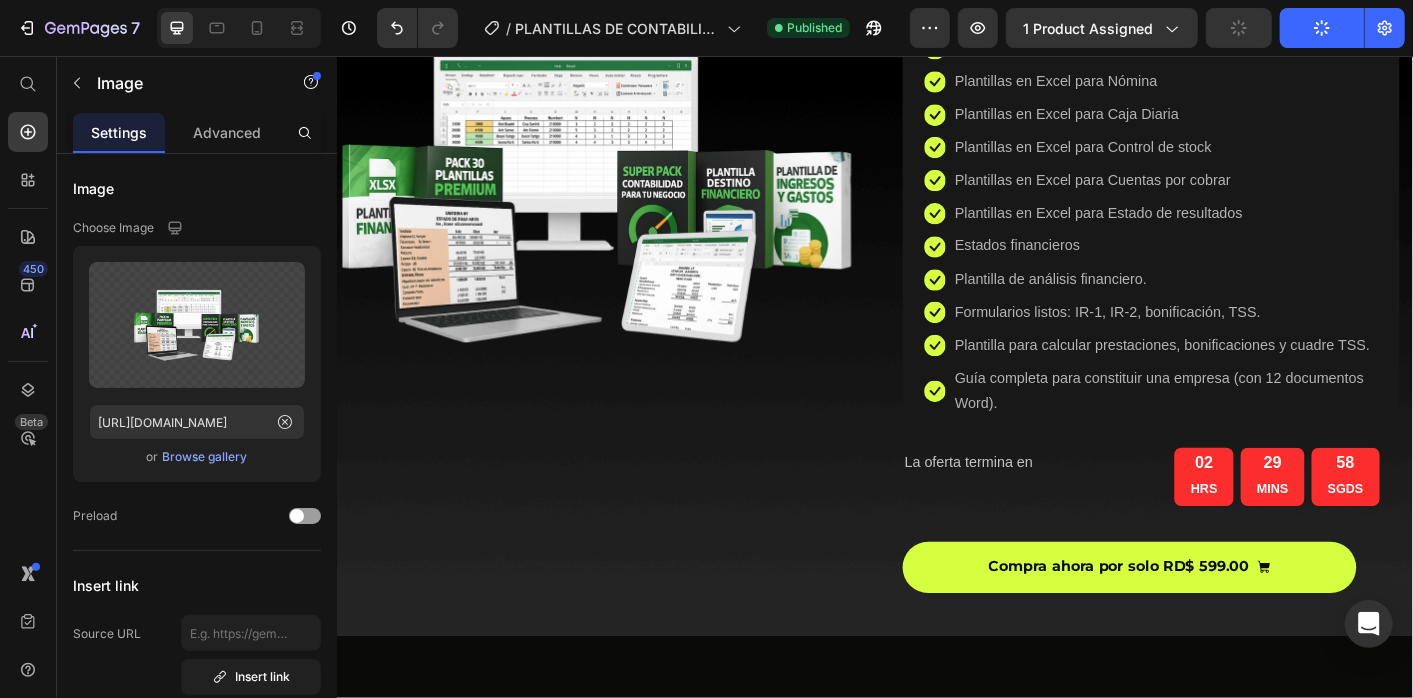 scroll, scrollTop: 0, scrollLeft: 0, axis: both 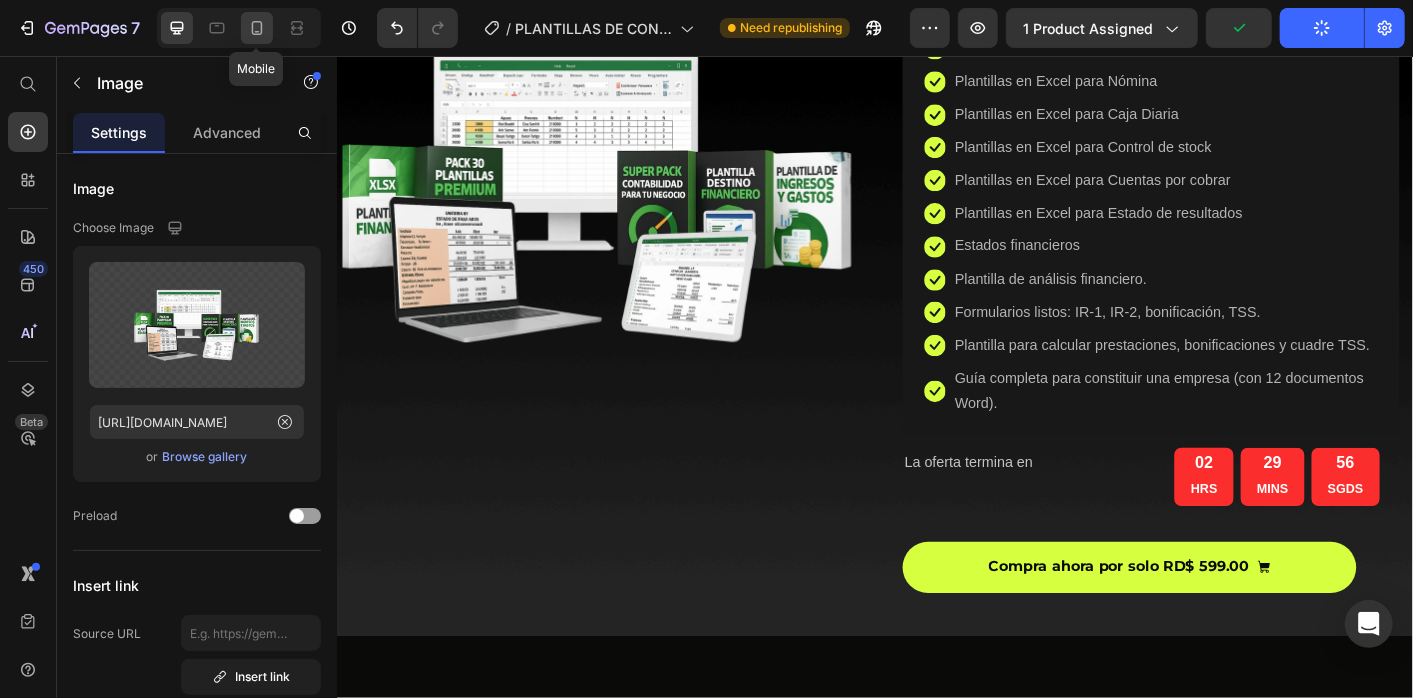 click 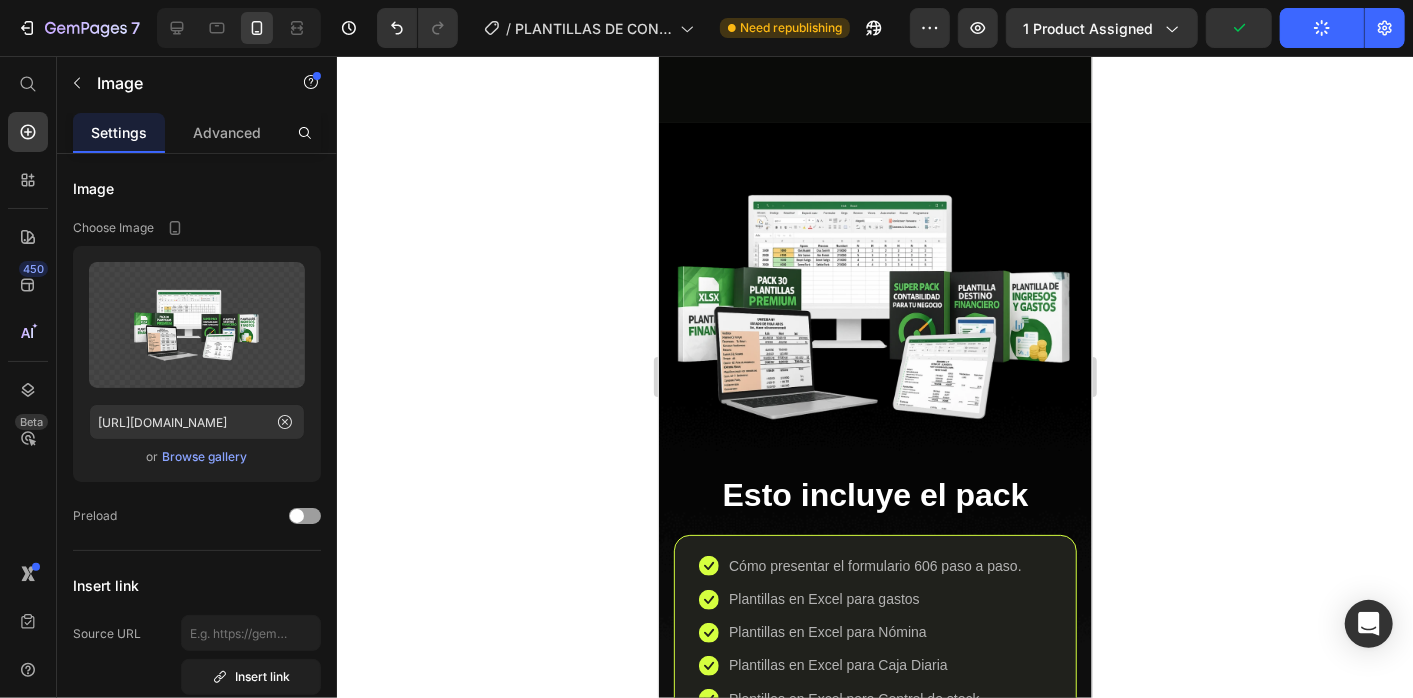 scroll, scrollTop: 4472, scrollLeft: 0, axis: vertical 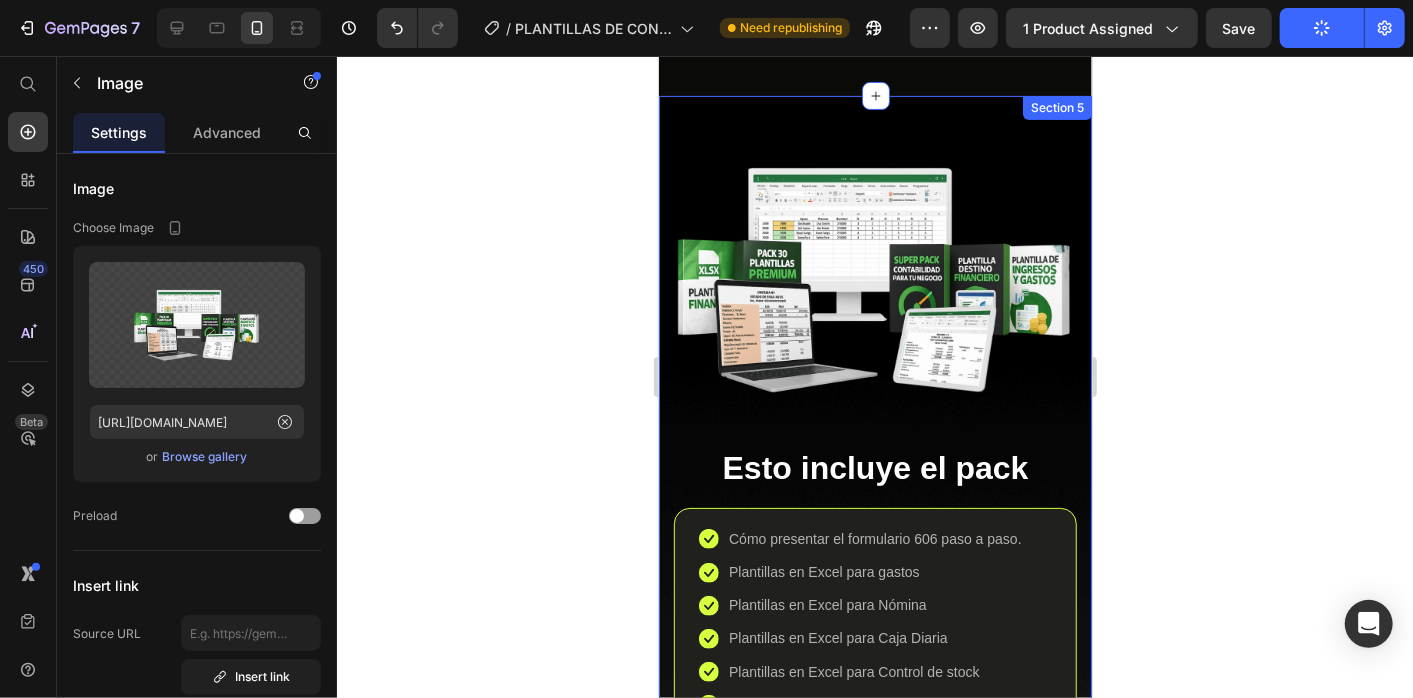 click on "Image Esto incluye el pack Heading
Icon Cómo presentar el formulario 606 paso a paso. Text block
Icon Plantillas en Excel para gastos Text block
Icon Plantillas en Excel para Nómina Text block
Icon Plantillas en Excel para Caja Diaria Text block
Icon Plantillas en Excel para Control de stock Text block
Icon Plantillas en Excel para Cuentas por cobrar Text block
Icon Plantillas en Excel para Estado de resultados Text block
Icon Estados financieros Text block
Icon Plantilla de análisis financiero. Text block
Icon Formularios listos: IR-1, IR-2, bonificación, TSS. Text block
Icon Plantilla para calcular prestaciones, bonificaciones y cuadre TSS. Text block
Icon Guía completa para constituir una empresa (con 12 documentos Word). Text block Icon List La oferta termina en Text Block 02 HRS 29 MINS 54 SGDS Countdown Timer" at bounding box center [874, 635] 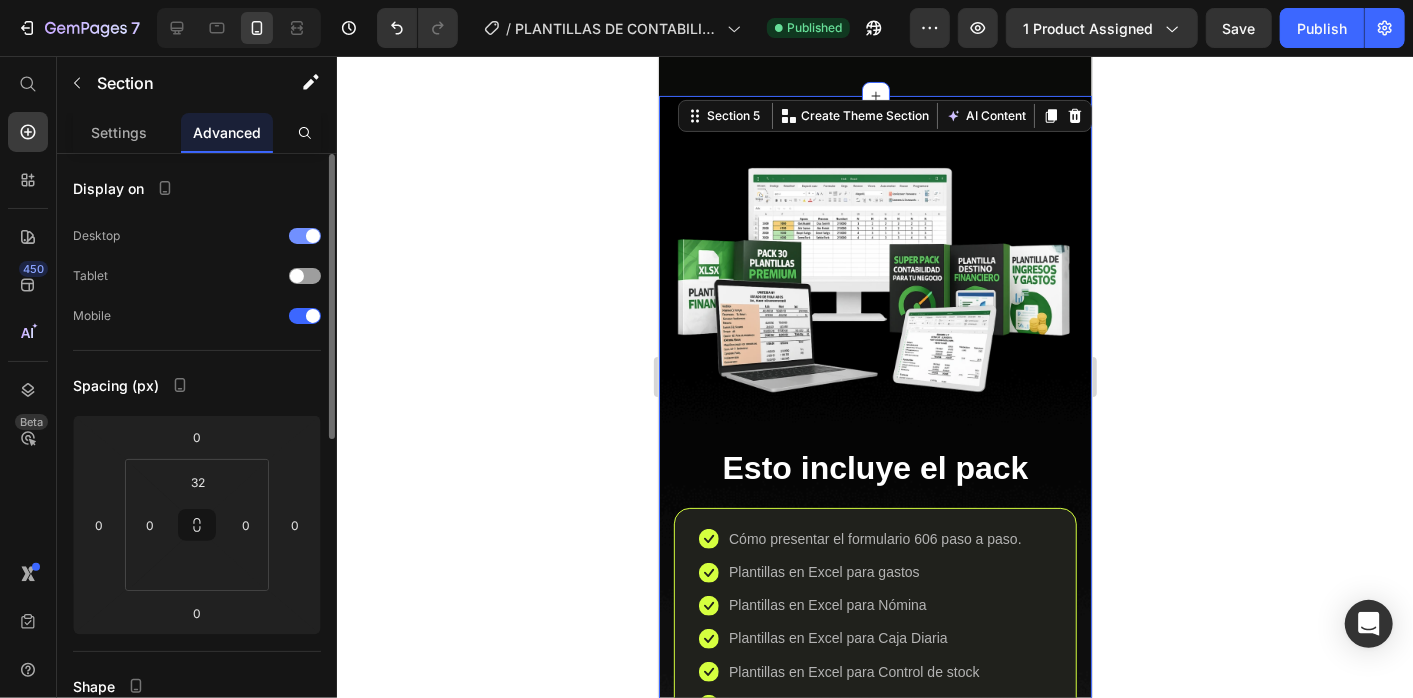 click on "Desktop" at bounding box center (197, 236) 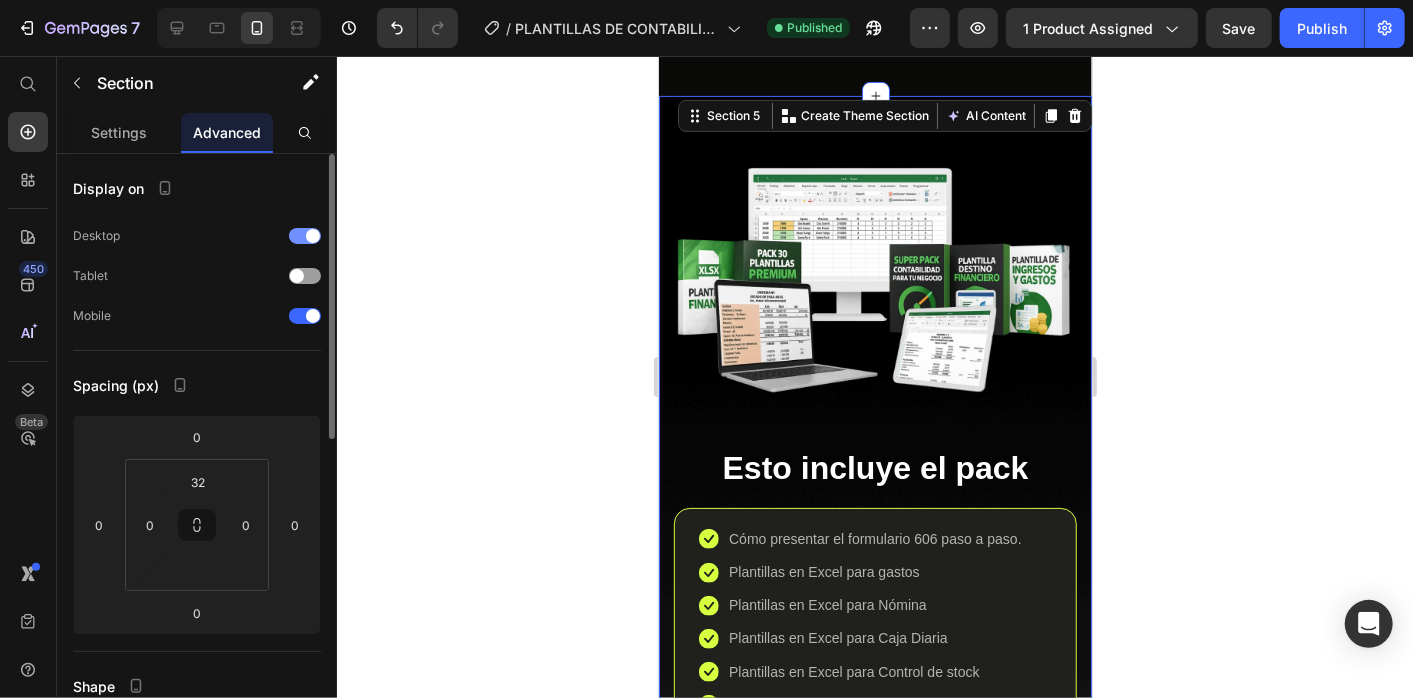 click at bounding box center [305, 236] 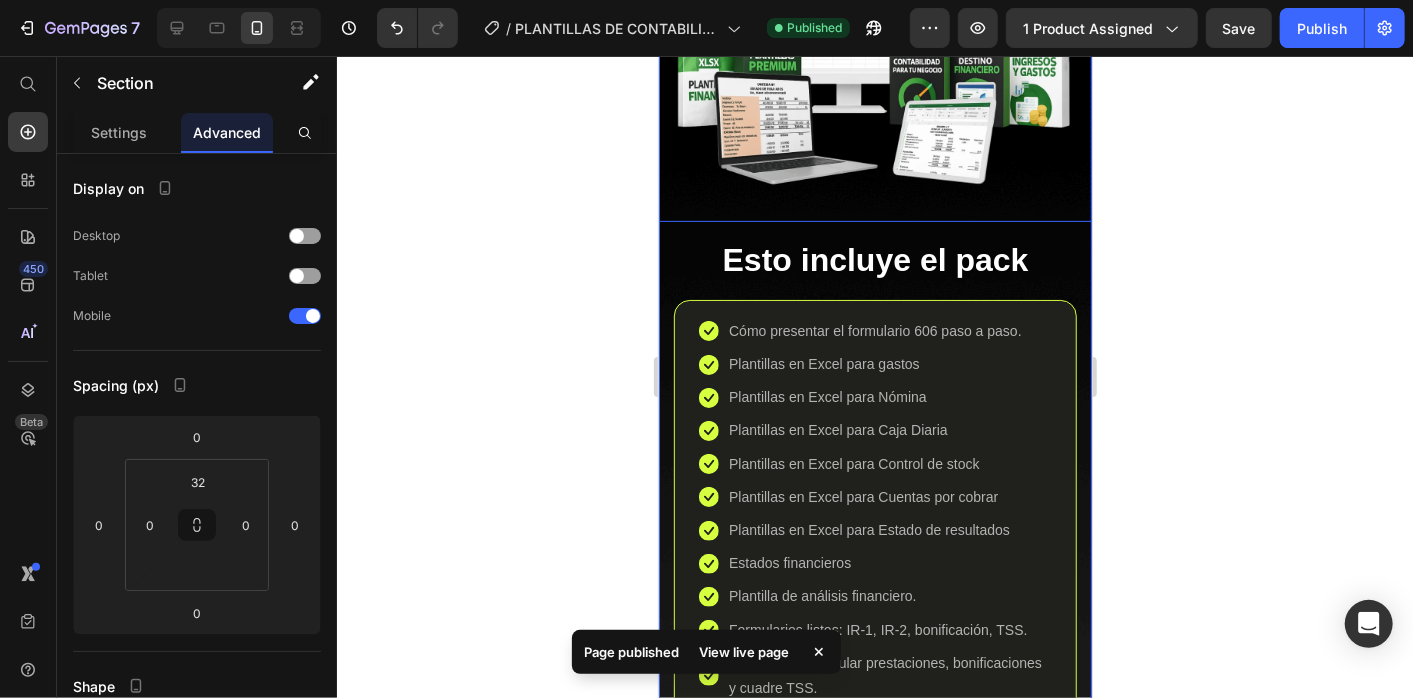 scroll, scrollTop: 4940, scrollLeft: 0, axis: vertical 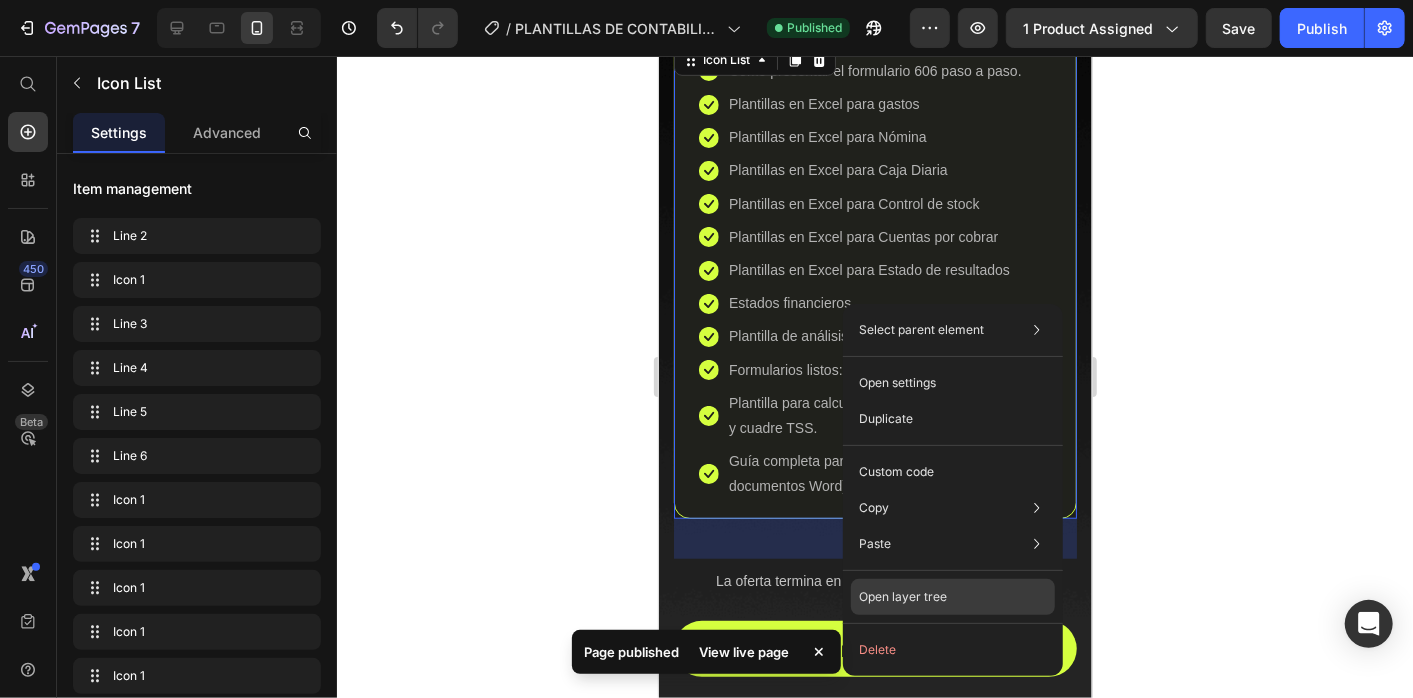 click on "Open layer tree" at bounding box center [903, 597] 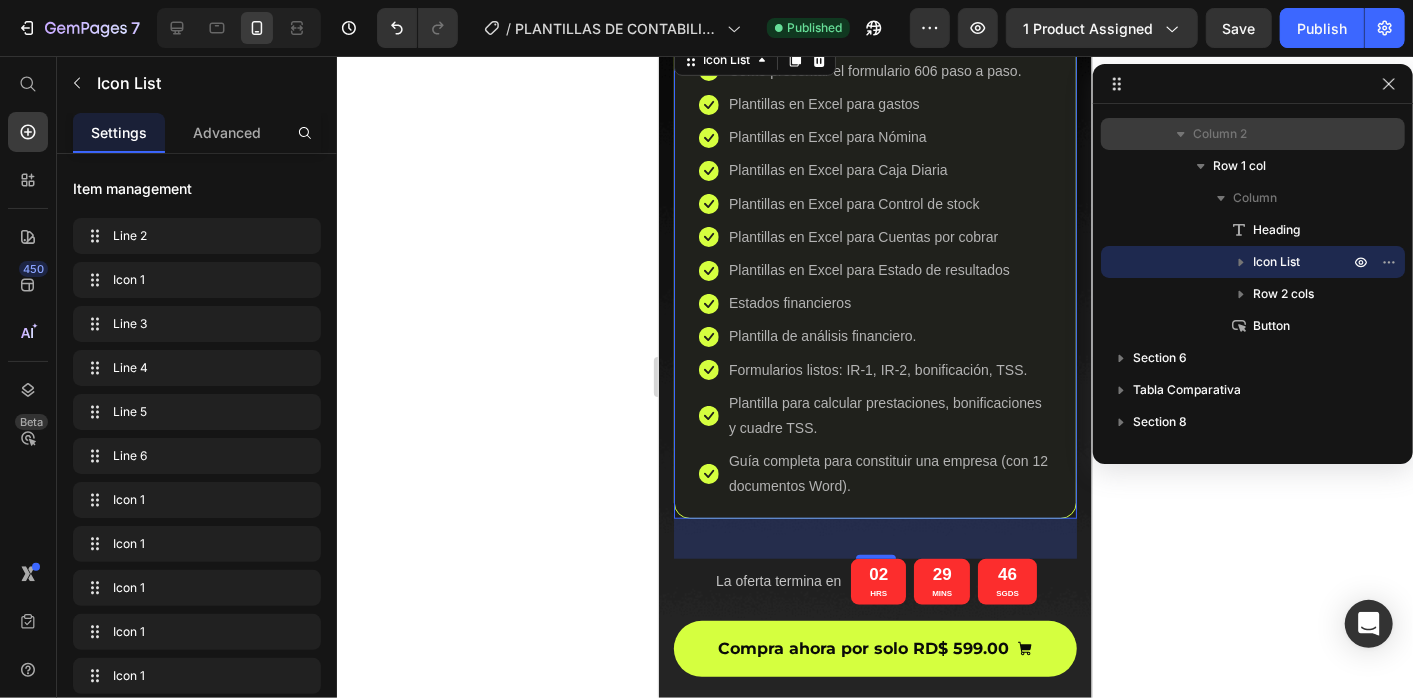 scroll, scrollTop: 0, scrollLeft: 0, axis: both 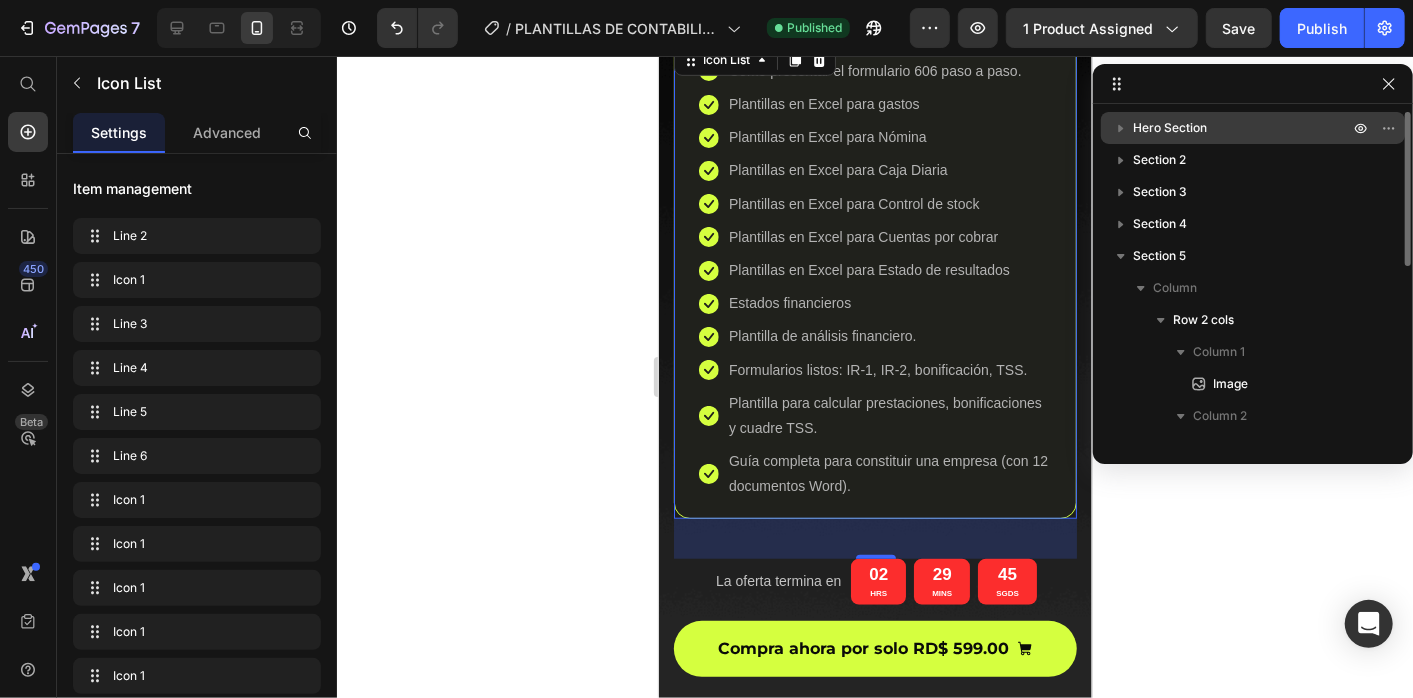 click on "Hero Section" at bounding box center [1170, 128] 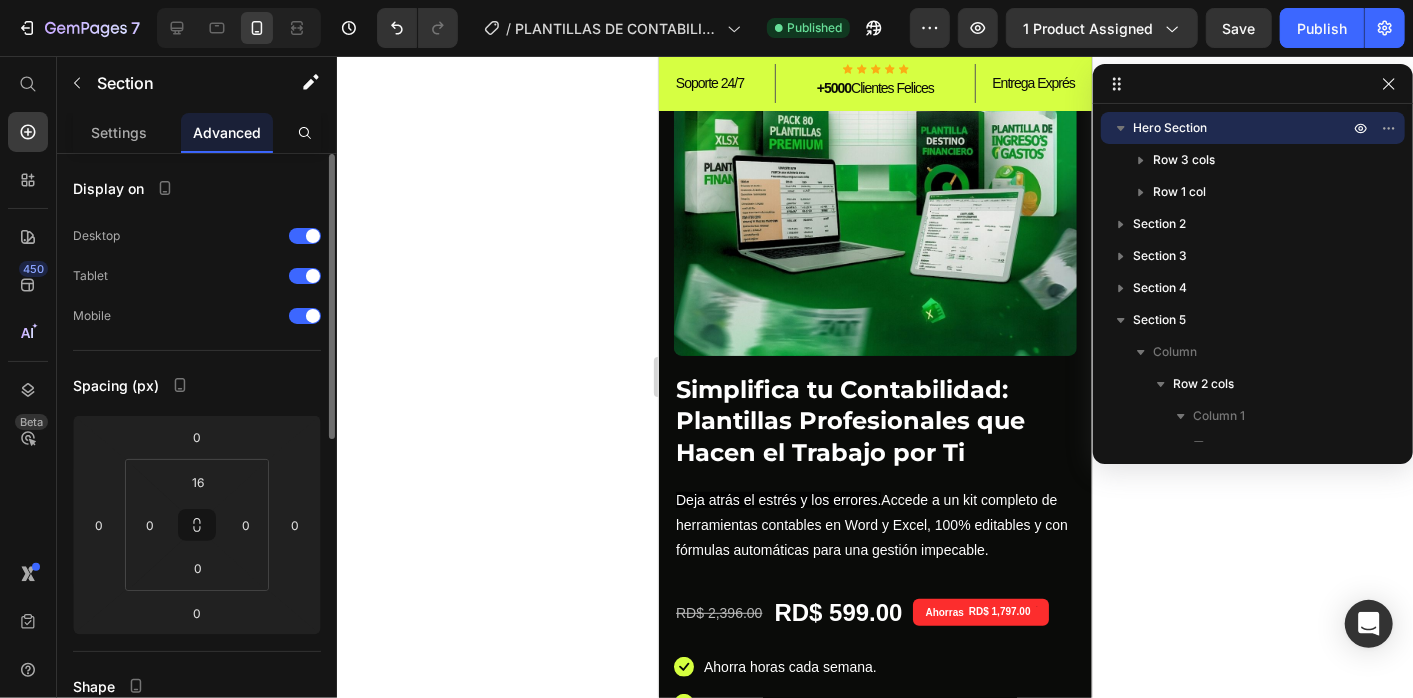 scroll, scrollTop: 416, scrollLeft: 0, axis: vertical 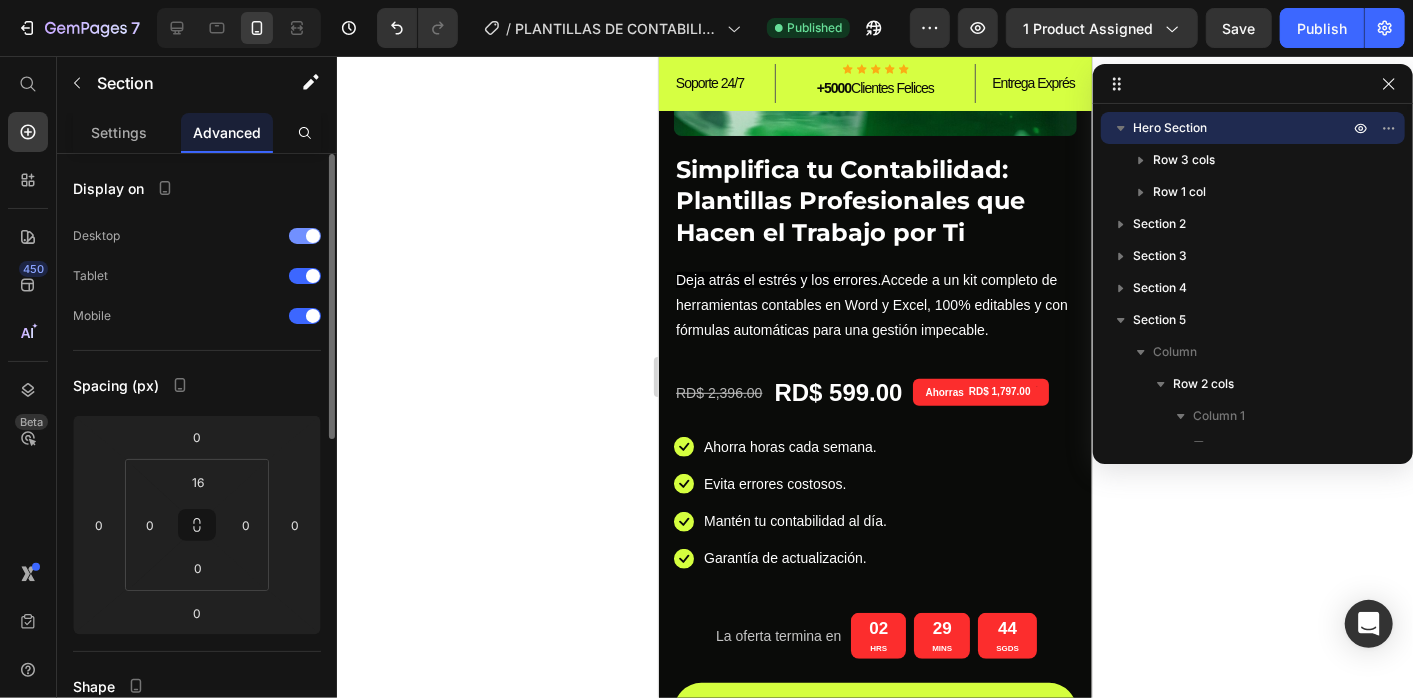 click at bounding box center (305, 236) 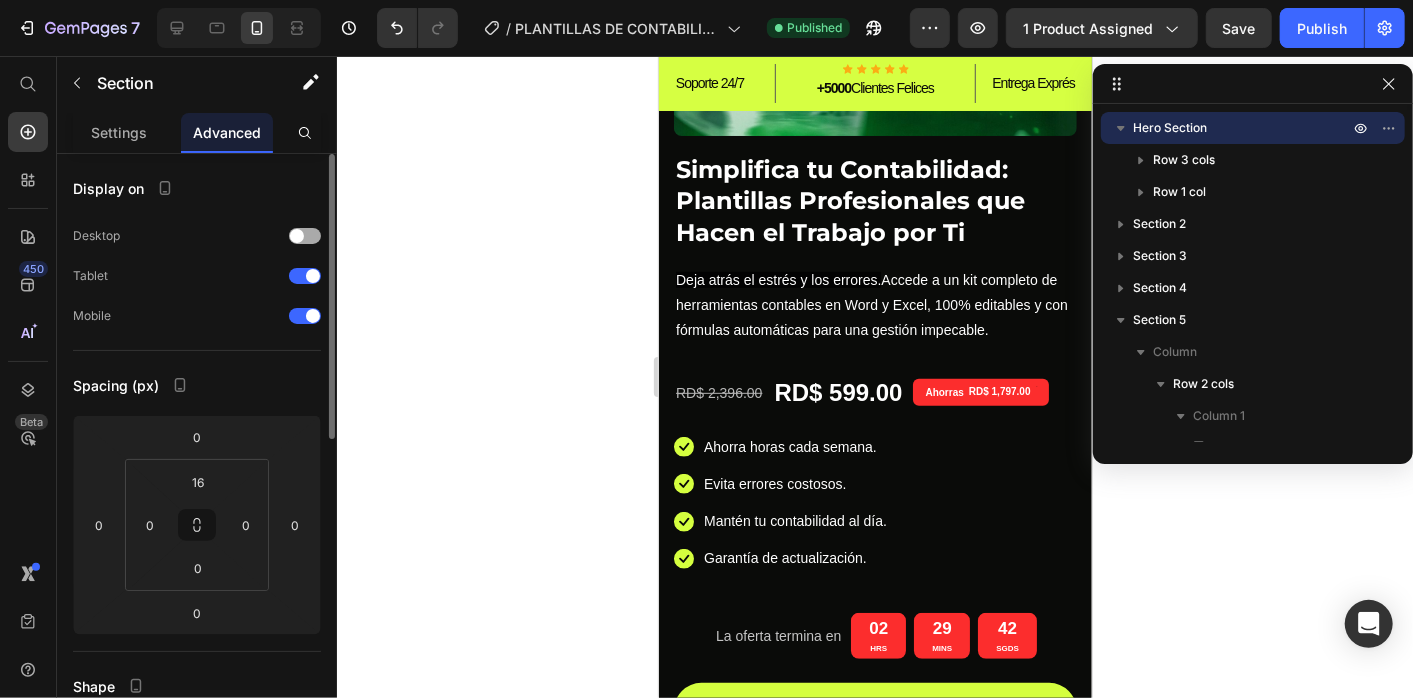 click at bounding box center [297, 236] 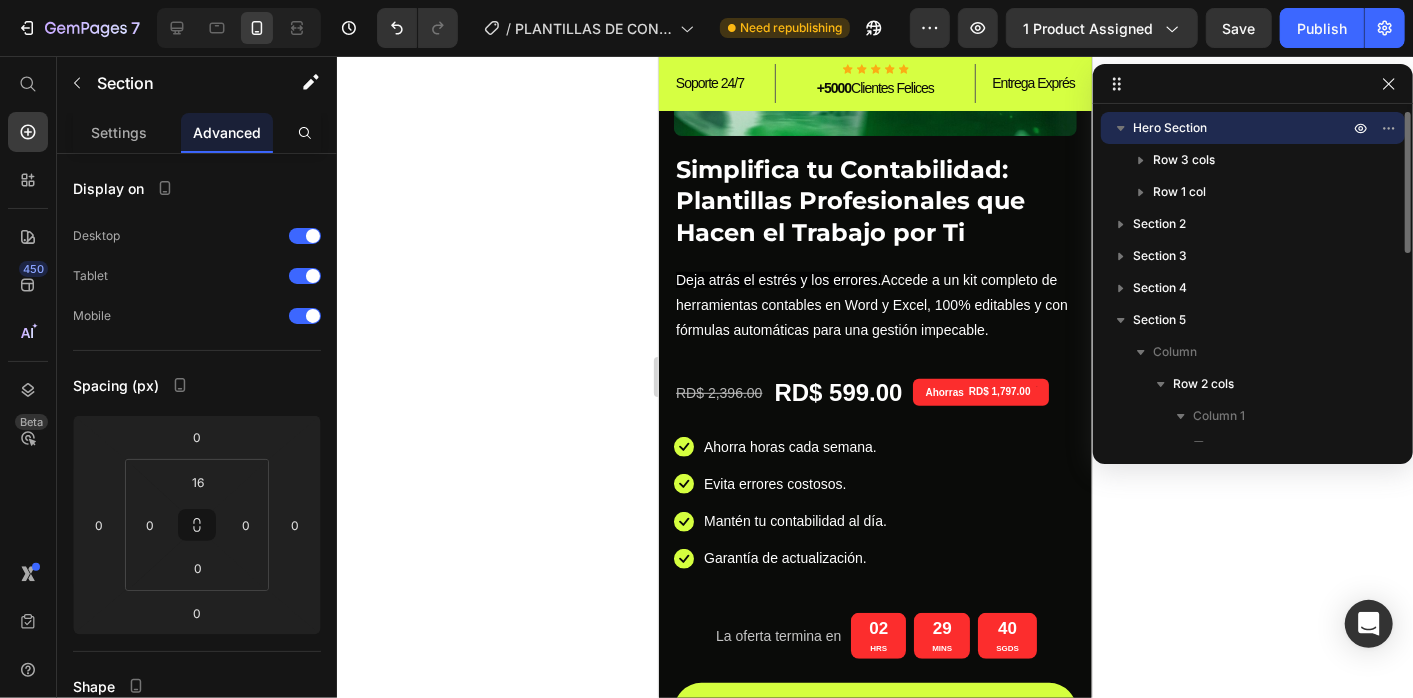 click at bounding box center (1121, 128) 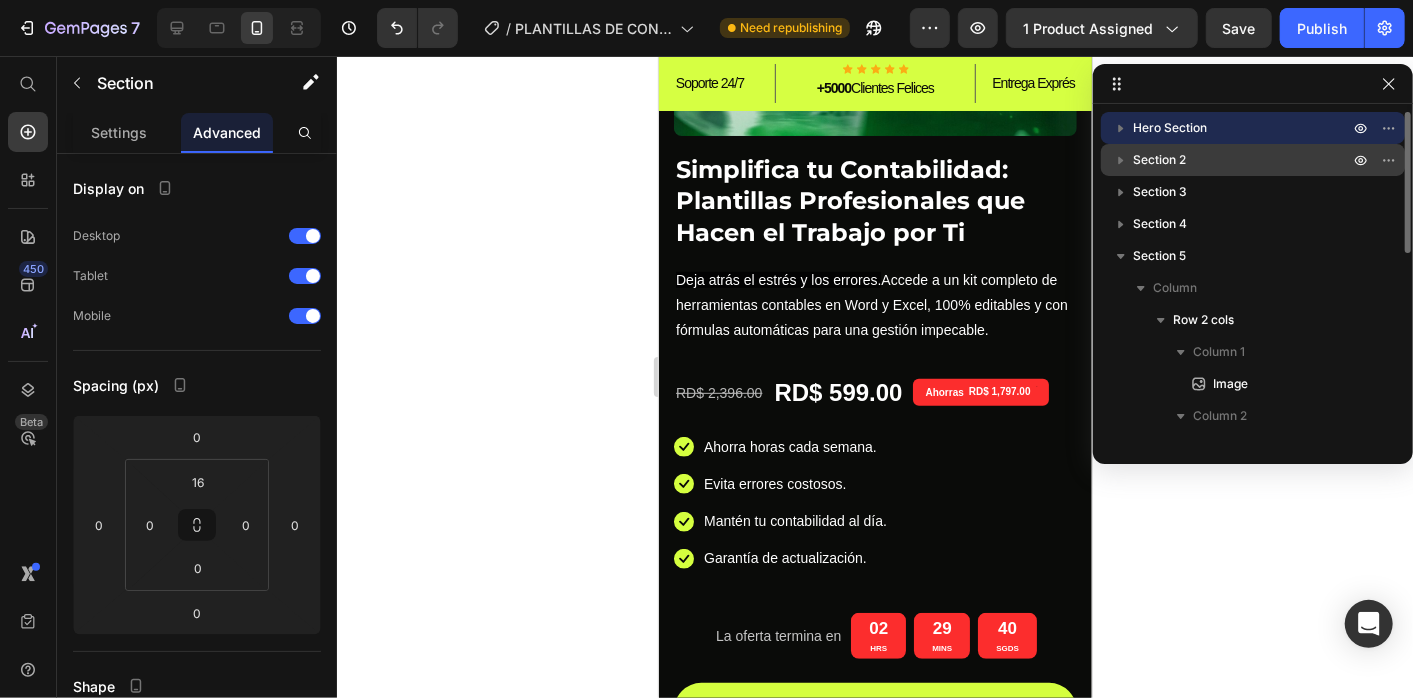 click on "Section 2" at bounding box center (1159, 160) 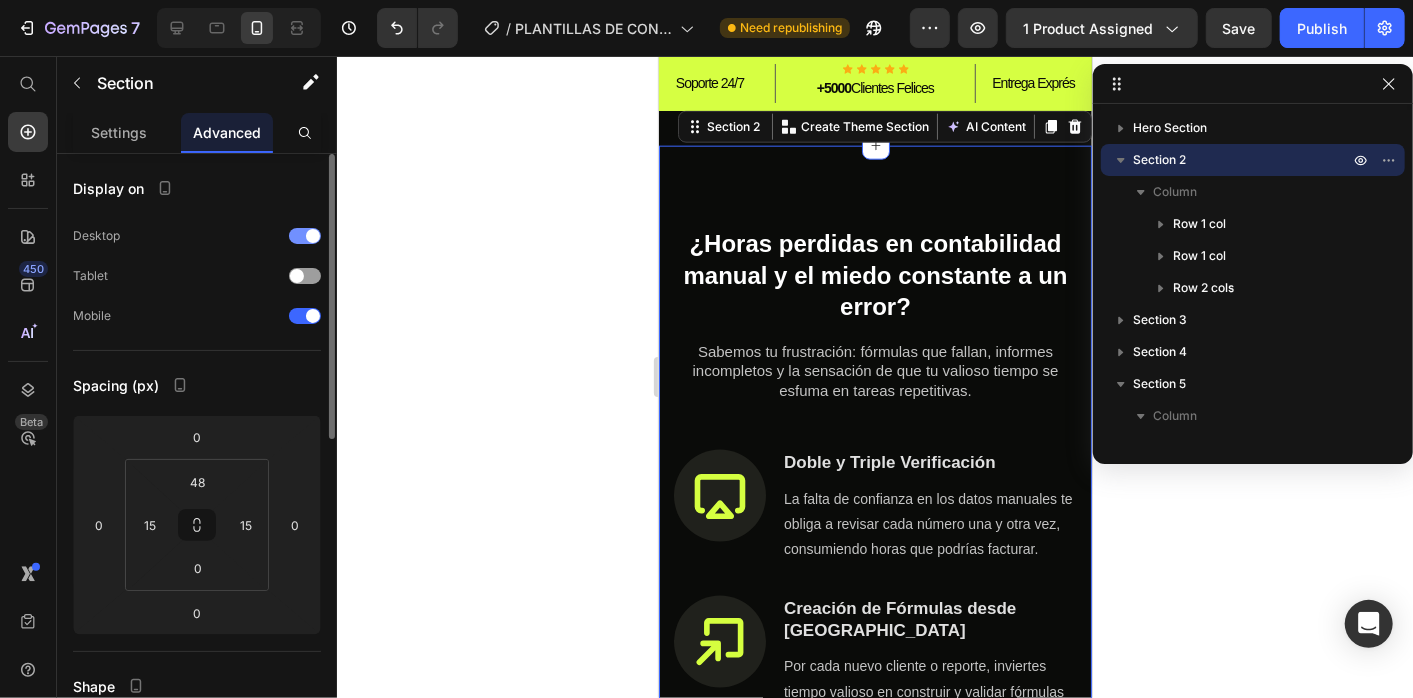scroll, scrollTop: 1339, scrollLeft: 0, axis: vertical 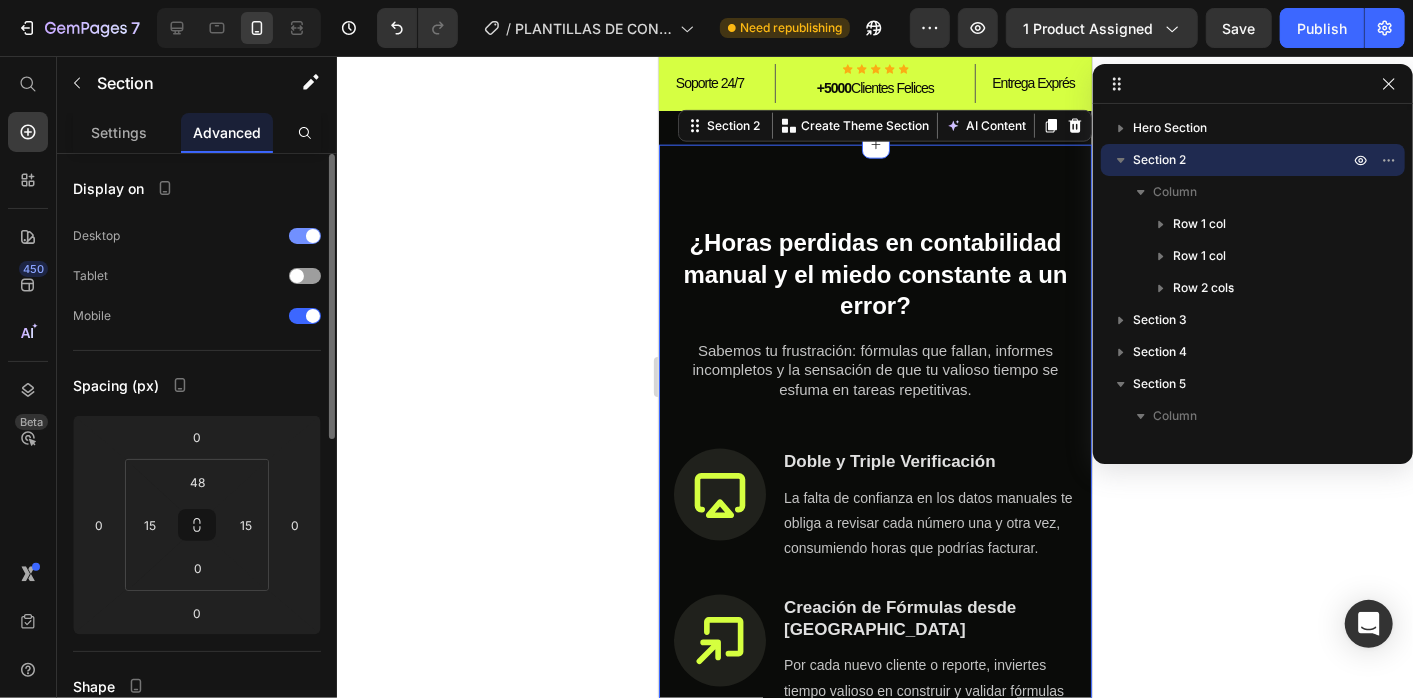 click at bounding box center [305, 236] 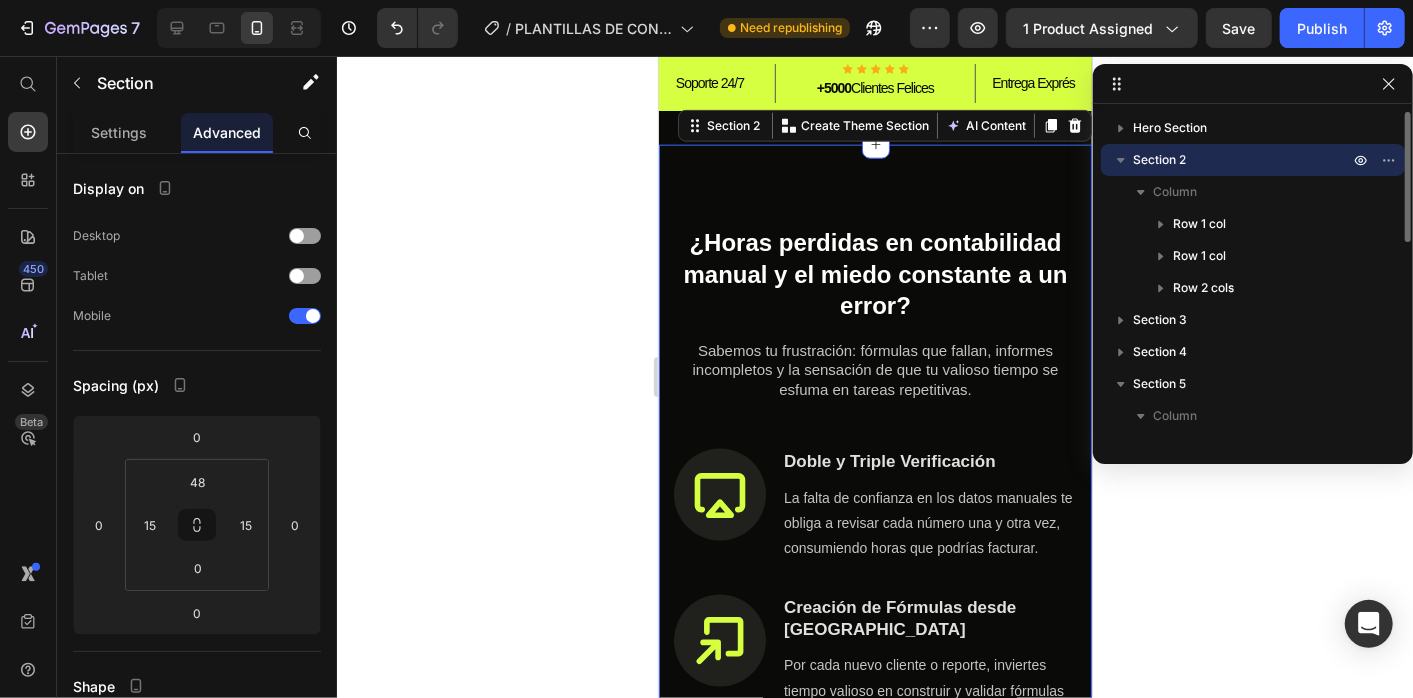 click 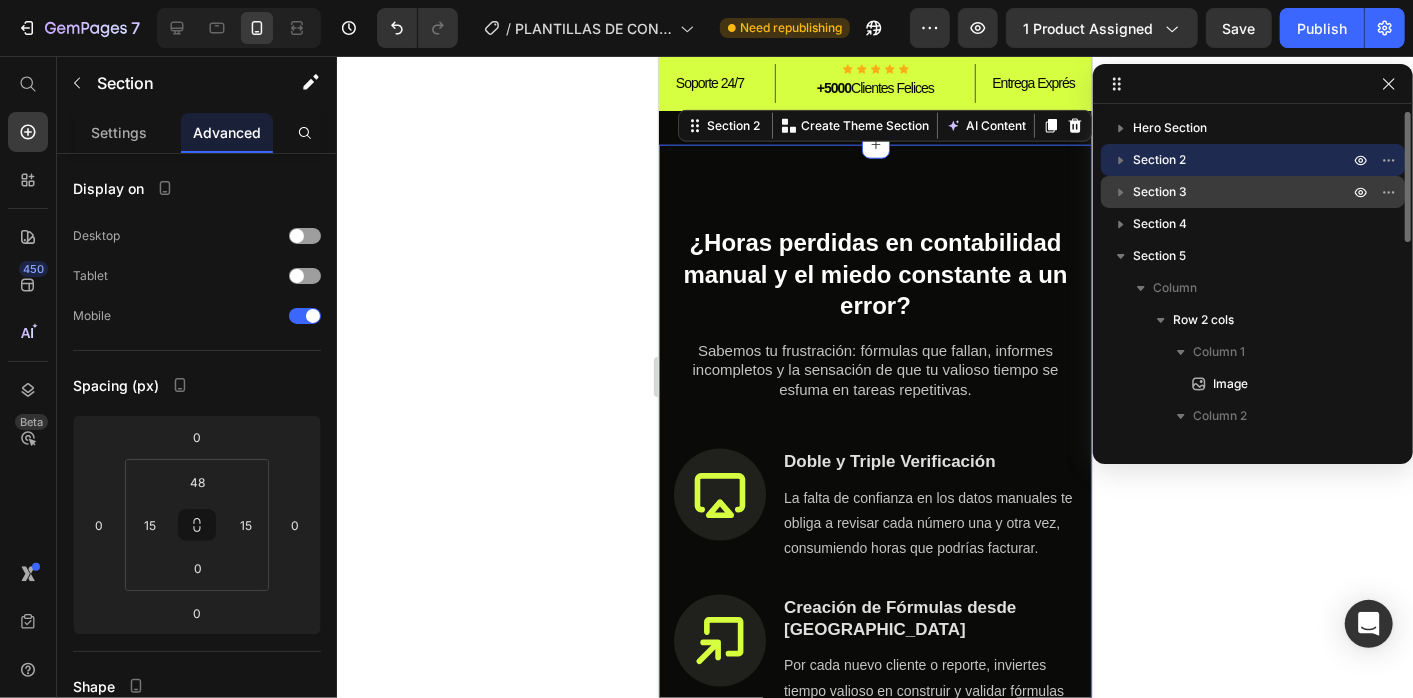 click on "Section 3" at bounding box center (1243, 192) 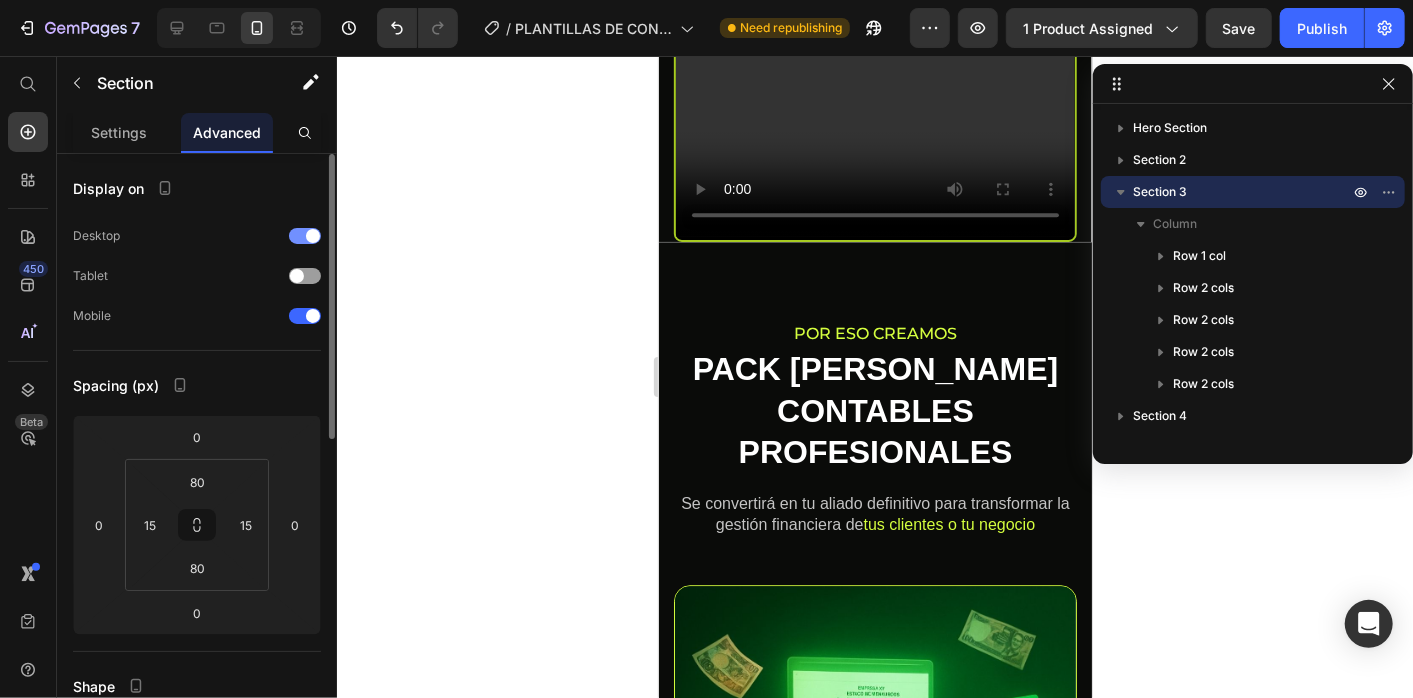 scroll, scrollTop: 2832, scrollLeft: 0, axis: vertical 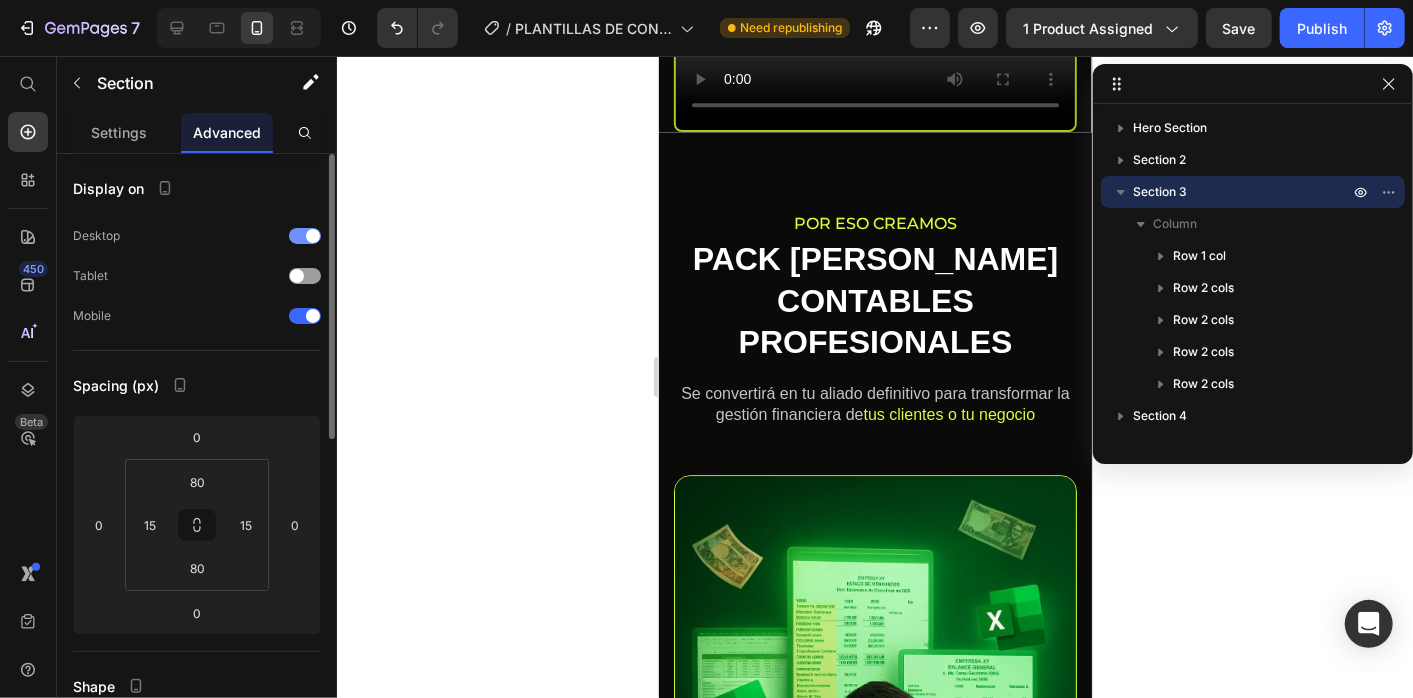 click at bounding box center [313, 236] 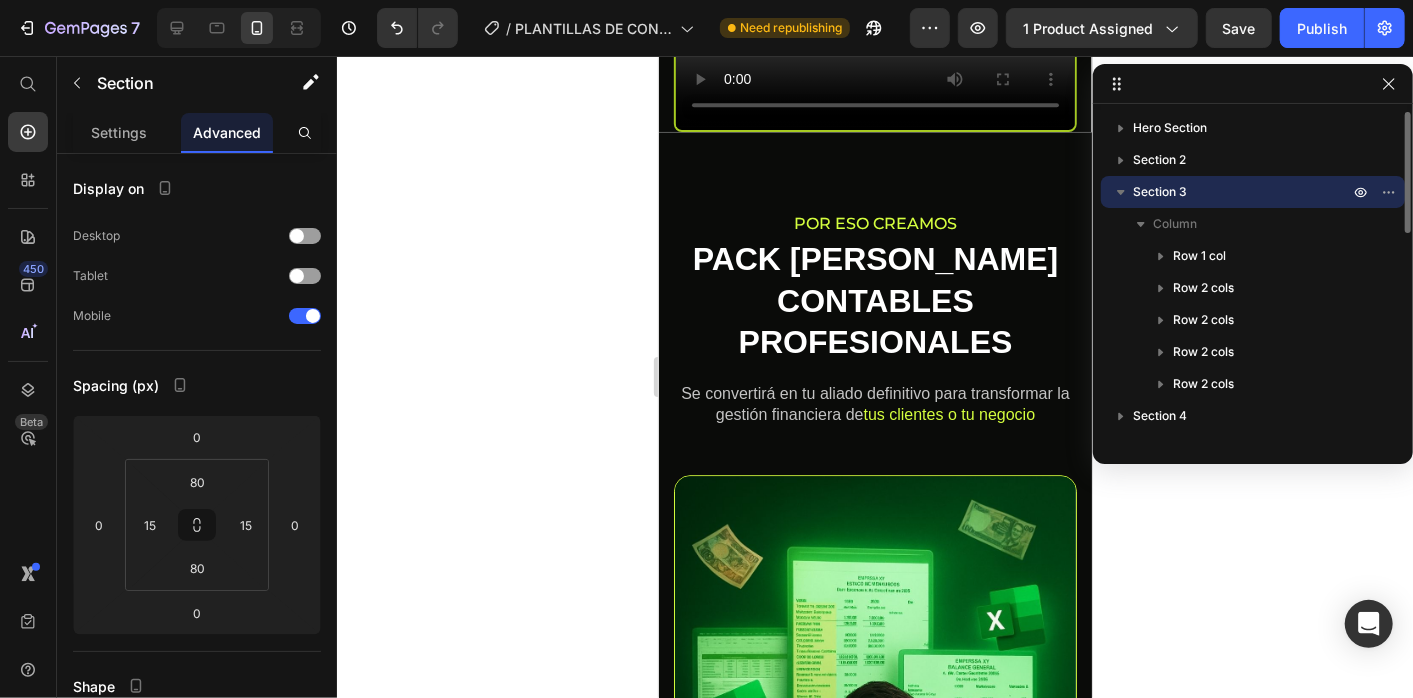 click on "Section 3" at bounding box center (1160, 192) 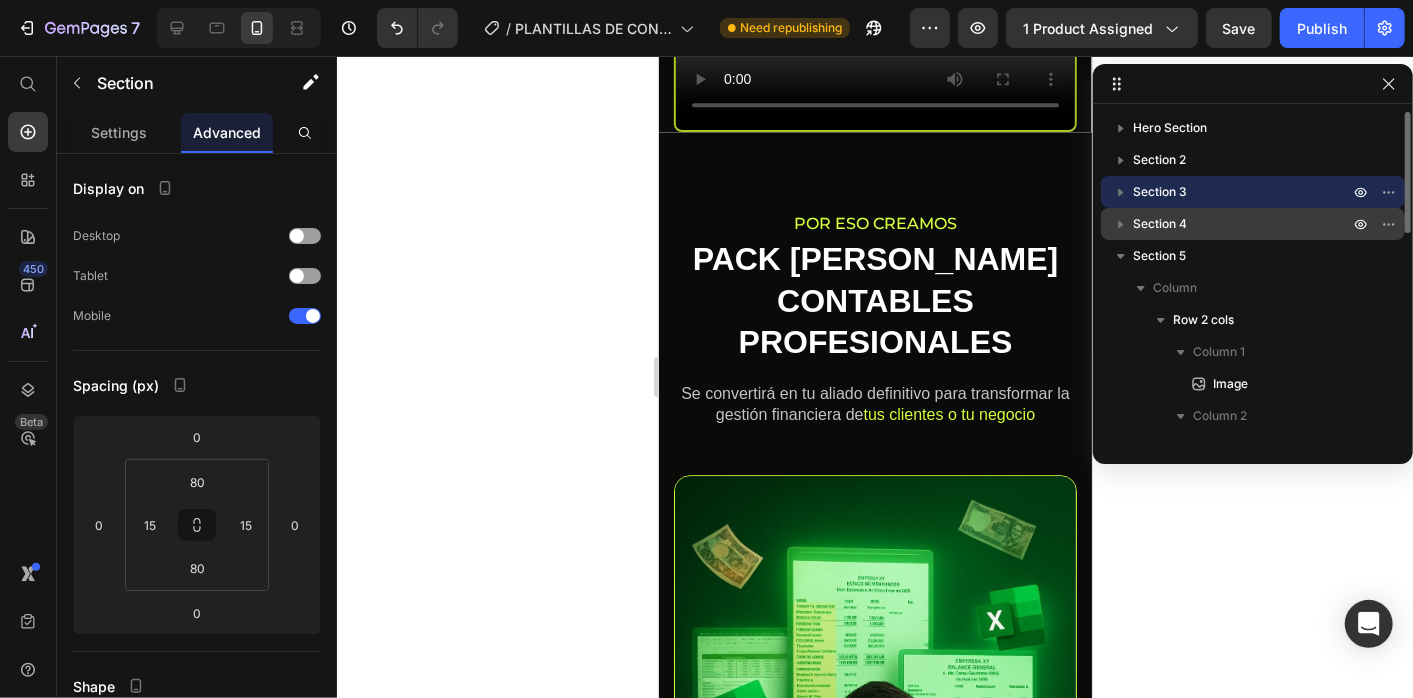 click on "Section 4" at bounding box center (1160, 224) 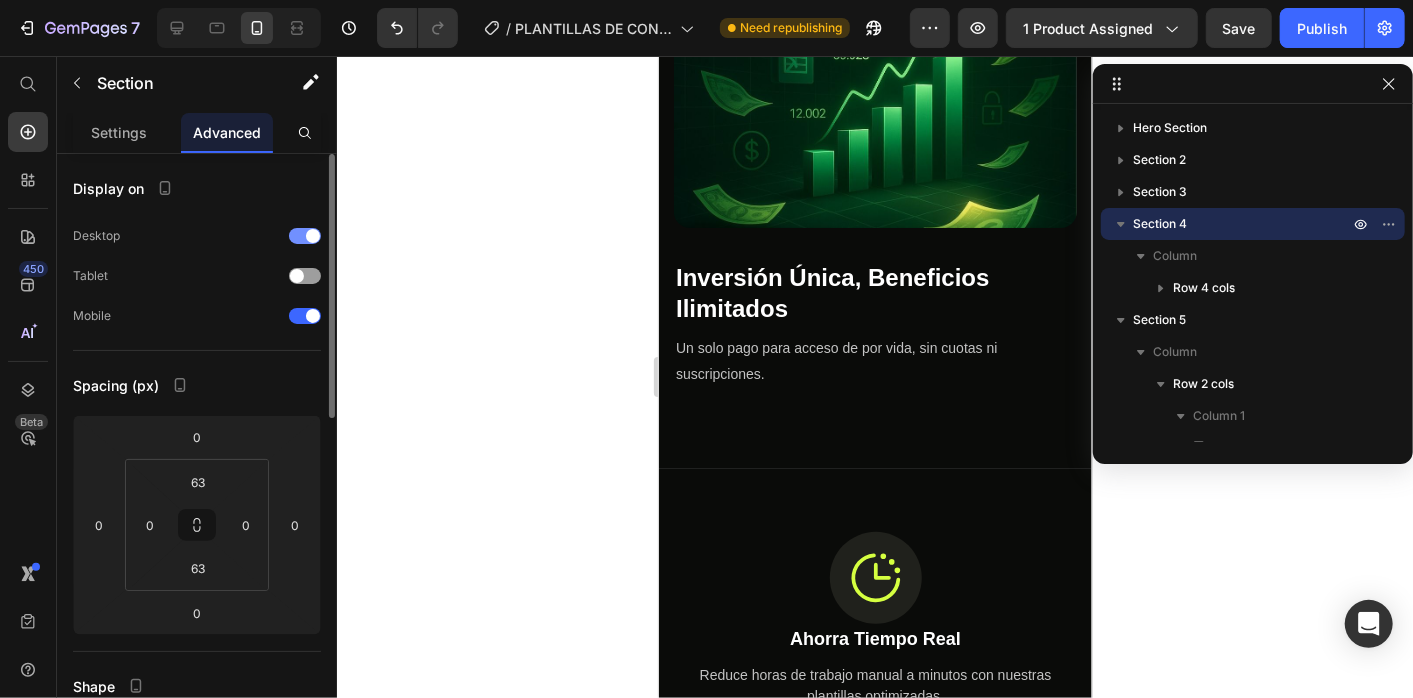 scroll, scrollTop: 5252, scrollLeft: 0, axis: vertical 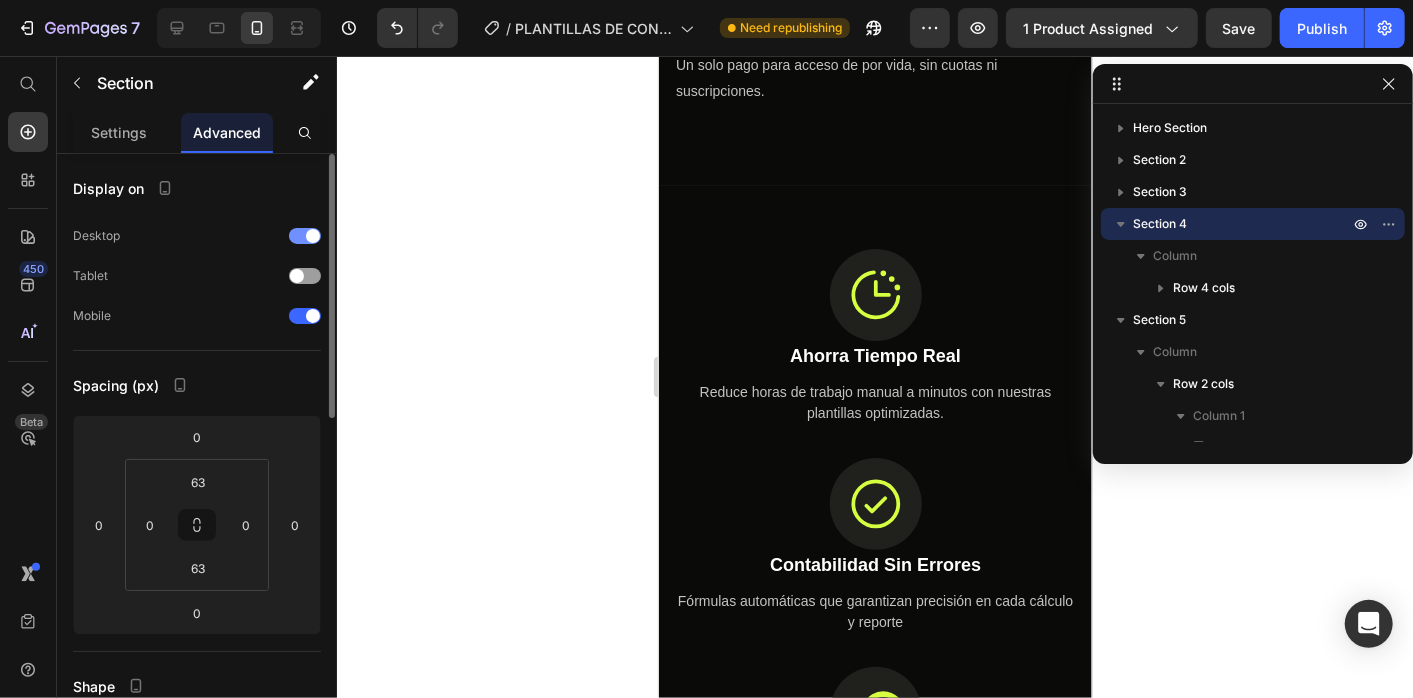 click at bounding box center (313, 236) 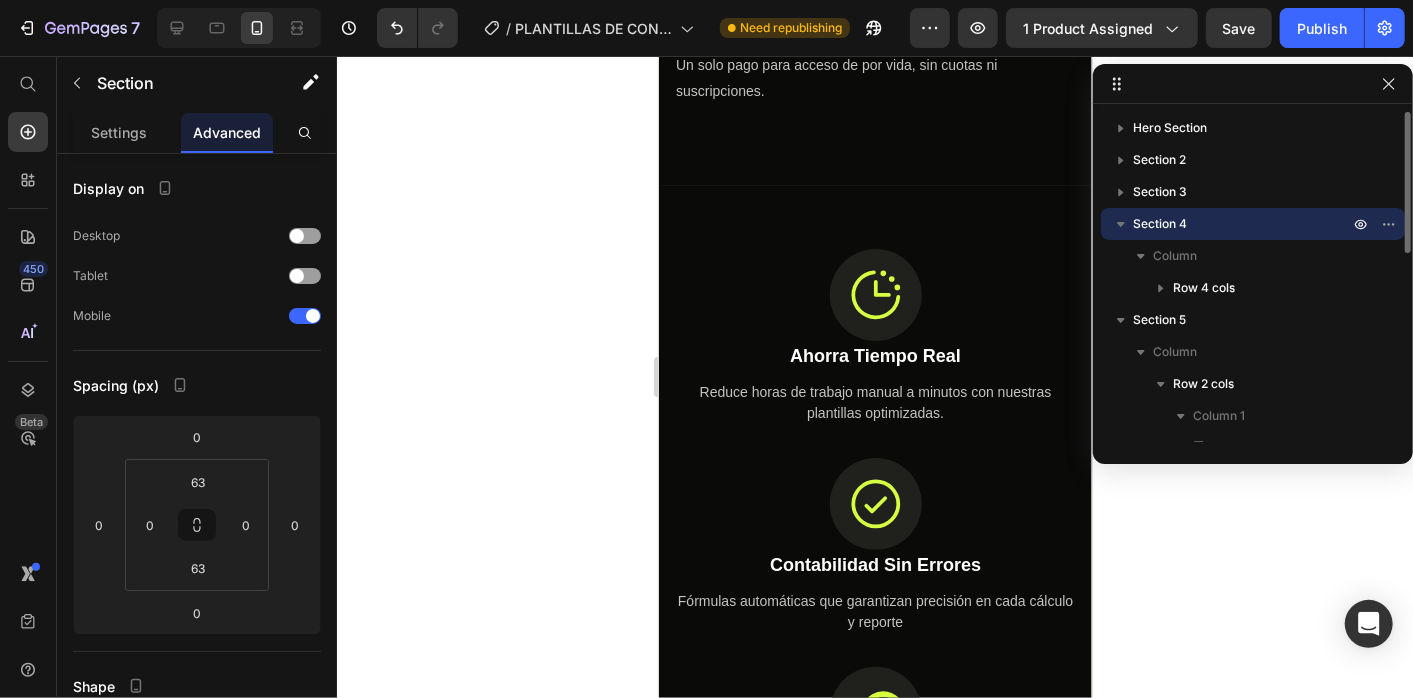 click on "Section 4" at bounding box center [1160, 224] 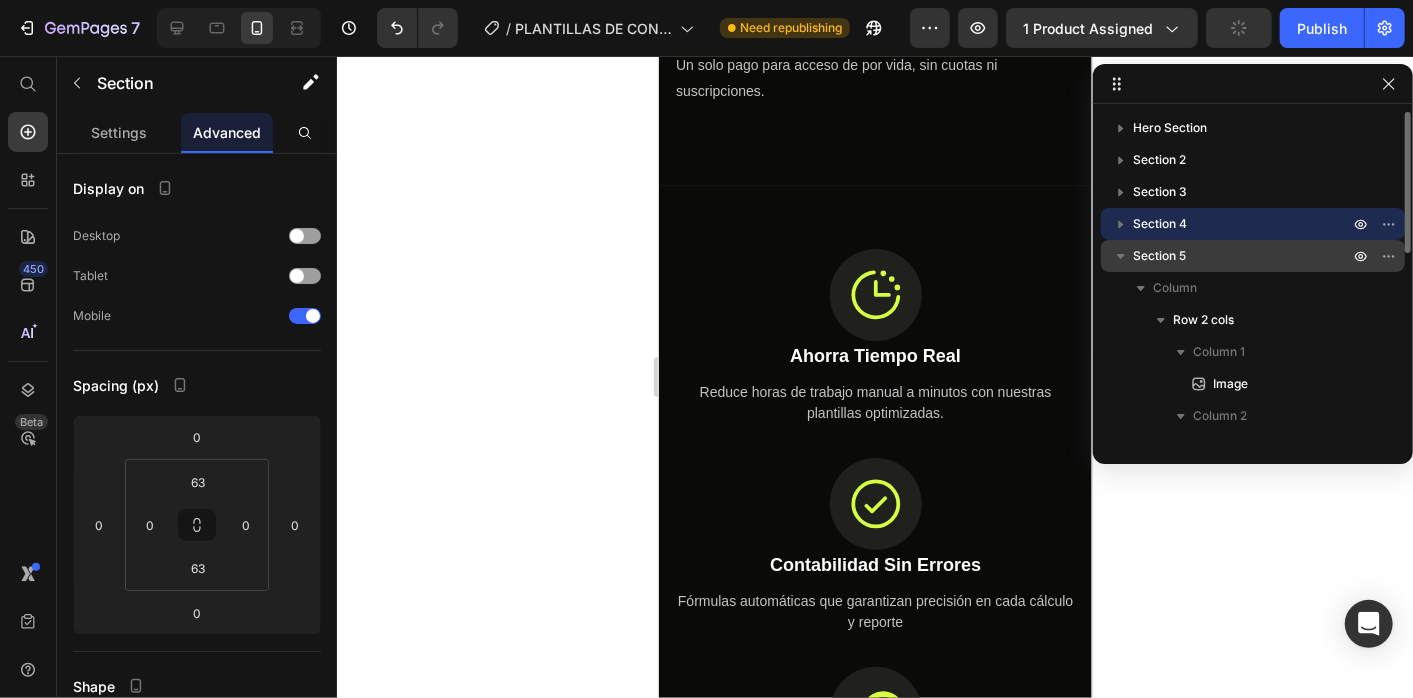 click on "Section 5" at bounding box center [1159, 256] 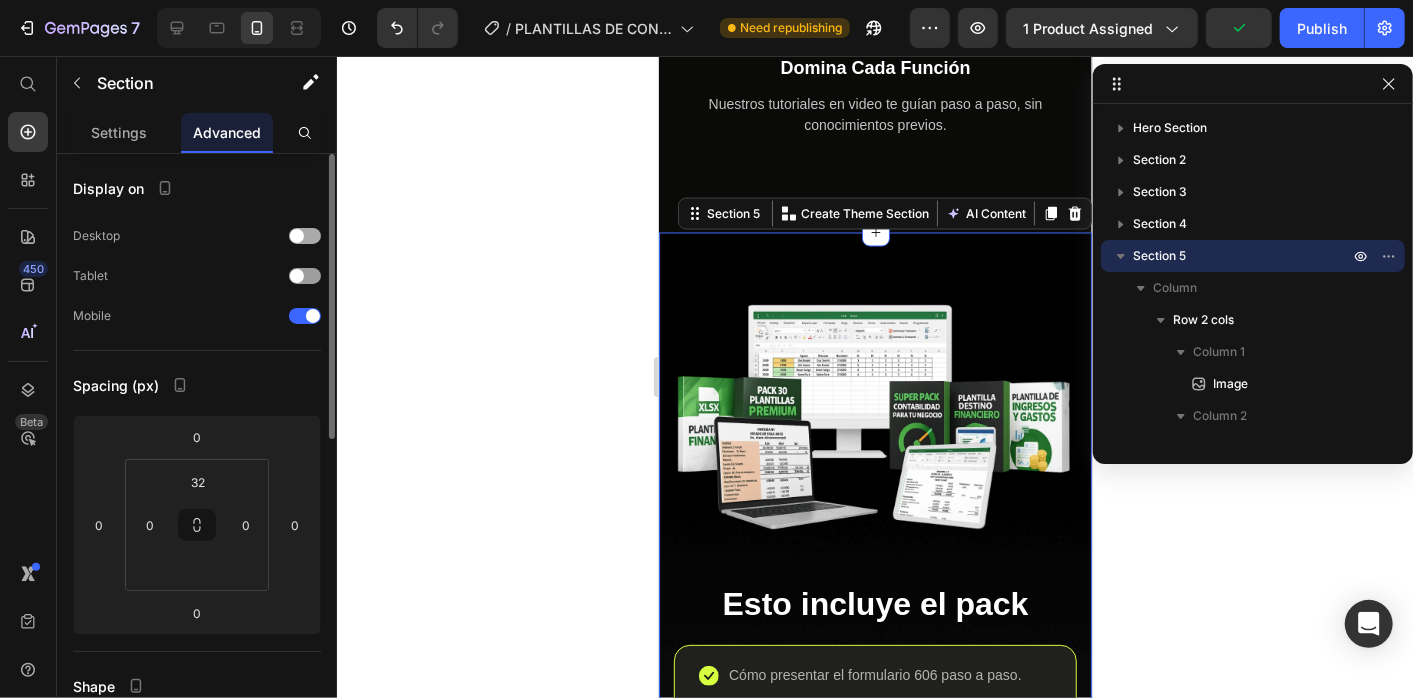 click at bounding box center (297, 236) 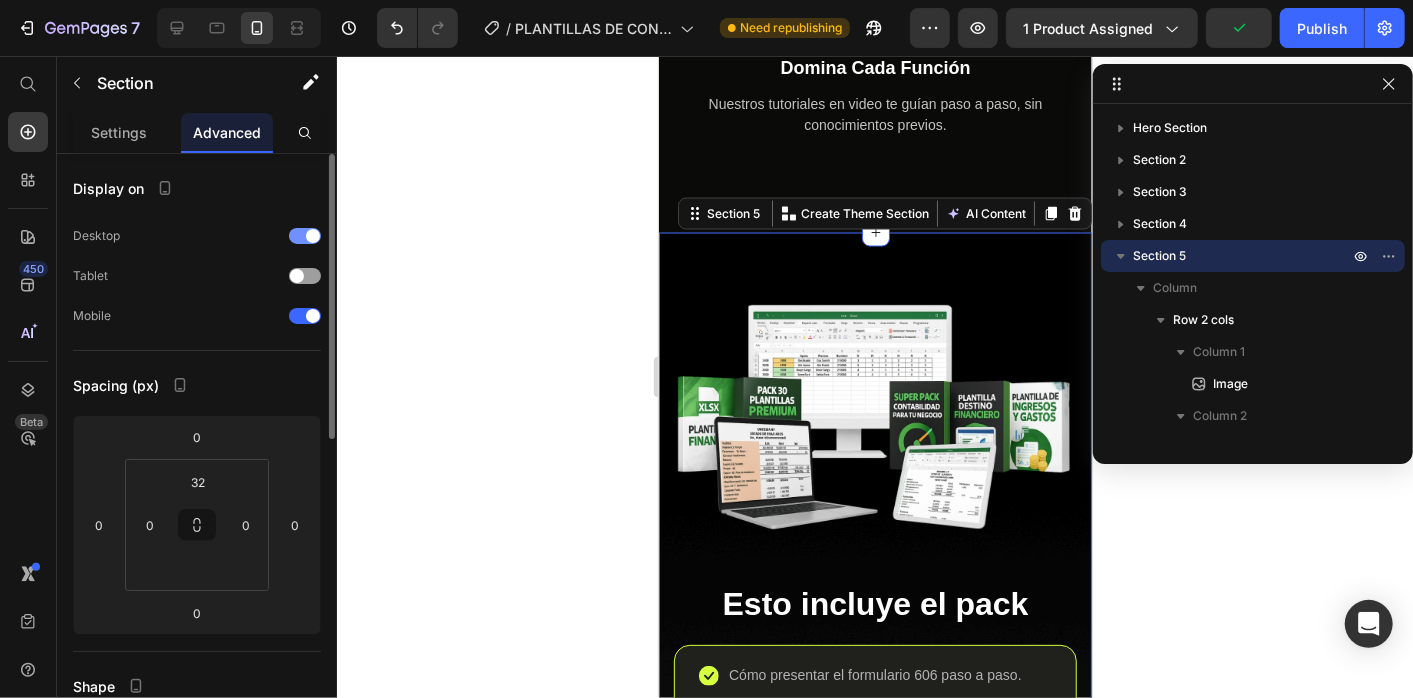 scroll, scrollTop: 6213, scrollLeft: 0, axis: vertical 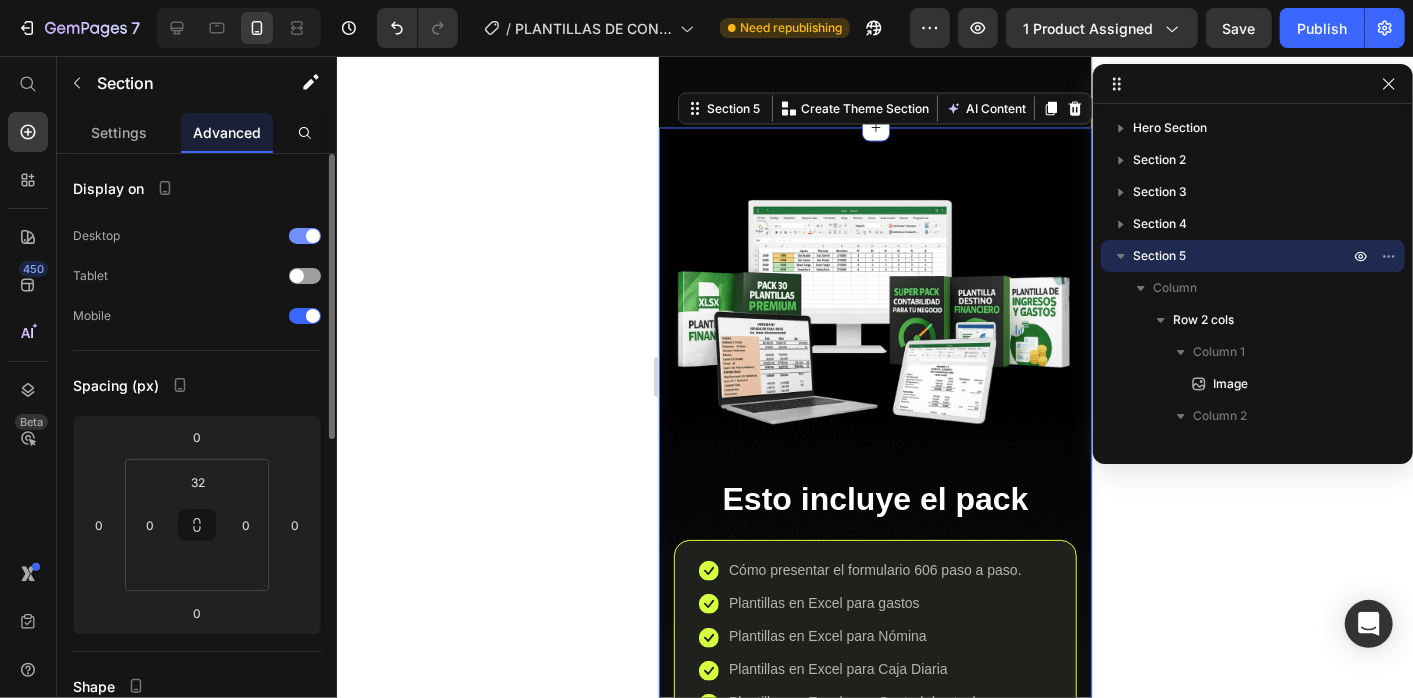 click at bounding box center (313, 236) 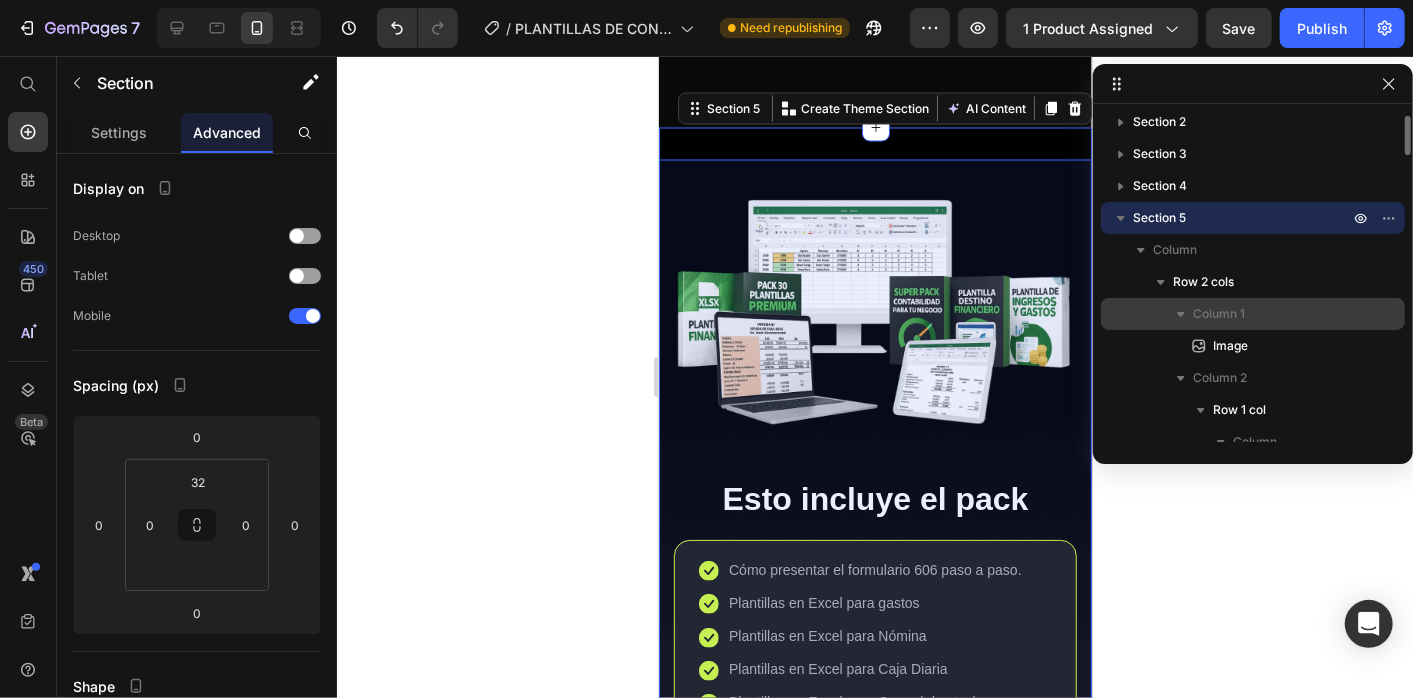 scroll, scrollTop: 80, scrollLeft: 0, axis: vertical 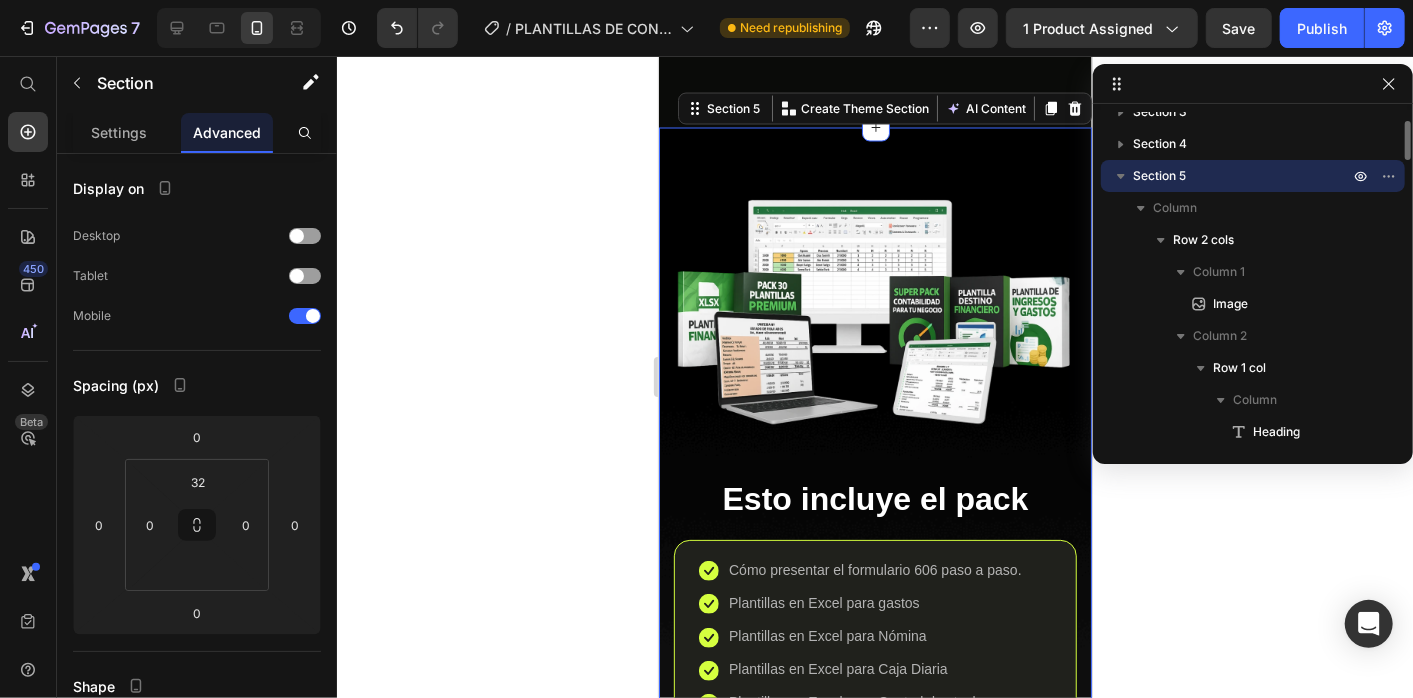 click on "Section 5" at bounding box center (1159, 176) 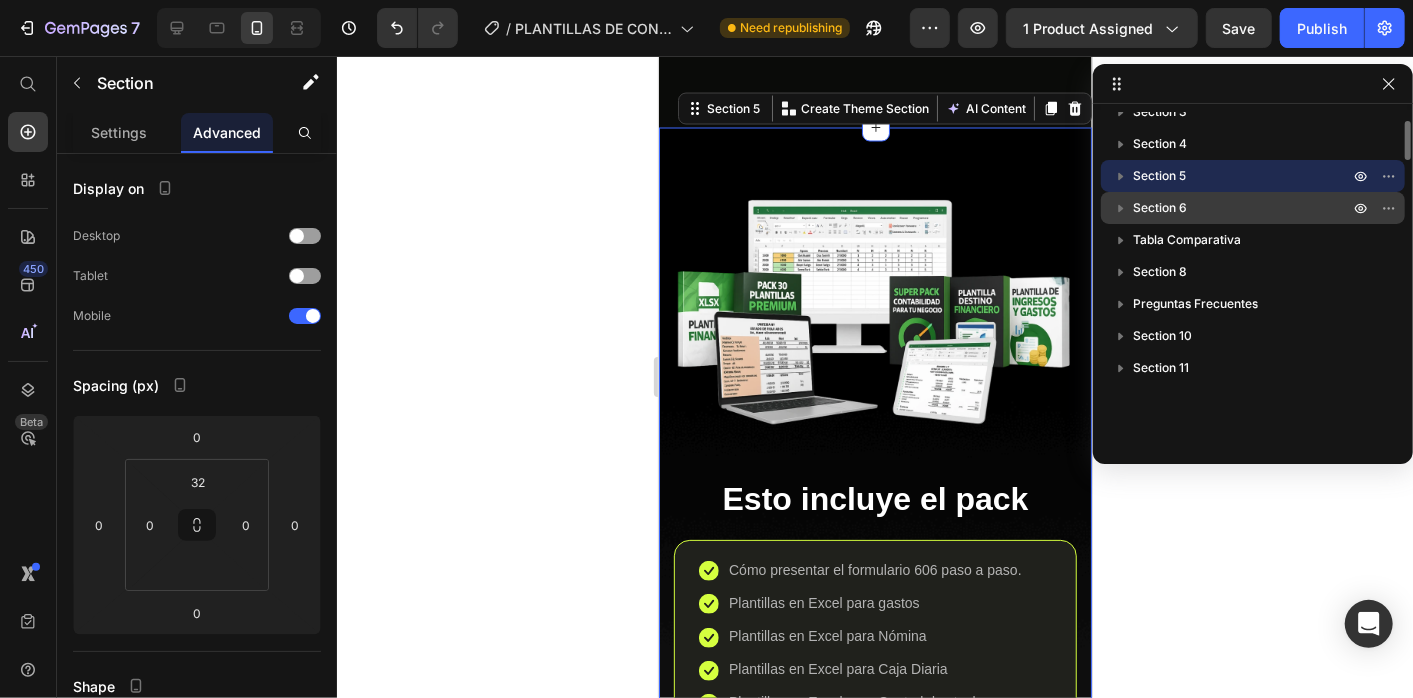 click on "Section 6" at bounding box center [1160, 208] 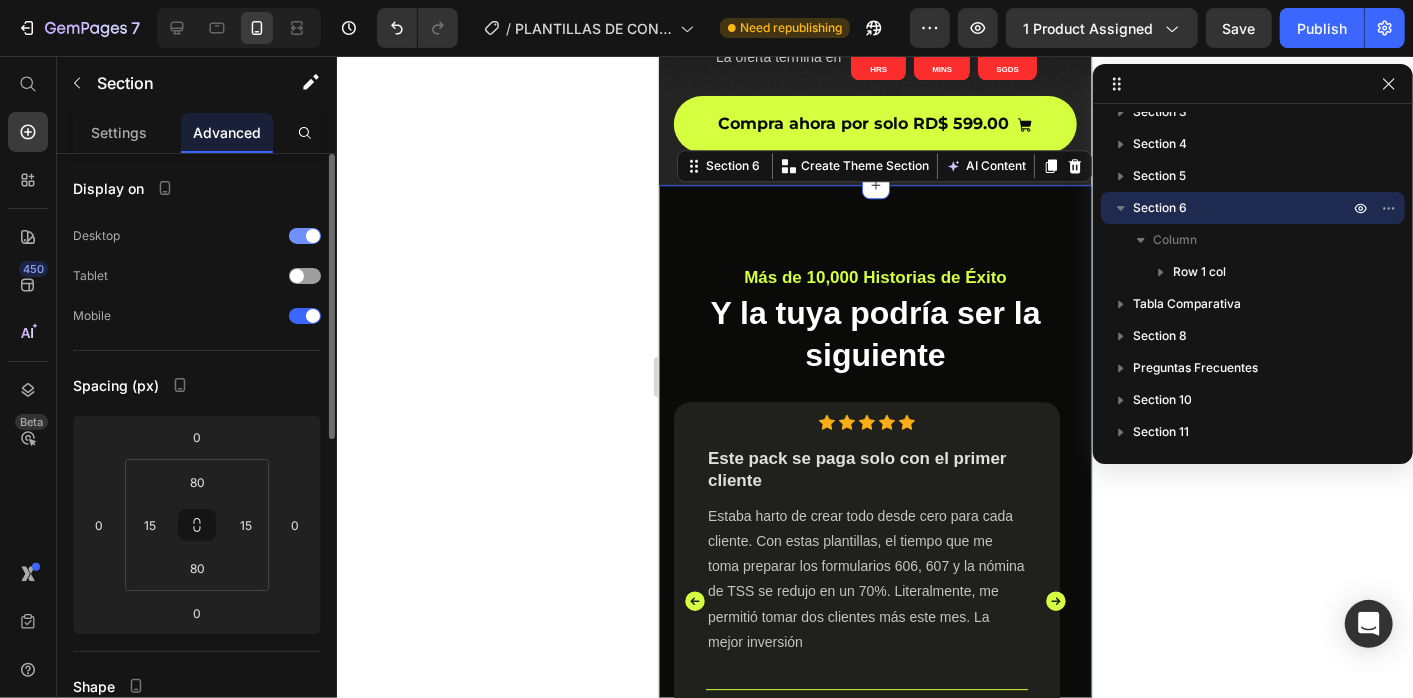 scroll, scrollTop: 7281, scrollLeft: 0, axis: vertical 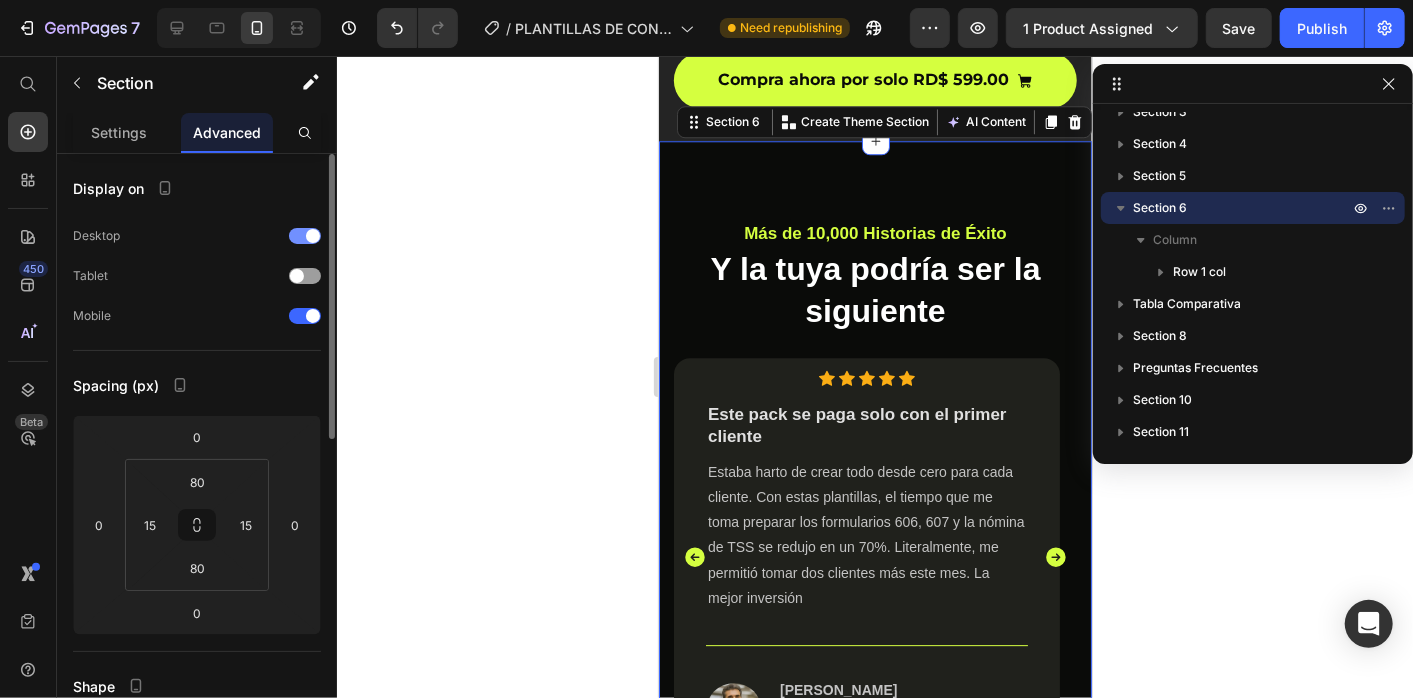 click at bounding box center [313, 236] 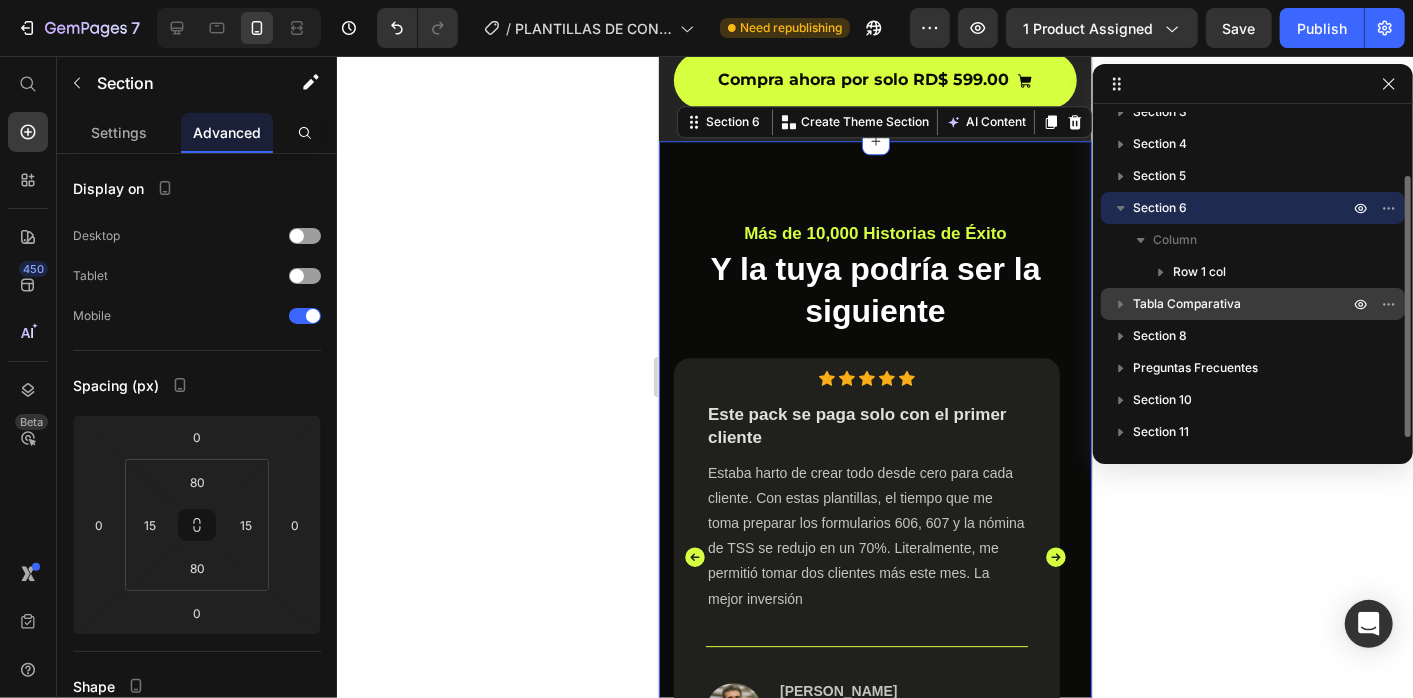 click on "Tabla Comparativa" at bounding box center [1187, 304] 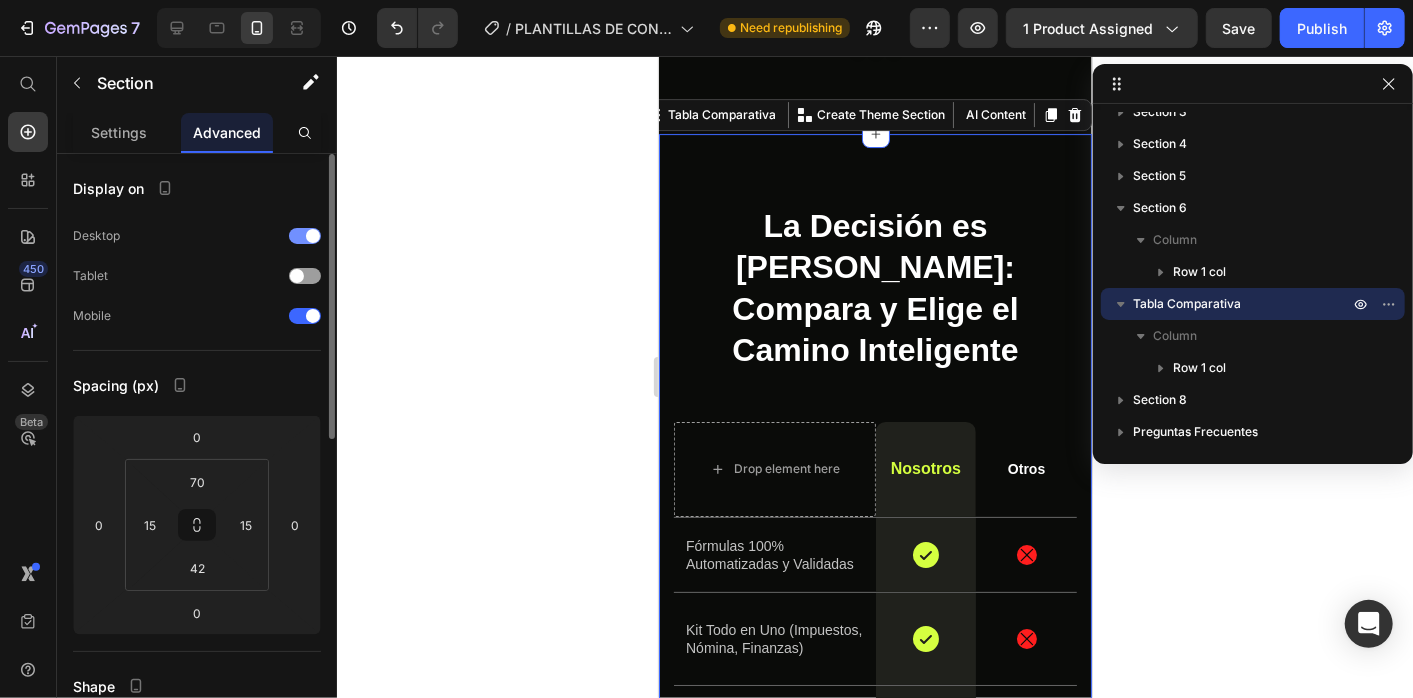 scroll, scrollTop: 8008, scrollLeft: 0, axis: vertical 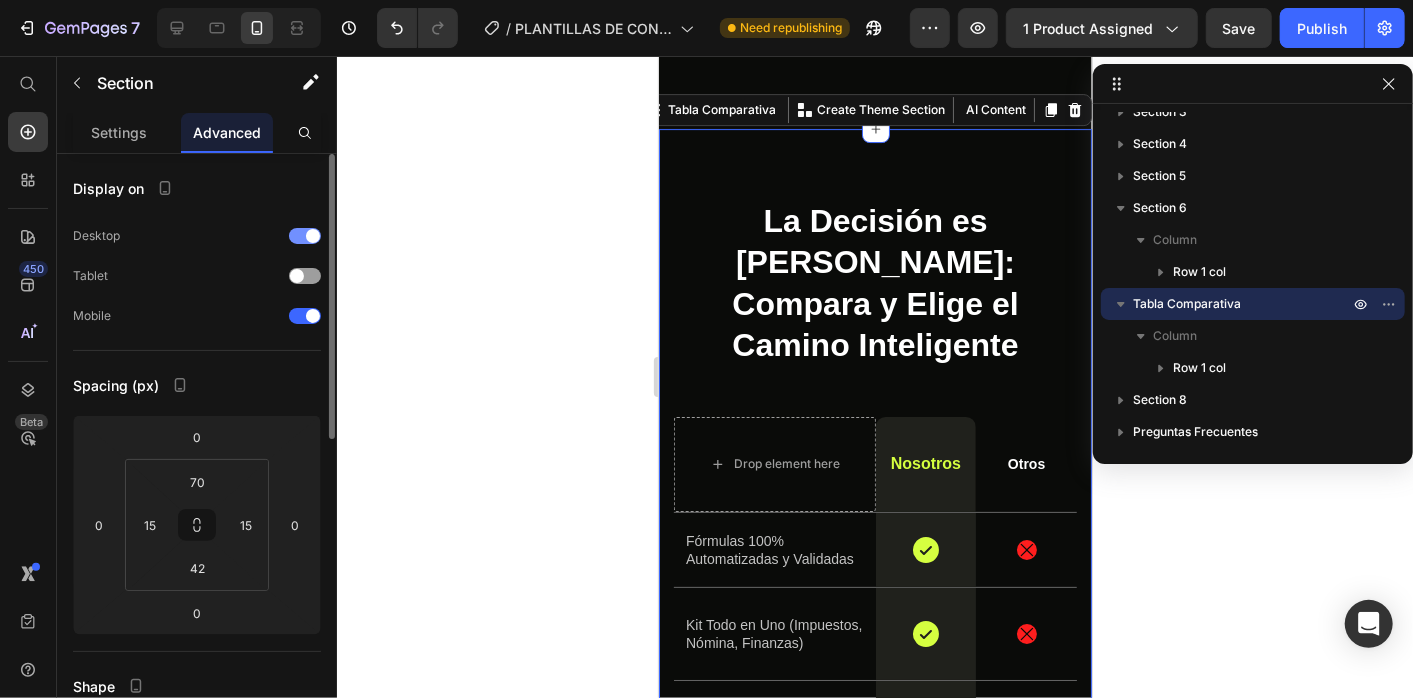 click at bounding box center (305, 236) 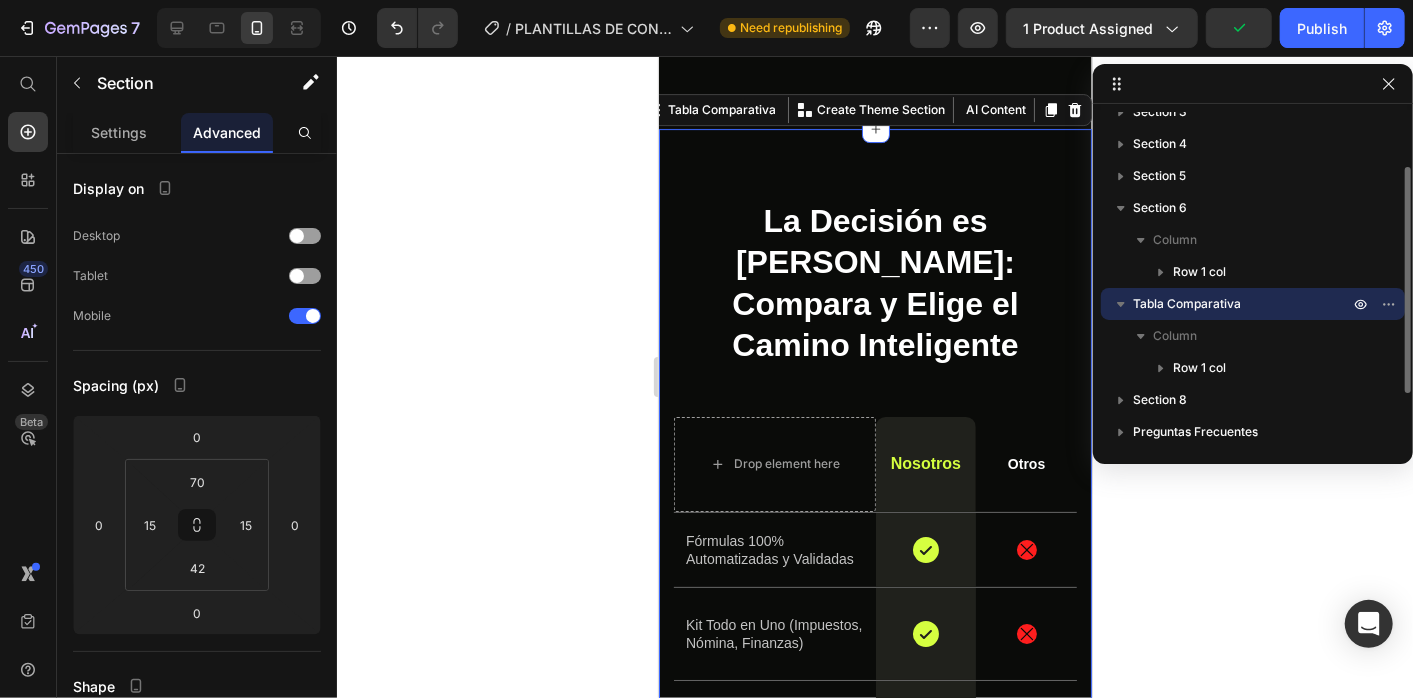 click 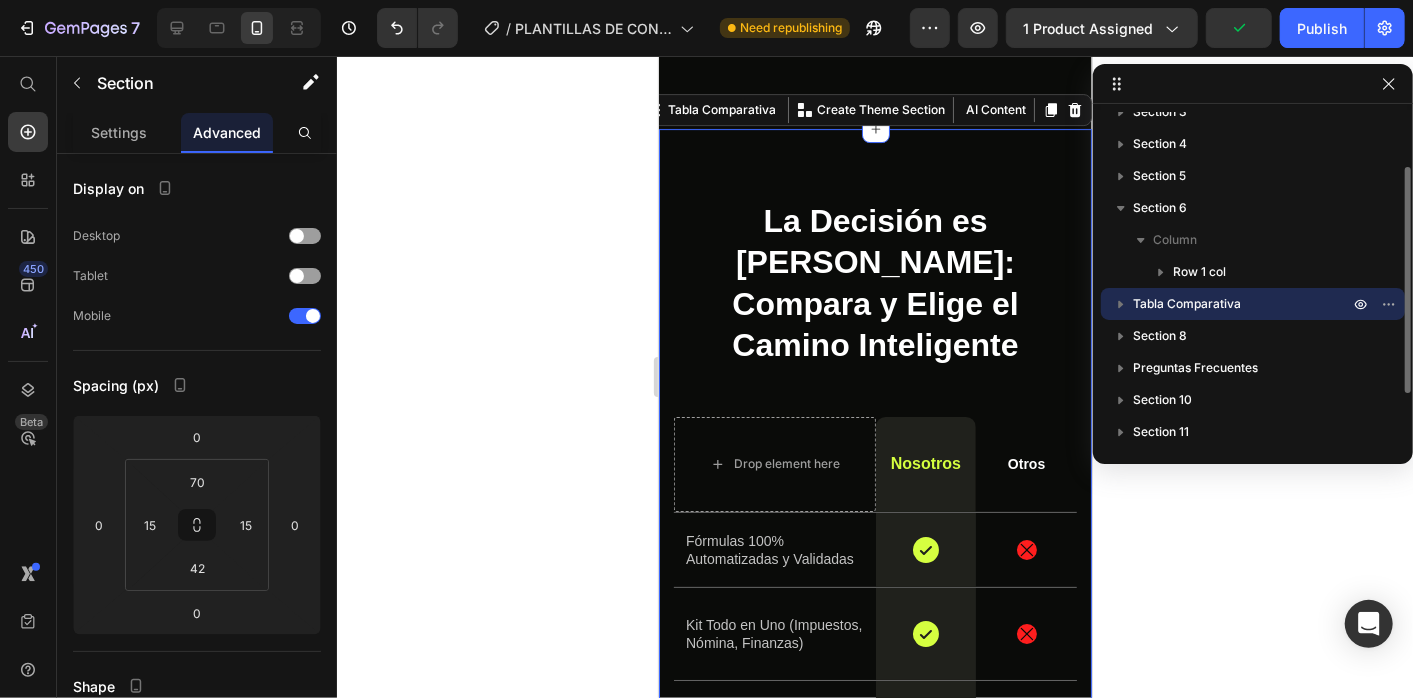 click 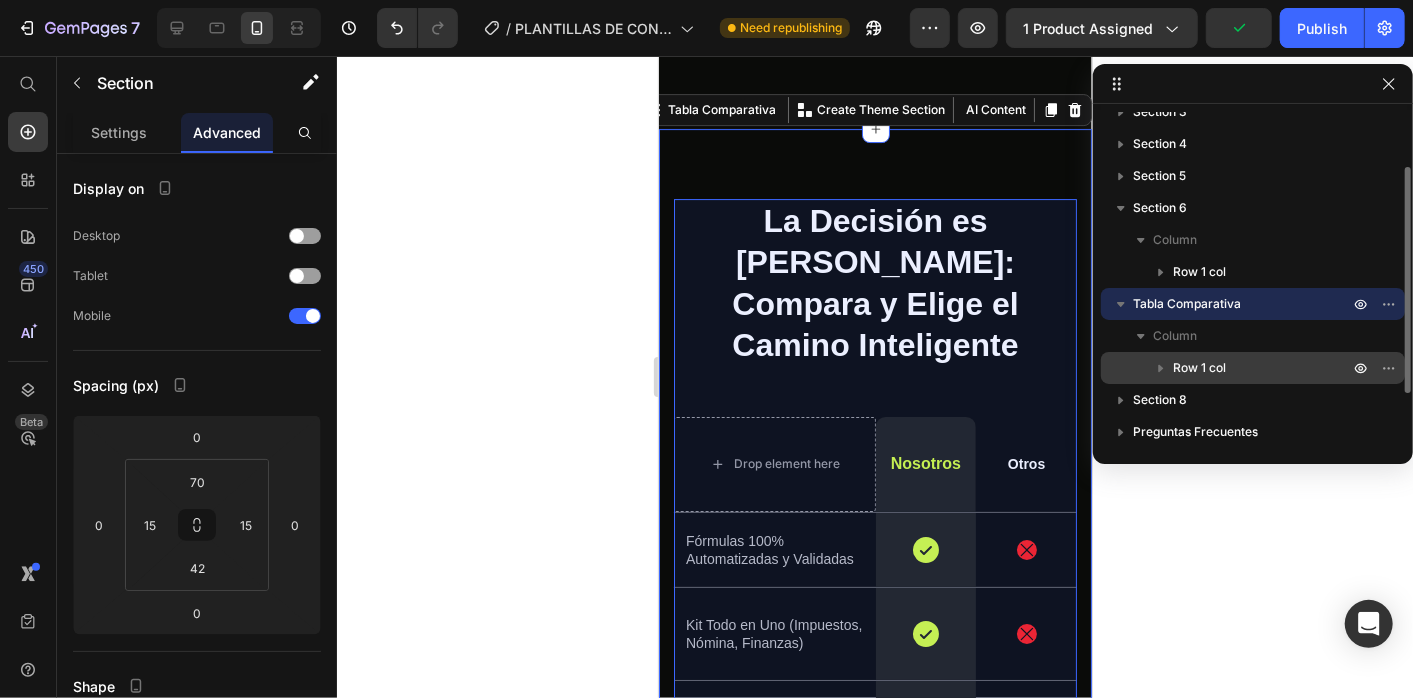 click 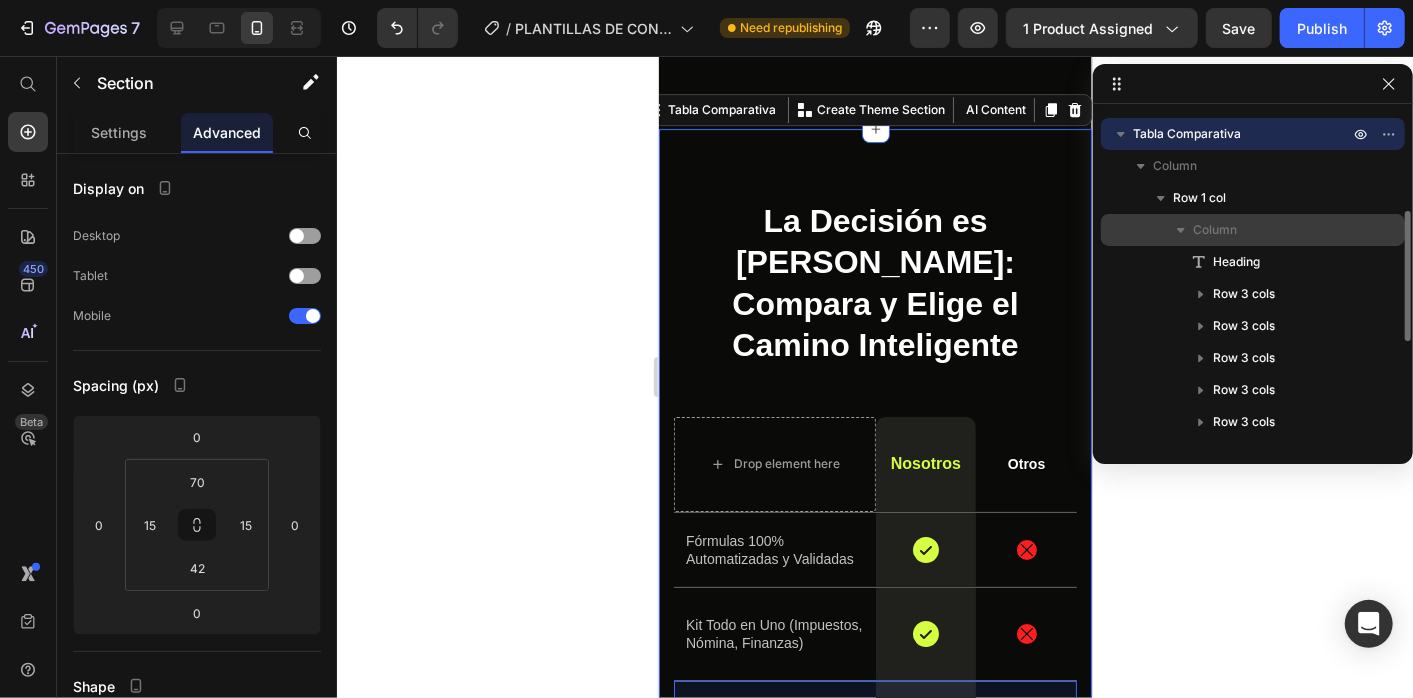 scroll, scrollTop: 265, scrollLeft: 0, axis: vertical 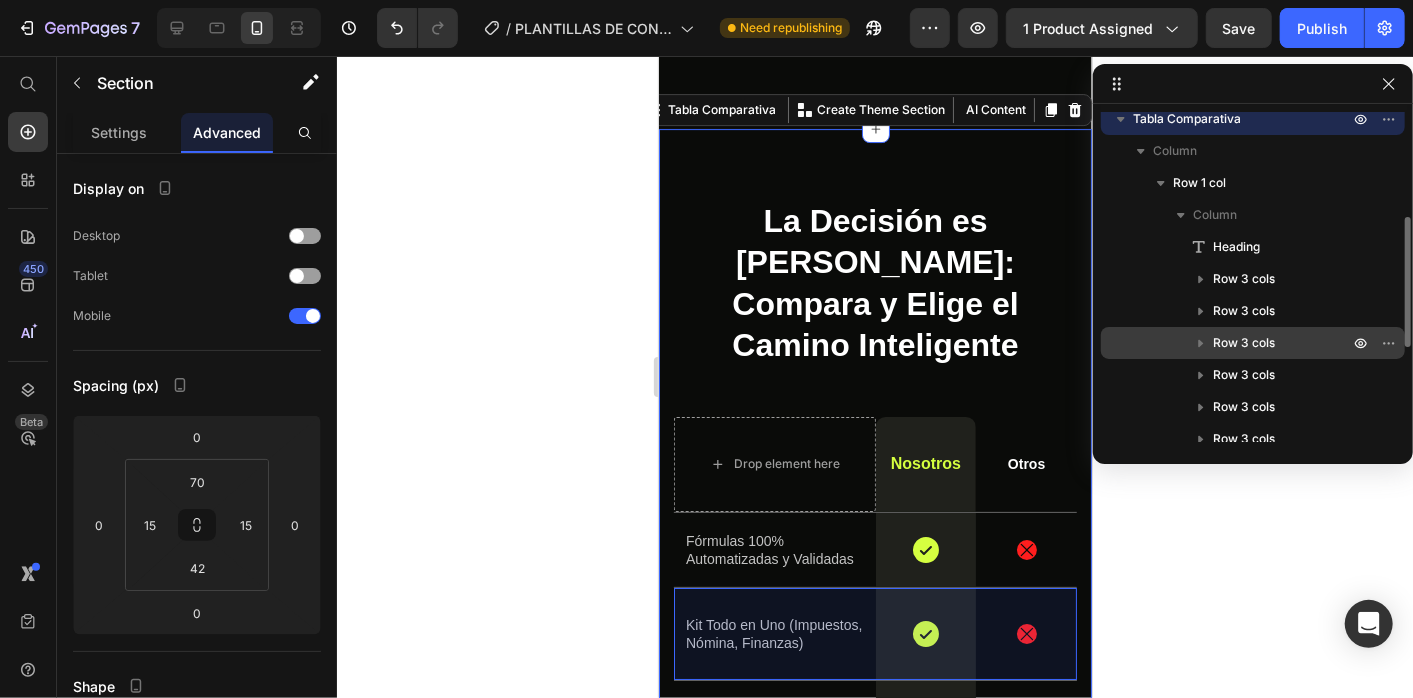 click 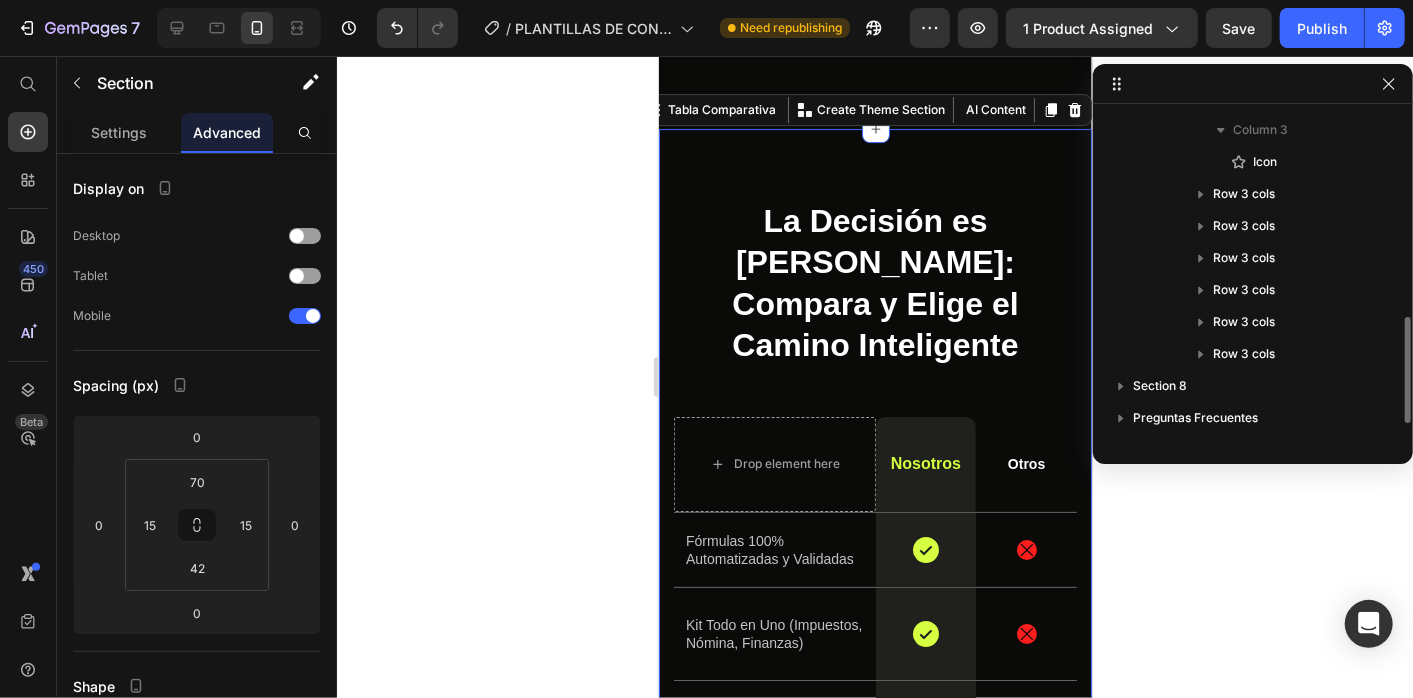 scroll, scrollTop: 651, scrollLeft: 0, axis: vertical 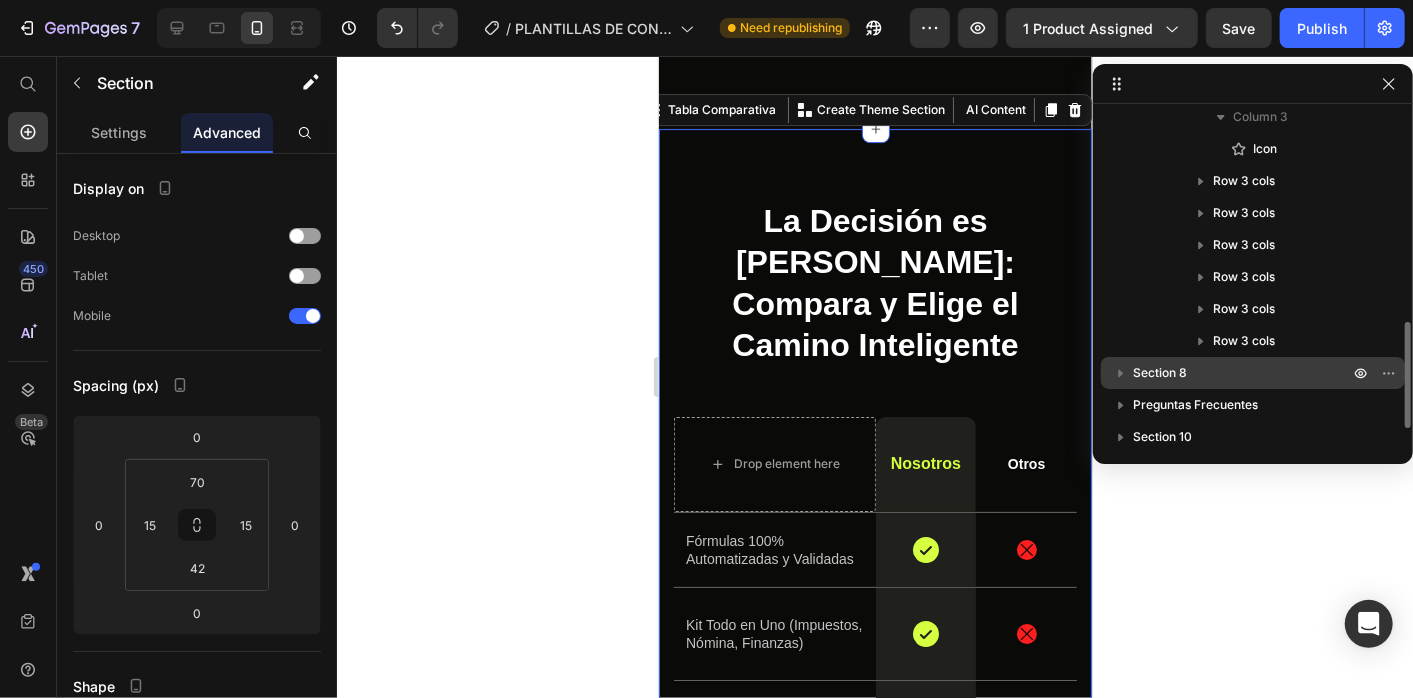 click on "Section 8" at bounding box center (1160, 373) 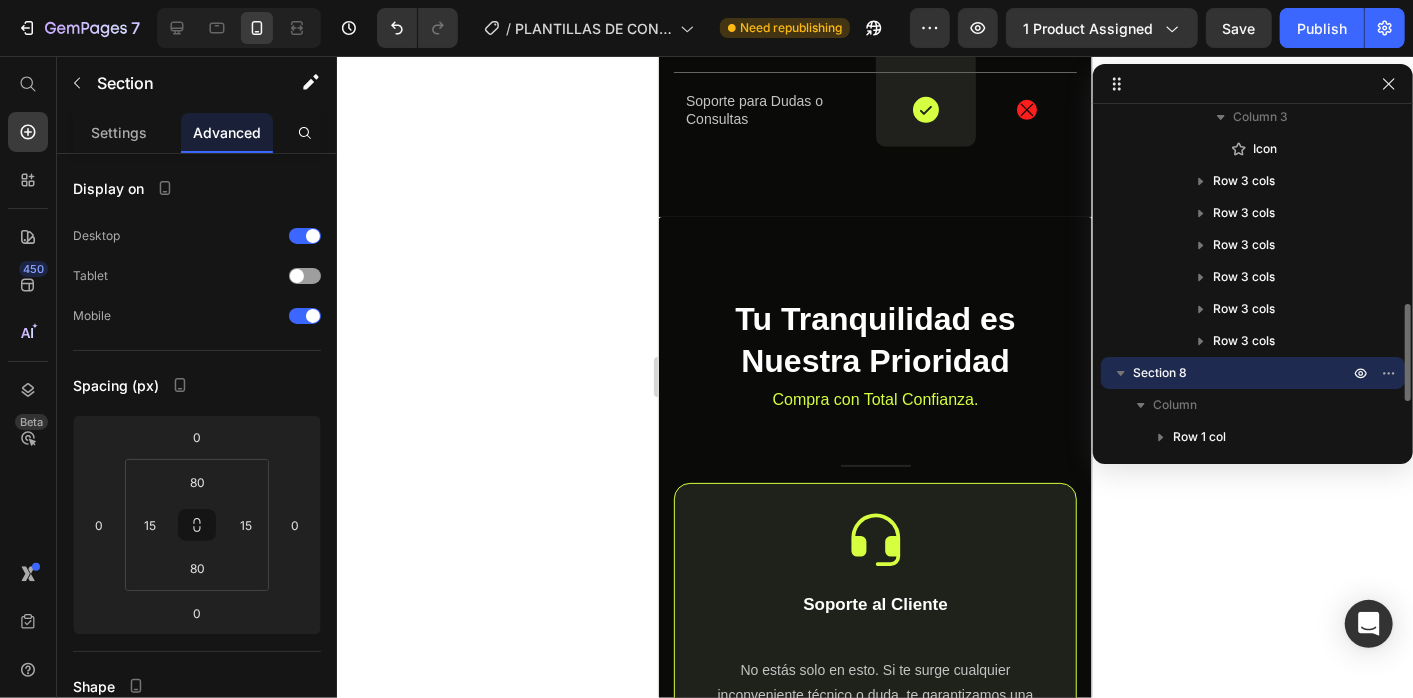 scroll, scrollTop: 9088, scrollLeft: 0, axis: vertical 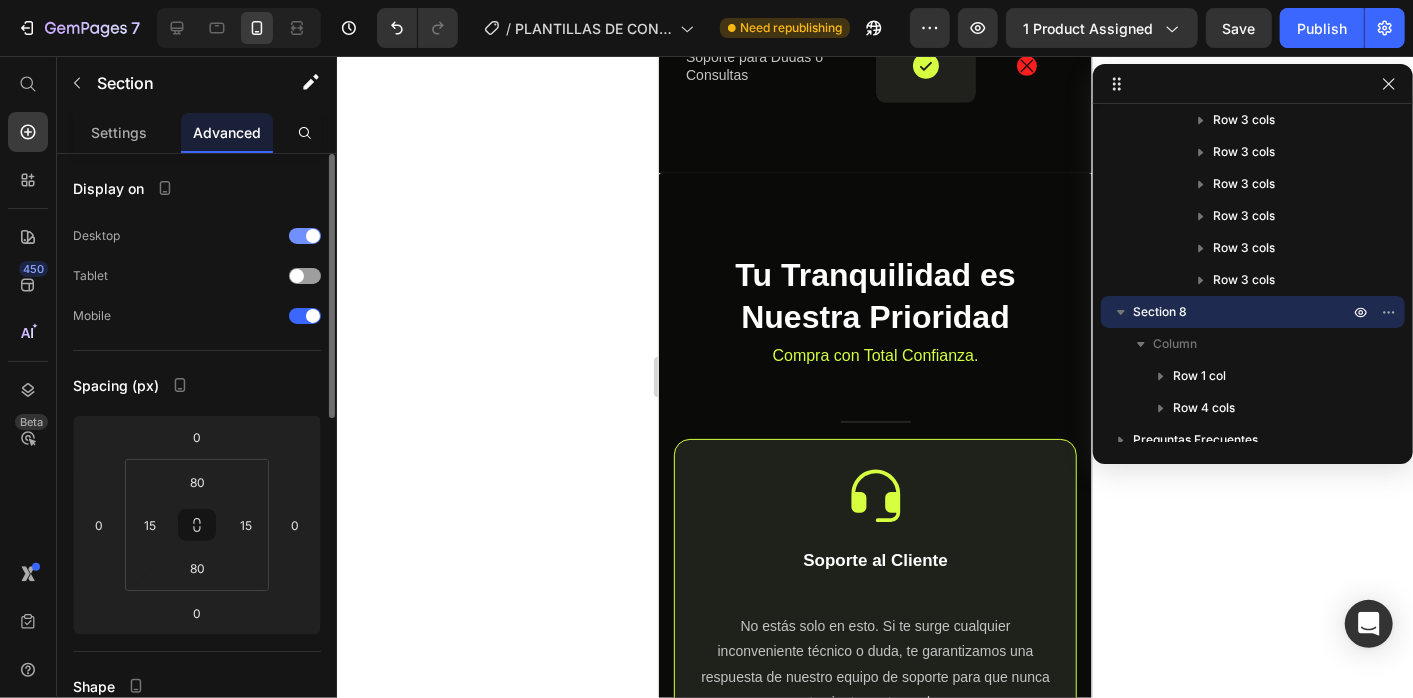 click at bounding box center (313, 236) 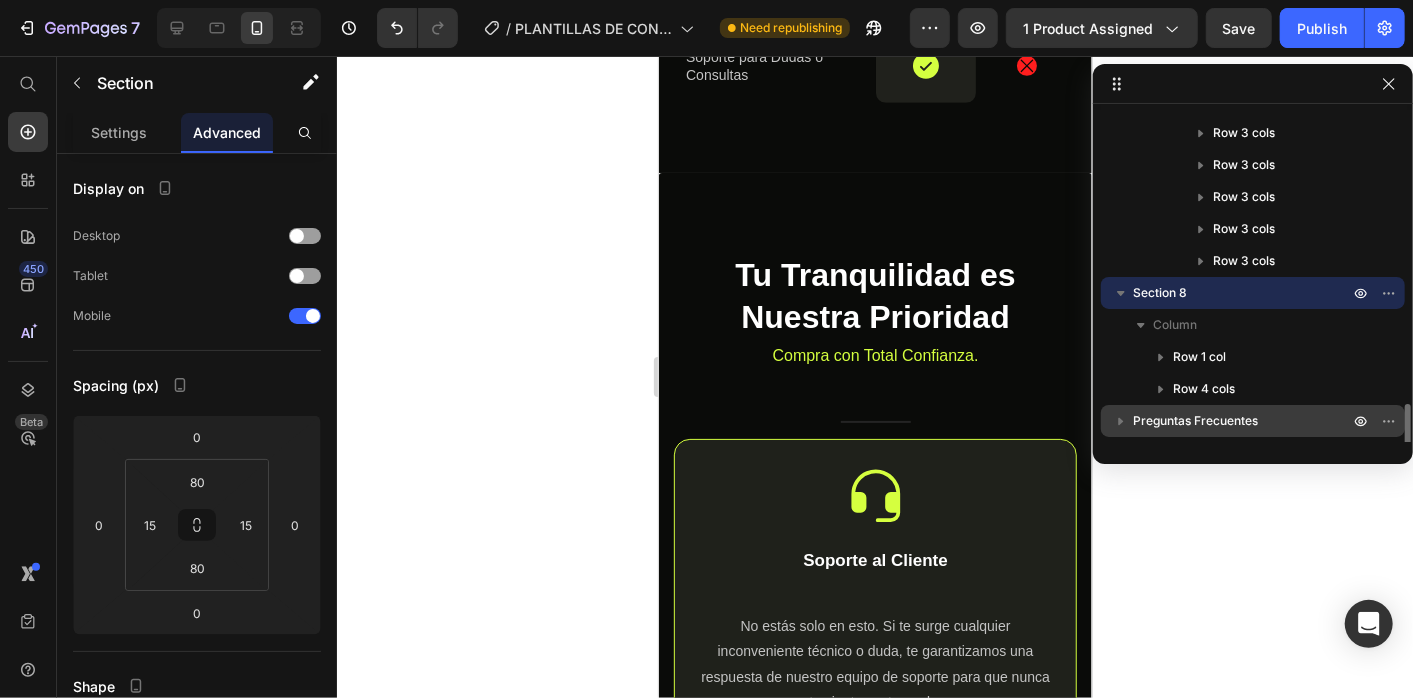 scroll, scrollTop: 790, scrollLeft: 0, axis: vertical 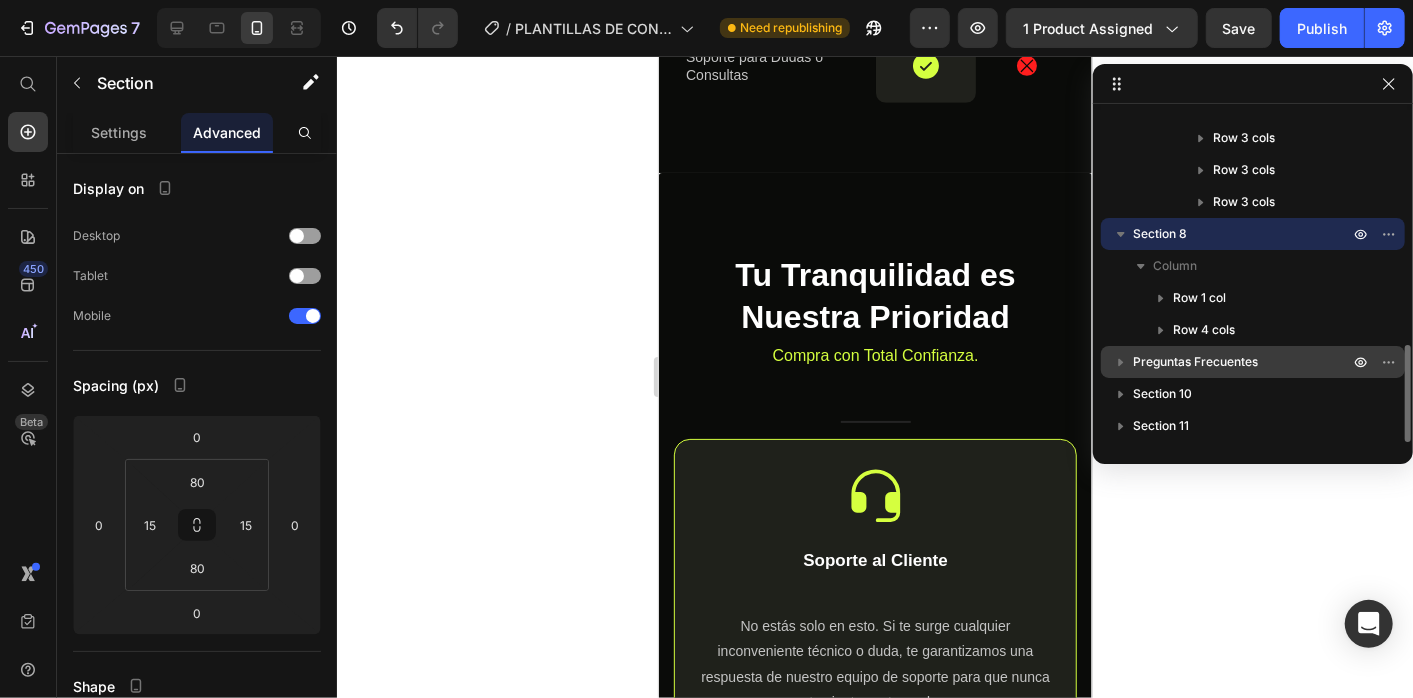 click on "Preguntas Frecuentes" at bounding box center [1195, 362] 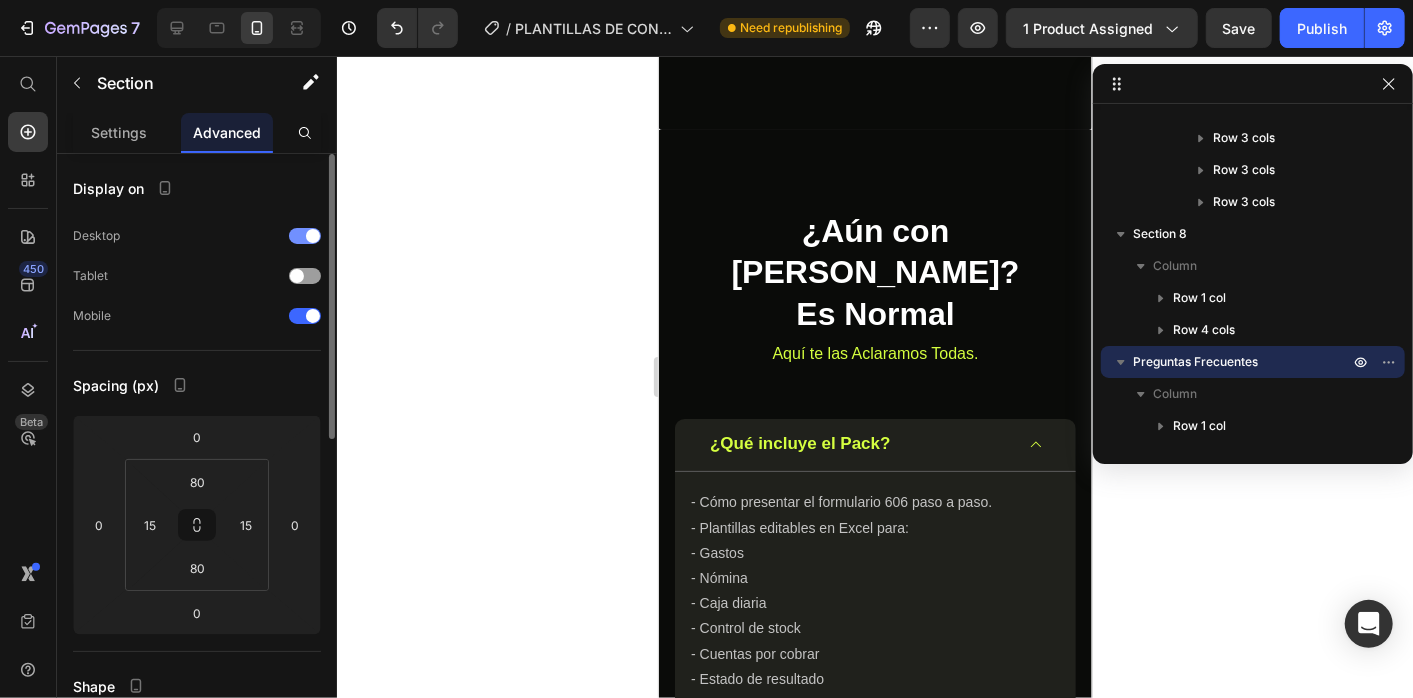 scroll, scrollTop: 10503, scrollLeft: 0, axis: vertical 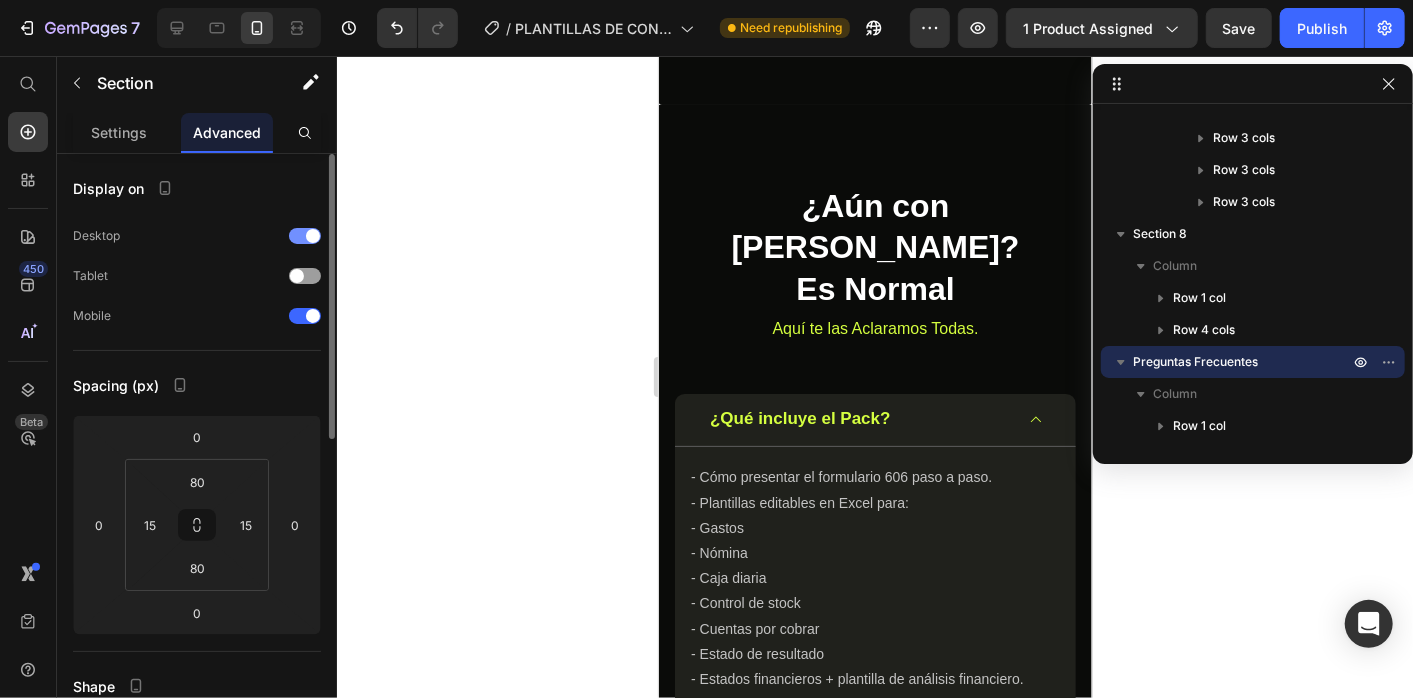 click on "Desktop" at bounding box center (197, 236) 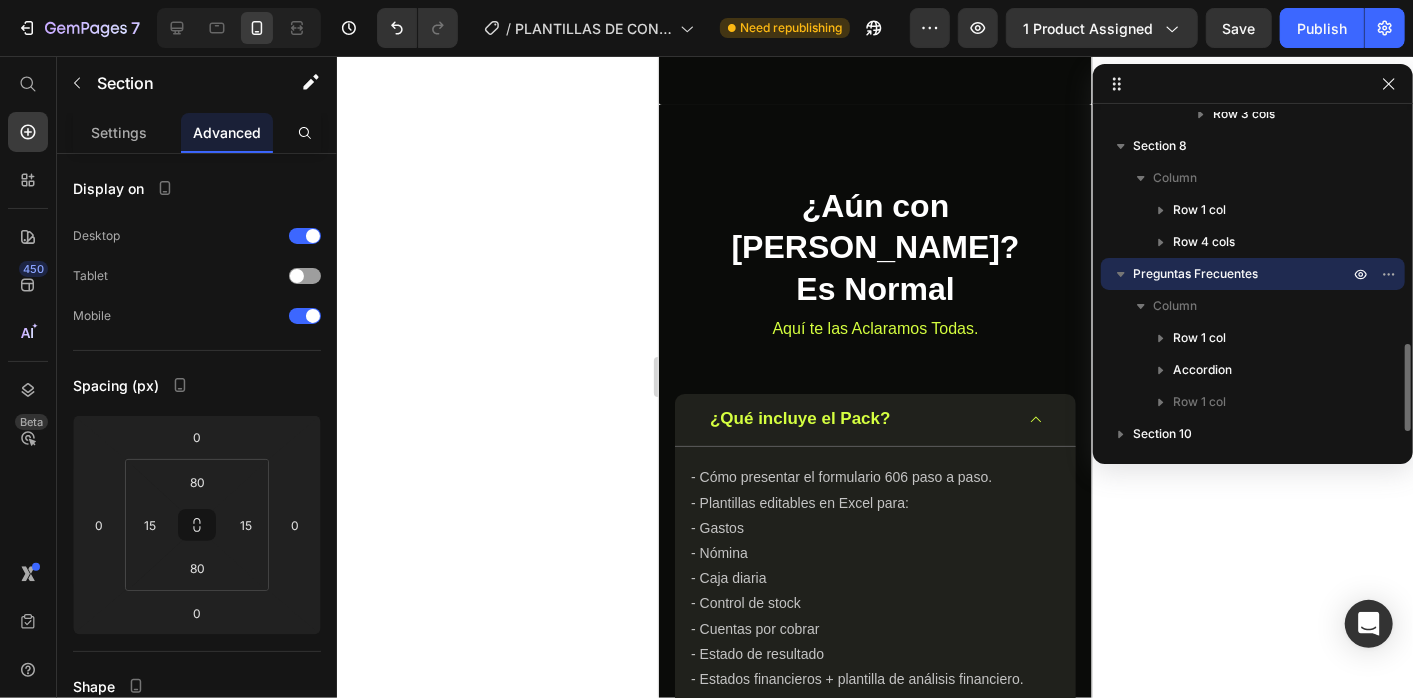 click 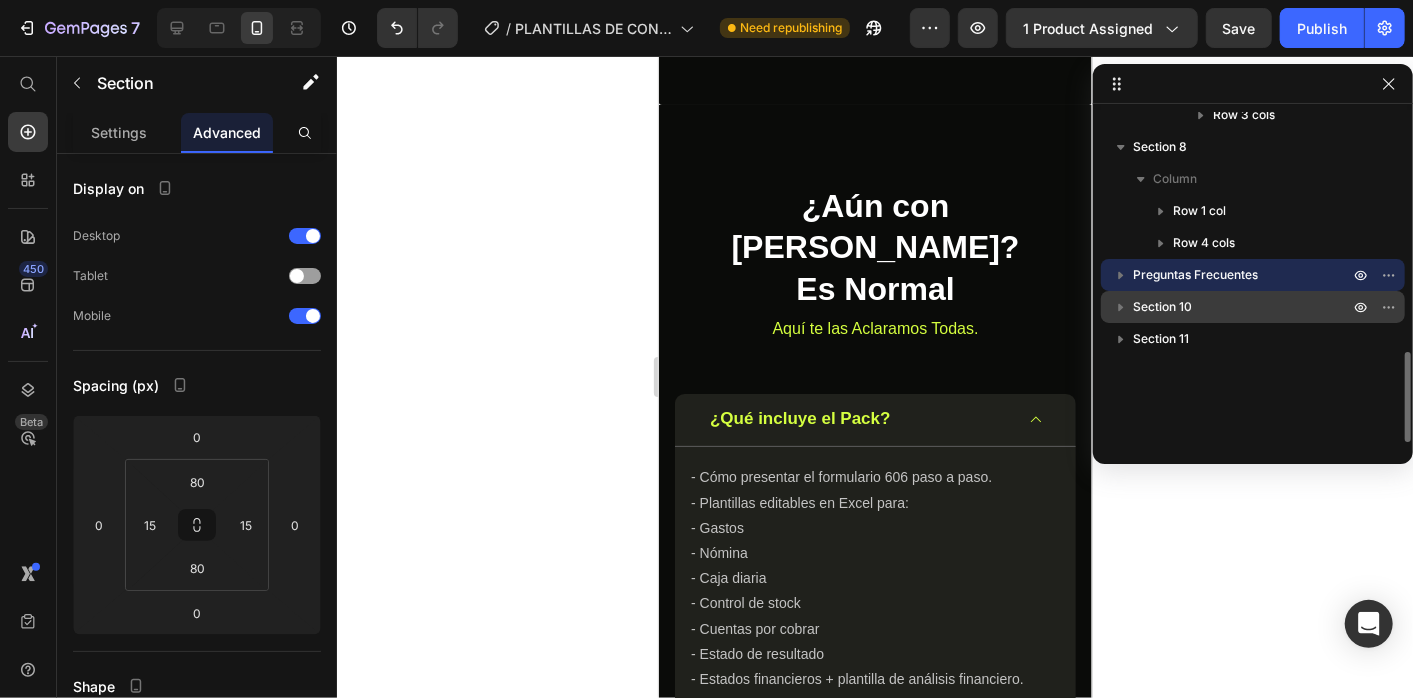 click on "Section 10" at bounding box center [1162, 307] 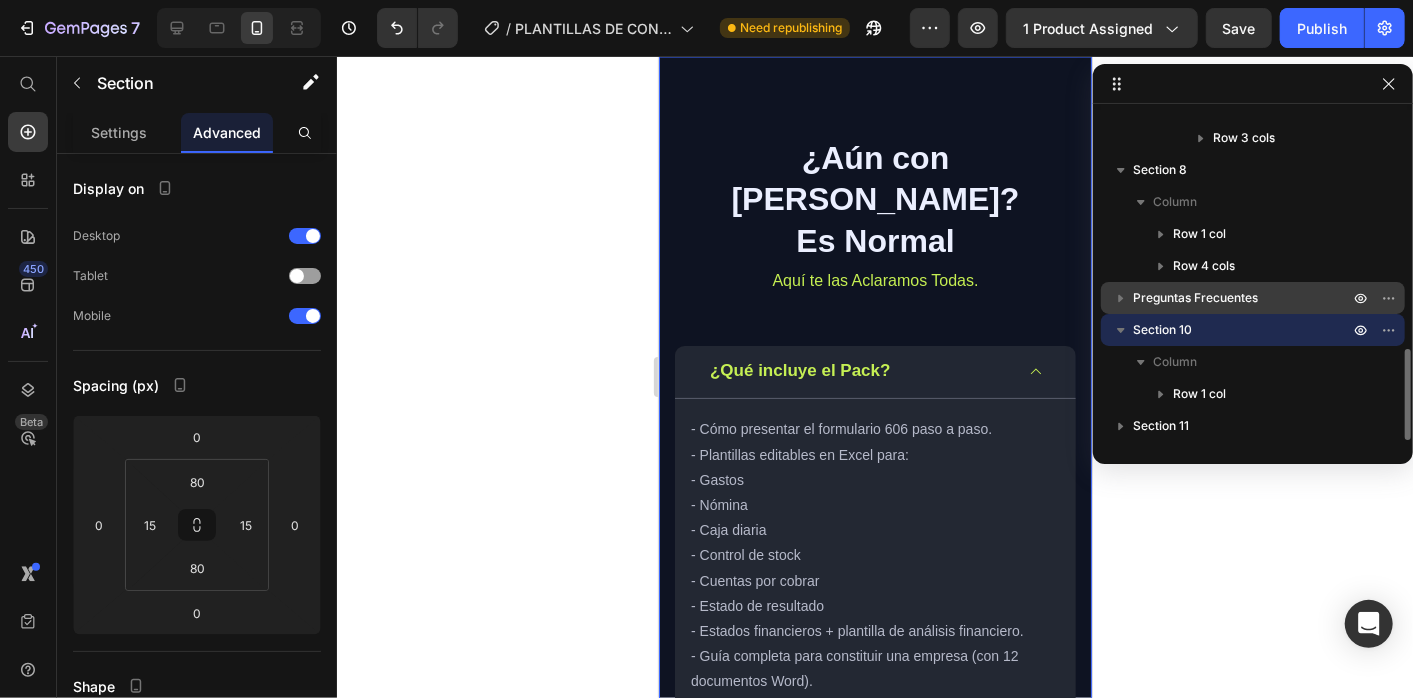 scroll, scrollTop: 853, scrollLeft: 0, axis: vertical 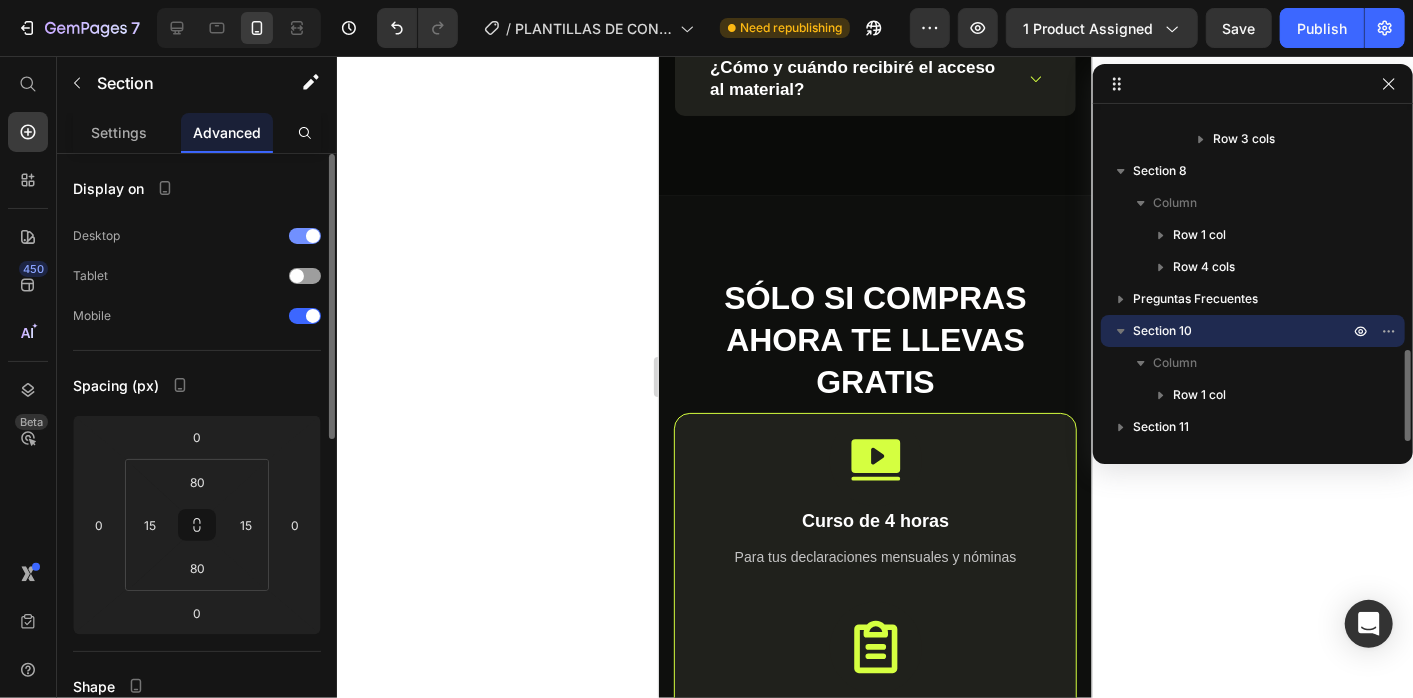 click at bounding box center (305, 236) 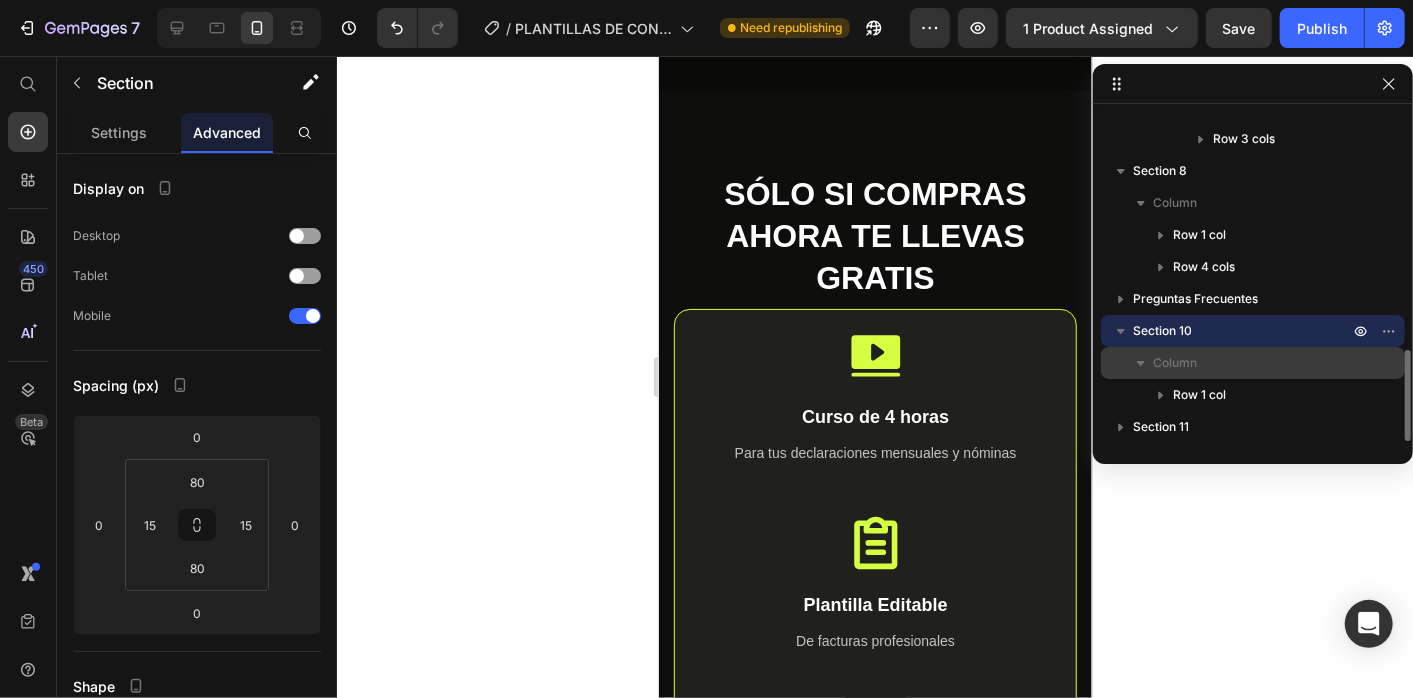 scroll, scrollTop: 11804, scrollLeft: 0, axis: vertical 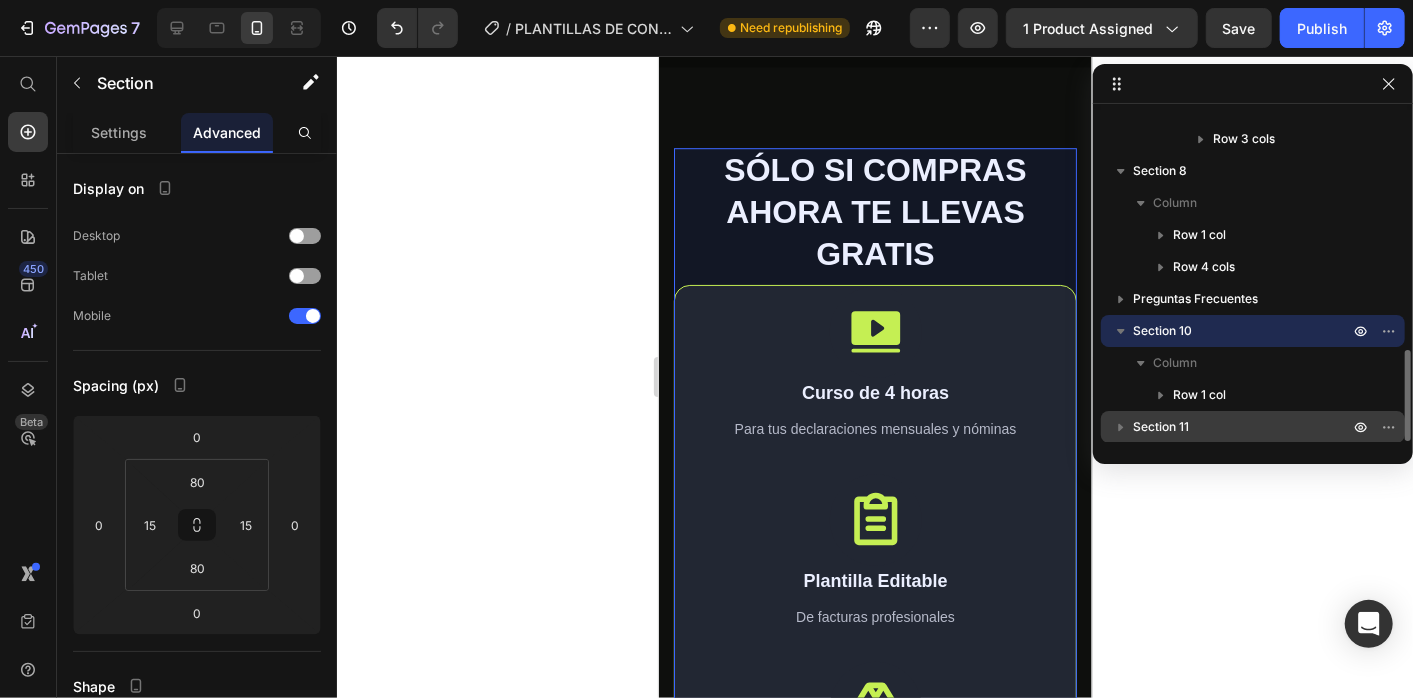 click on "Section 11" at bounding box center [1243, 427] 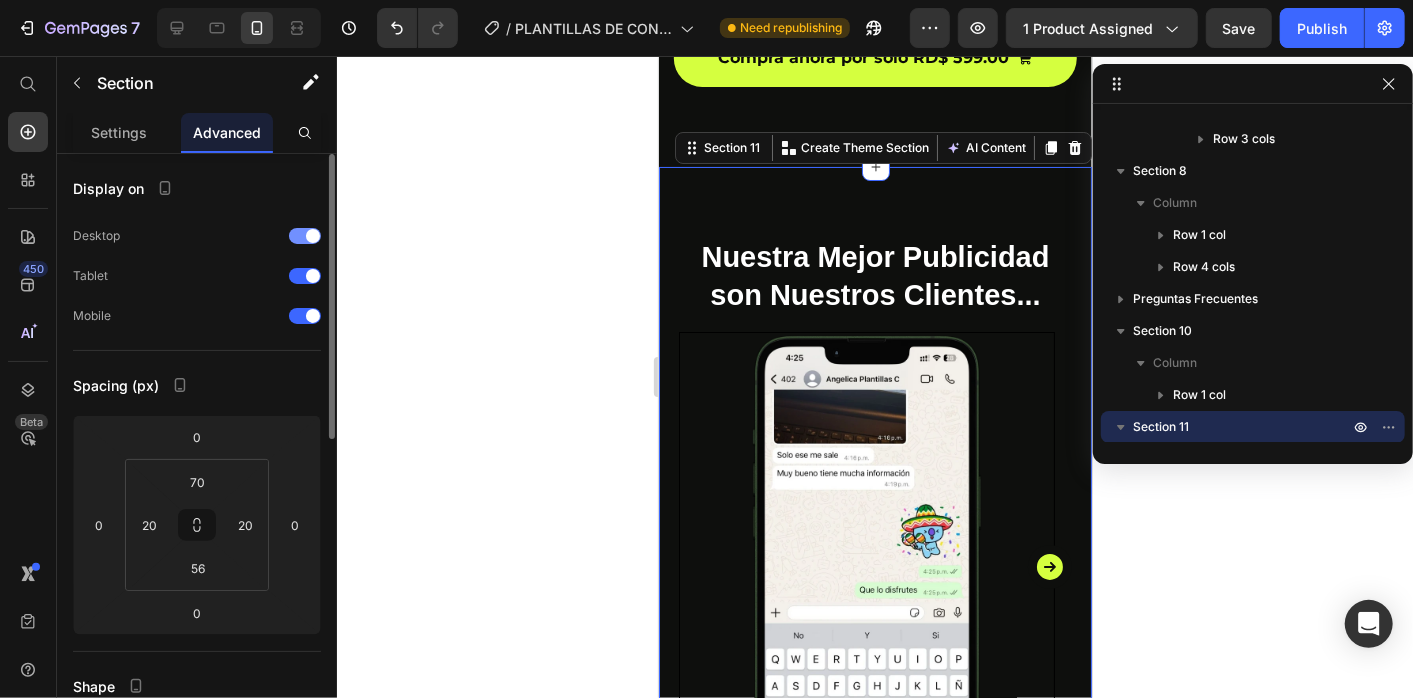 scroll, scrollTop: 12688, scrollLeft: 0, axis: vertical 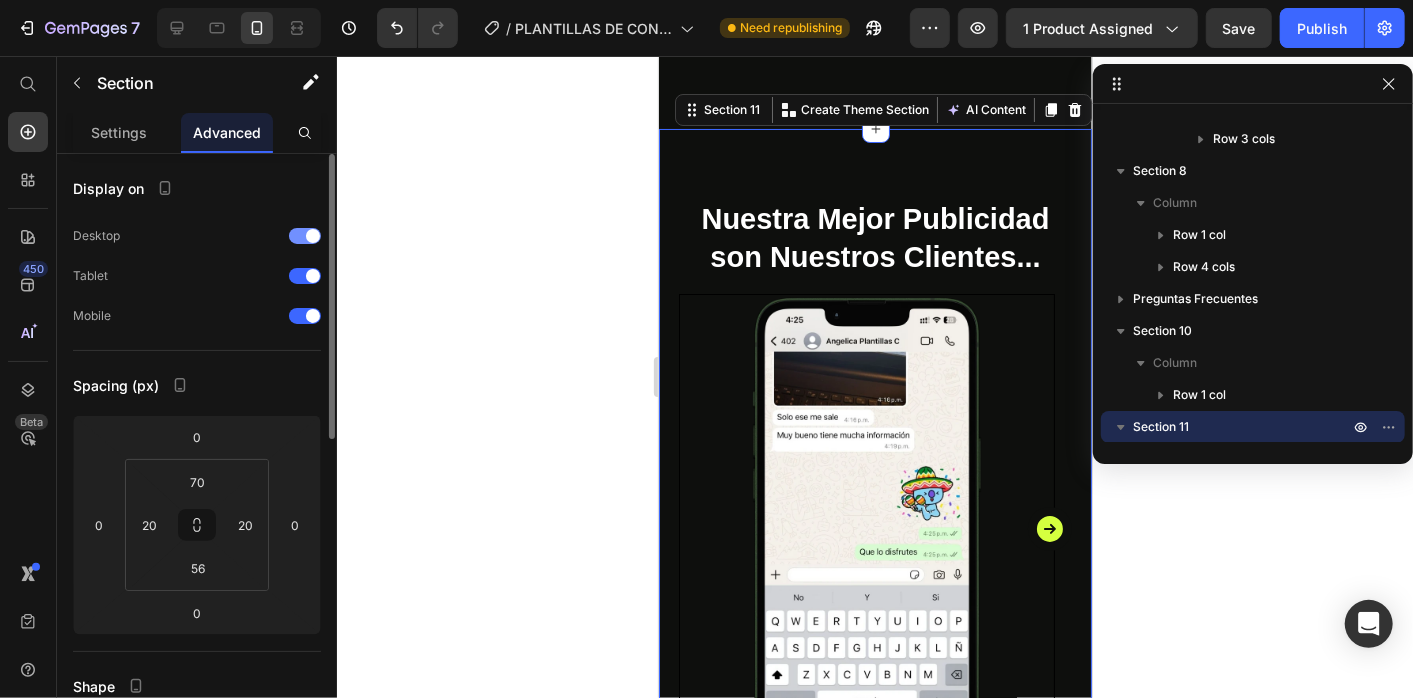 click at bounding box center [305, 236] 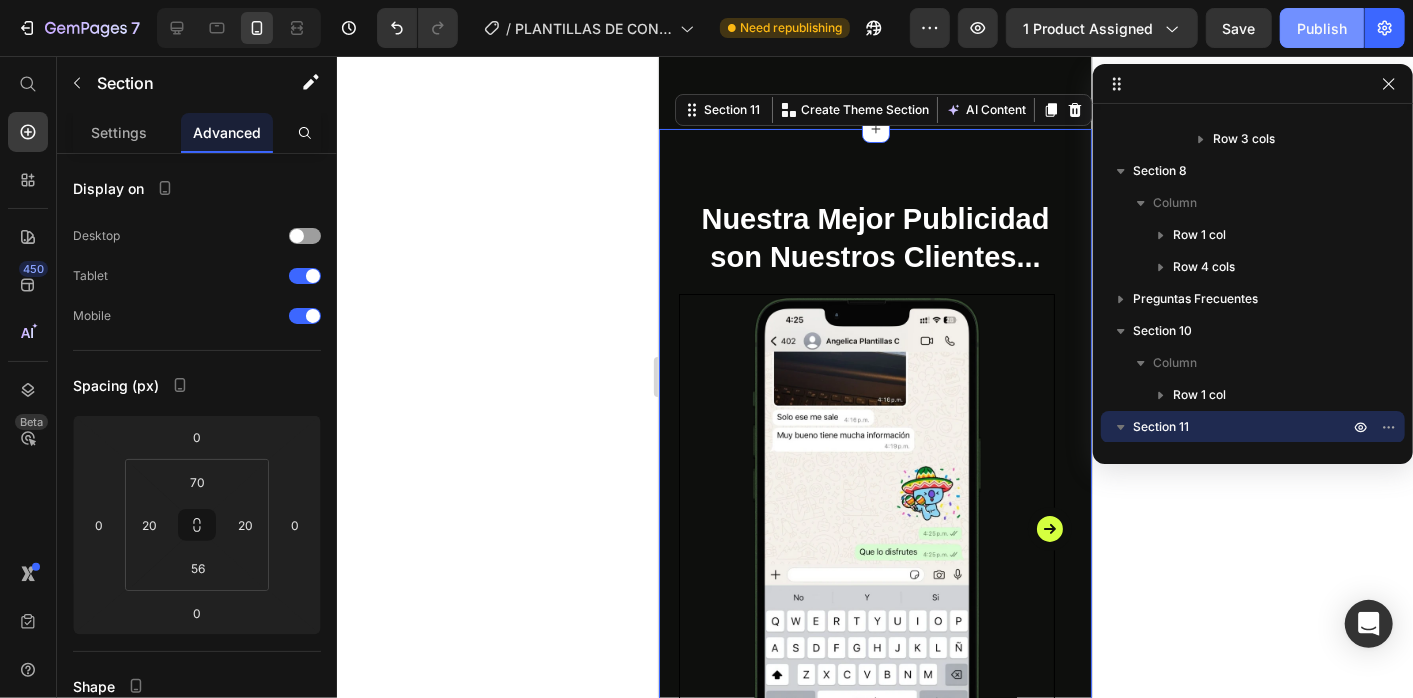click on "Publish" 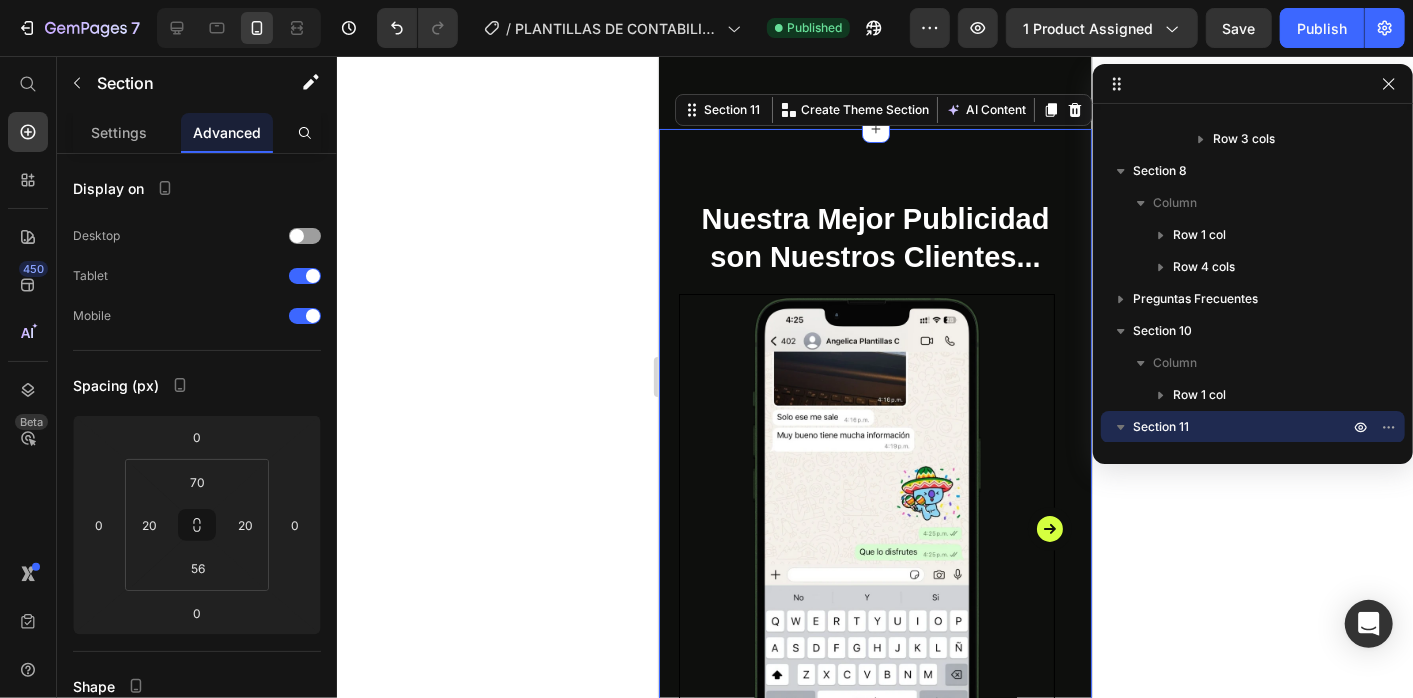 click 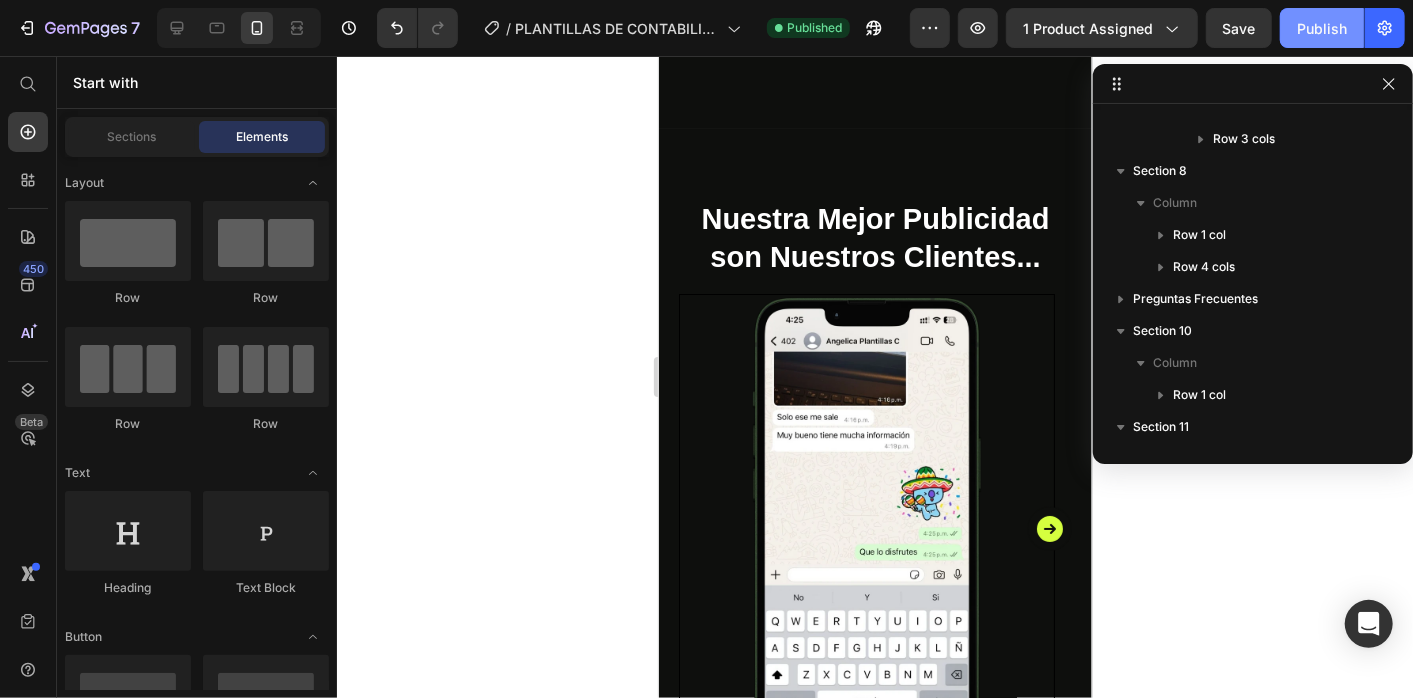 click on "Publish" at bounding box center [1322, 28] 